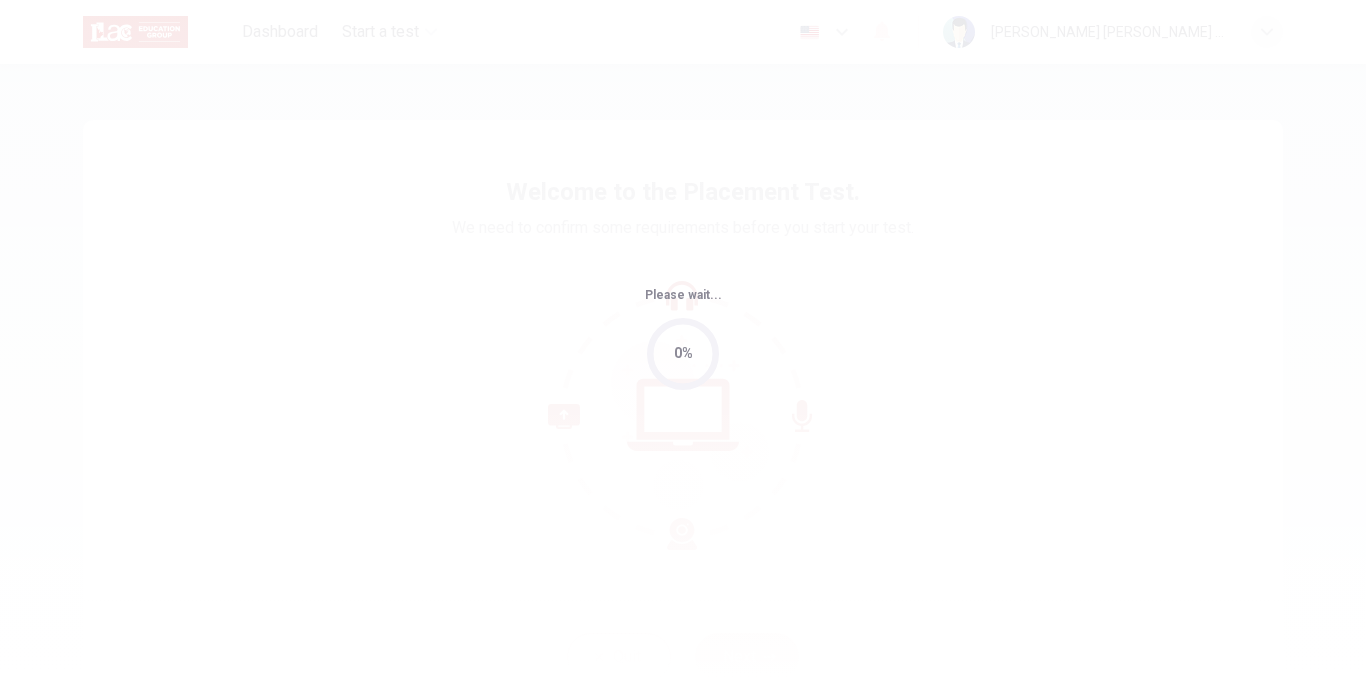 scroll, scrollTop: 0, scrollLeft: 0, axis: both 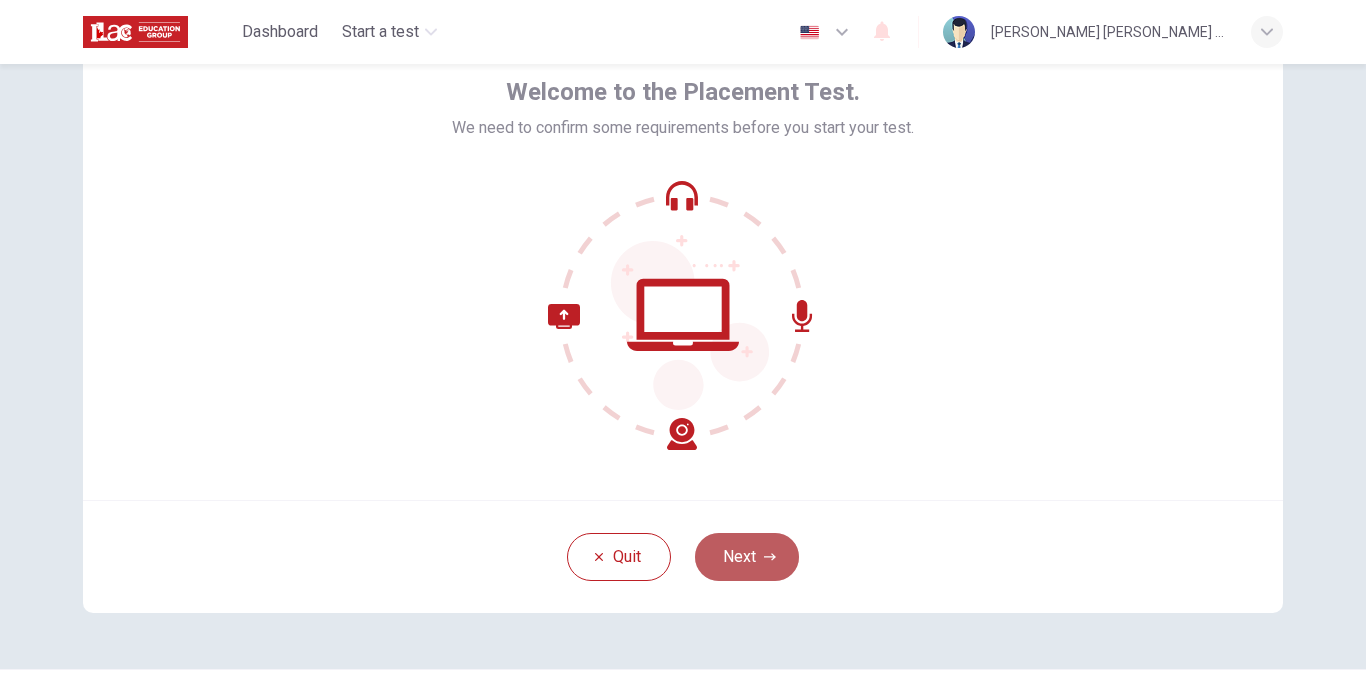 click 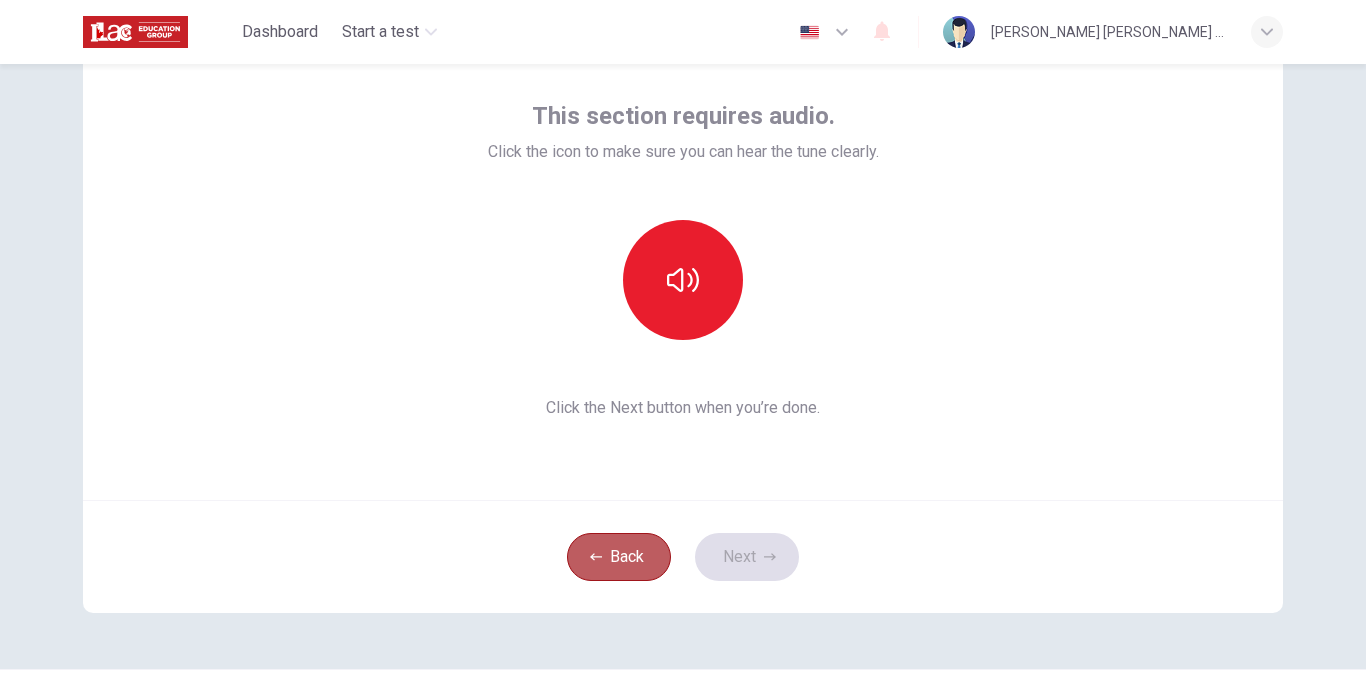 click on "Back" at bounding box center (619, 557) 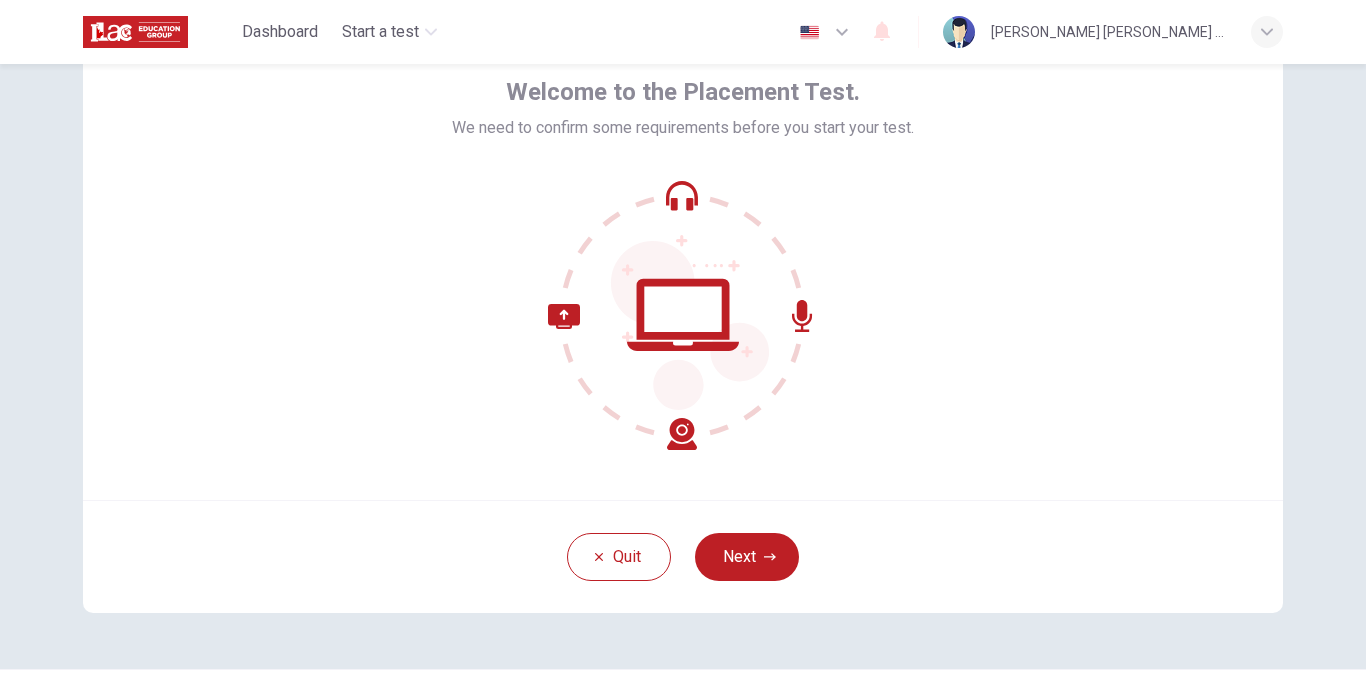 click 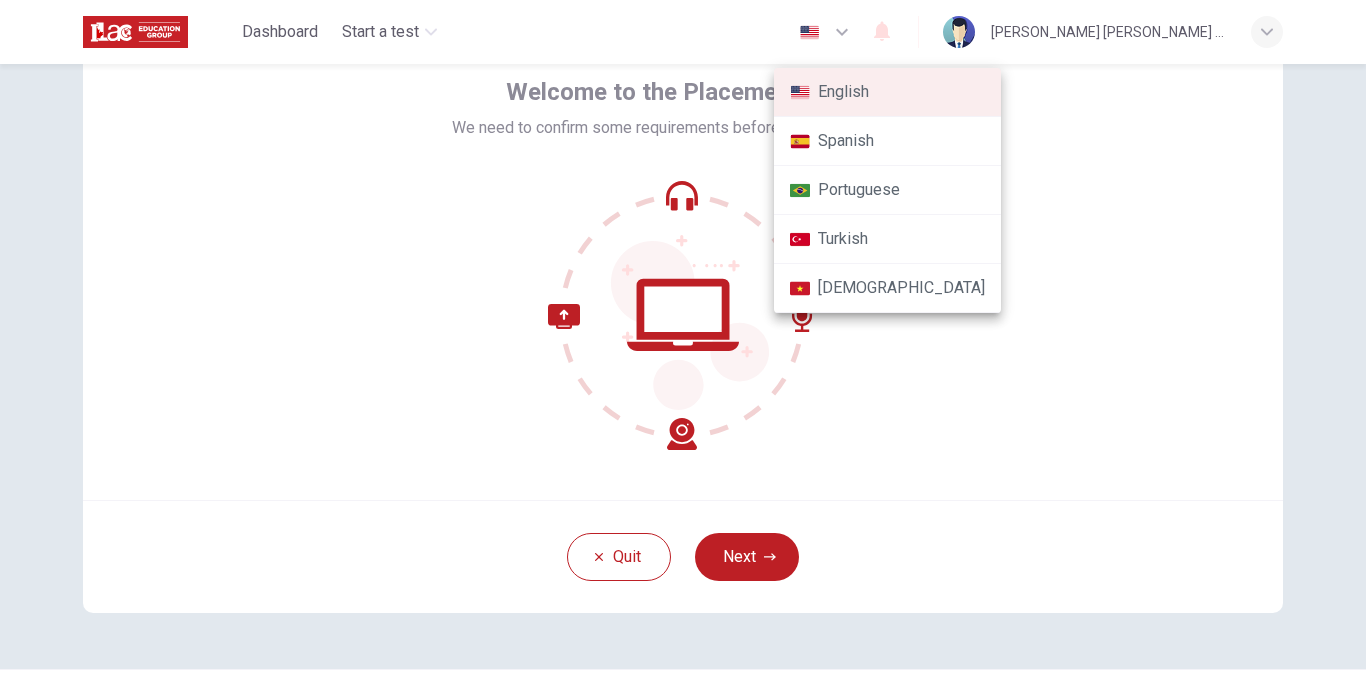 click at bounding box center (683, 338) 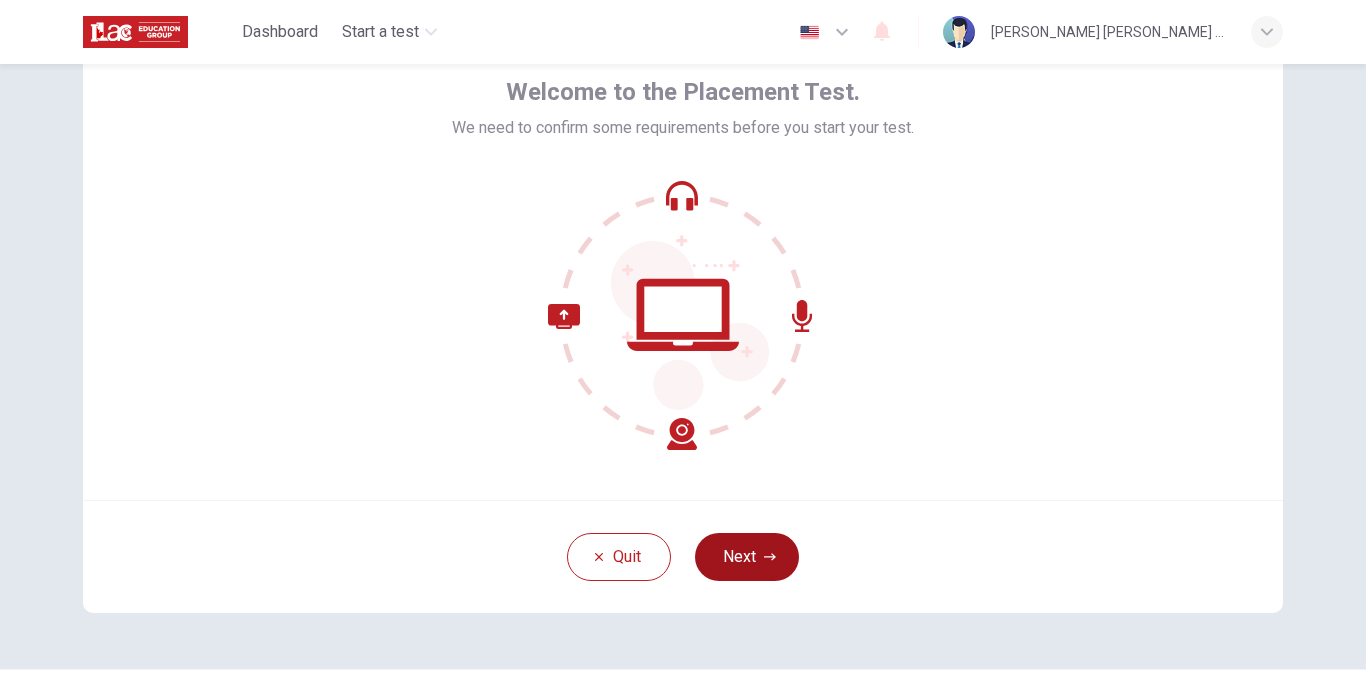 click on "Next" at bounding box center (747, 557) 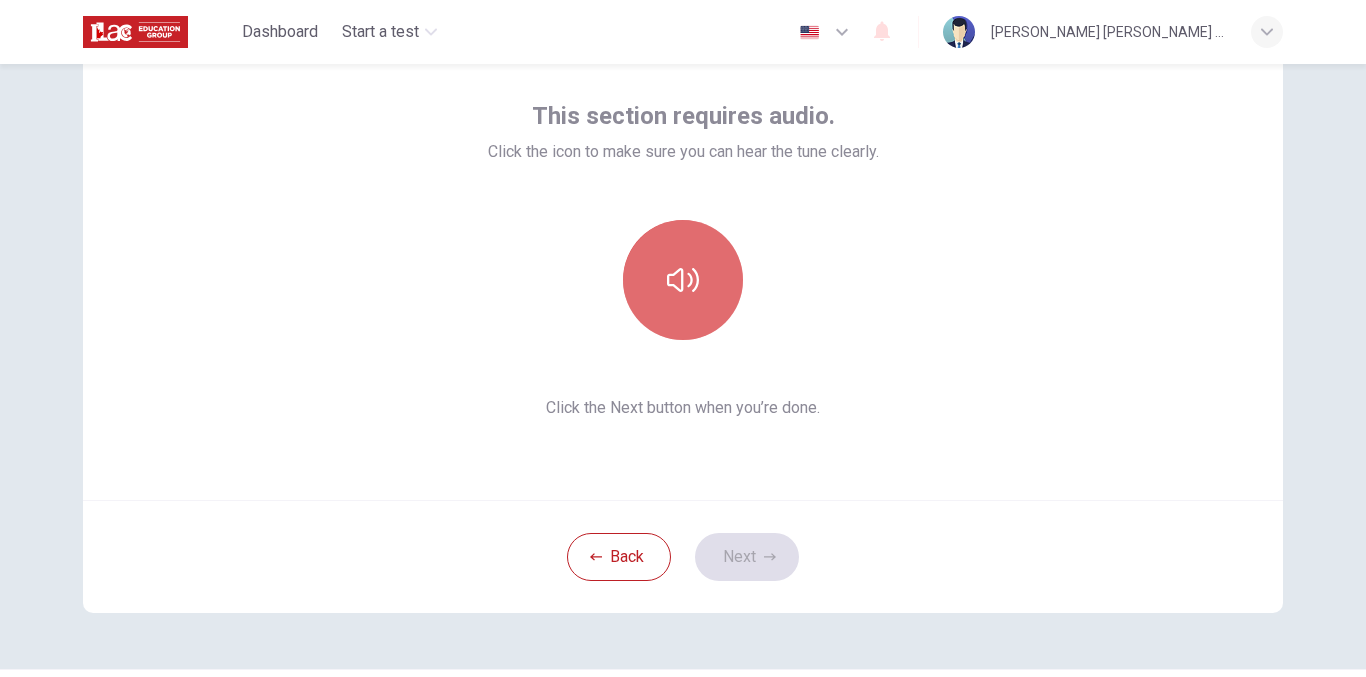 click at bounding box center (683, 280) 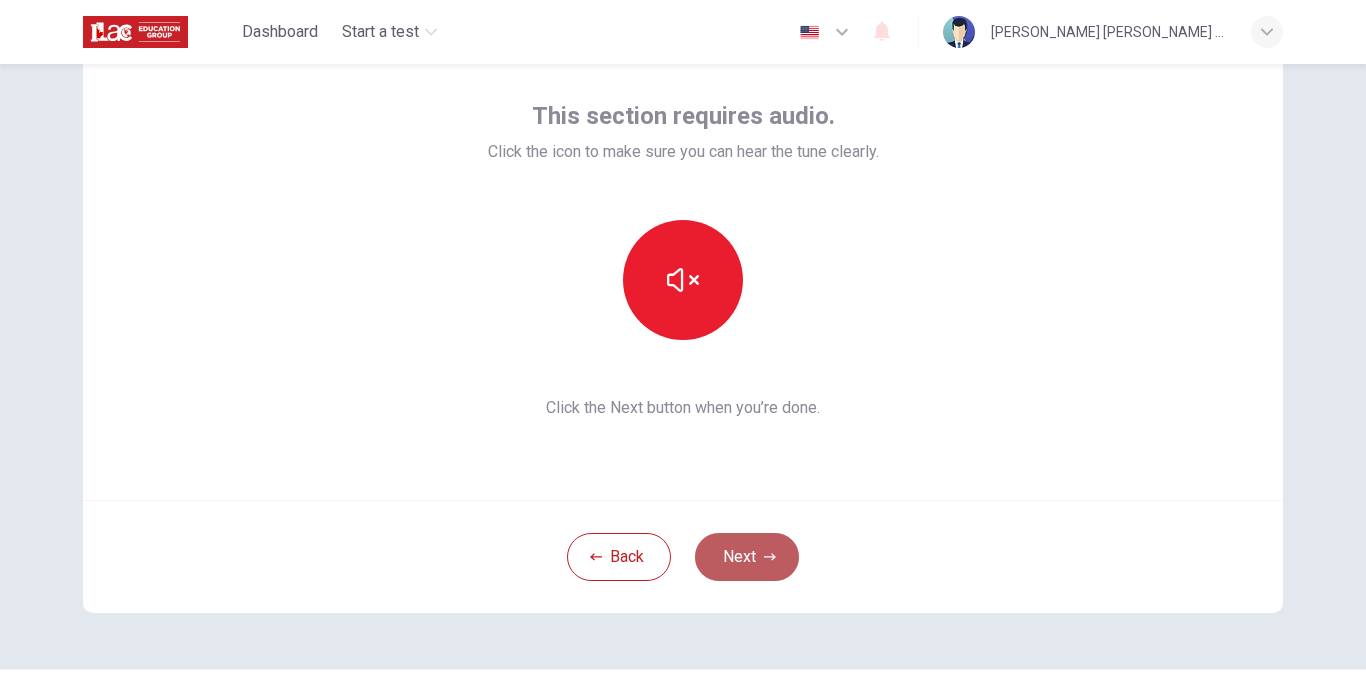 click on "Next" at bounding box center [747, 557] 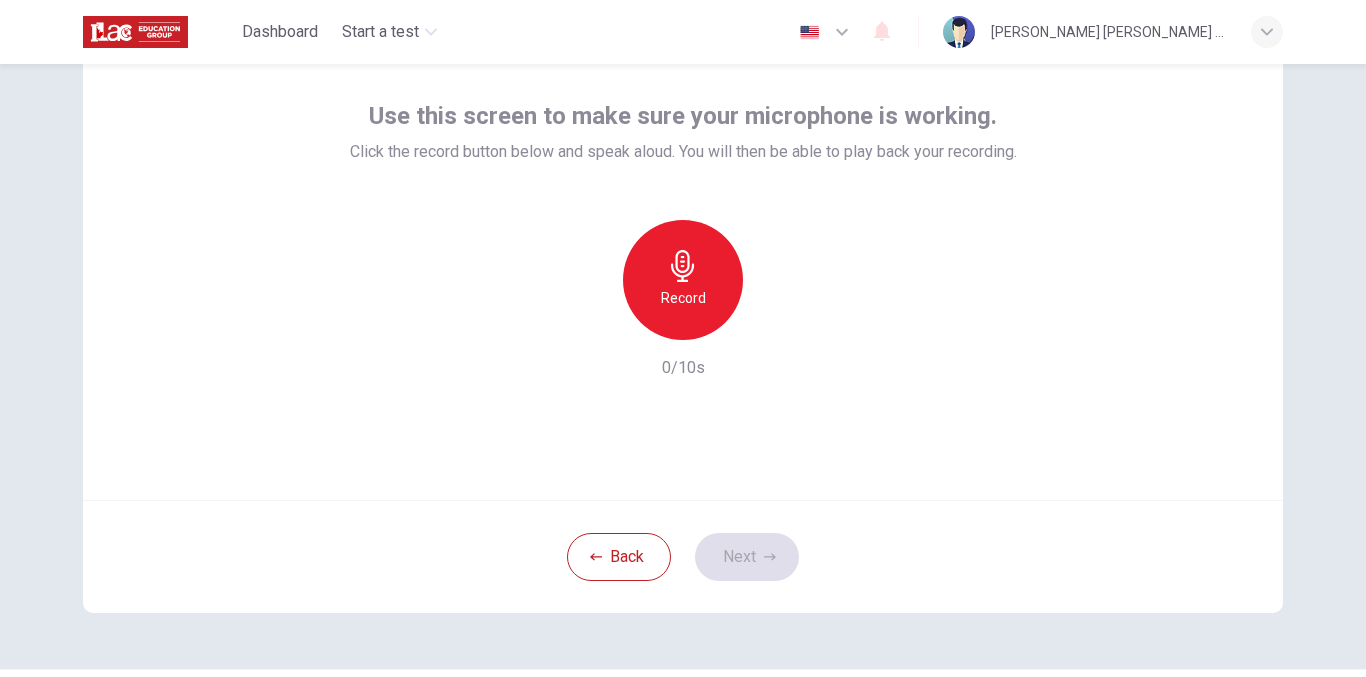 click 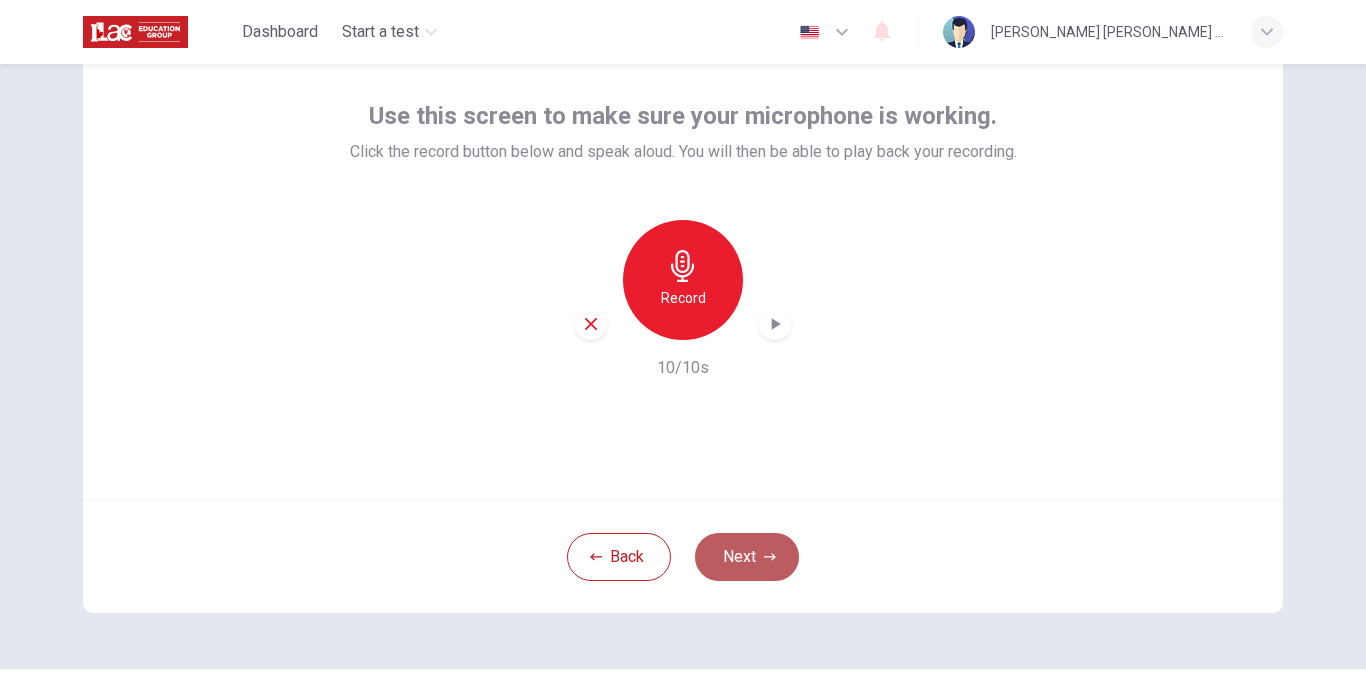 click on "Next" at bounding box center [747, 557] 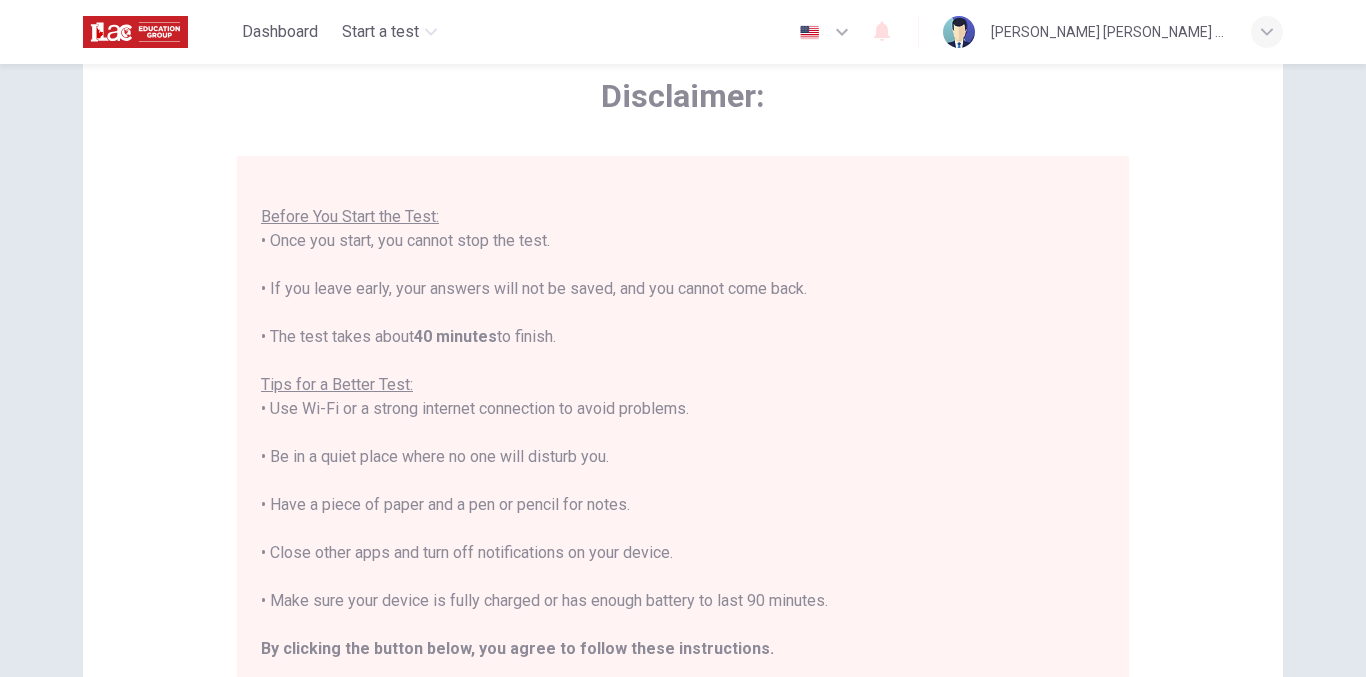 scroll, scrollTop: 0, scrollLeft: 0, axis: both 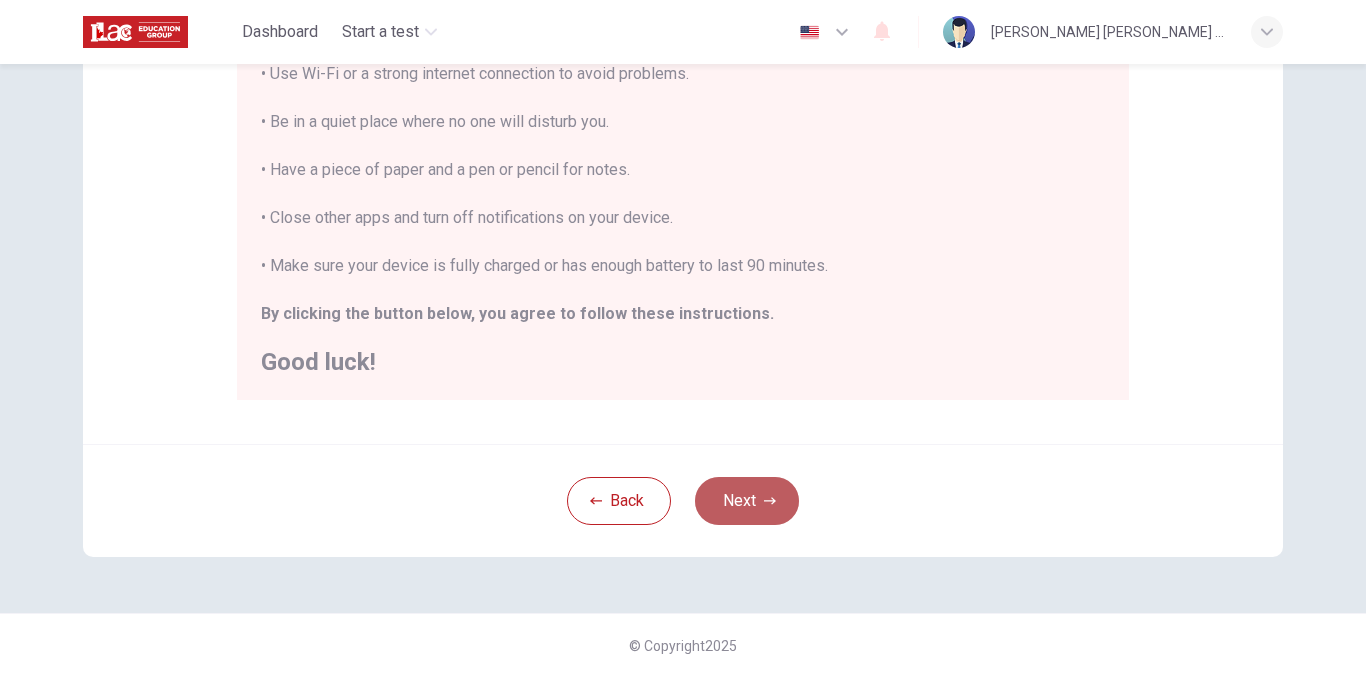 click 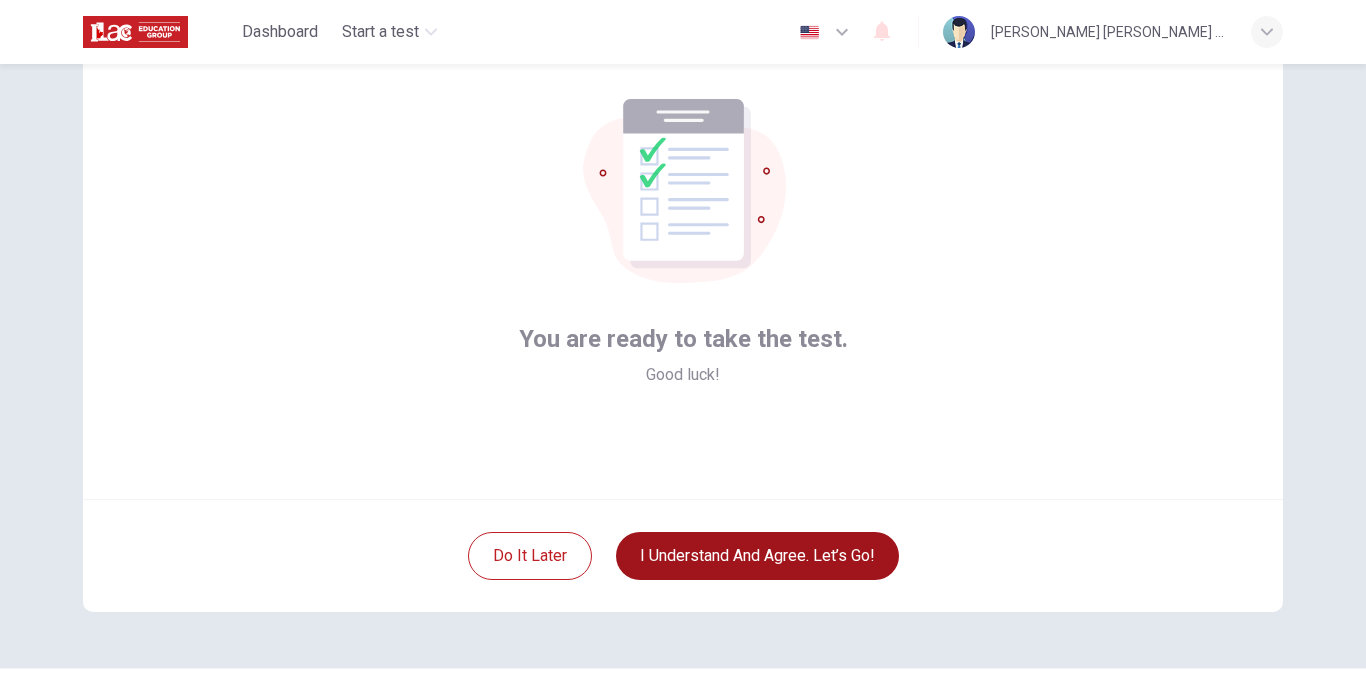 scroll, scrollTop: 56, scrollLeft: 0, axis: vertical 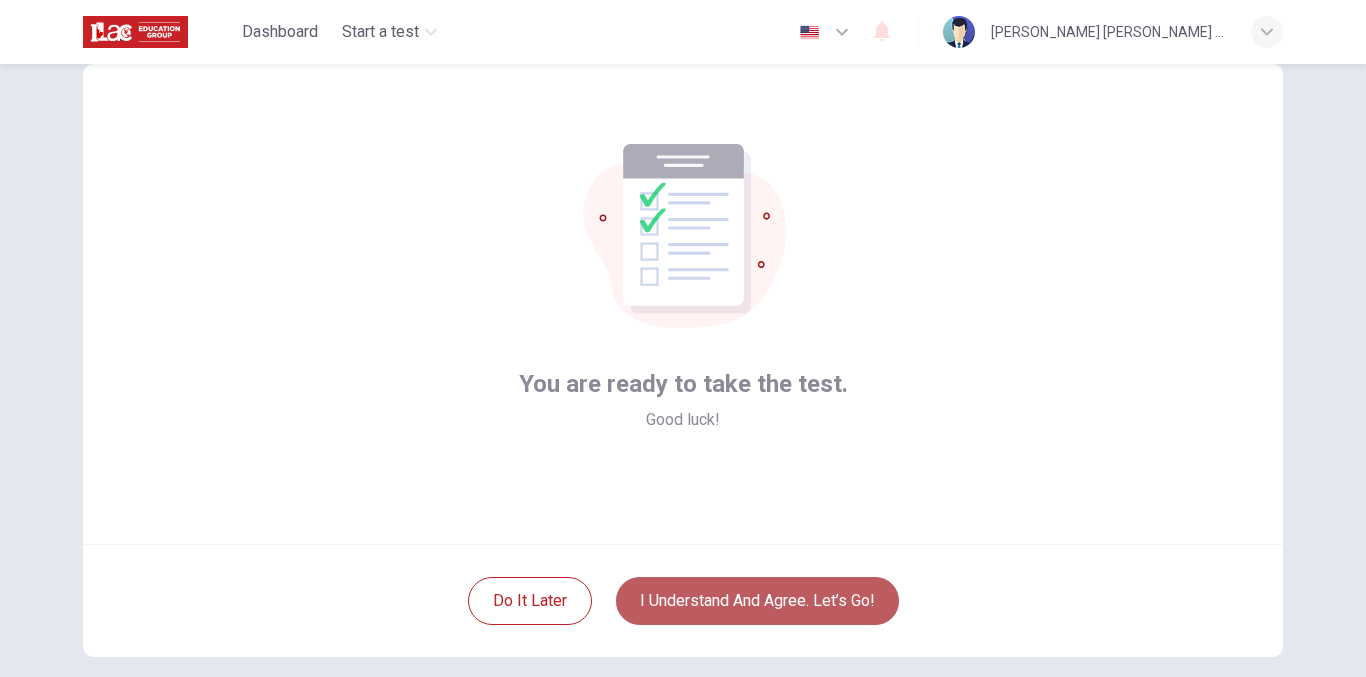 click on "I understand and agree. Let’s go!" at bounding box center (757, 601) 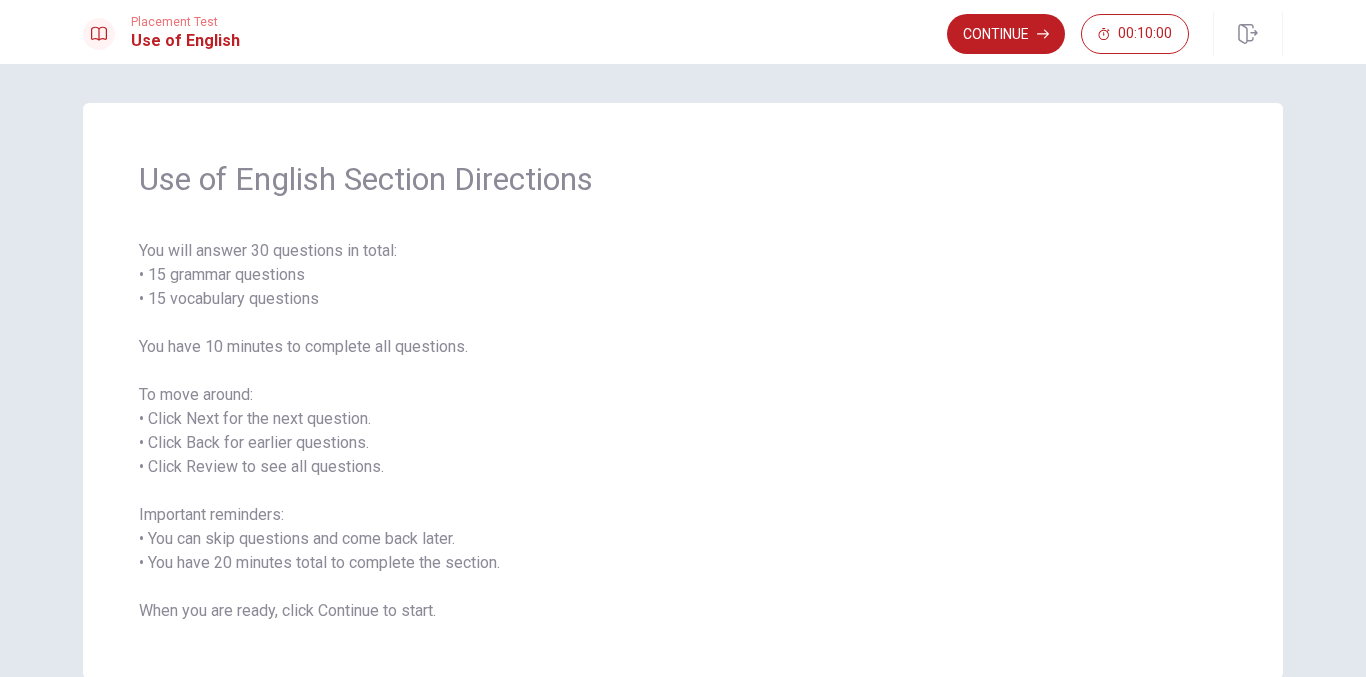 scroll, scrollTop: 0, scrollLeft: 0, axis: both 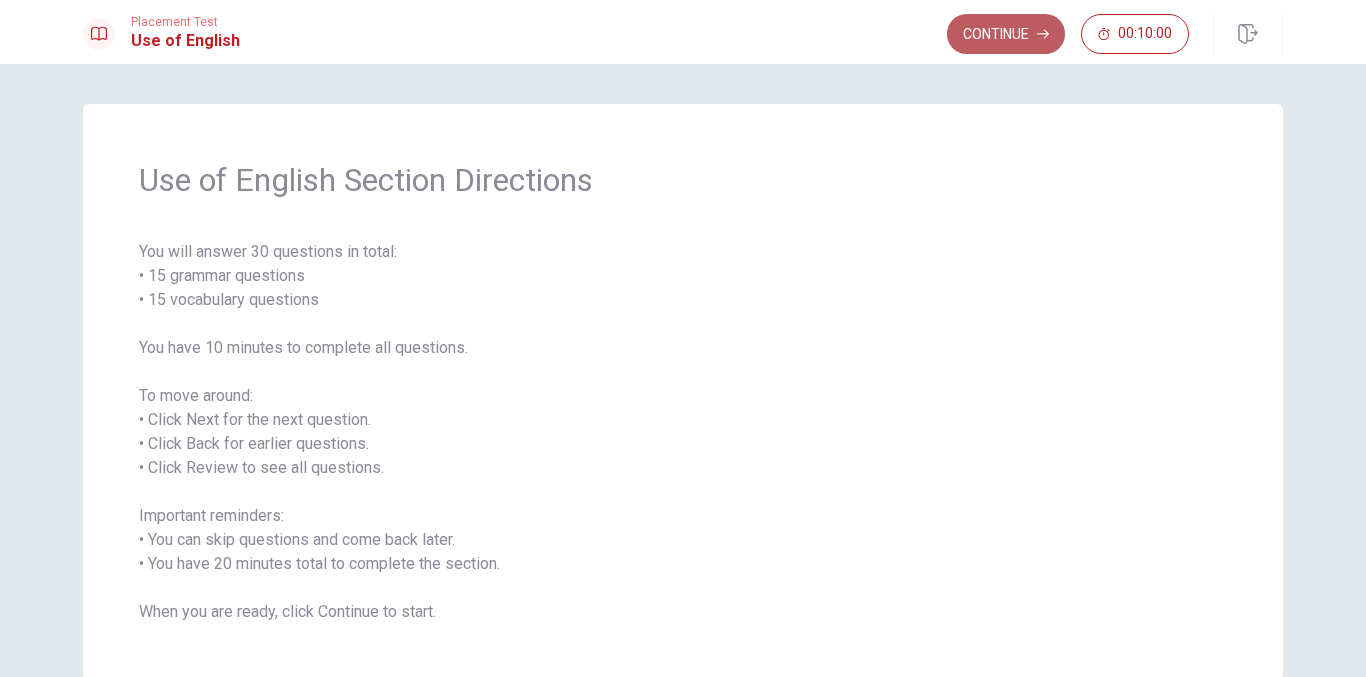 click on "Continue" at bounding box center (1006, 34) 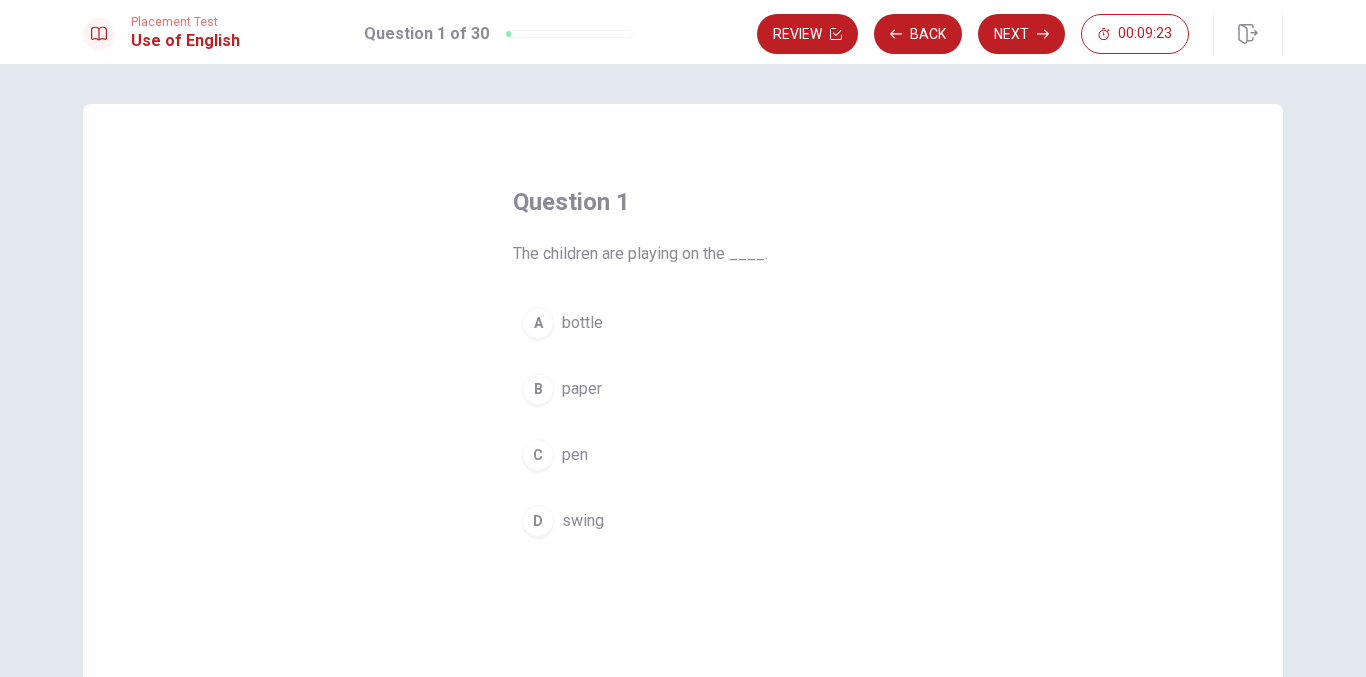 click on "D swing" at bounding box center [683, 521] 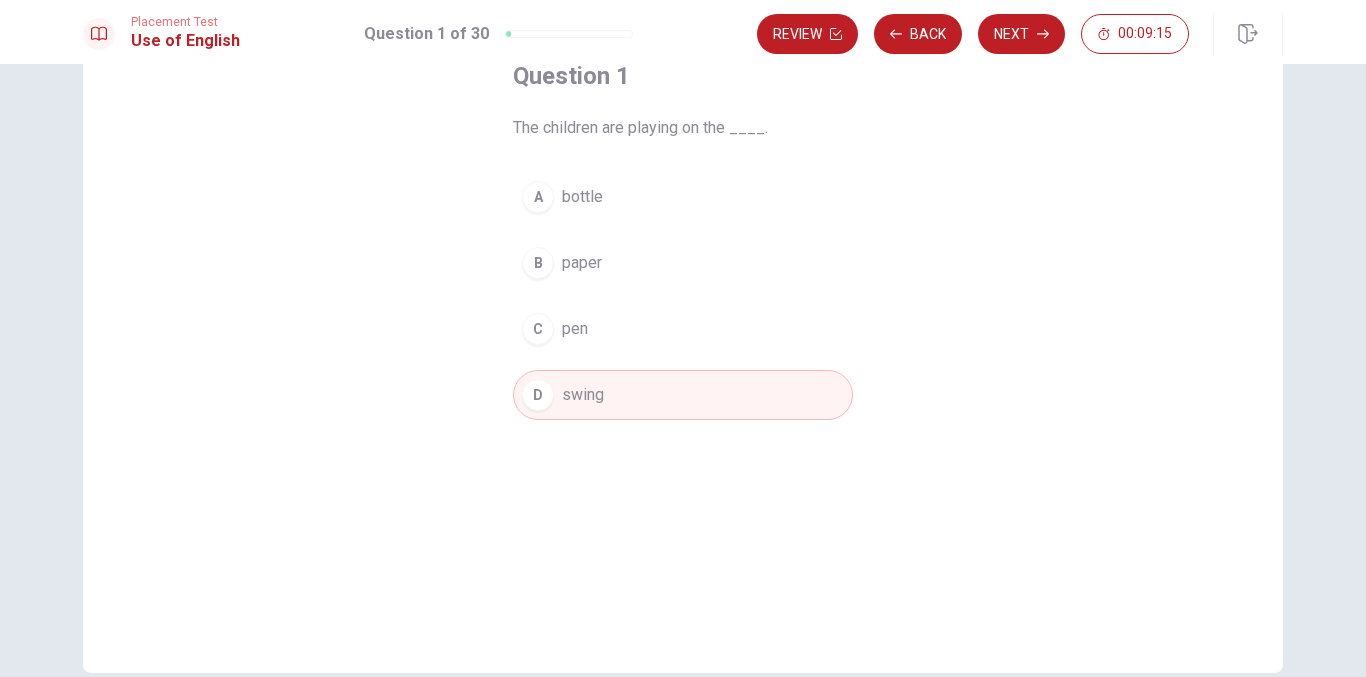 scroll, scrollTop: 26, scrollLeft: 0, axis: vertical 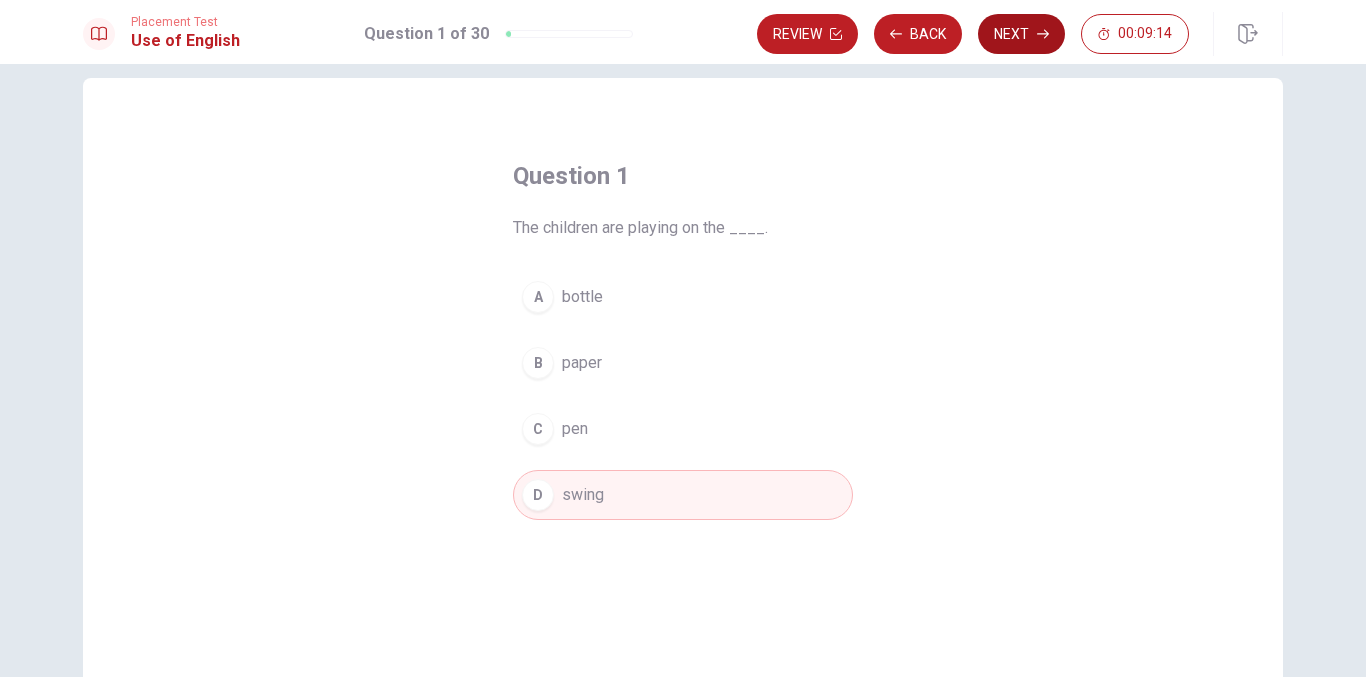 click on "Next" at bounding box center [1021, 34] 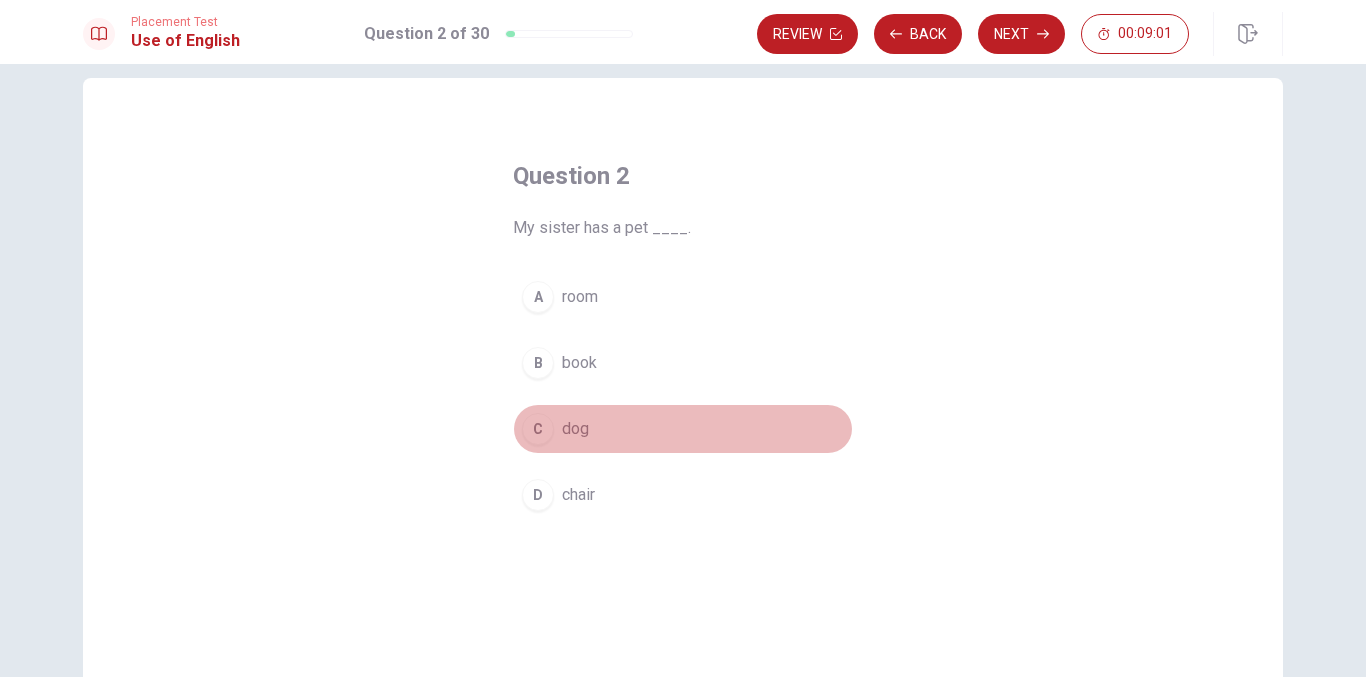 click on "C" at bounding box center [538, 429] 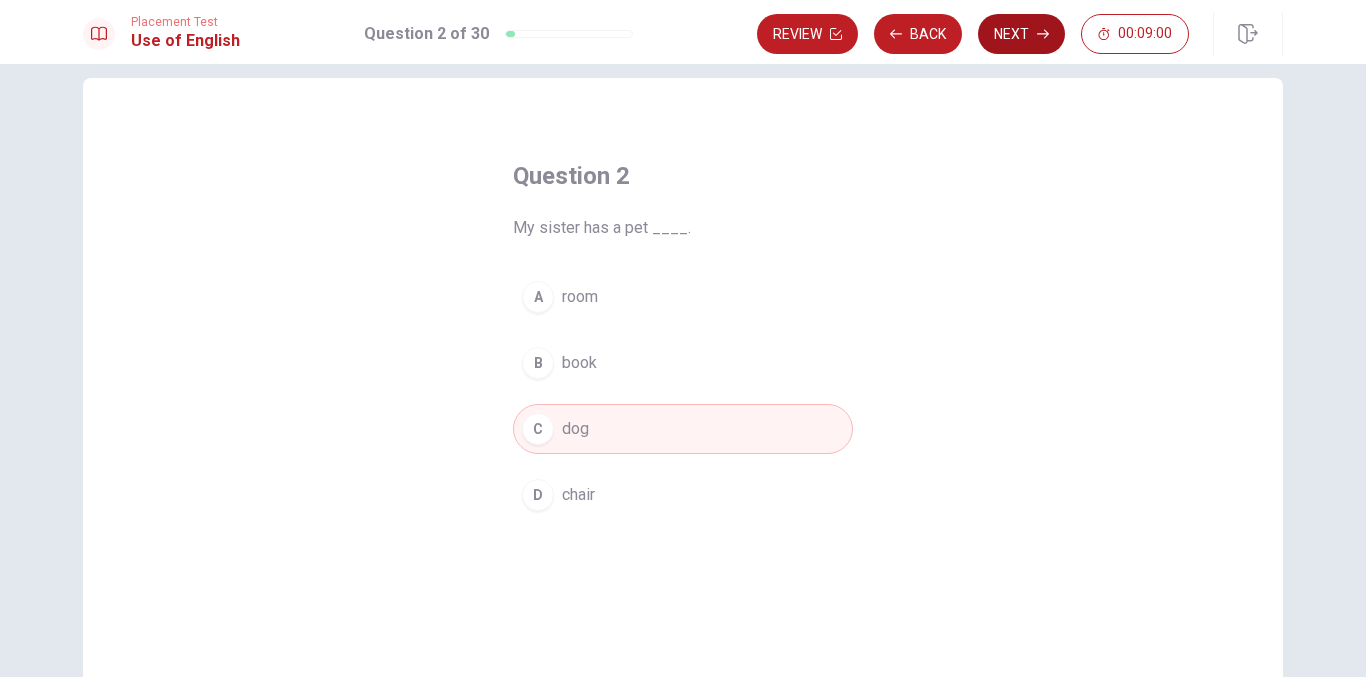click on "Next" at bounding box center (1021, 34) 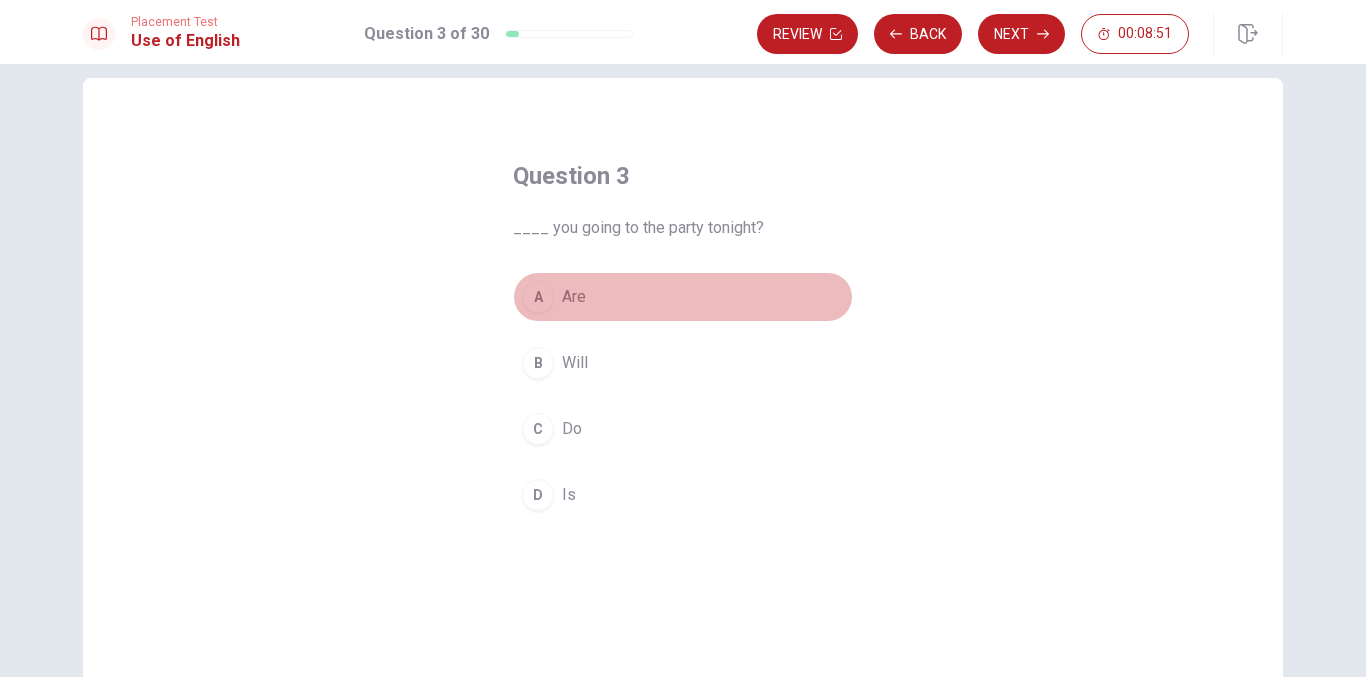click on "Are" at bounding box center (574, 297) 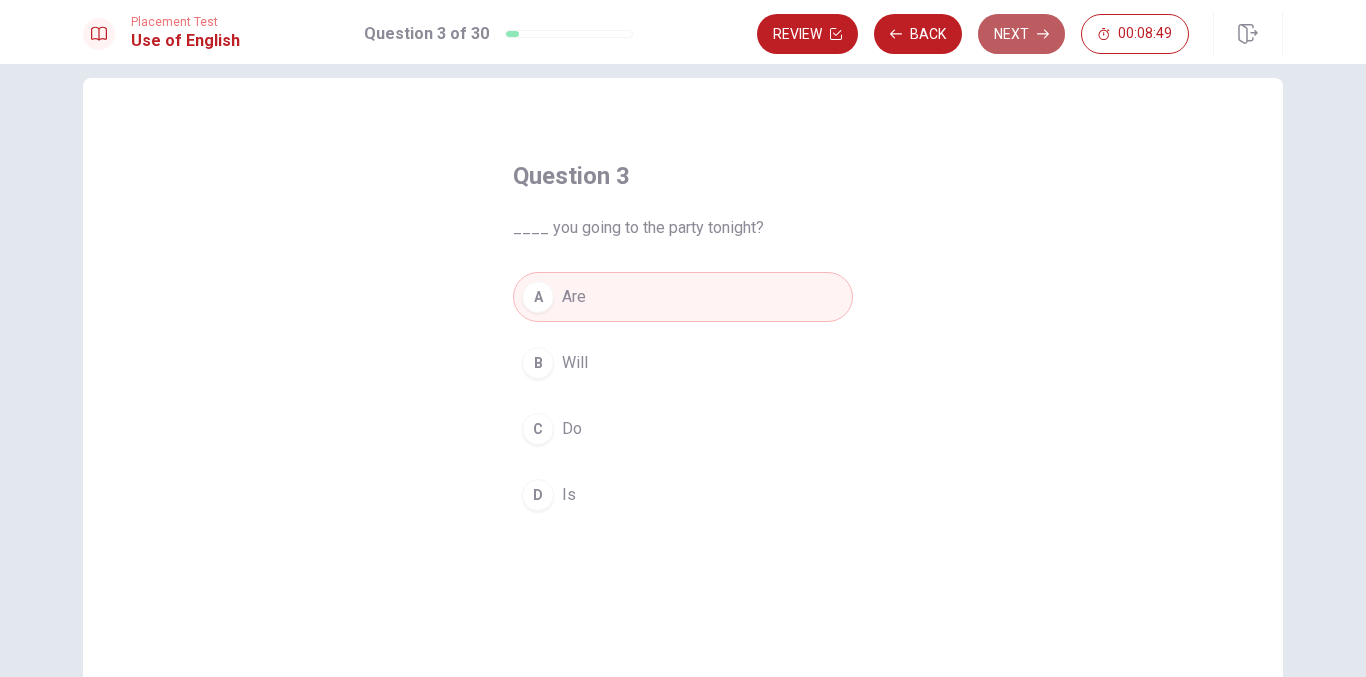 click on "Next" at bounding box center (1021, 34) 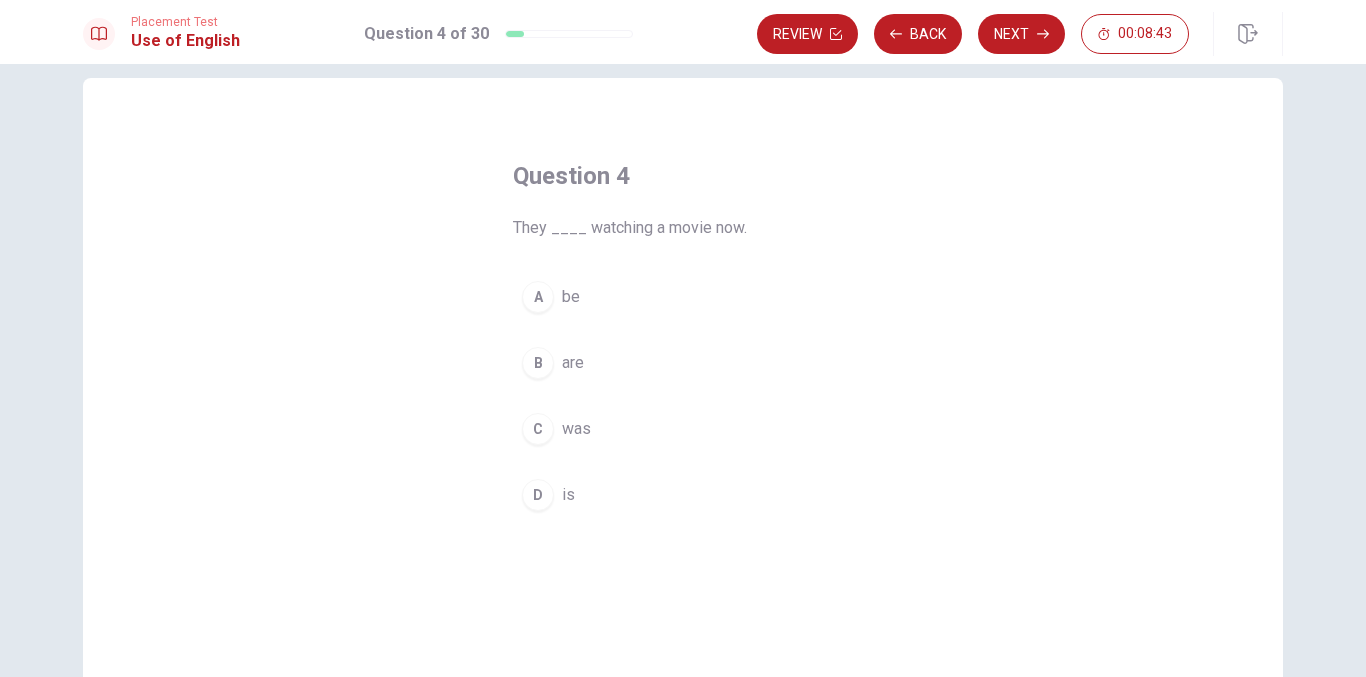 click on "are" at bounding box center (573, 363) 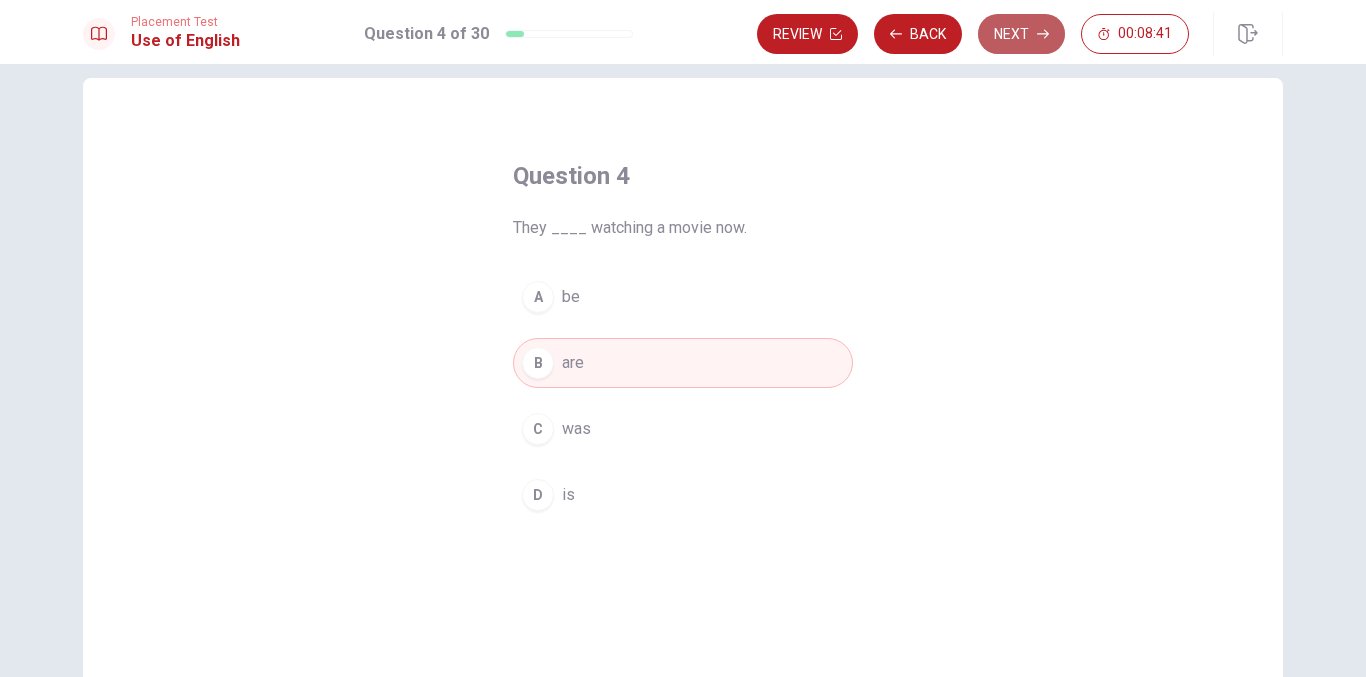 click 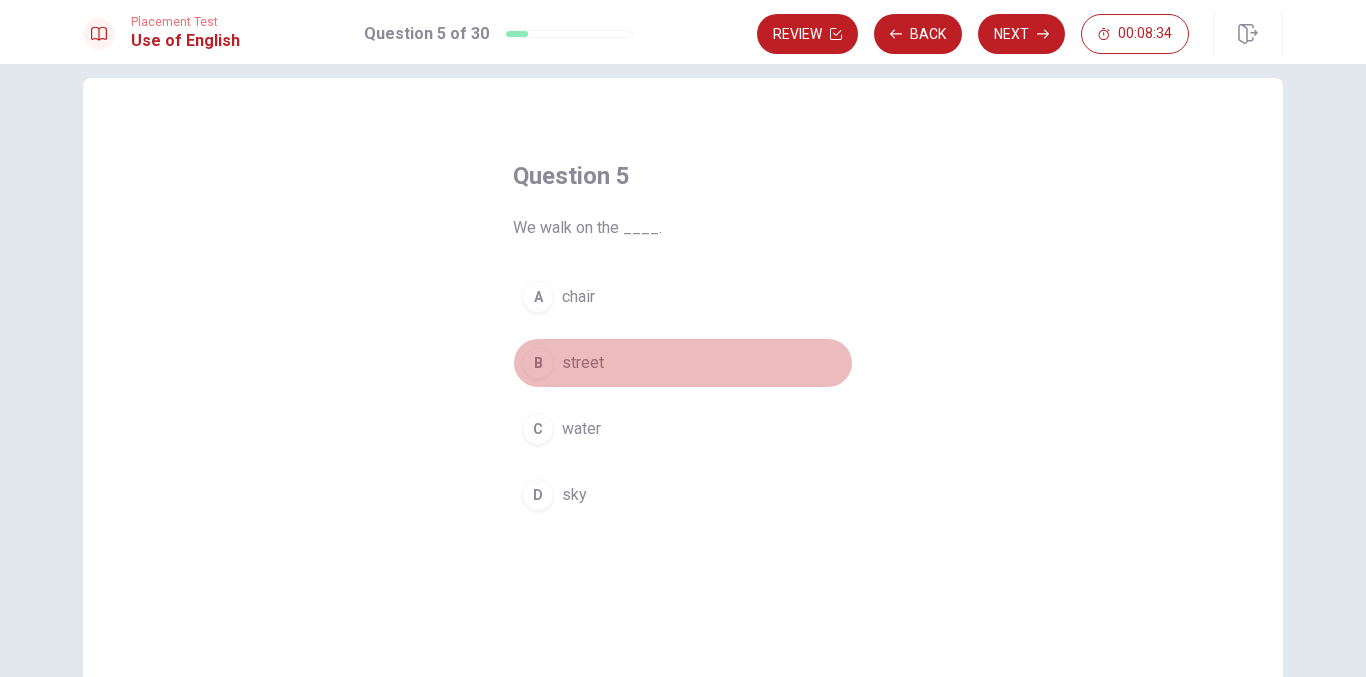 click on "street" at bounding box center (583, 363) 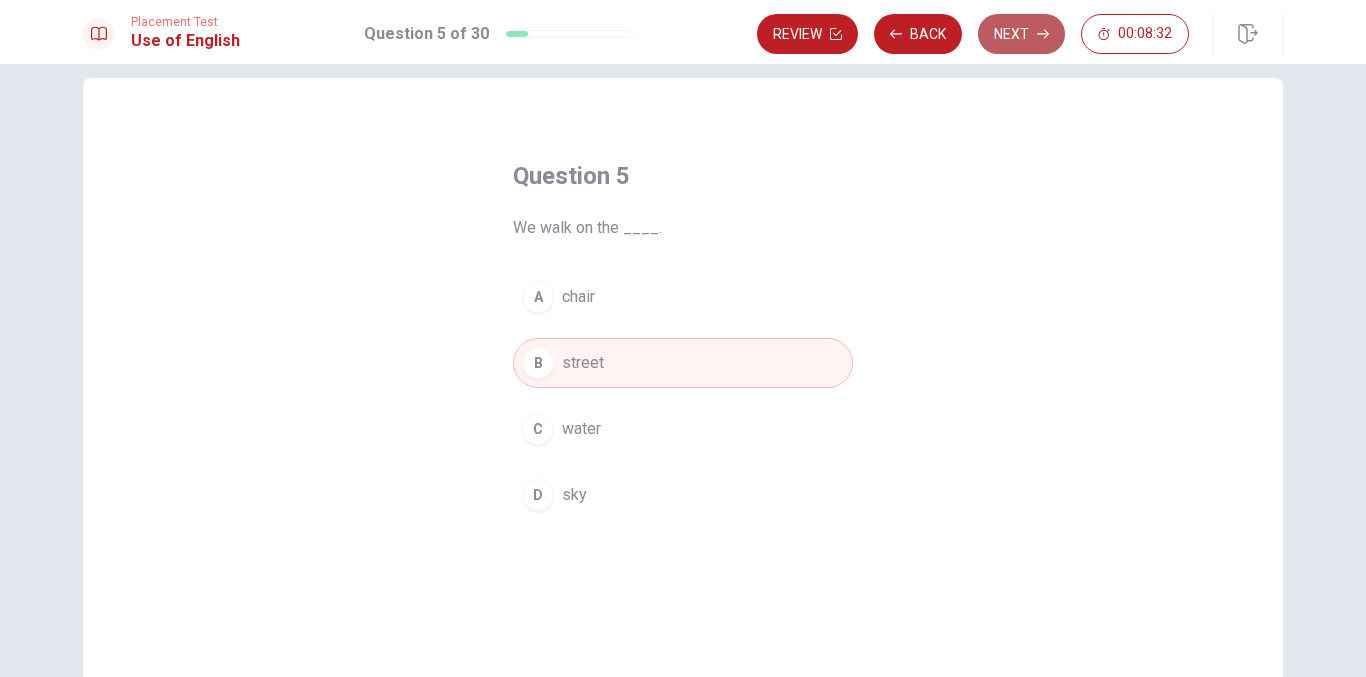 click on "Next" at bounding box center [1021, 34] 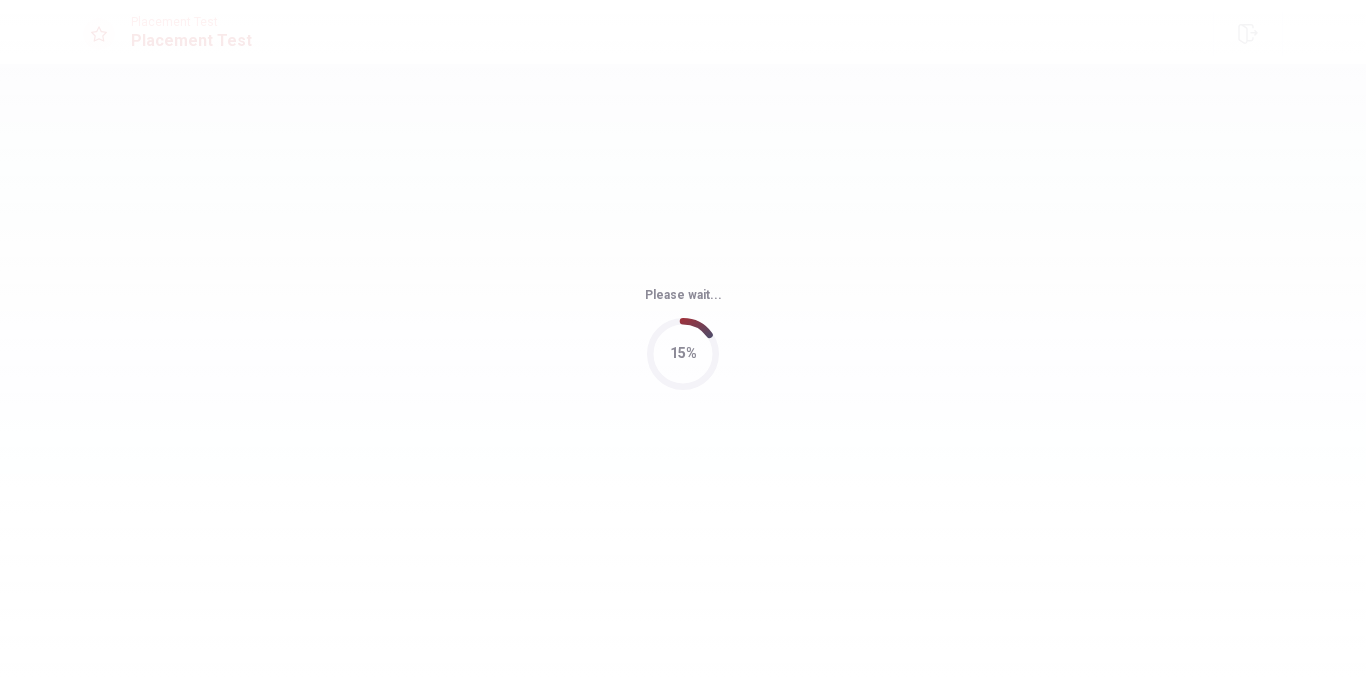 scroll, scrollTop: 0, scrollLeft: 0, axis: both 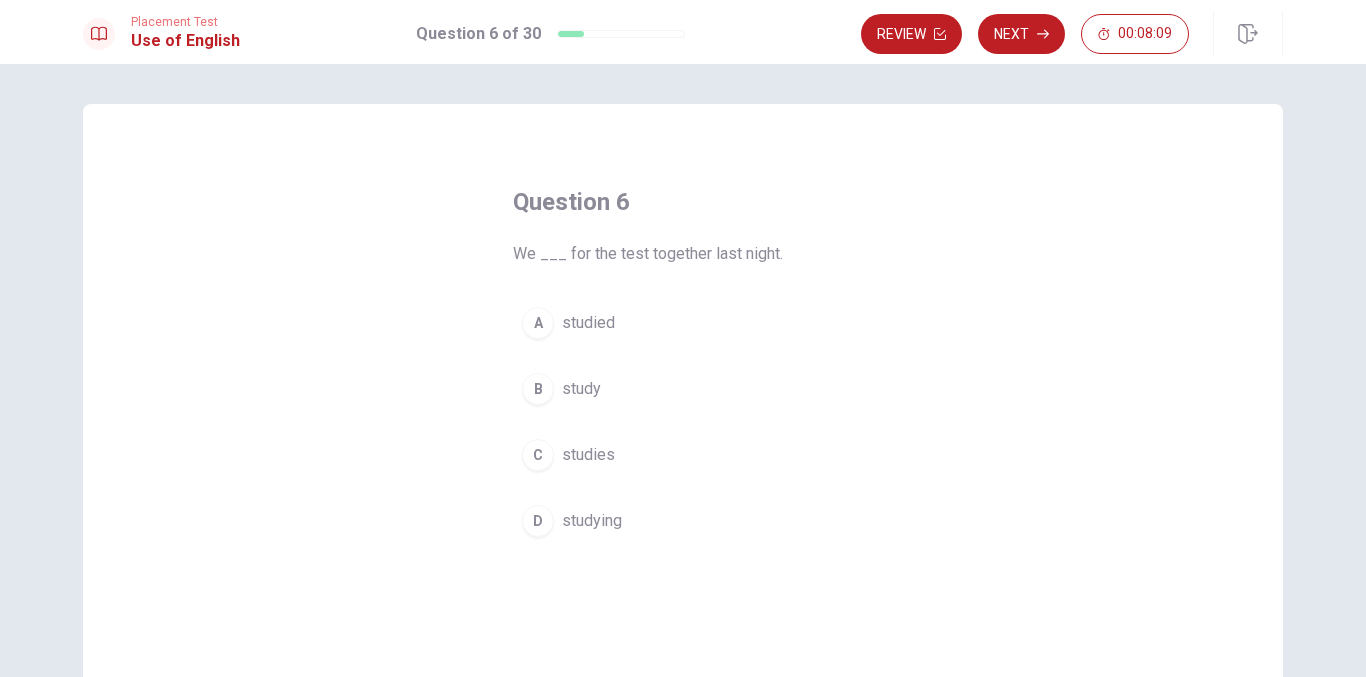 click on "A" at bounding box center [538, 323] 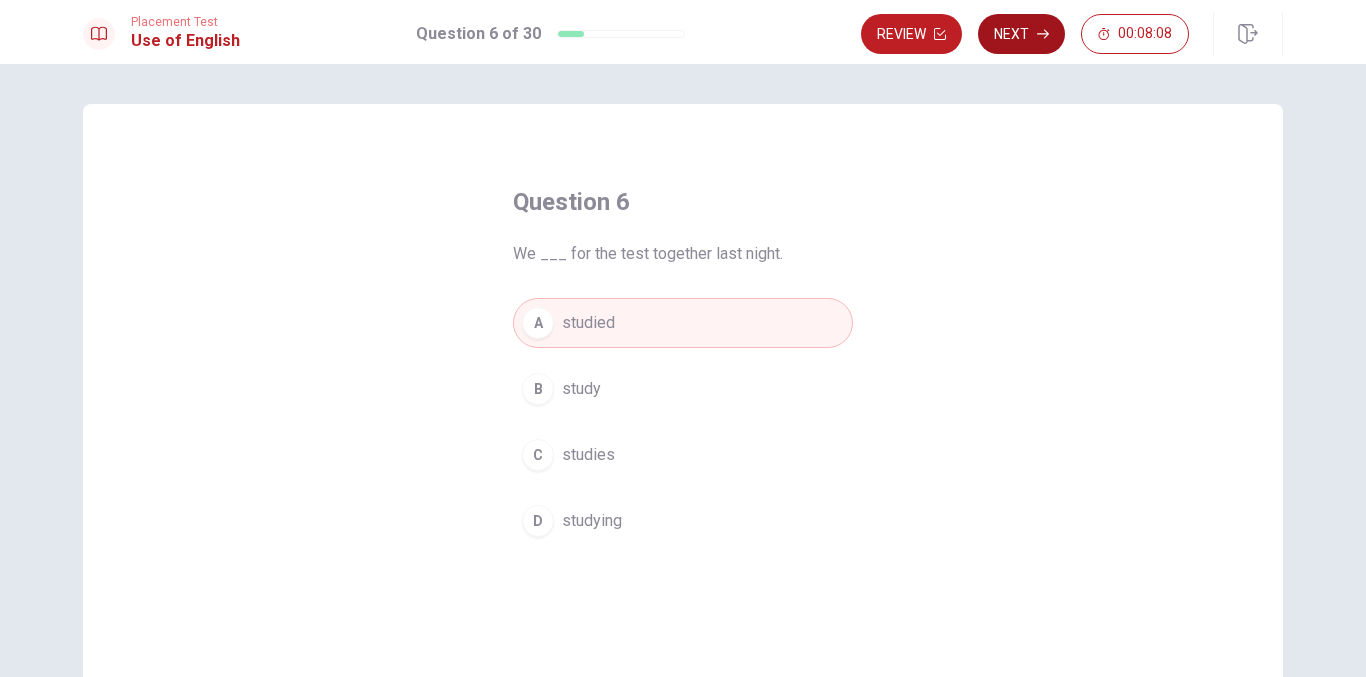 click on "Next" at bounding box center [1021, 34] 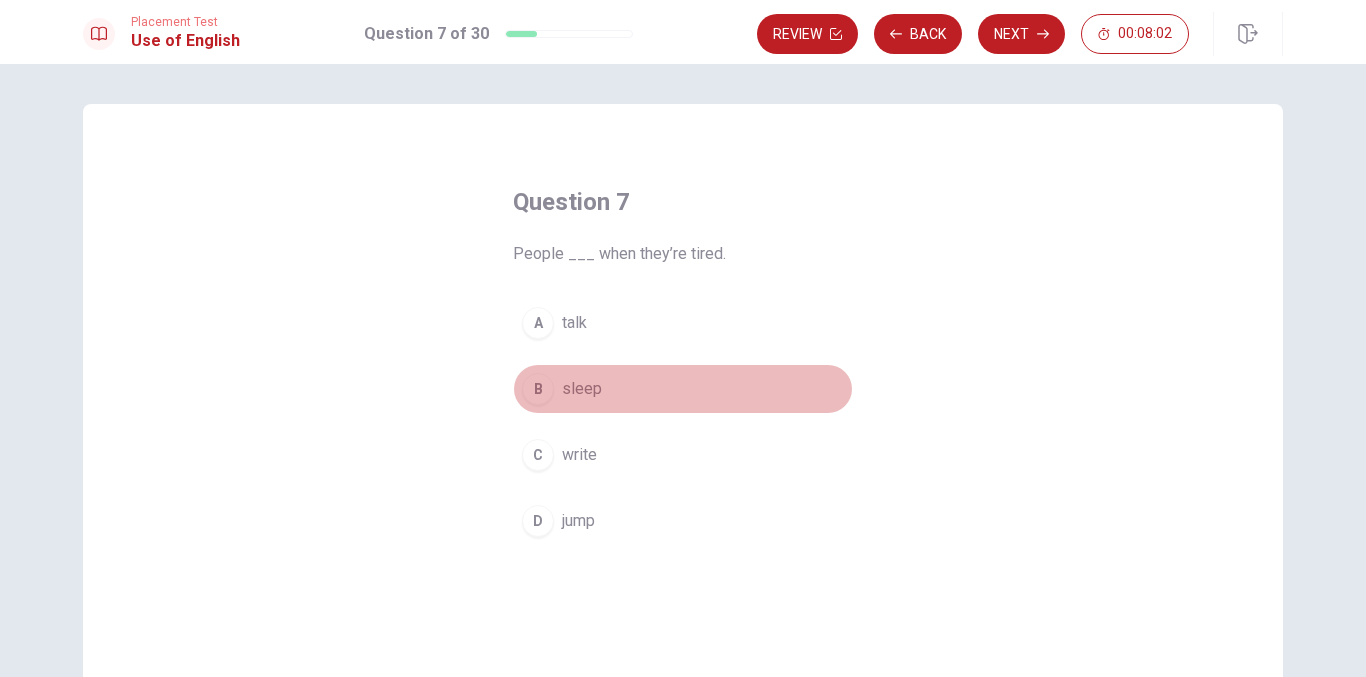 click on "B" at bounding box center [538, 389] 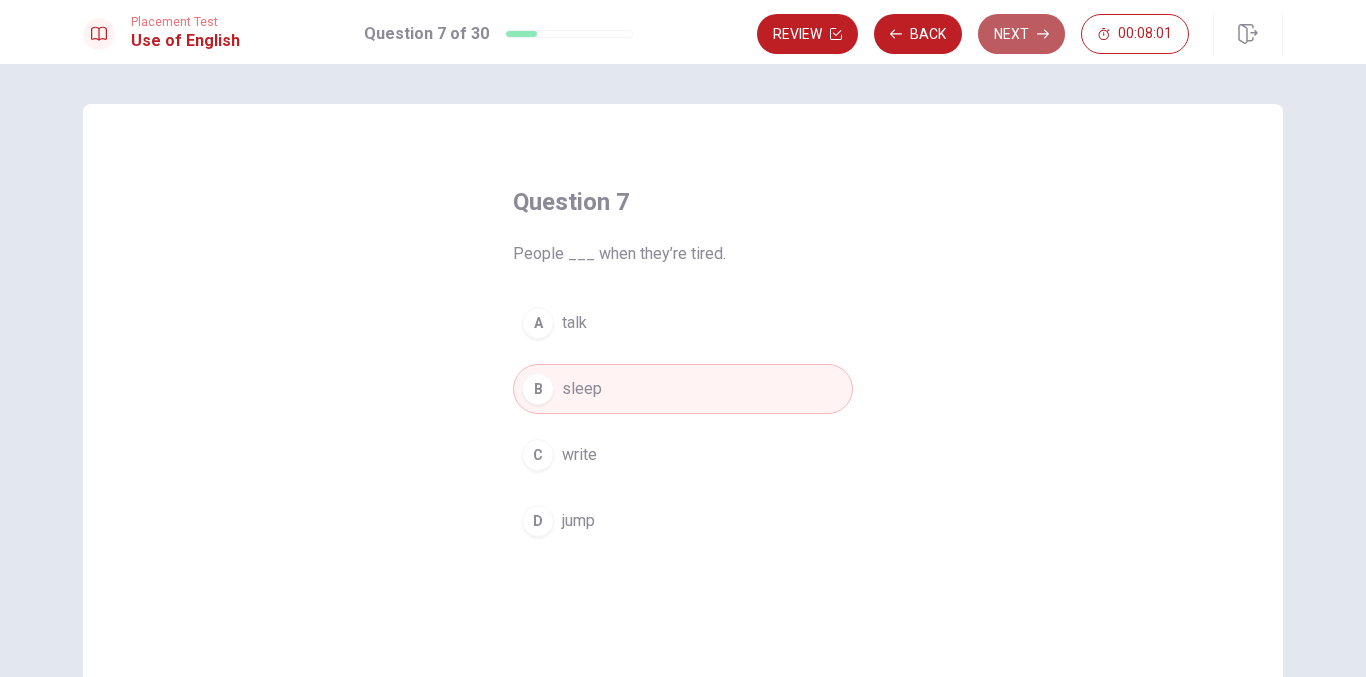 click on "Next" at bounding box center (1021, 34) 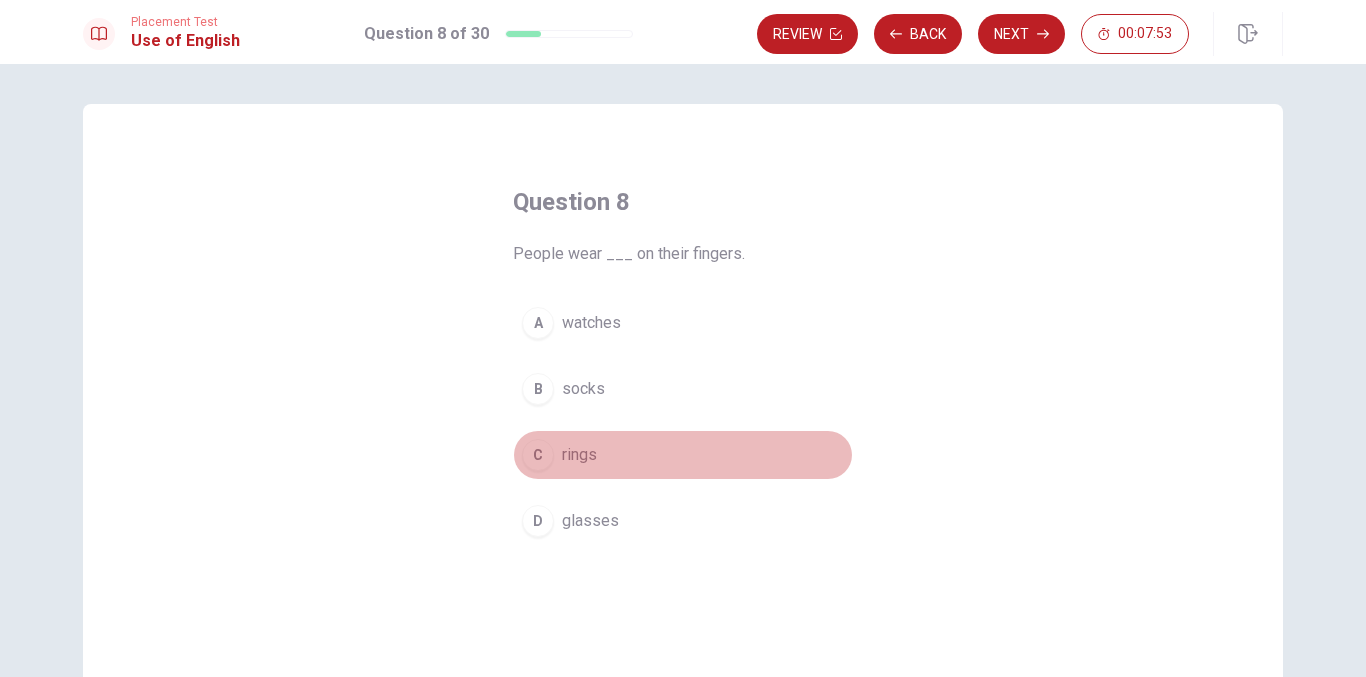 click on "C" at bounding box center (538, 455) 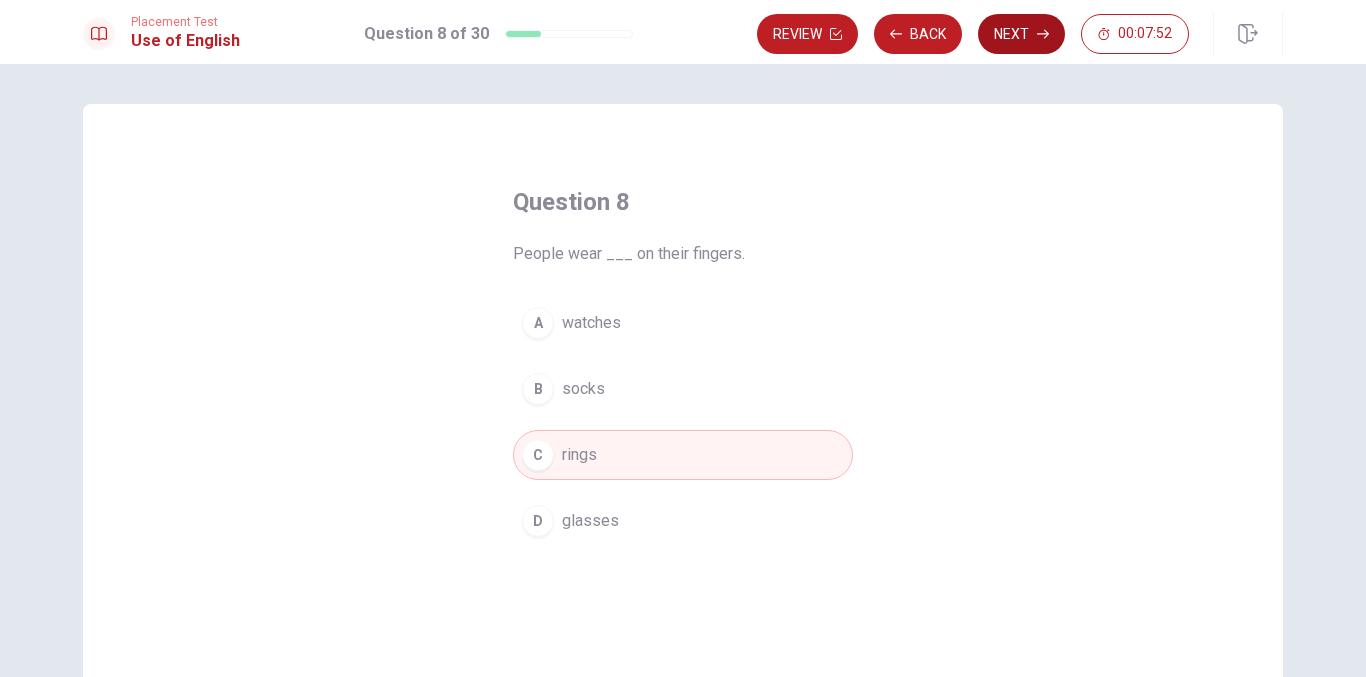 click on "Next" at bounding box center [1021, 34] 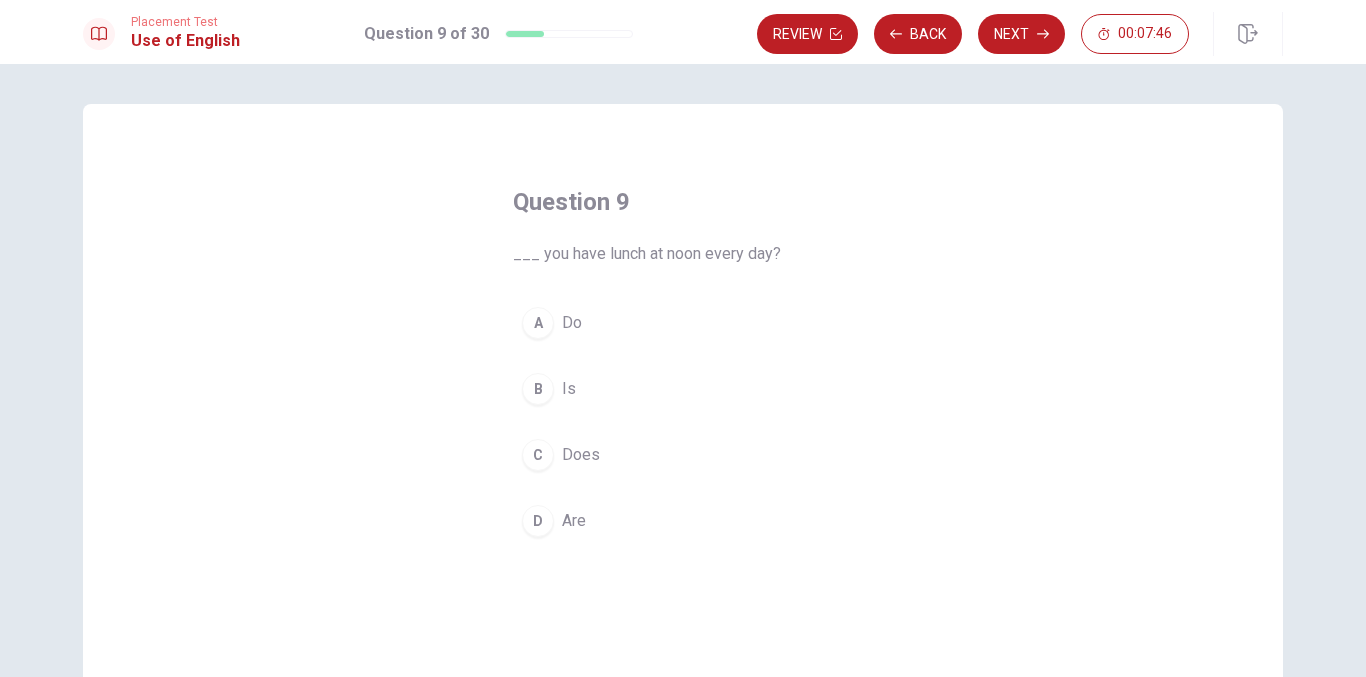 click on "A" at bounding box center [538, 323] 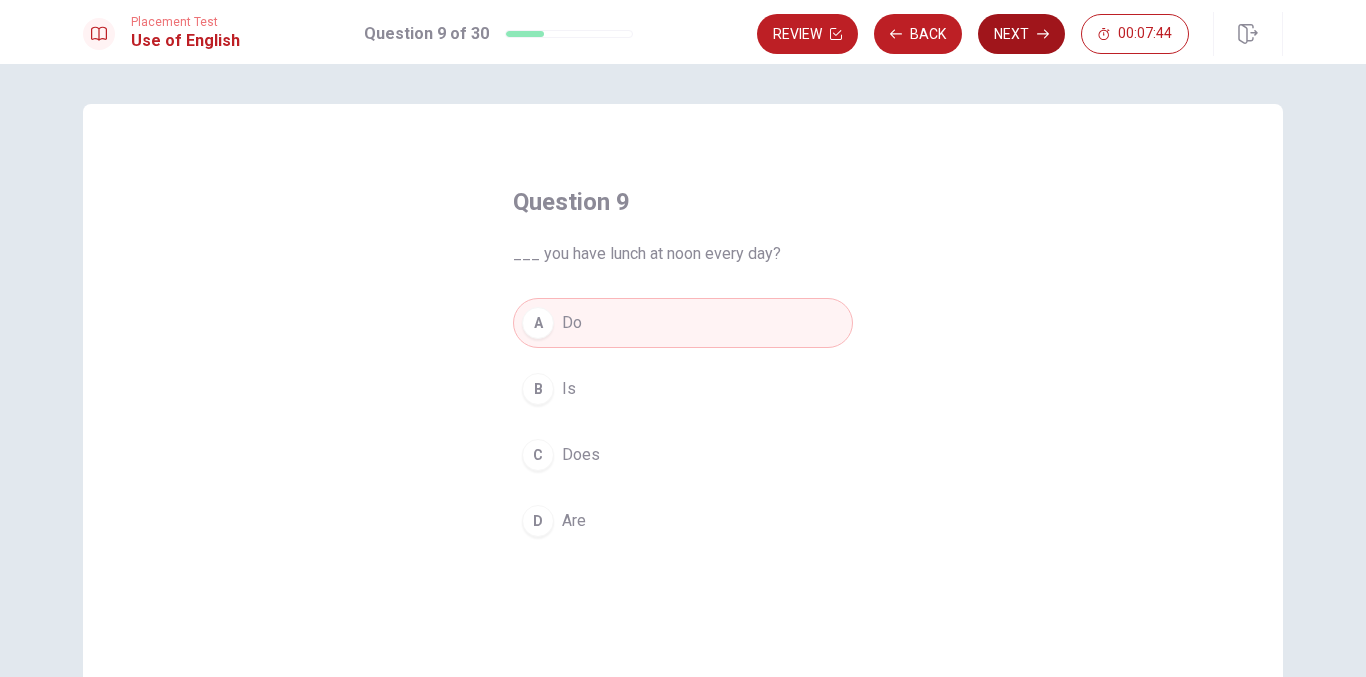 click on "Next" at bounding box center [1021, 34] 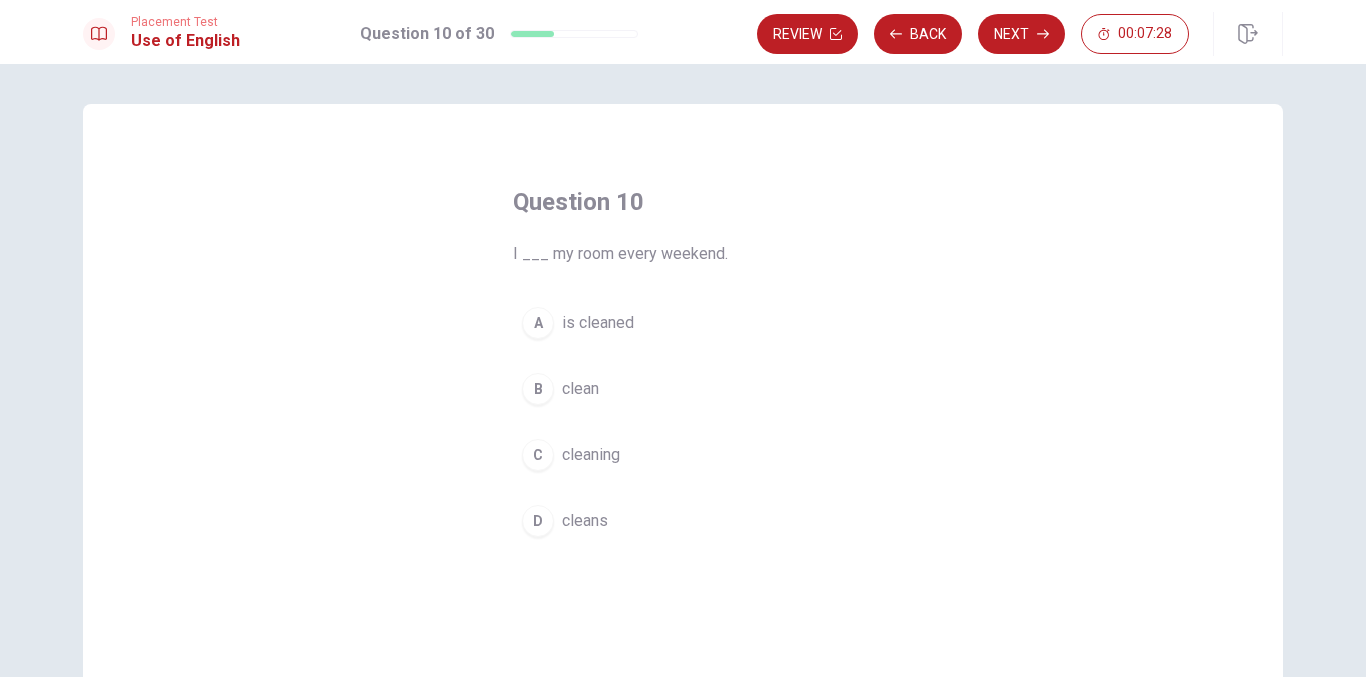 click on "clean" at bounding box center (580, 389) 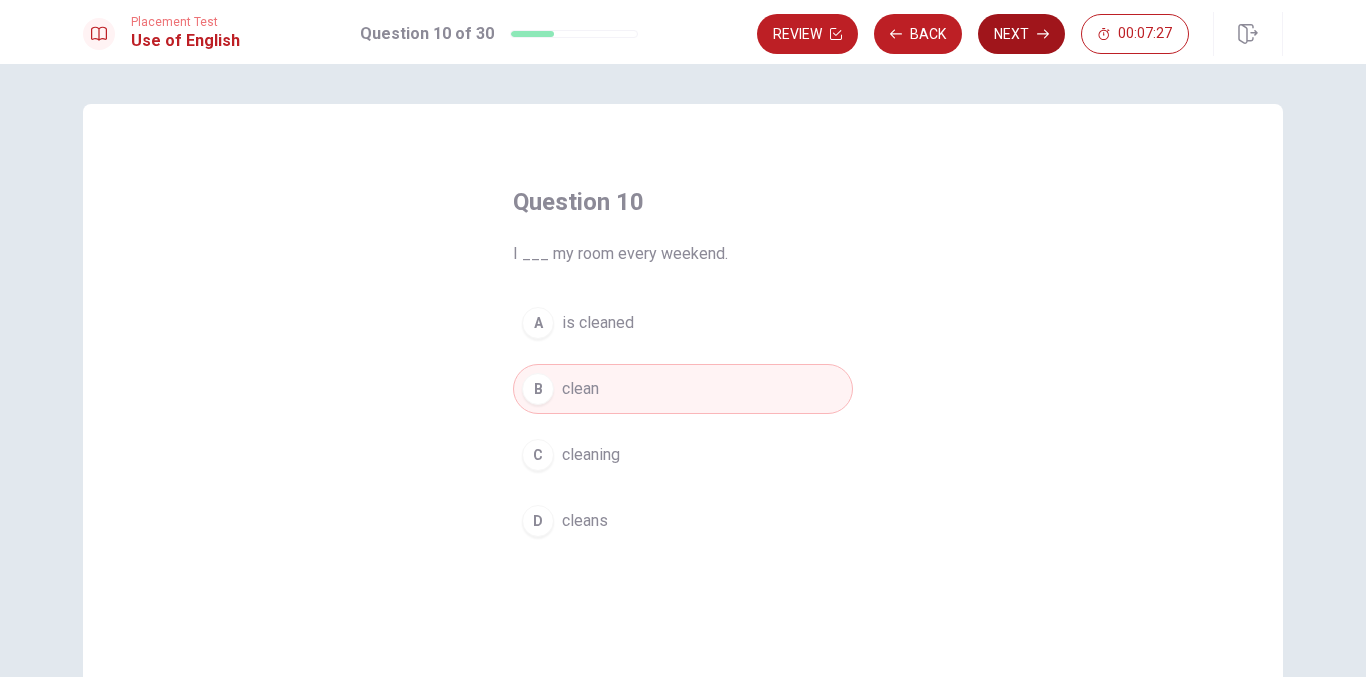 click on "Next" at bounding box center (1021, 34) 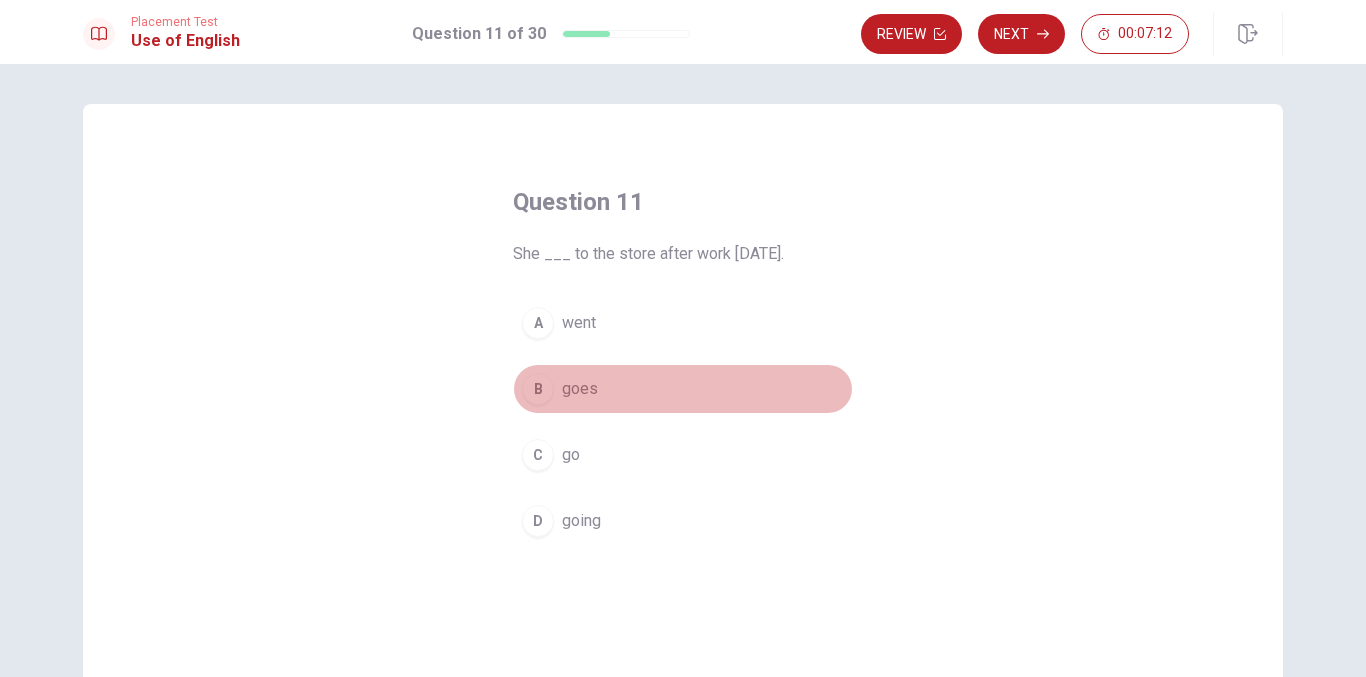 click on "B goes" at bounding box center [683, 389] 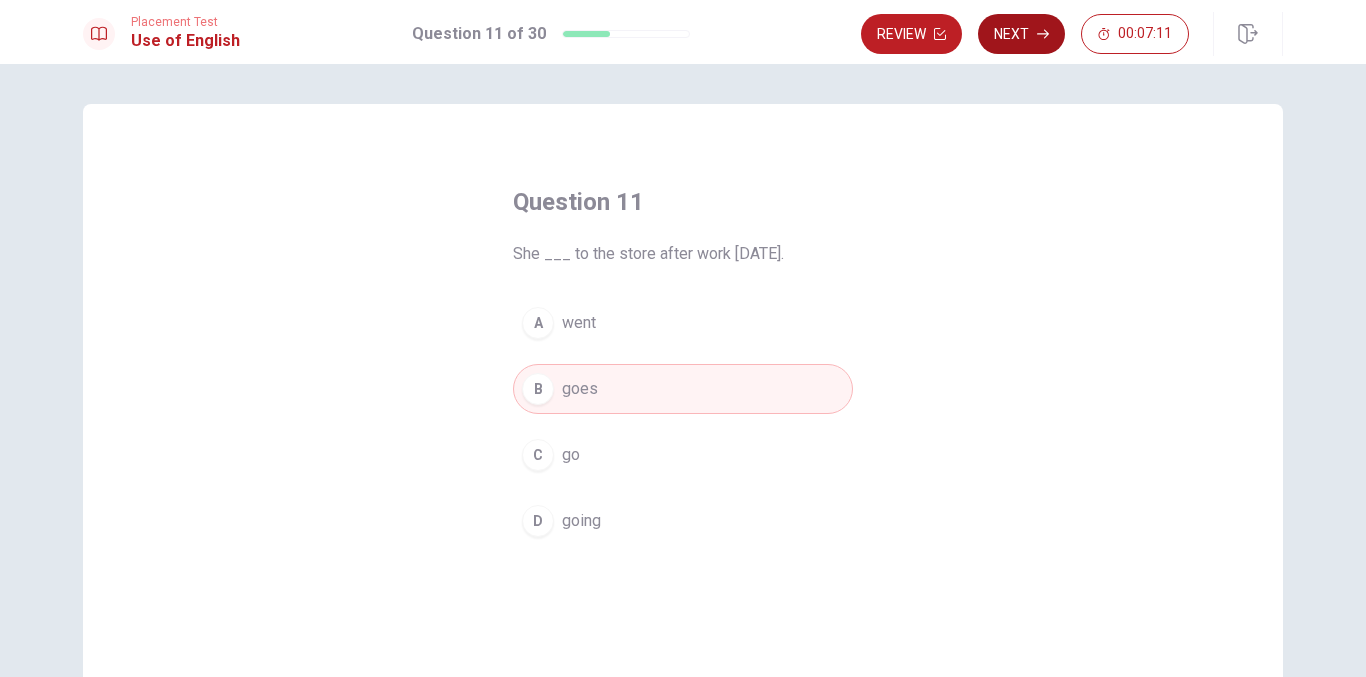 click on "Next" at bounding box center [1021, 34] 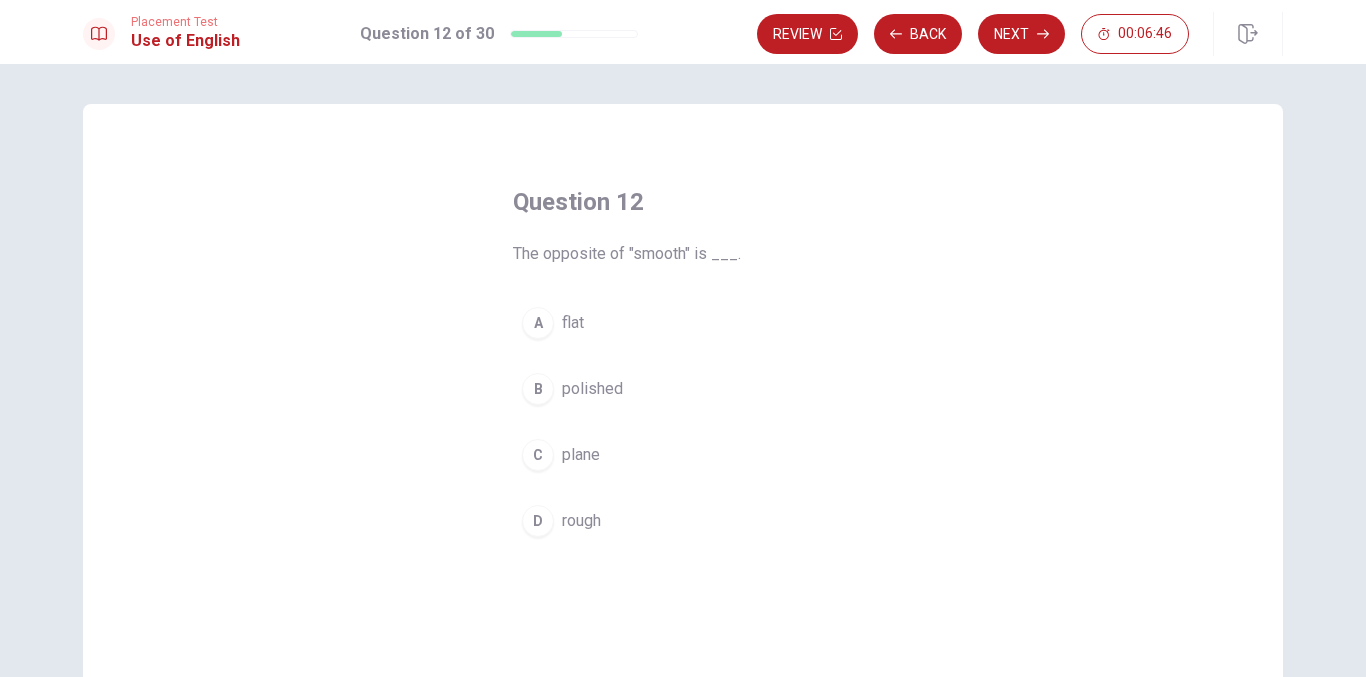 click on "D rough" at bounding box center (683, 521) 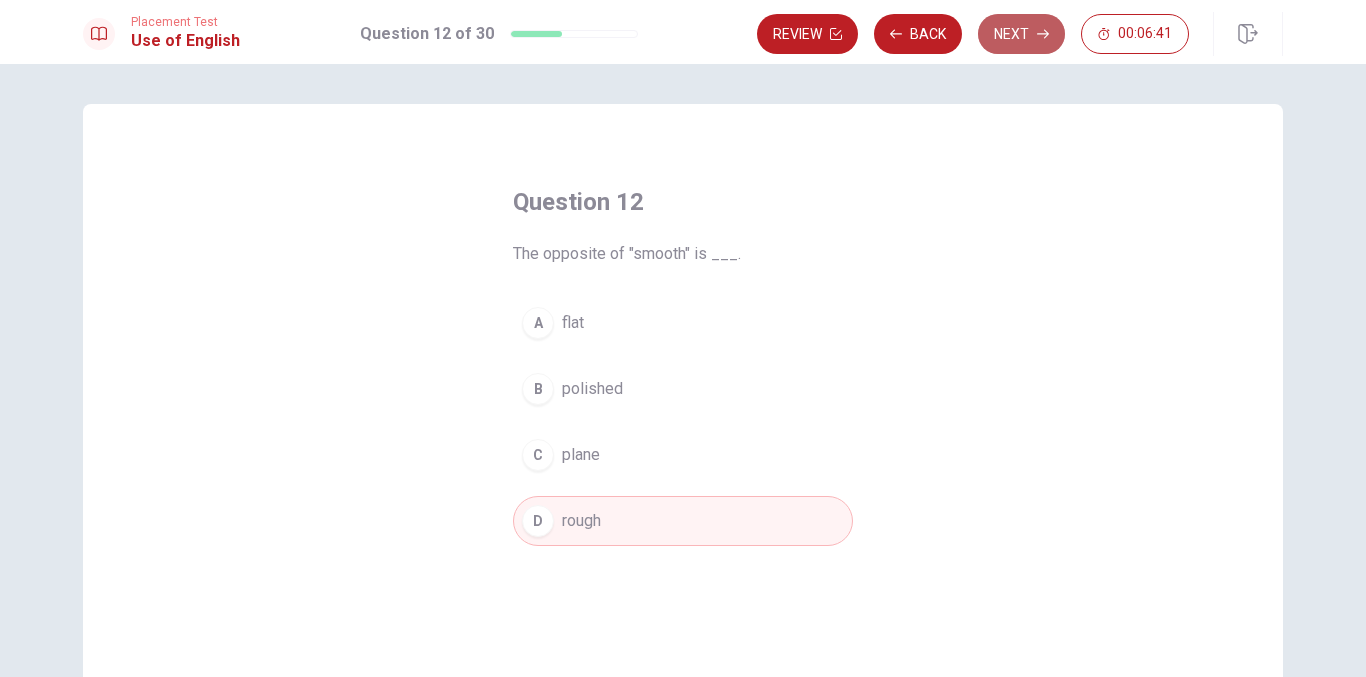 click 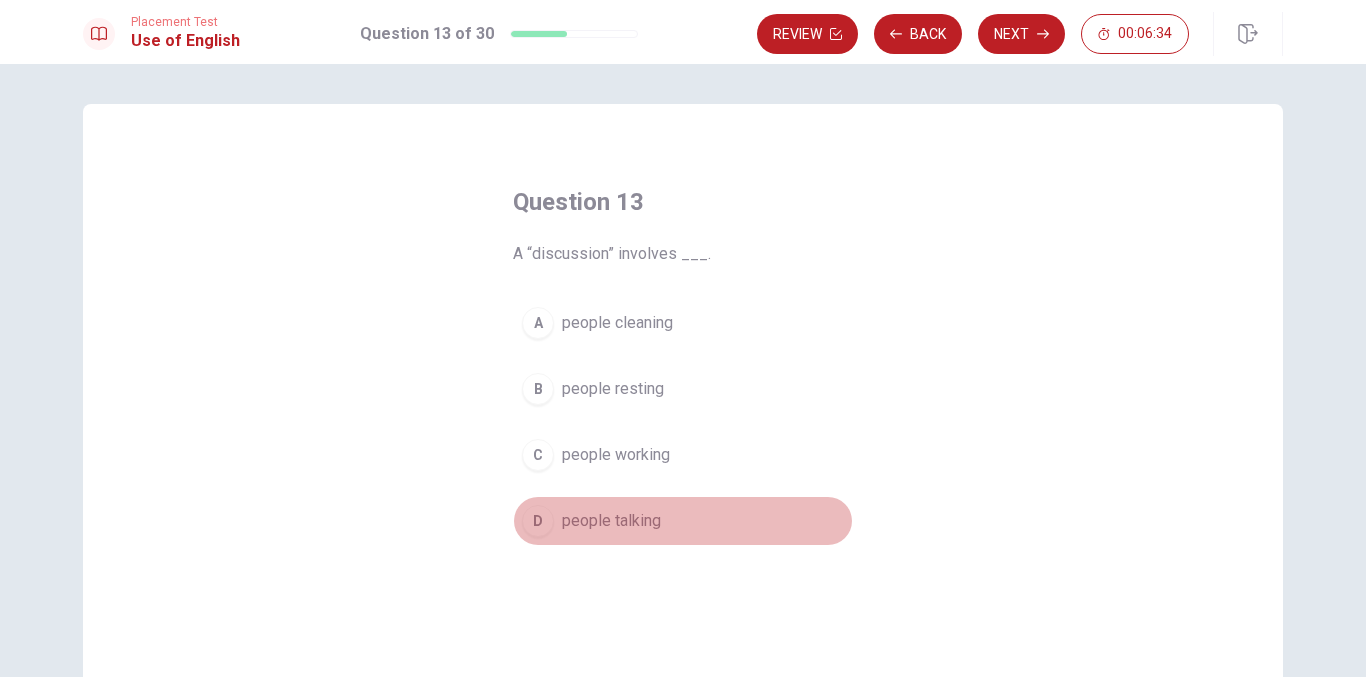 click on "people talking" at bounding box center [611, 521] 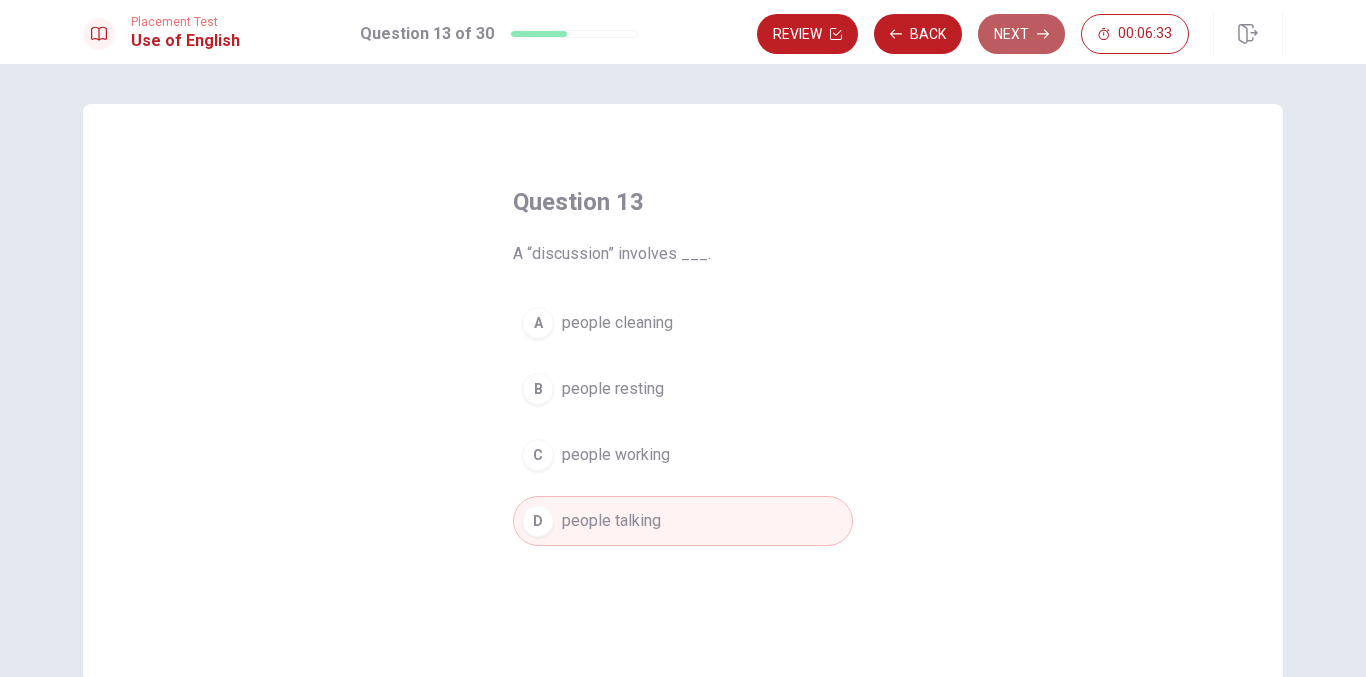 click 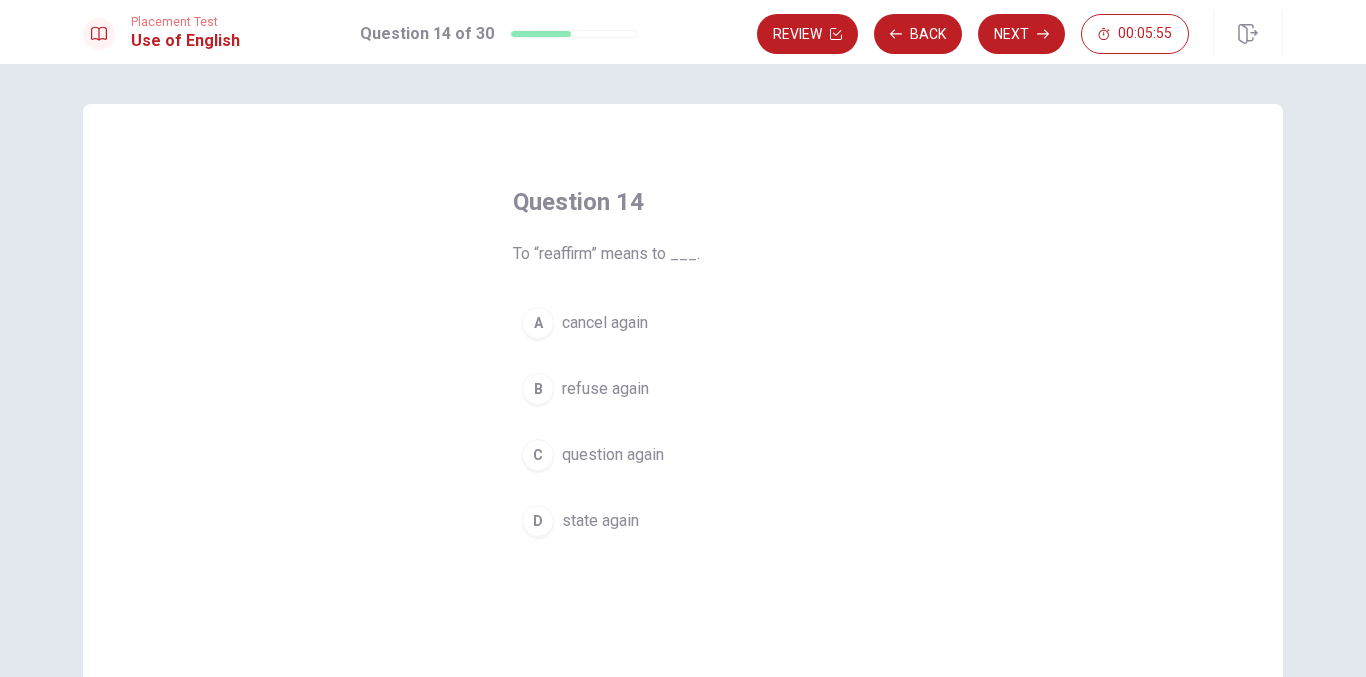 click on "B" at bounding box center (538, 389) 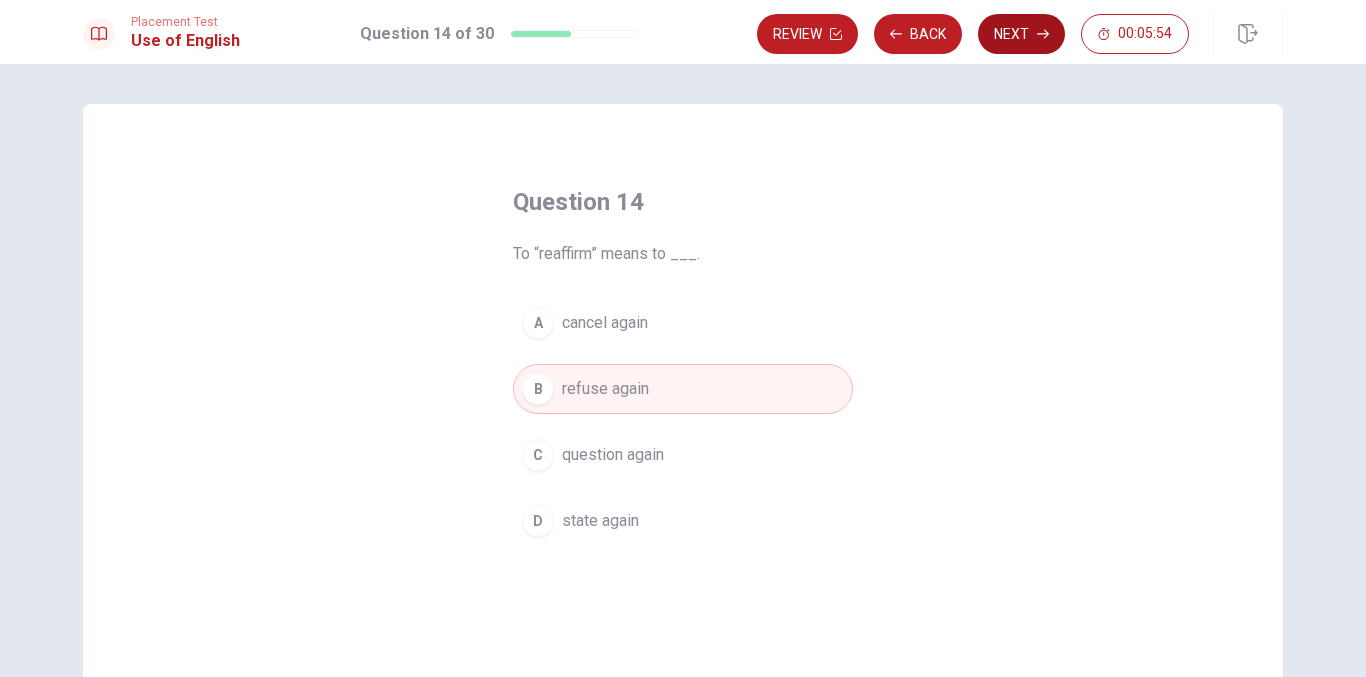 click on "Next" at bounding box center (1021, 34) 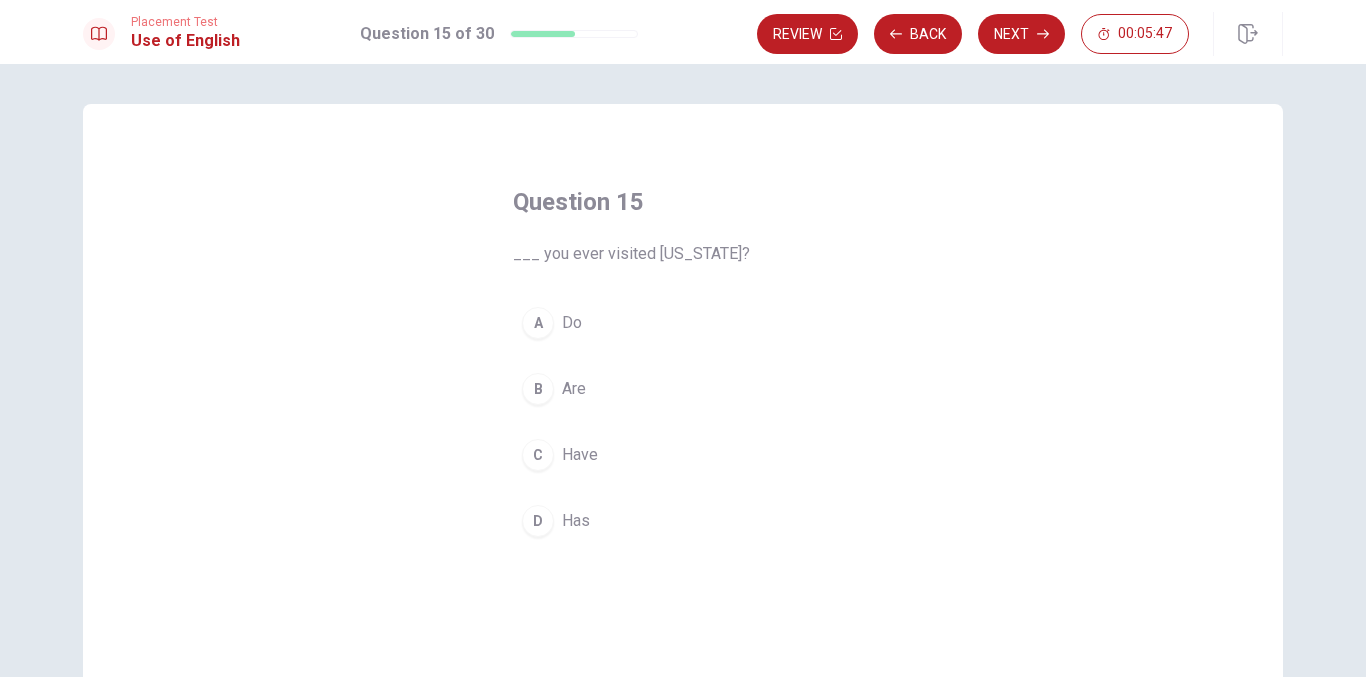 click on "A Do" at bounding box center [683, 323] 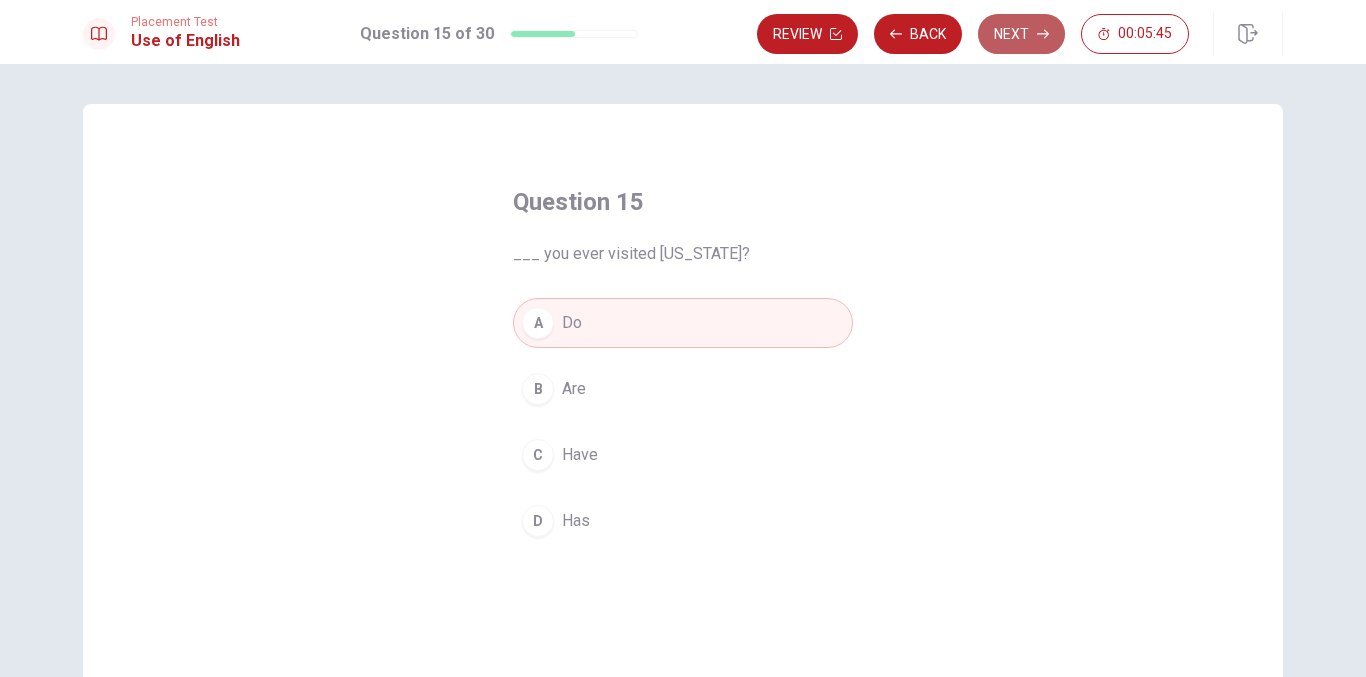 click on "Next" at bounding box center [1021, 34] 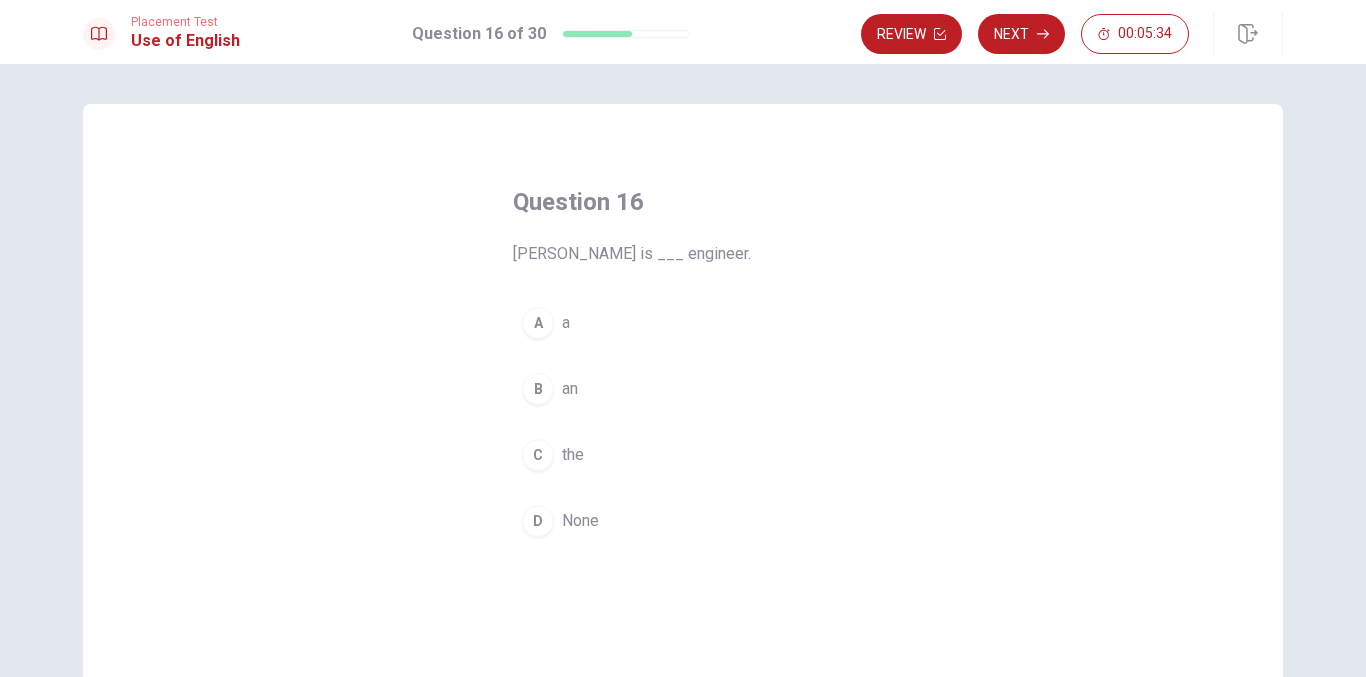 click on "an" at bounding box center [570, 389] 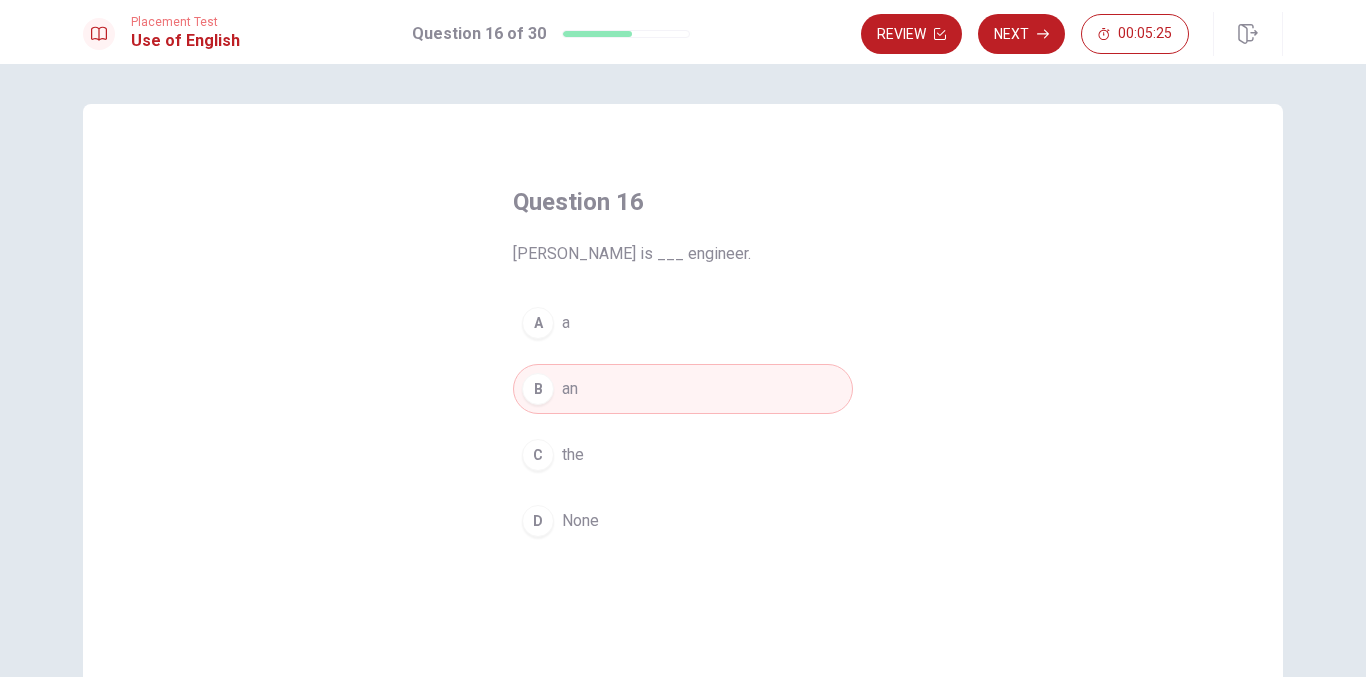 click on "A a" at bounding box center (683, 323) 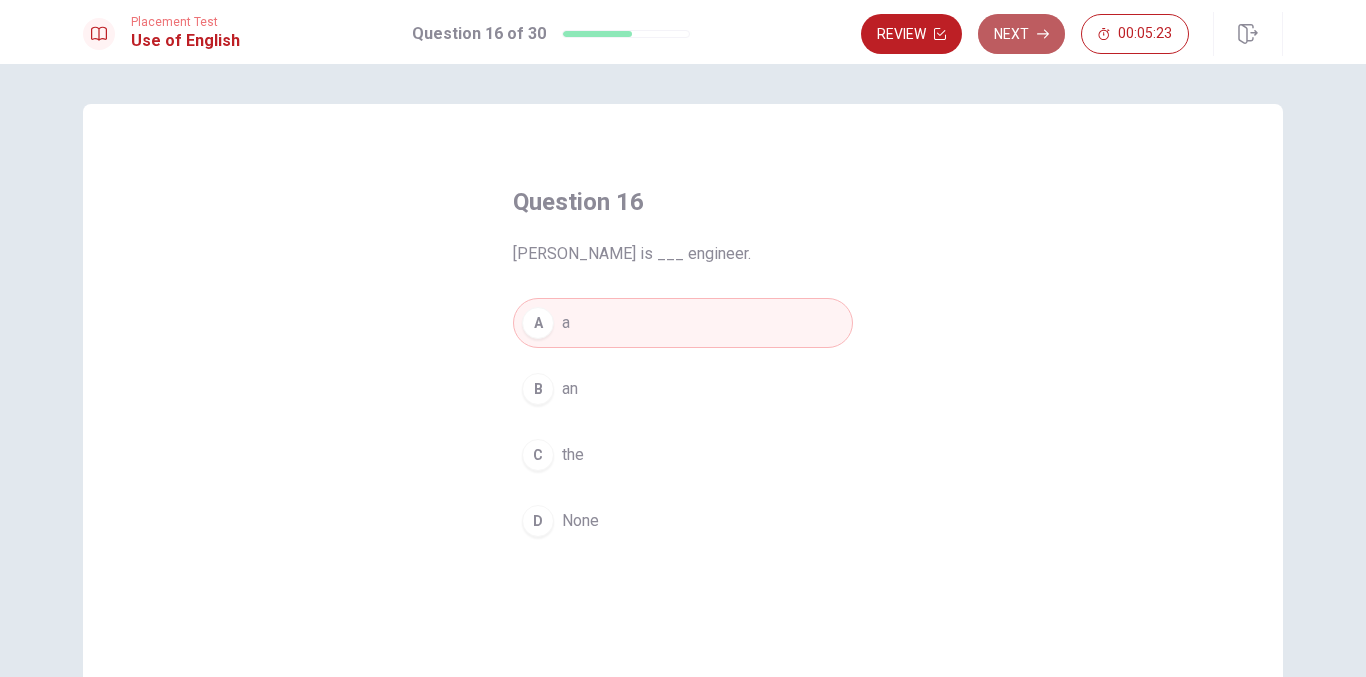 click on "Next" at bounding box center [1021, 34] 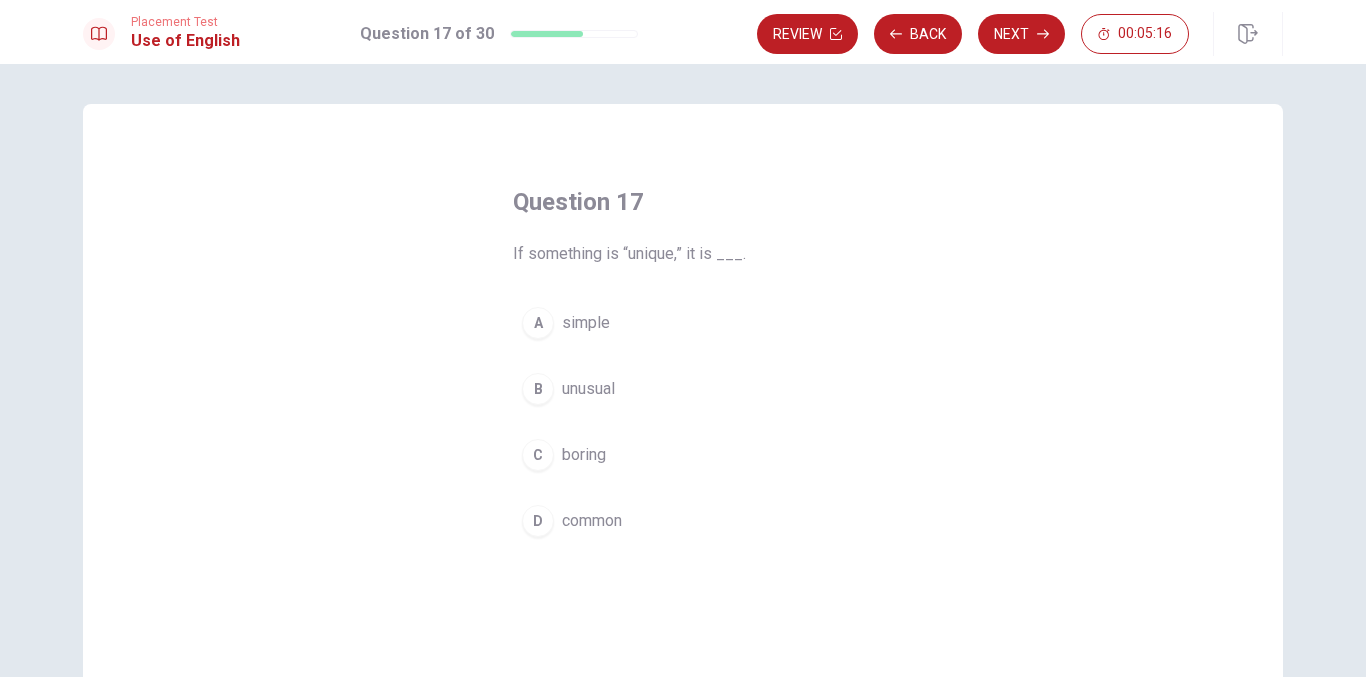 click on "unusual" at bounding box center [588, 389] 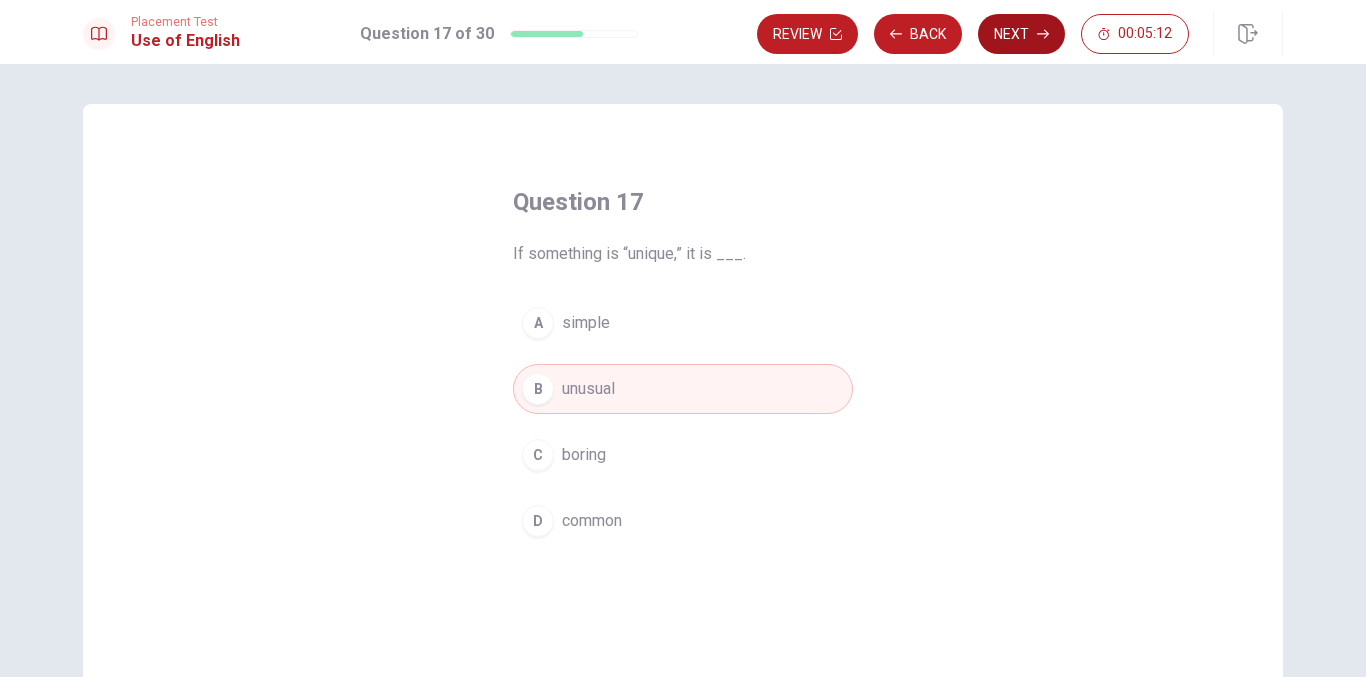 click on "Next" at bounding box center [1021, 34] 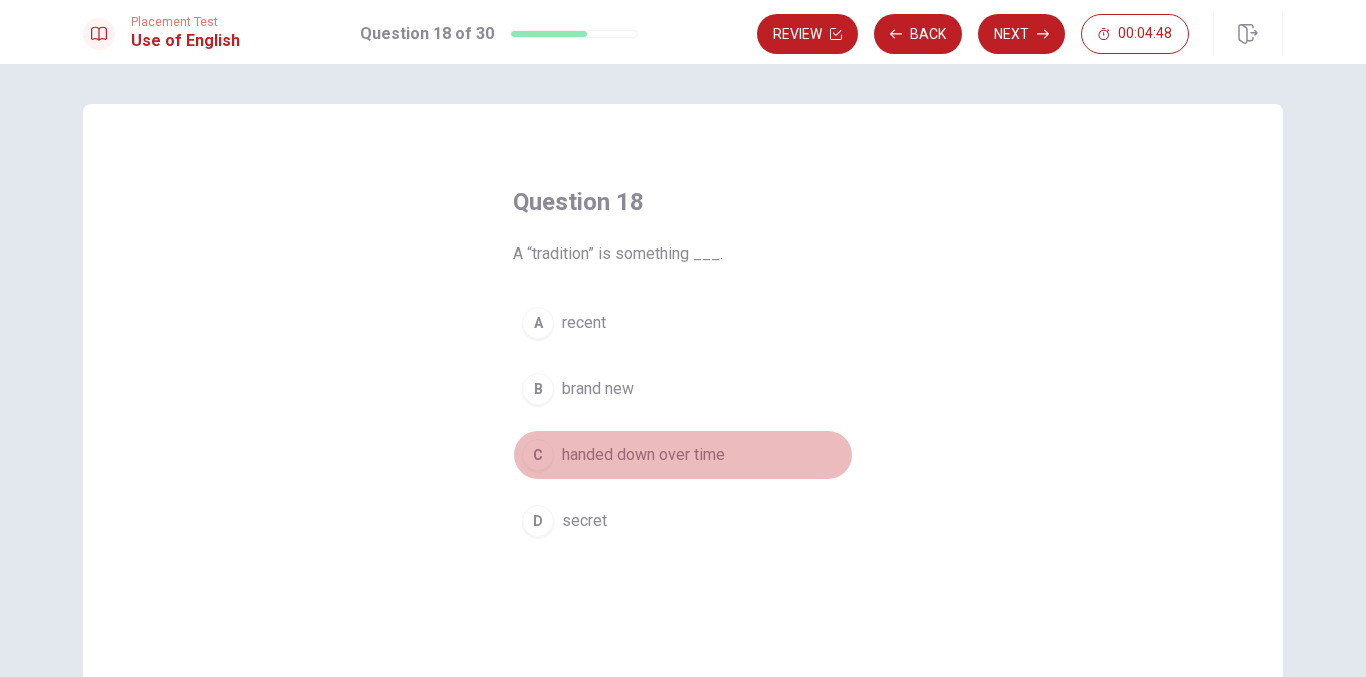 click on "C" at bounding box center [538, 455] 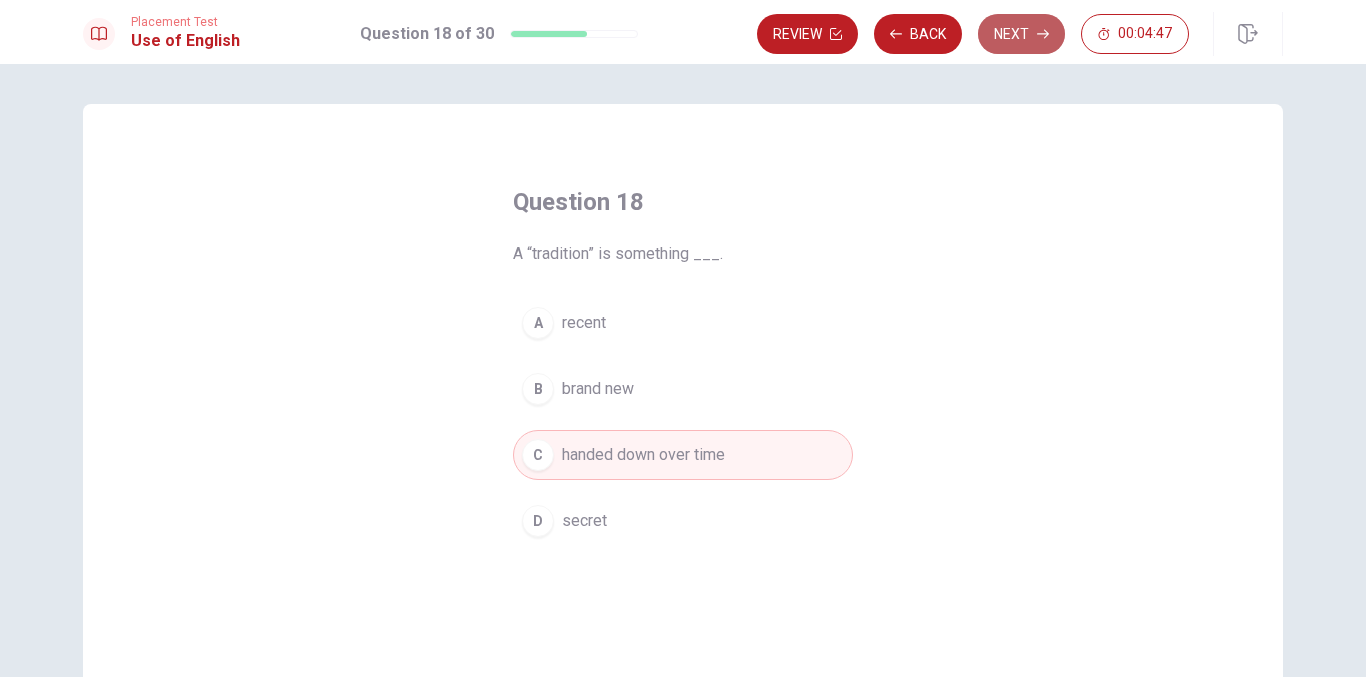 click on "Next" at bounding box center [1021, 34] 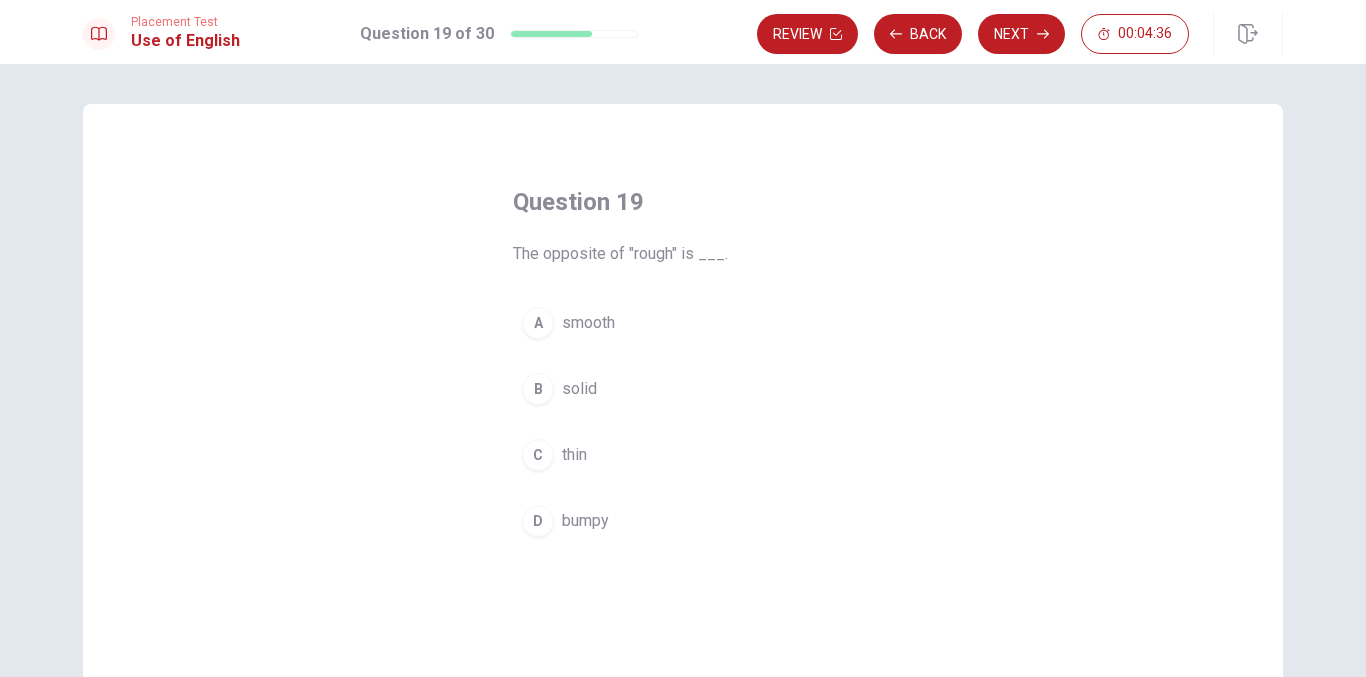 click on "A" at bounding box center [538, 323] 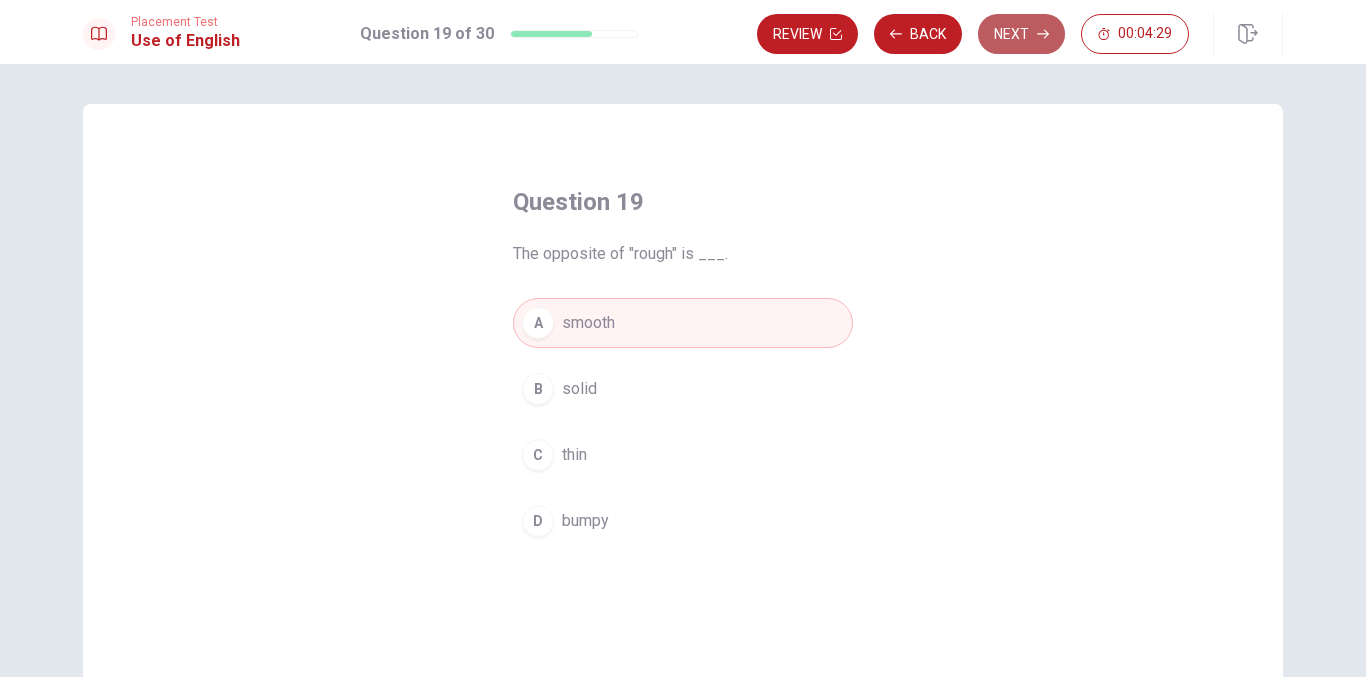 click 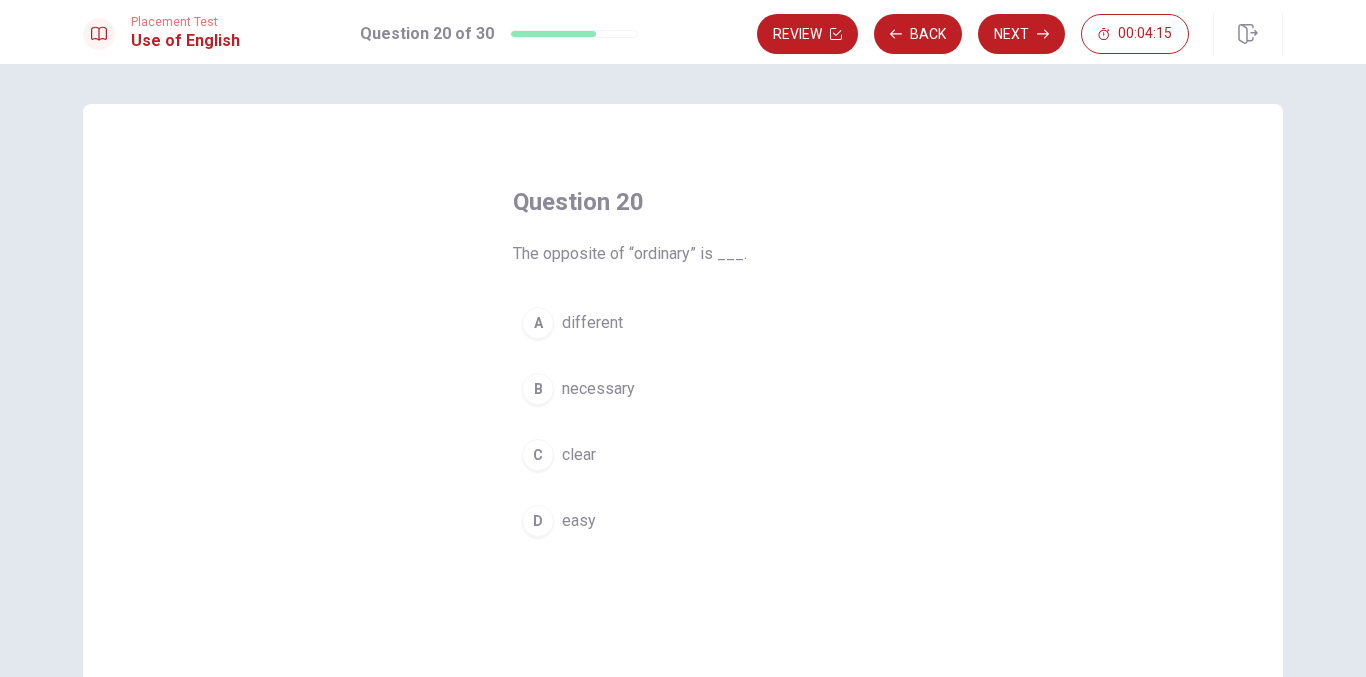 click on "different" at bounding box center (592, 323) 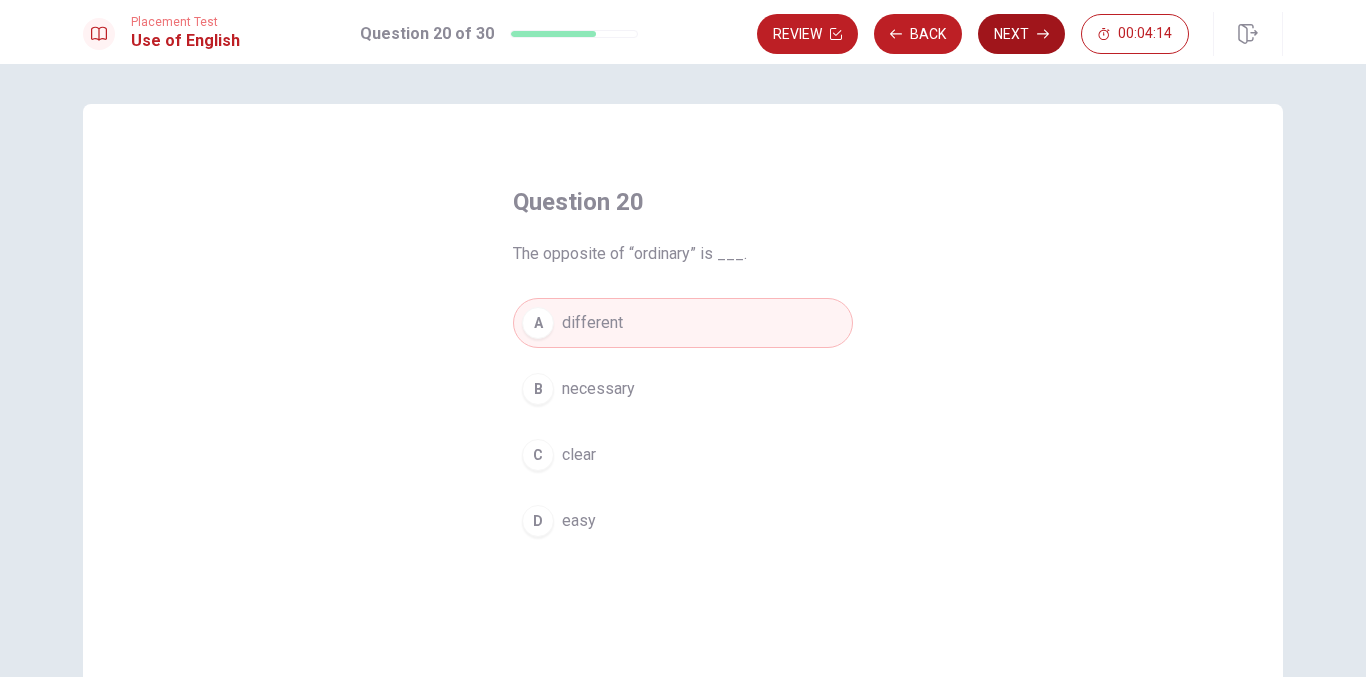 click on "Next" at bounding box center (1021, 34) 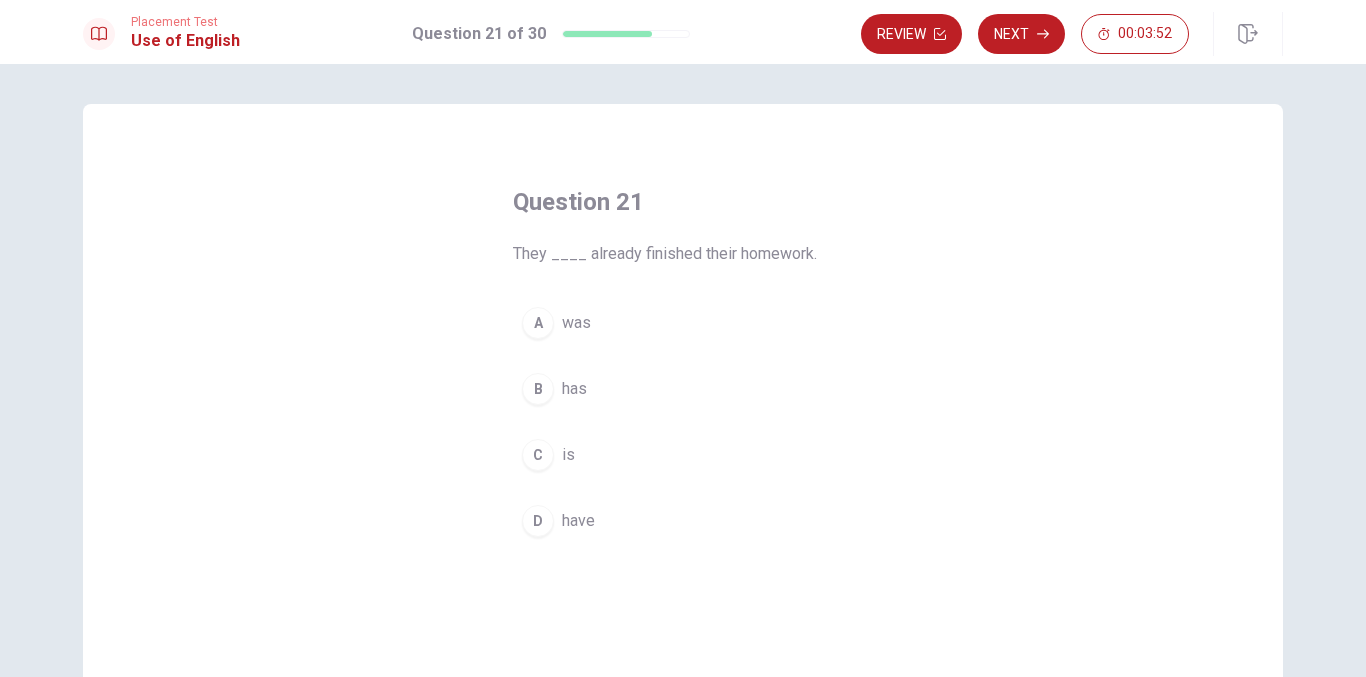 click on "have" at bounding box center (578, 521) 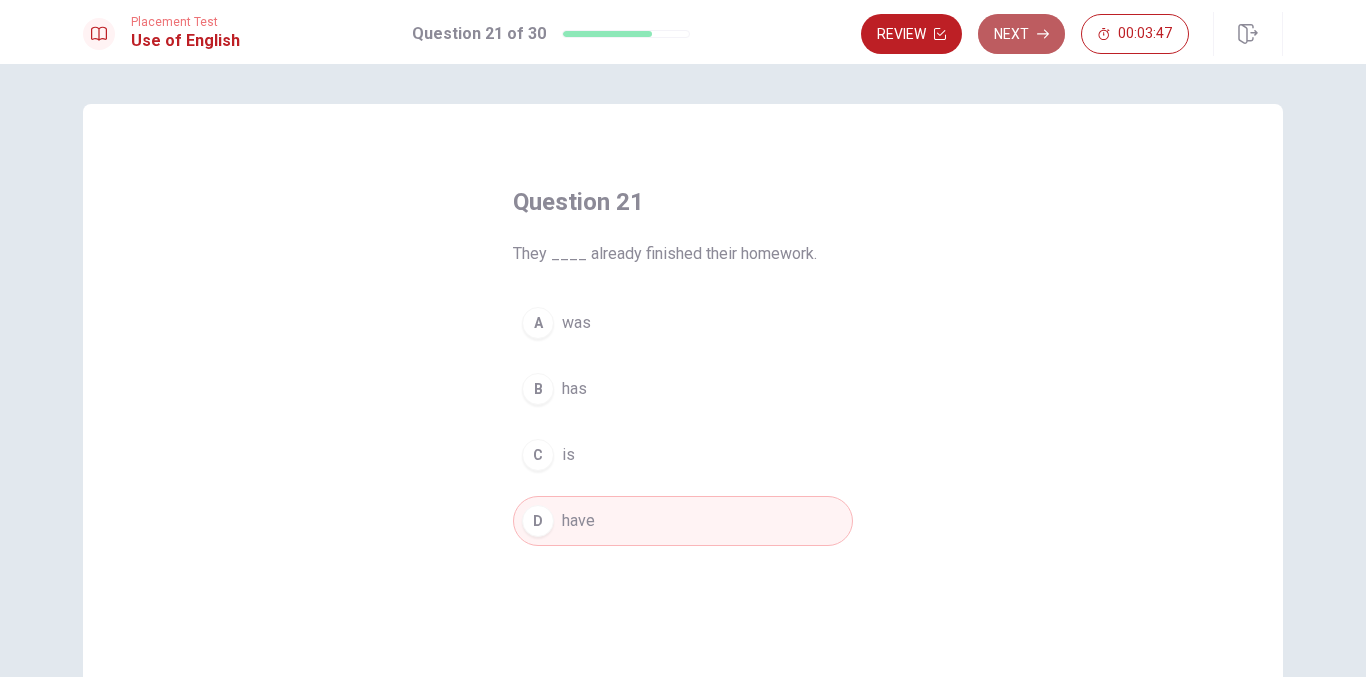 click on "Next" at bounding box center (1021, 34) 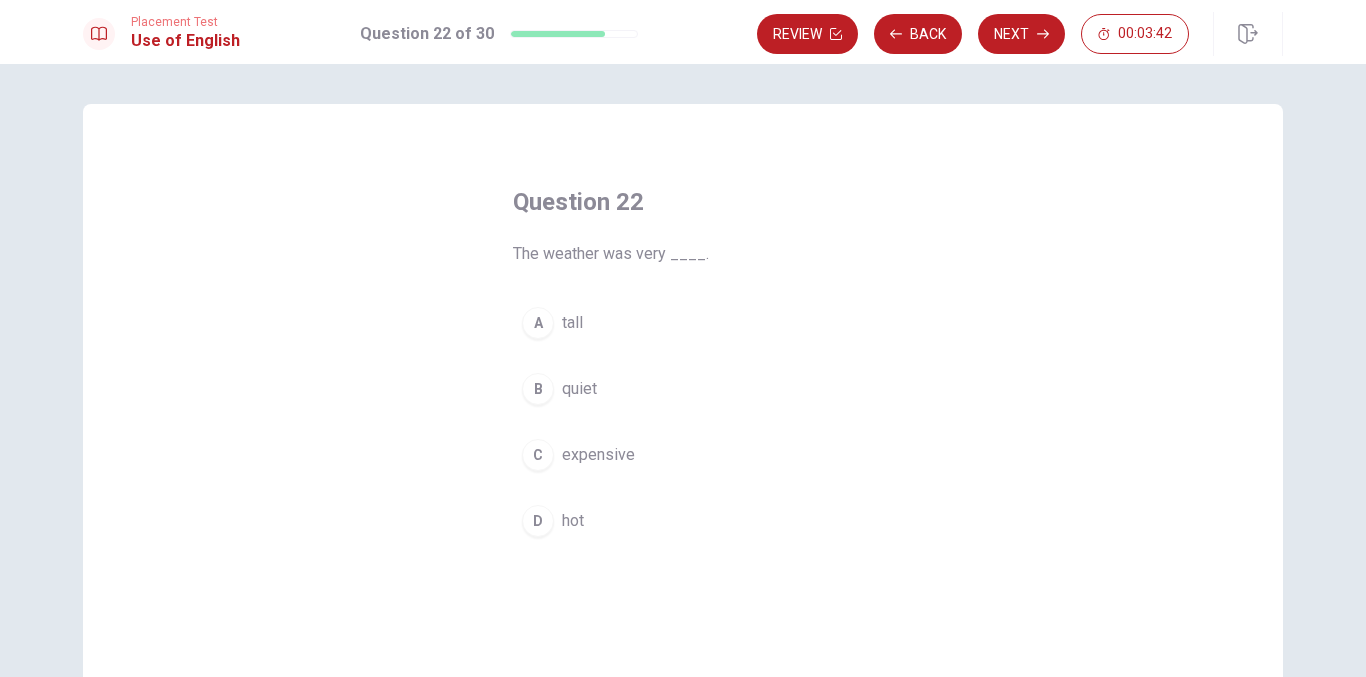 click on "D" at bounding box center (538, 521) 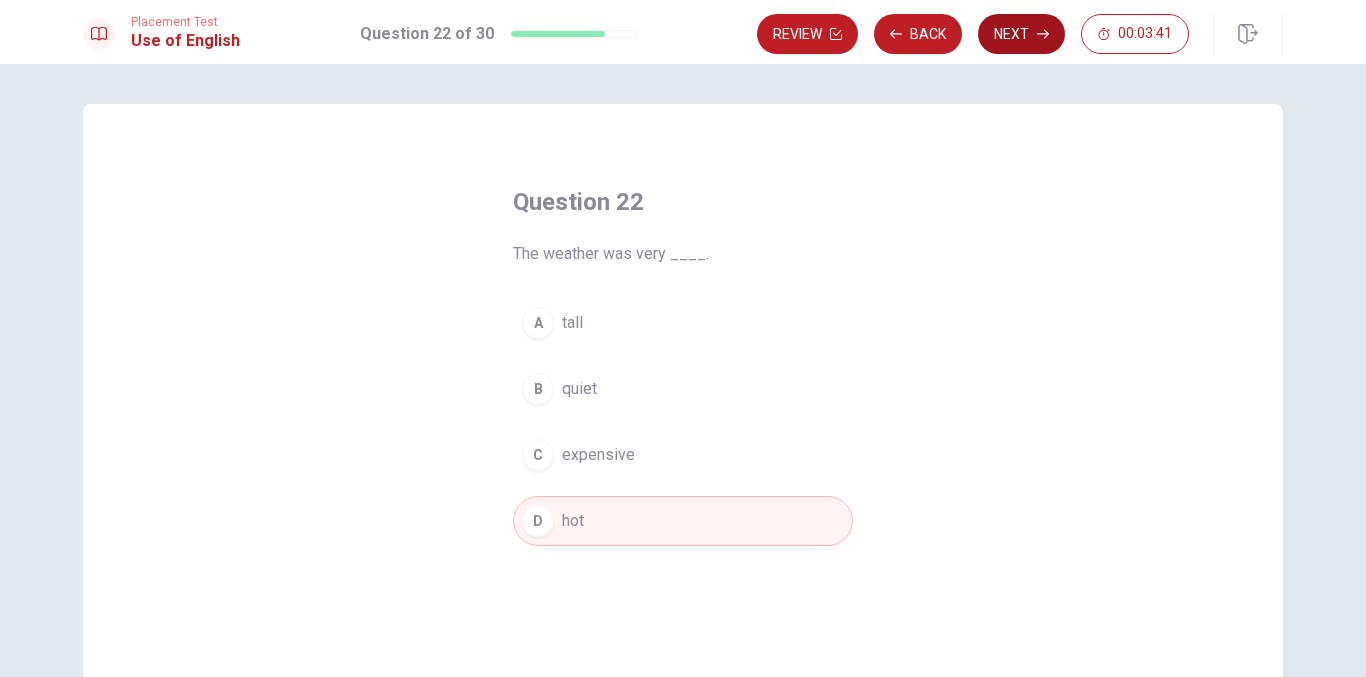 click on "Next" at bounding box center [1021, 34] 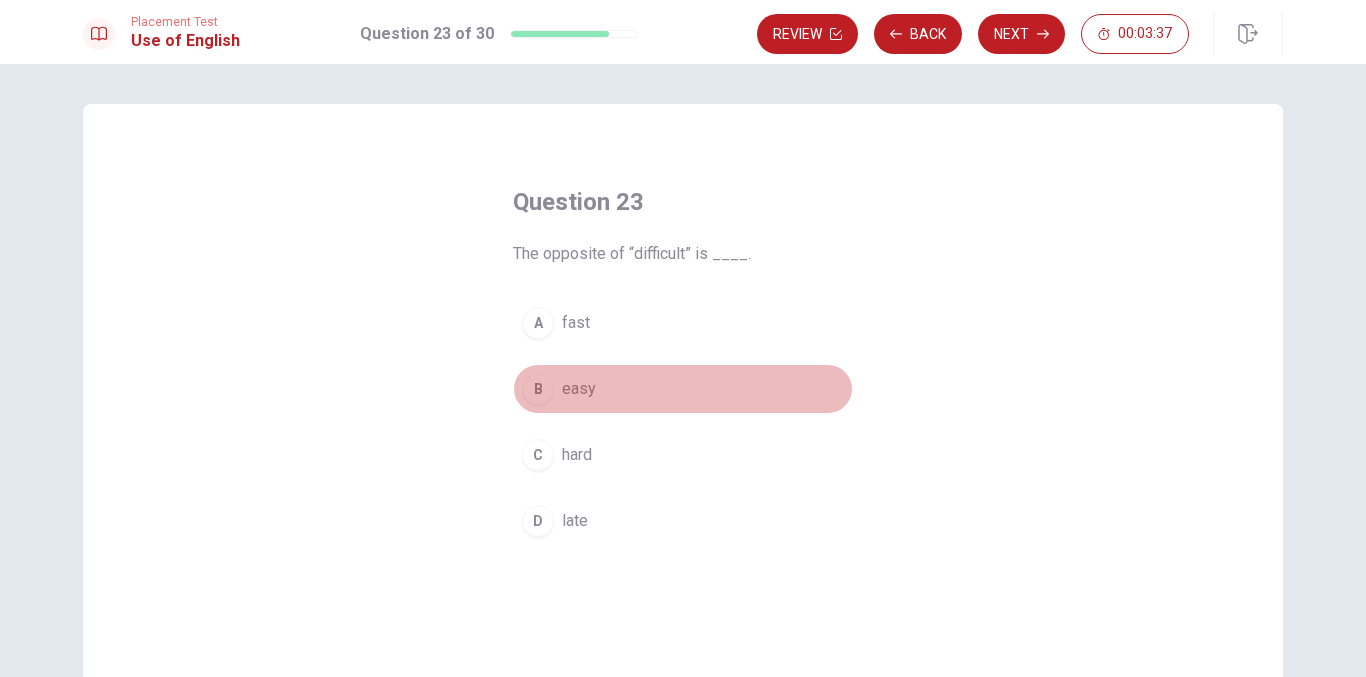 click on "easy" at bounding box center (579, 389) 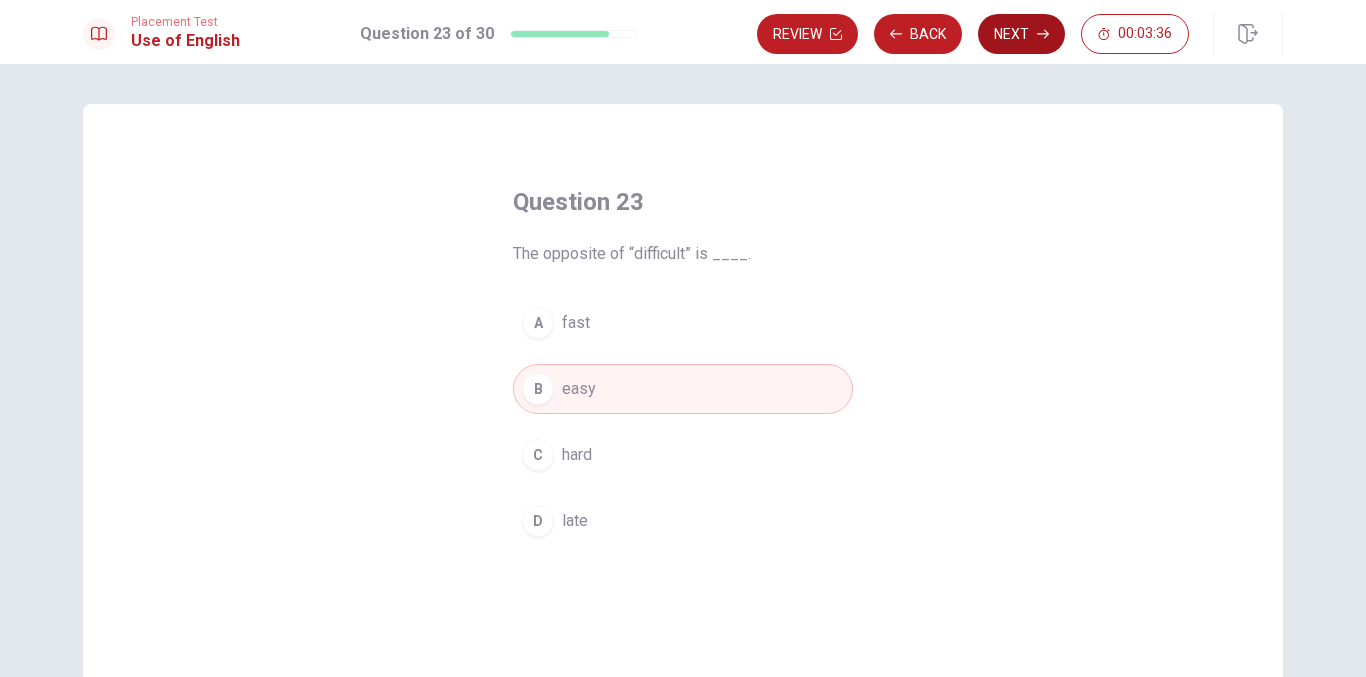 click on "Next" at bounding box center (1021, 34) 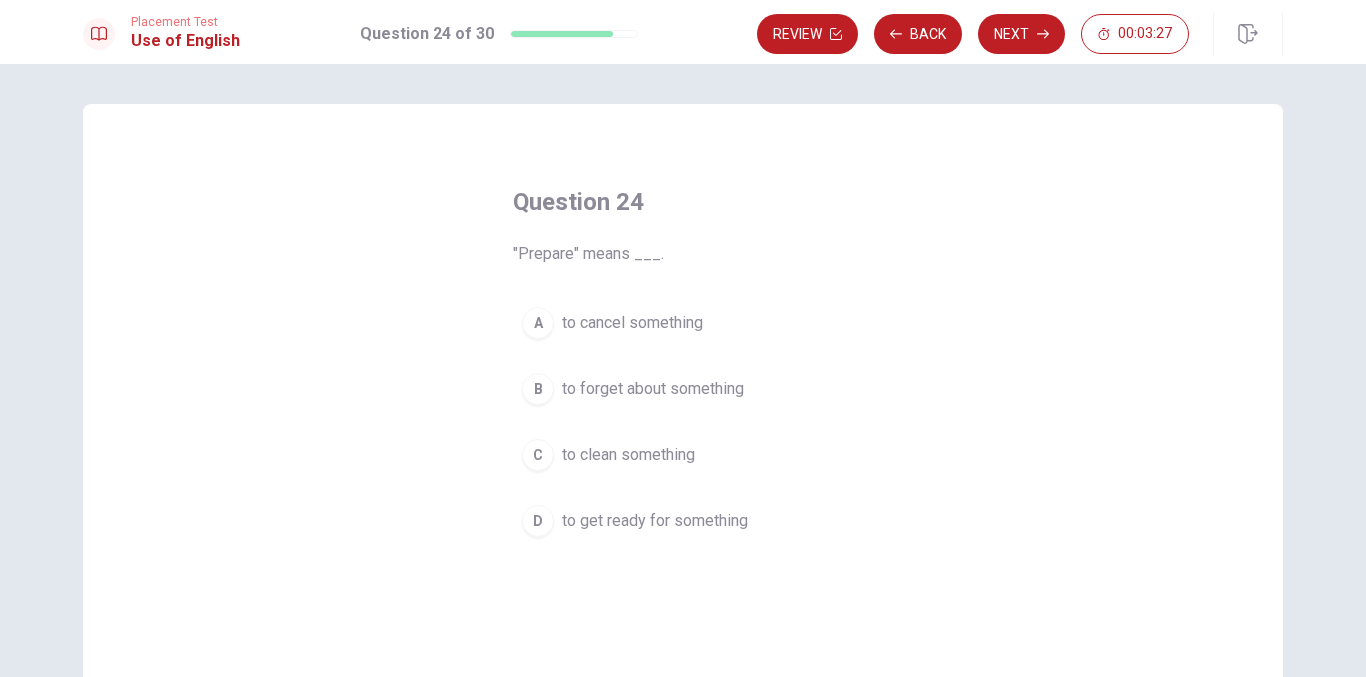 click on "to get ready for something" at bounding box center (655, 521) 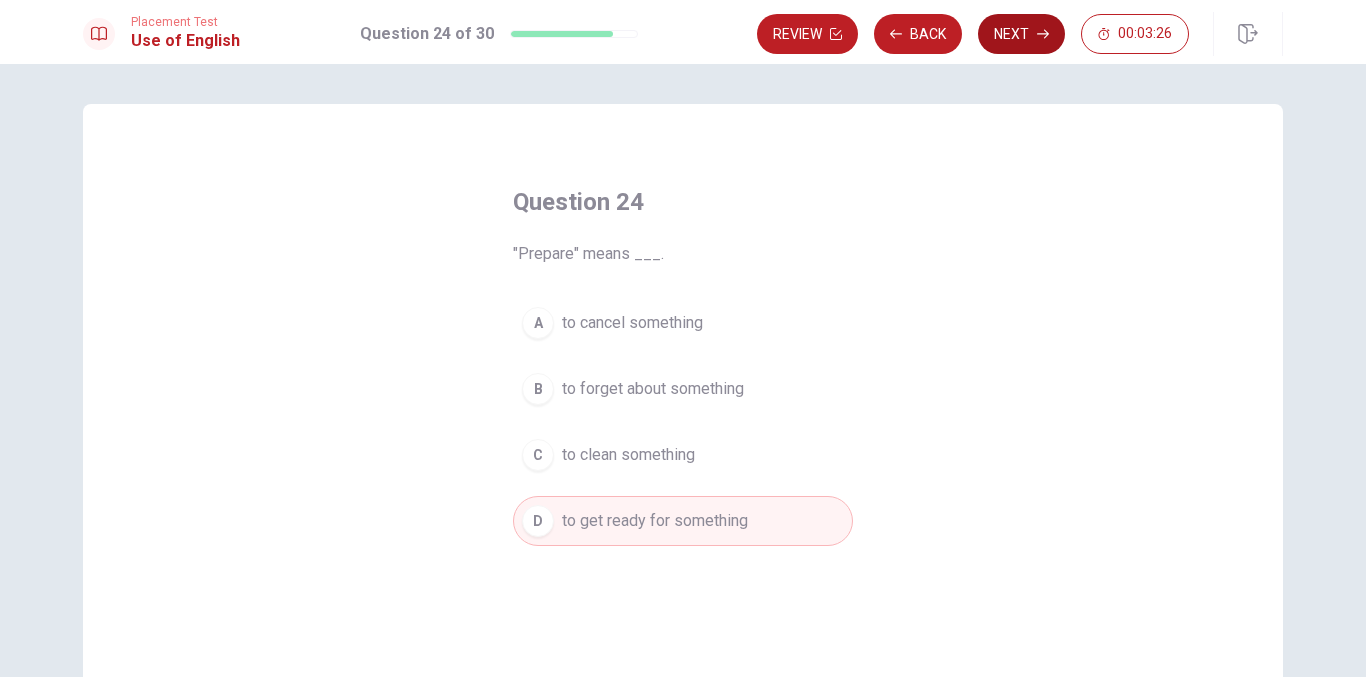 click on "Next" at bounding box center (1021, 34) 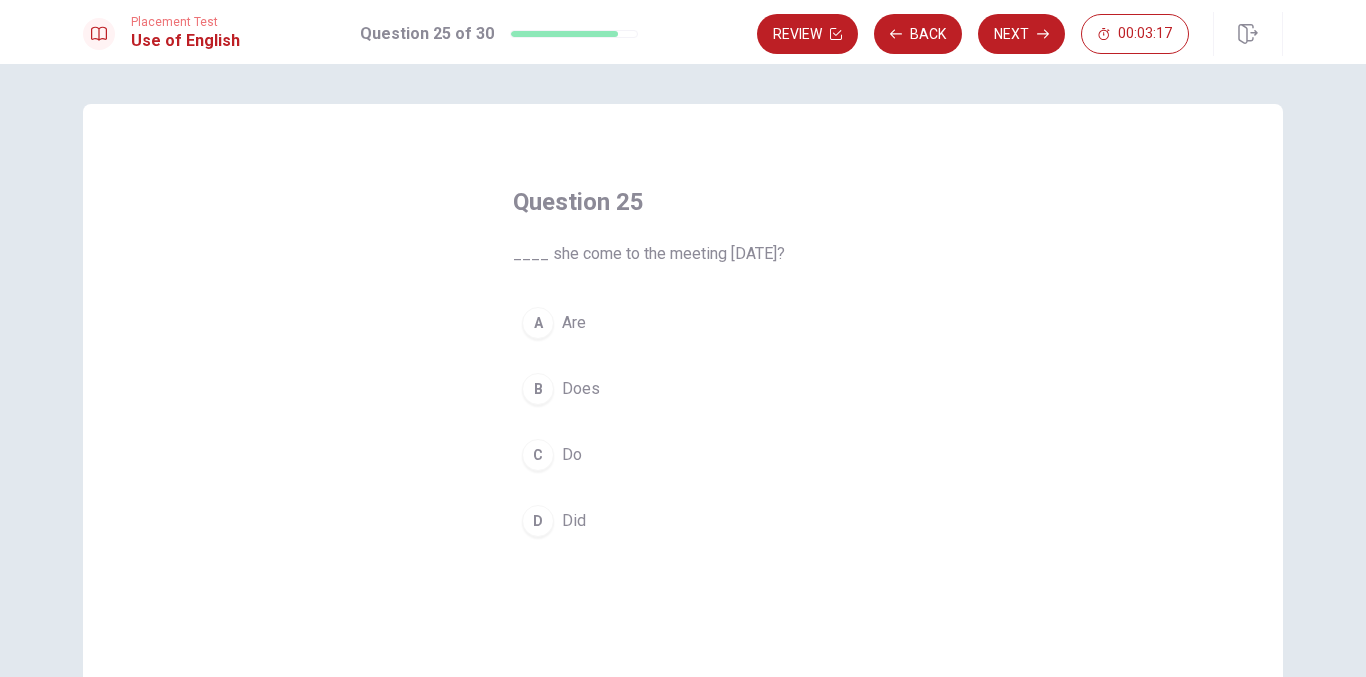 click on "Does" at bounding box center [581, 389] 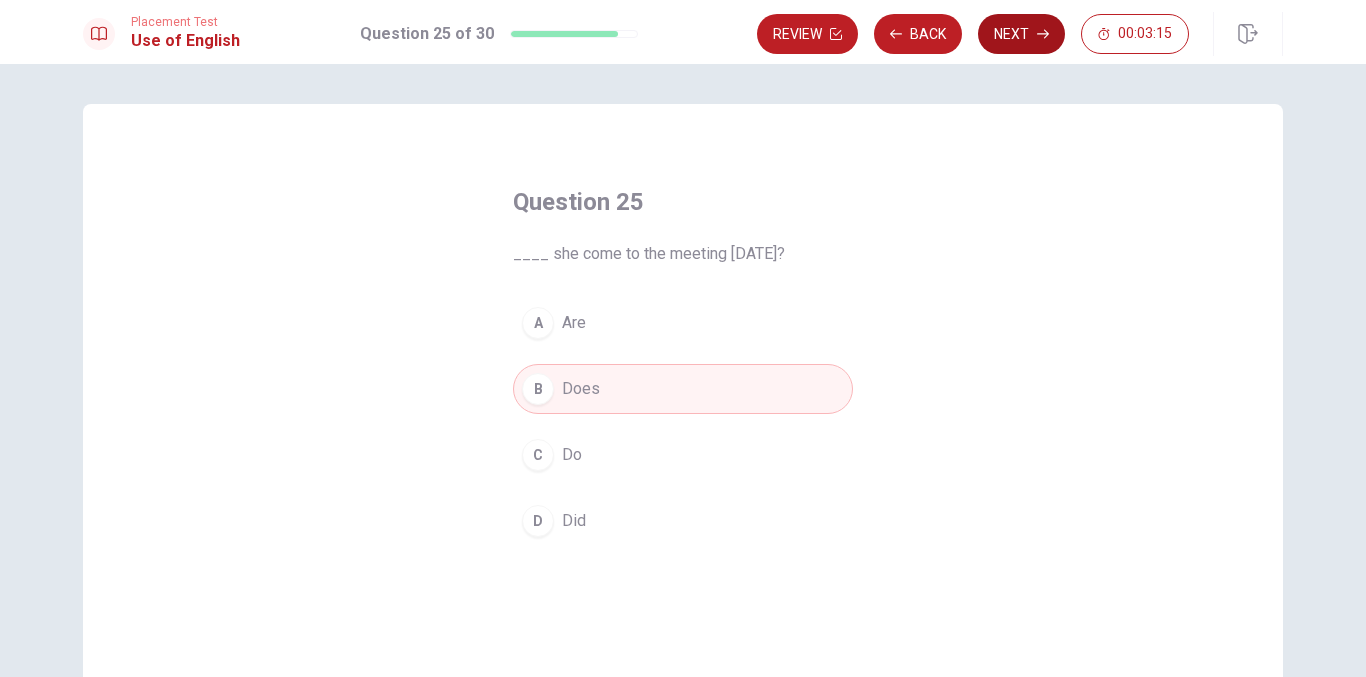 click on "Next" at bounding box center (1021, 34) 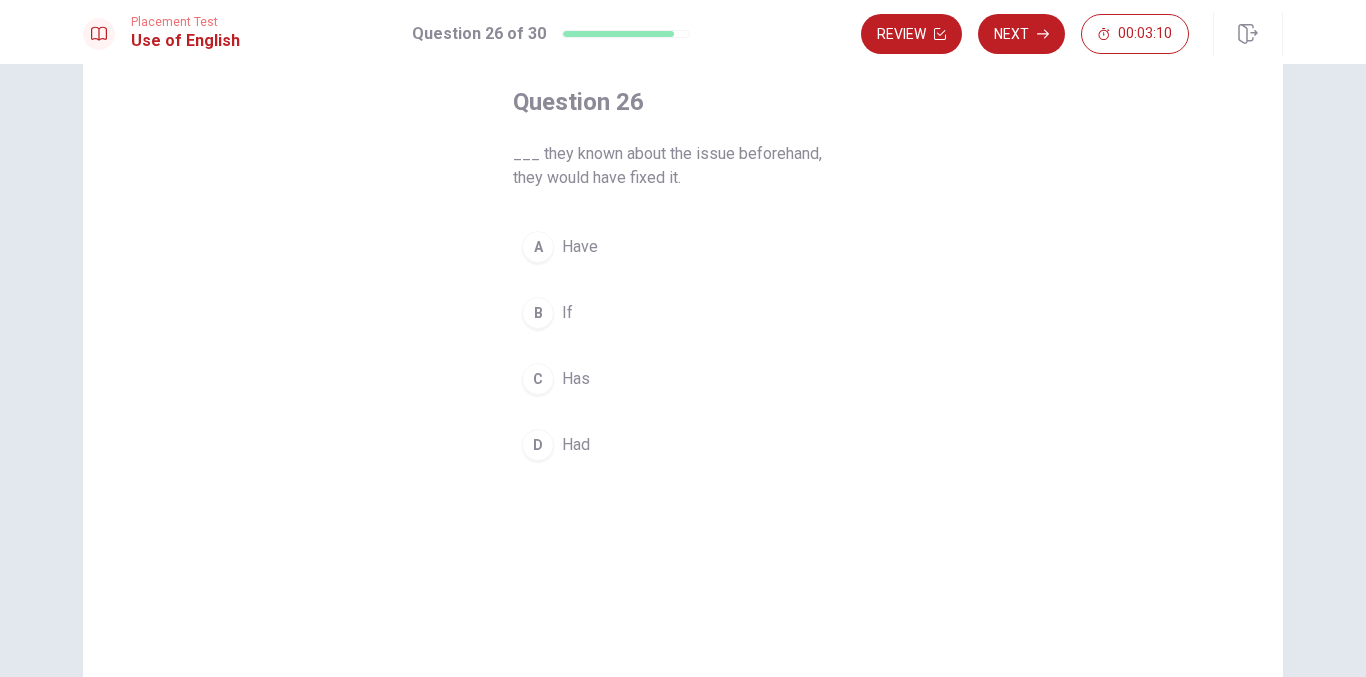 scroll, scrollTop: 0, scrollLeft: 0, axis: both 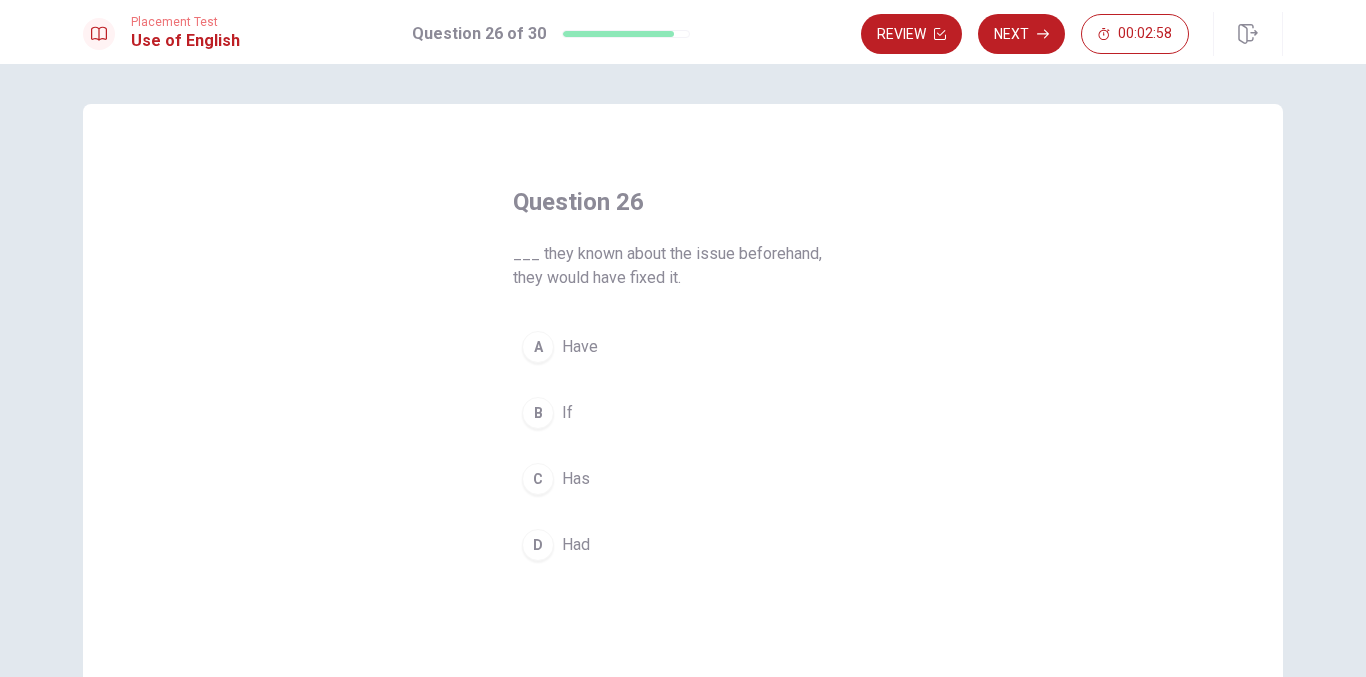 click on "If" at bounding box center (567, 413) 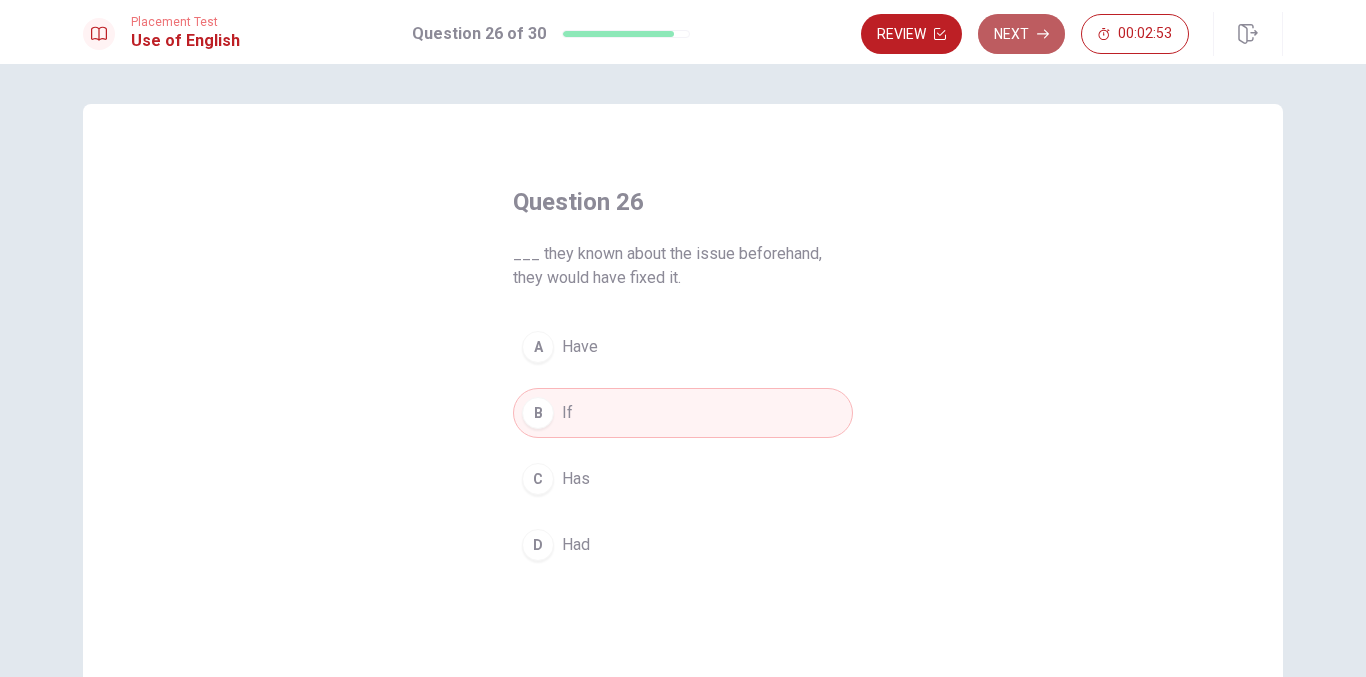 click on "Next" at bounding box center [1021, 34] 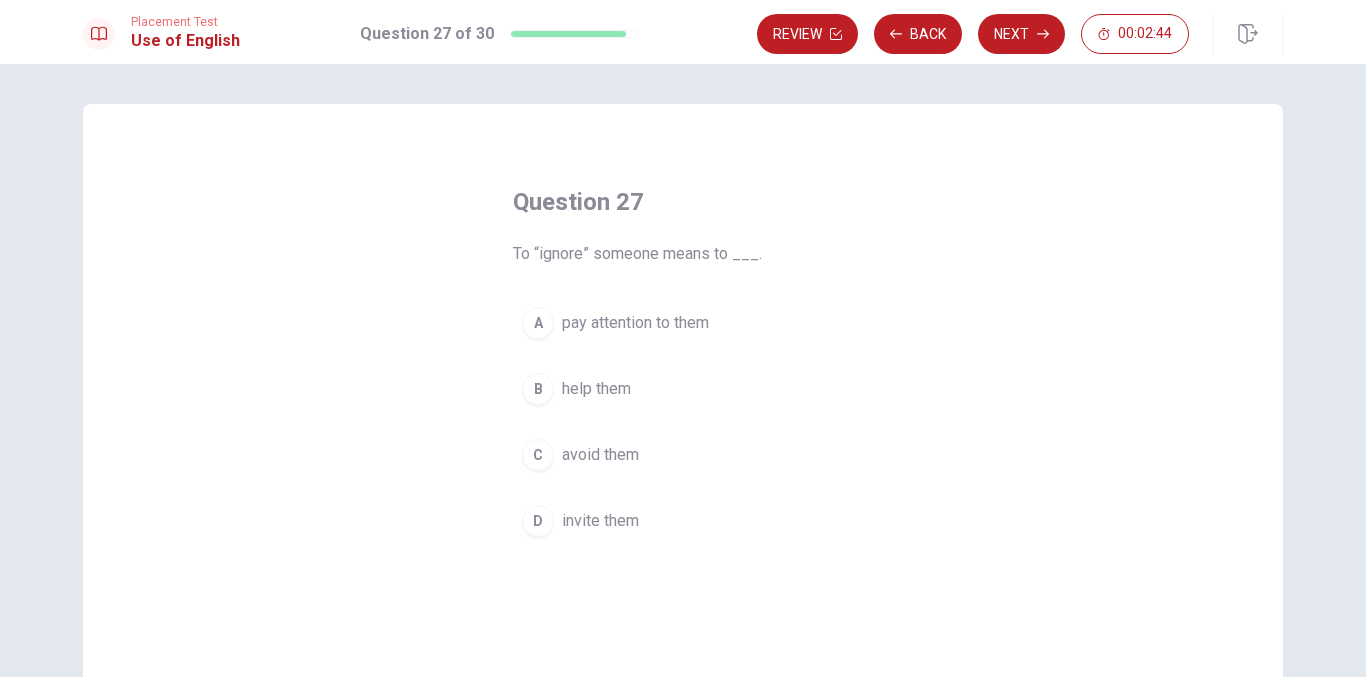 click on "avoid them" at bounding box center (600, 455) 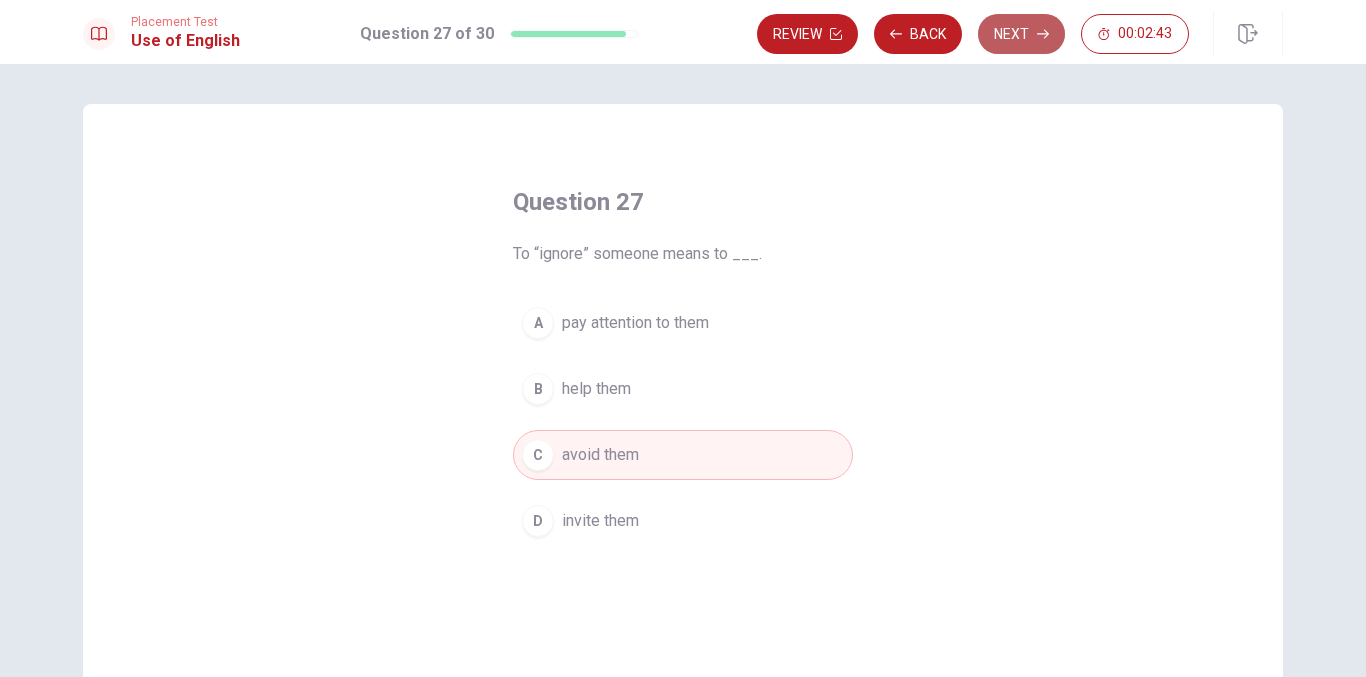click on "Next" at bounding box center [1021, 34] 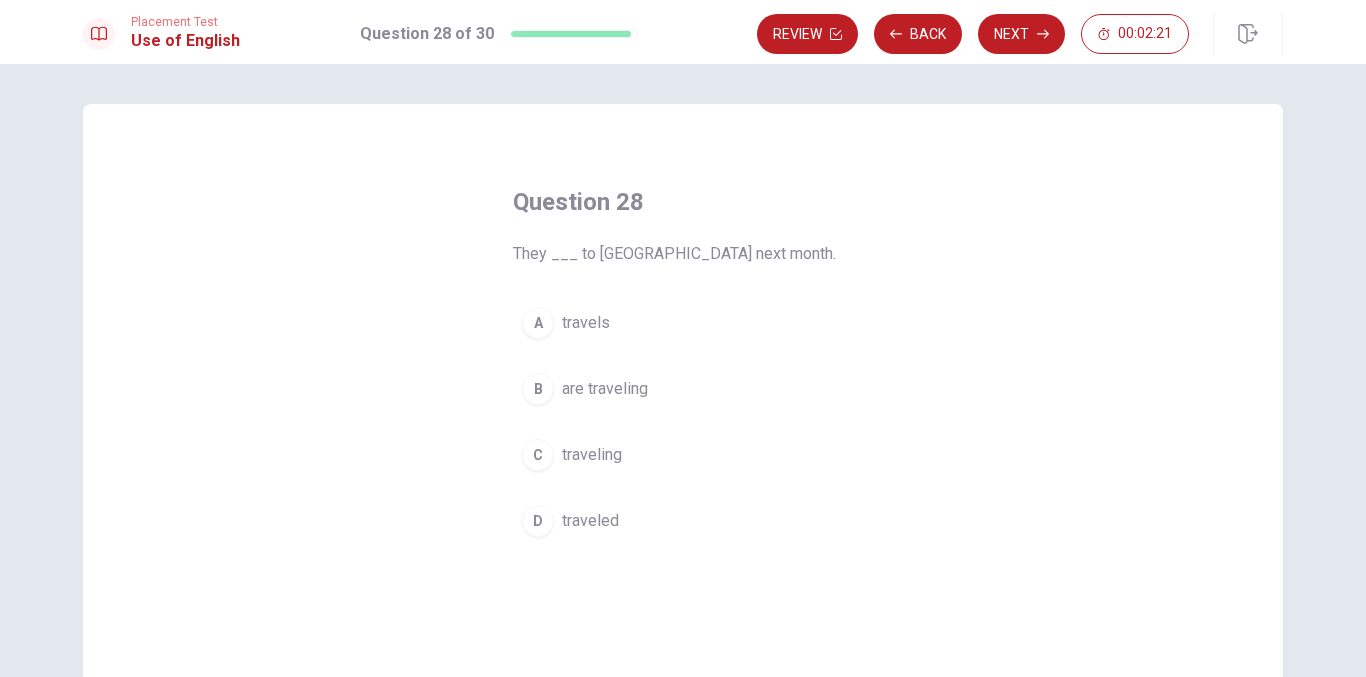 click on "are traveling" at bounding box center [605, 389] 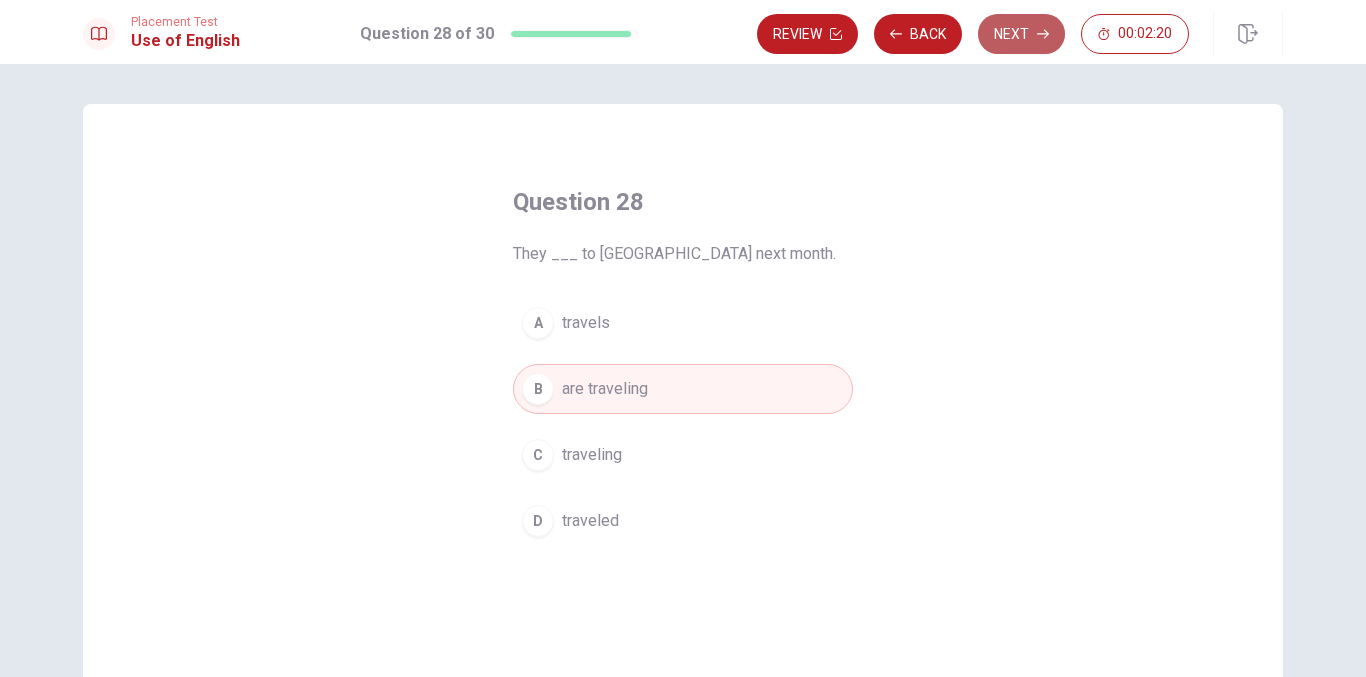 click on "Next" at bounding box center (1021, 34) 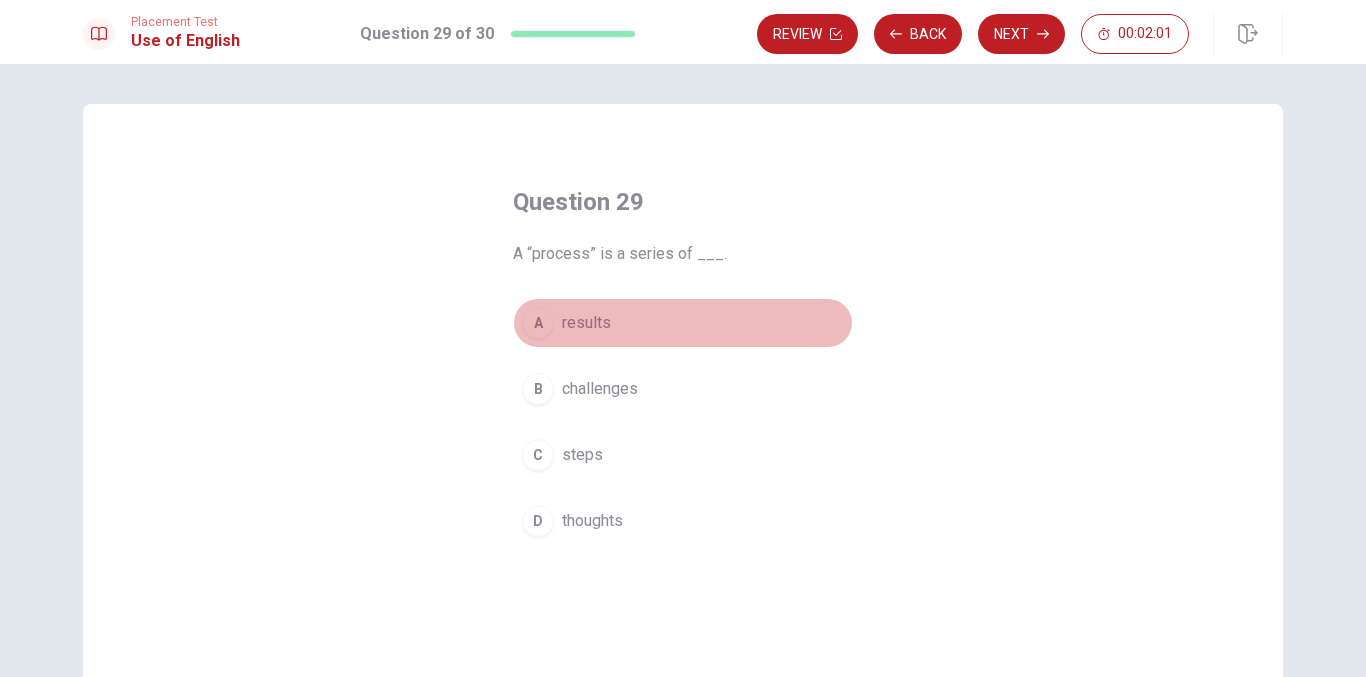 click on "results" at bounding box center (586, 323) 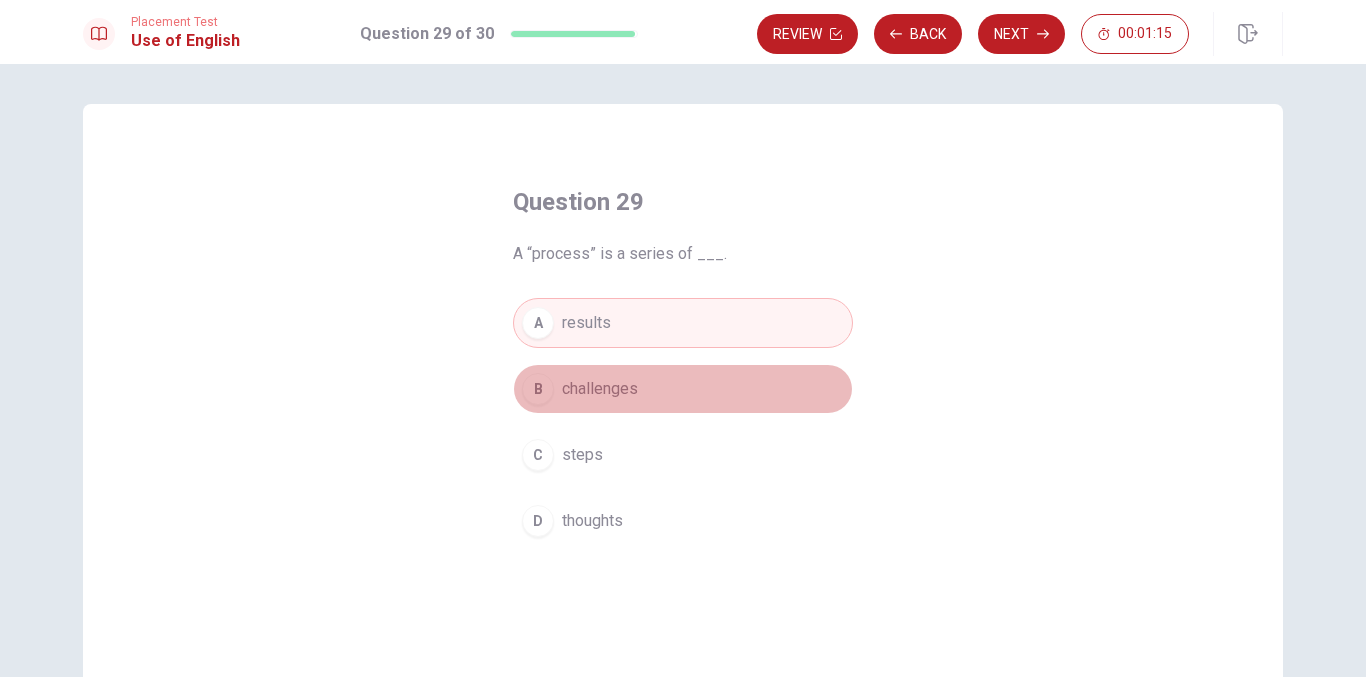 click on "challenges" at bounding box center (600, 389) 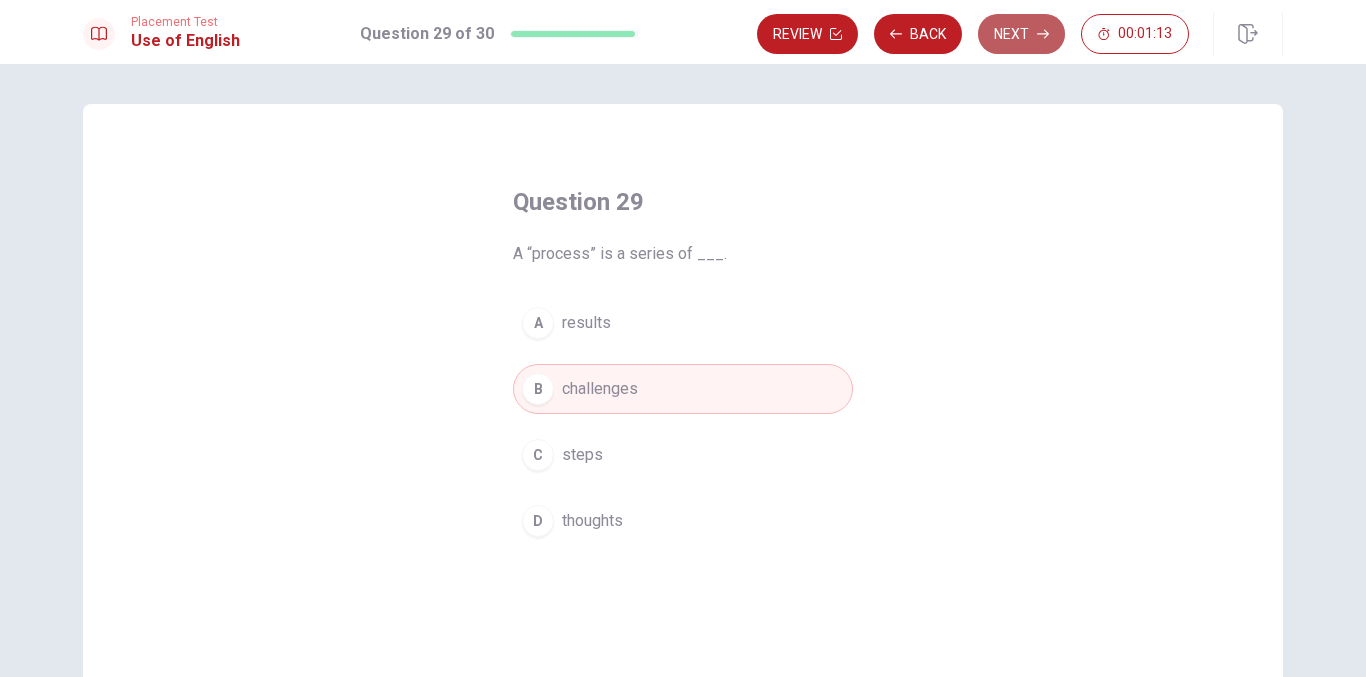 click on "Next" at bounding box center (1021, 34) 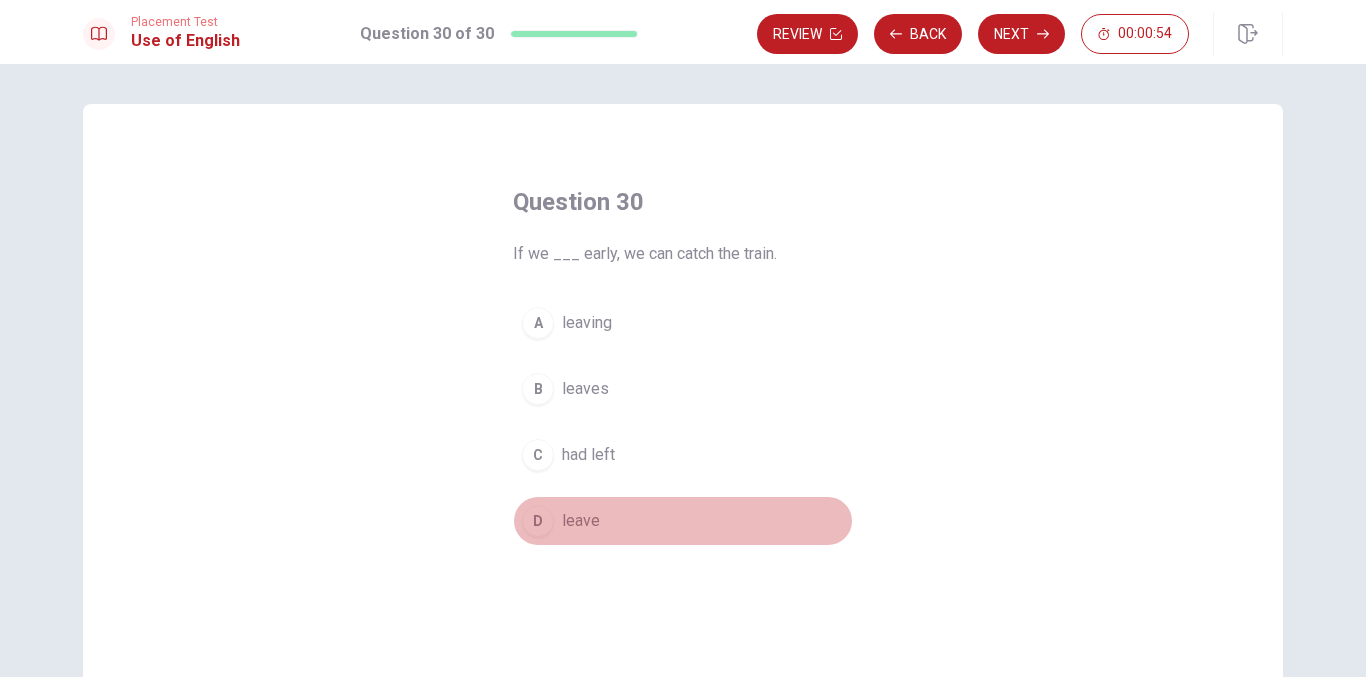 click on "leave" at bounding box center (581, 521) 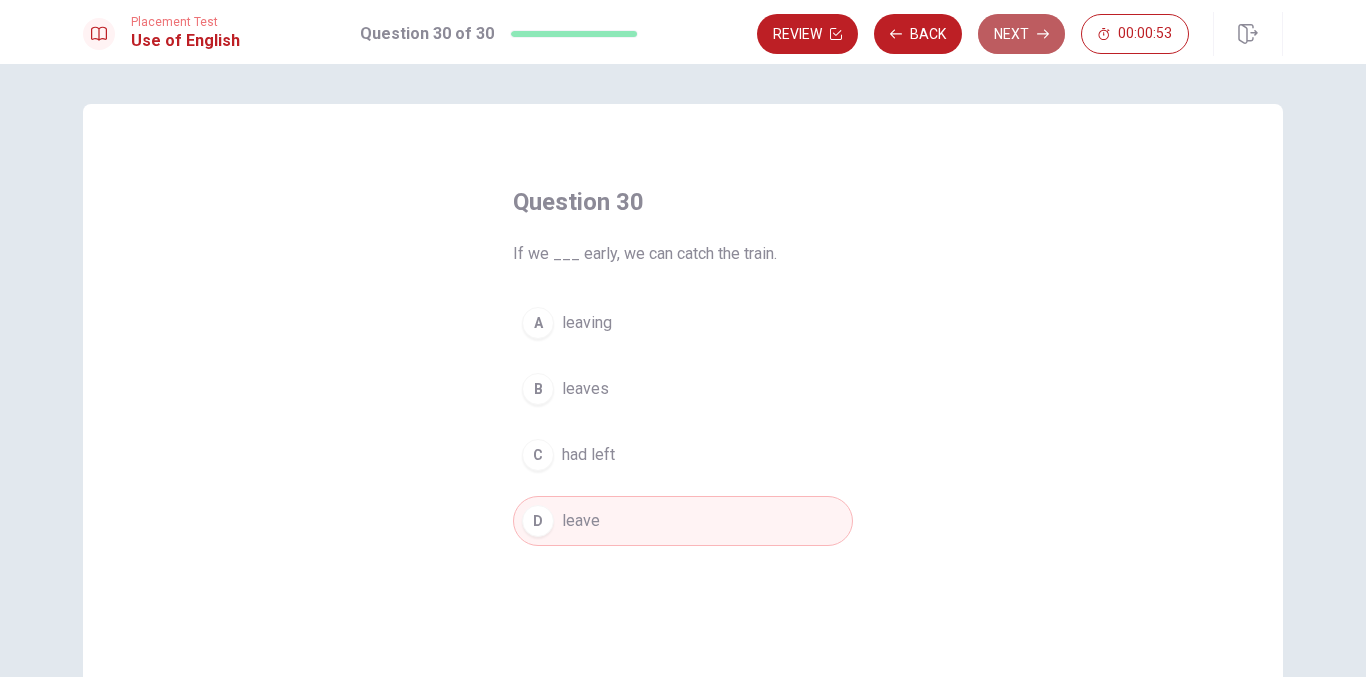 click 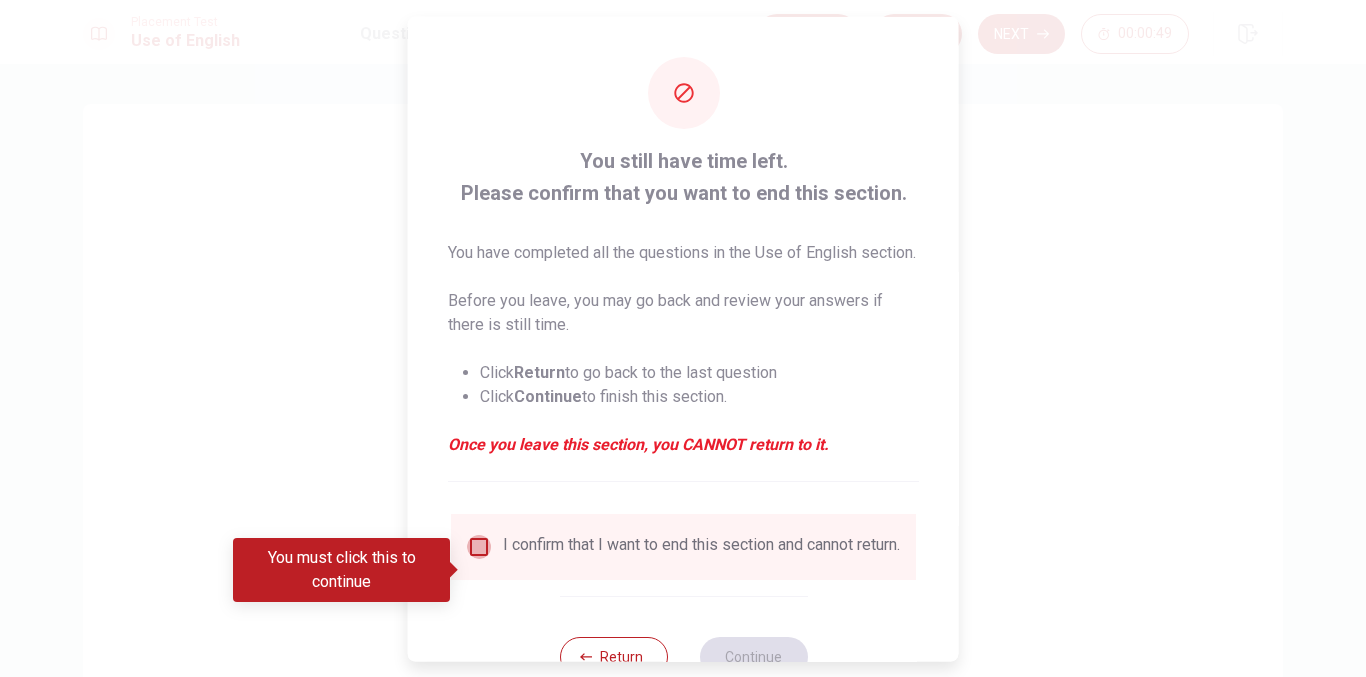 click at bounding box center [479, 546] 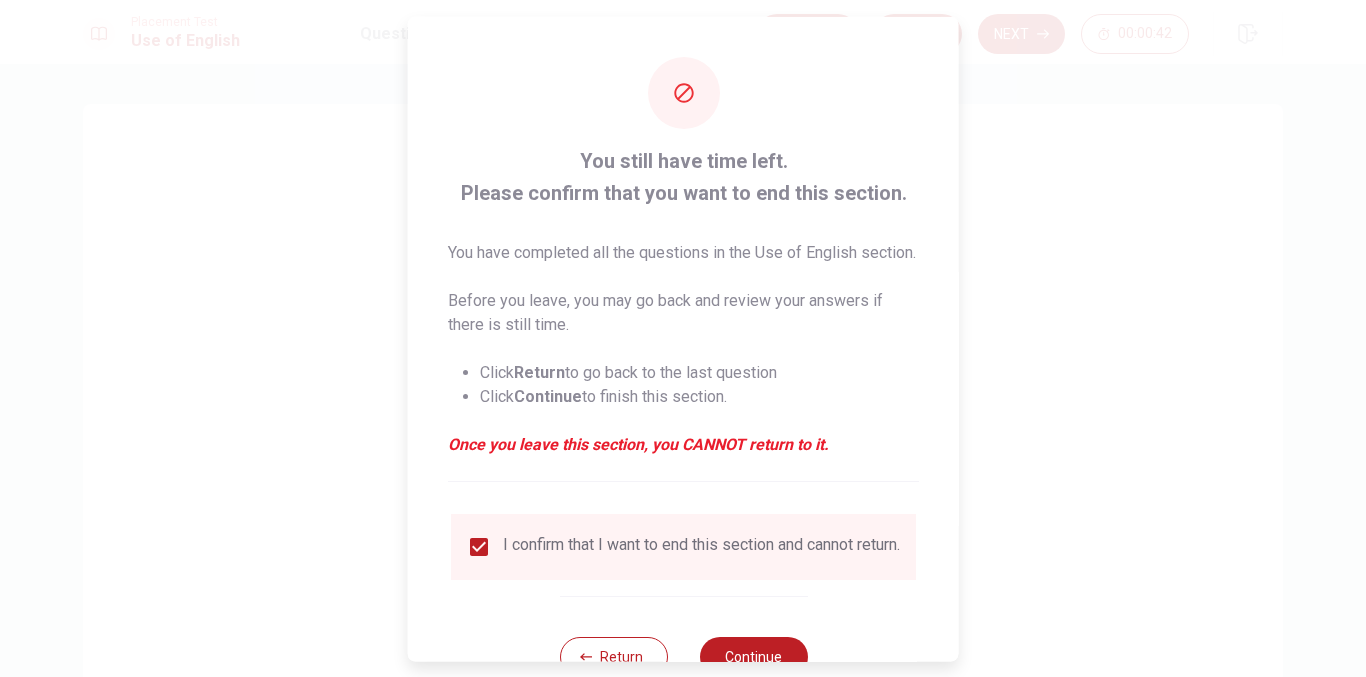 scroll, scrollTop: 93, scrollLeft: 0, axis: vertical 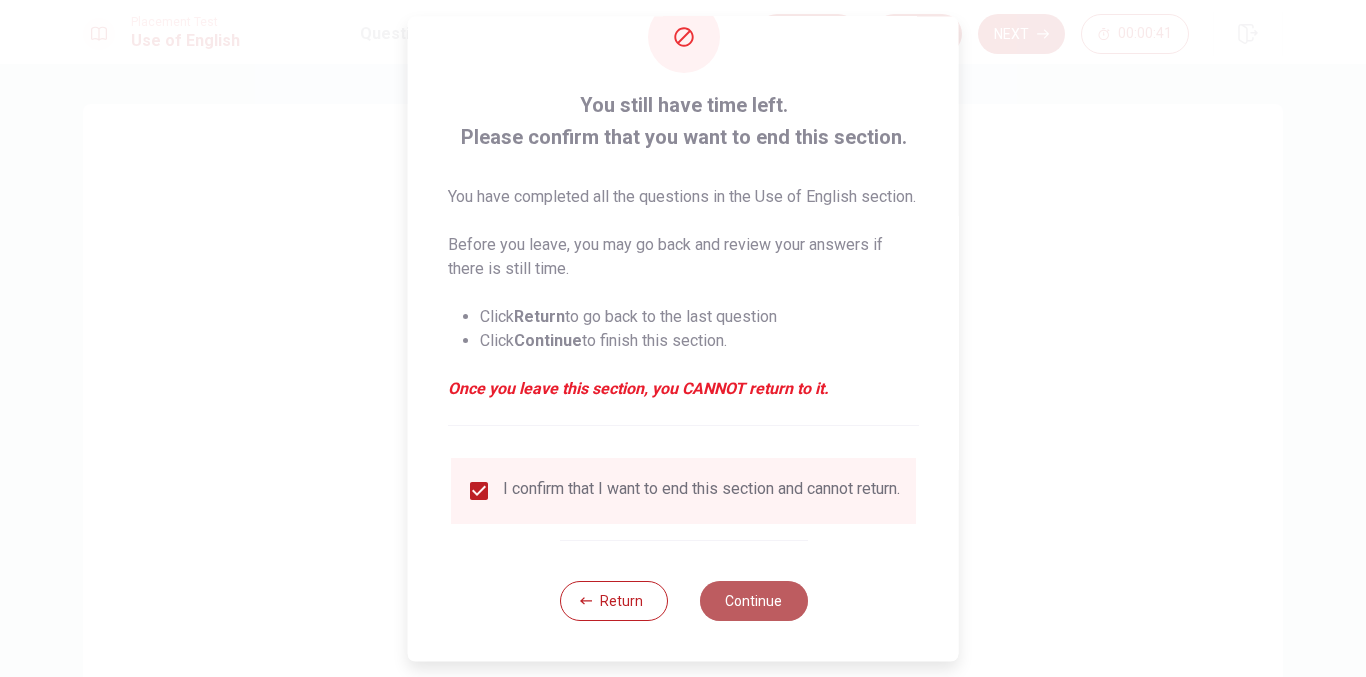 click on "Continue" at bounding box center [753, 601] 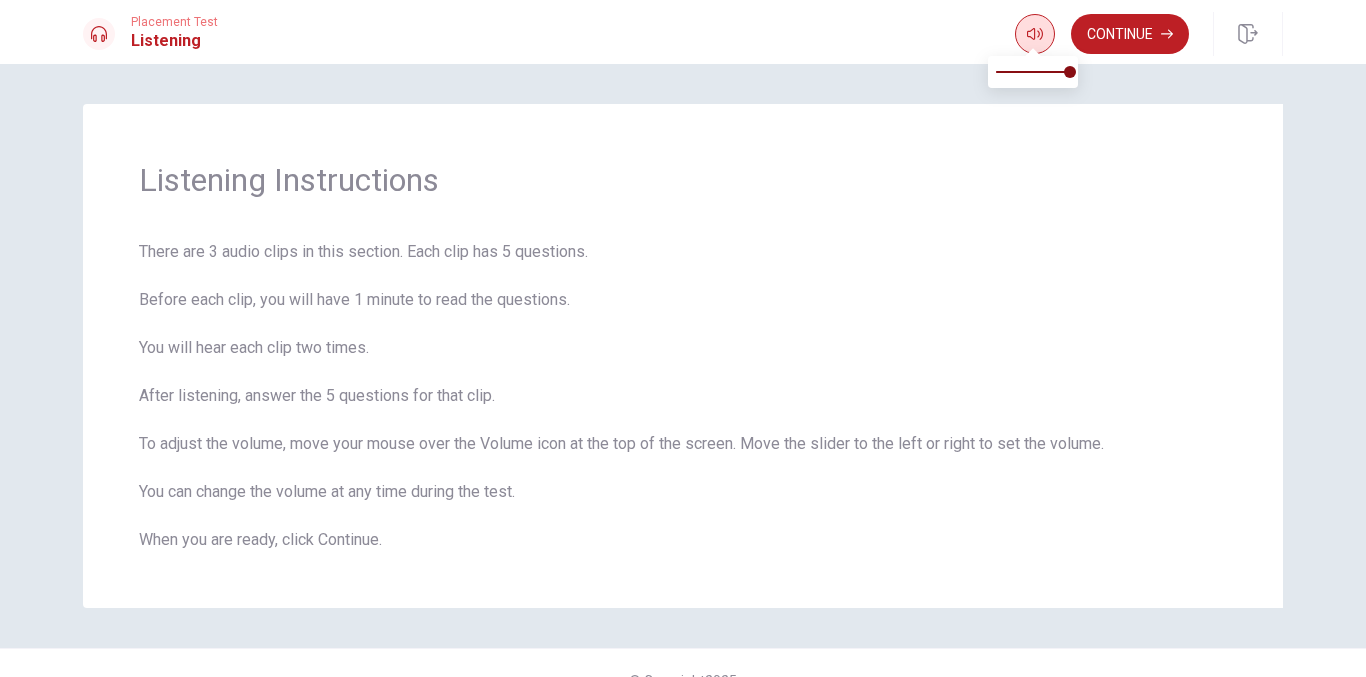 click 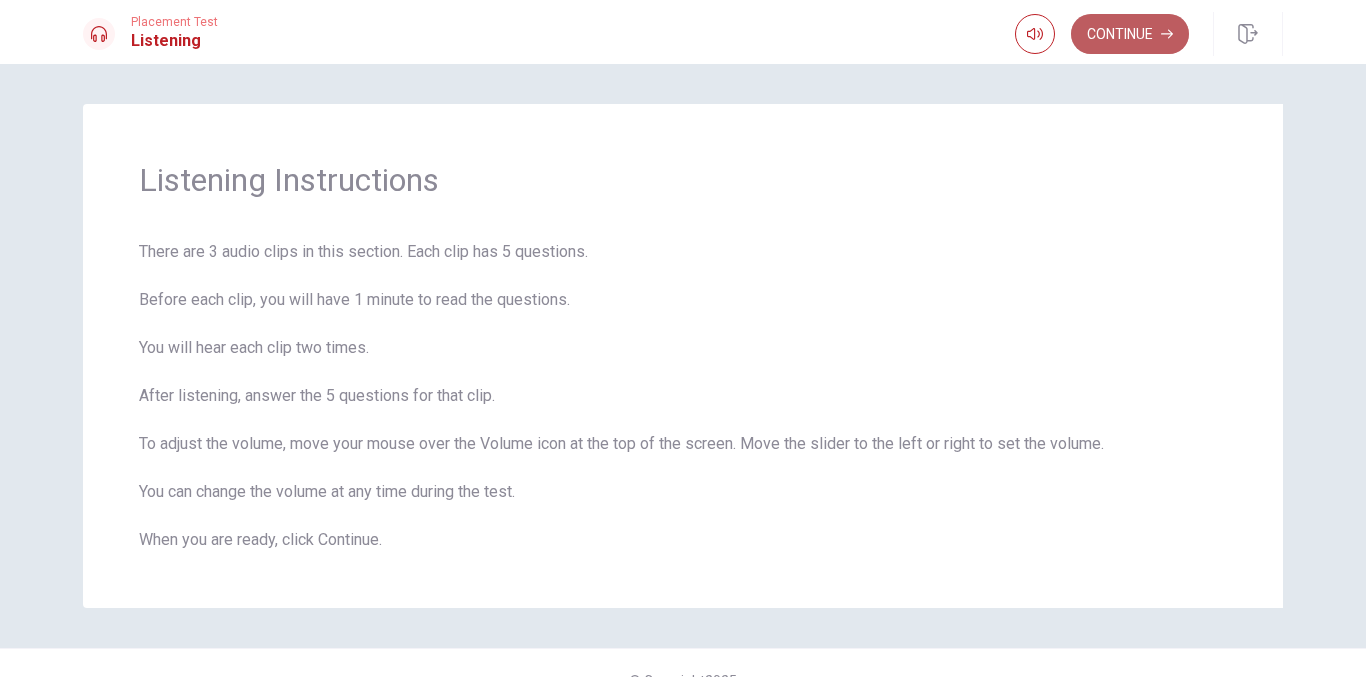 click on "Continue" at bounding box center (1130, 34) 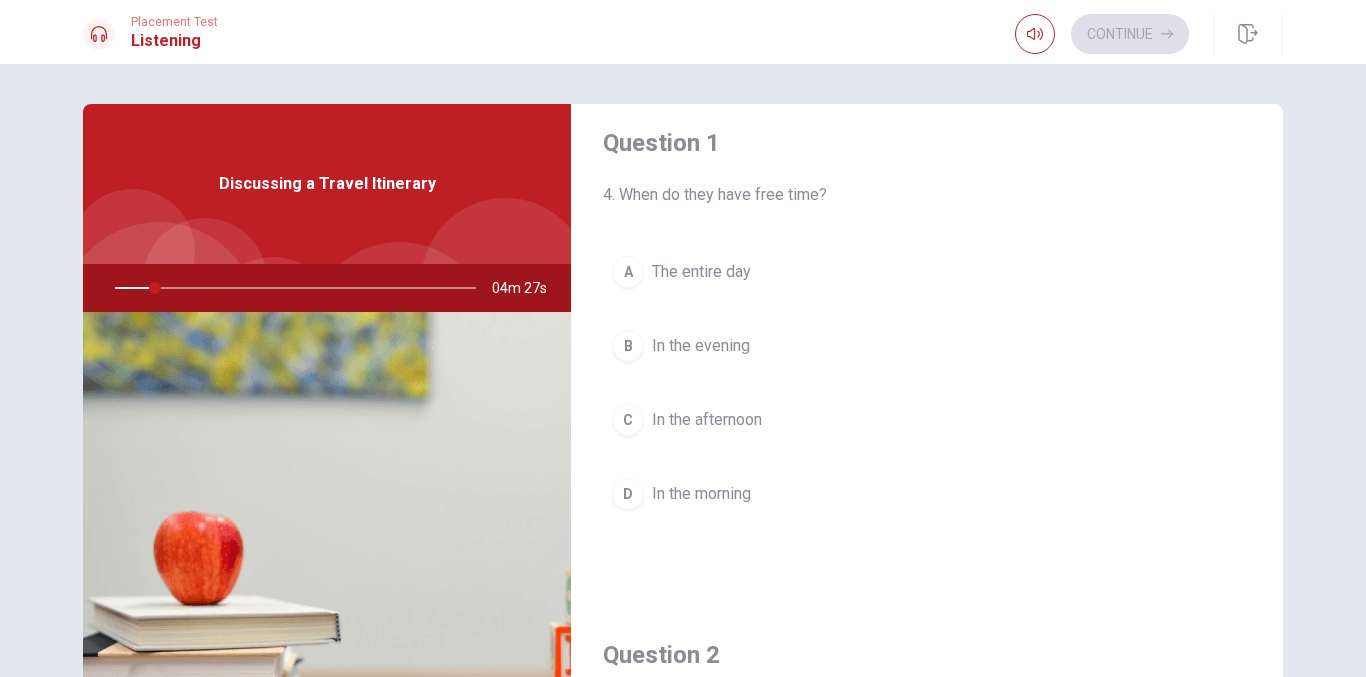 scroll, scrollTop: 0, scrollLeft: 0, axis: both 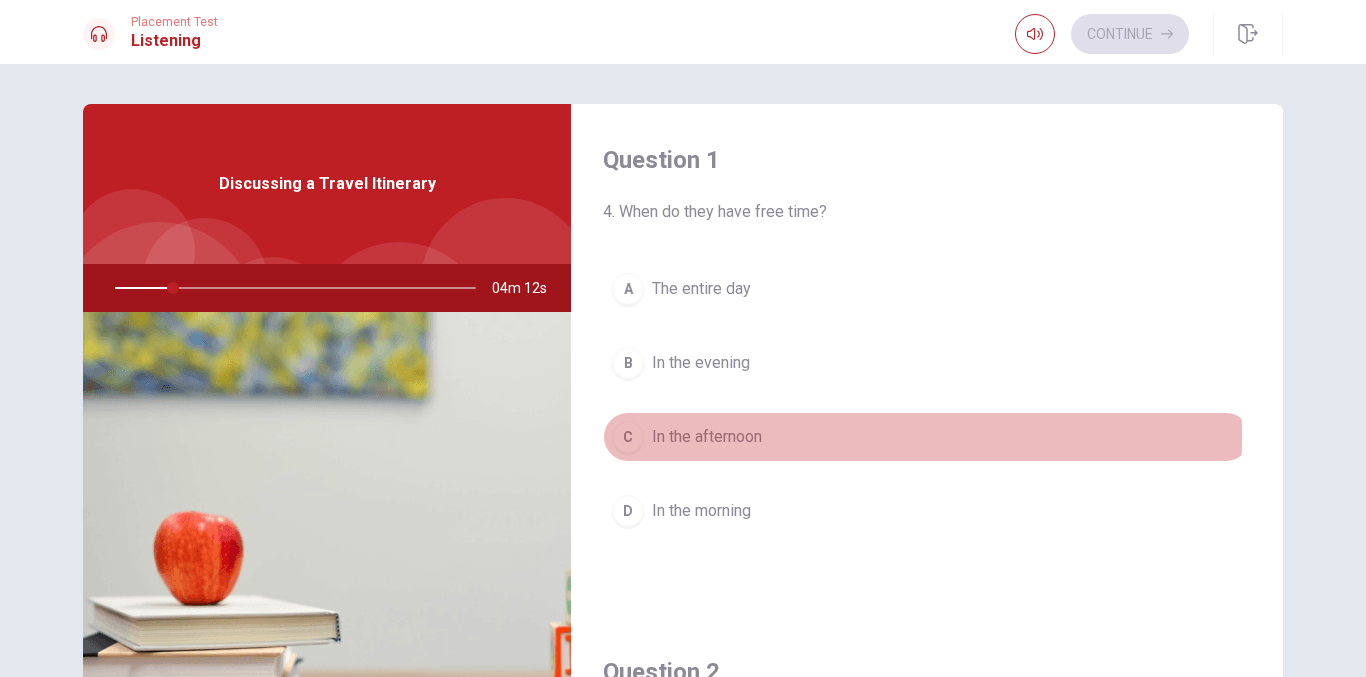click on "In the afternoon" at bounding box center (707, 437) 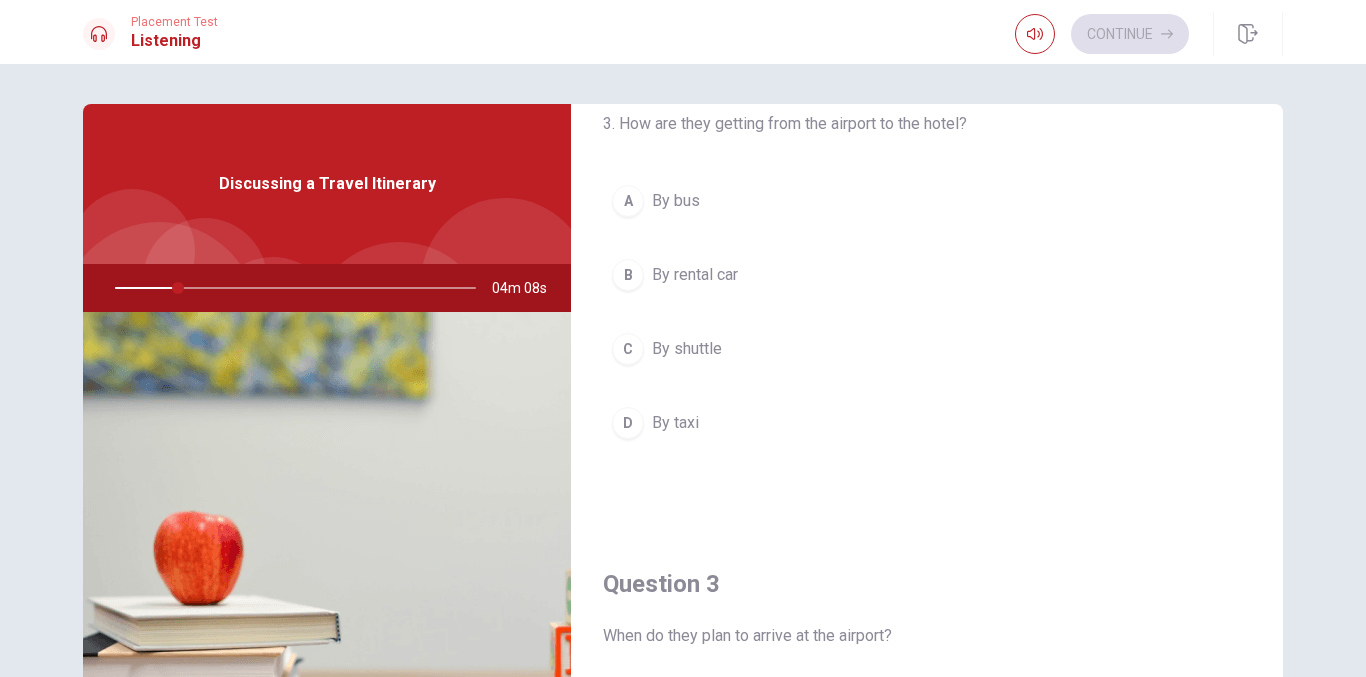 scroll, scrollTop: 500, scrollLeft: 0, axis: vertical 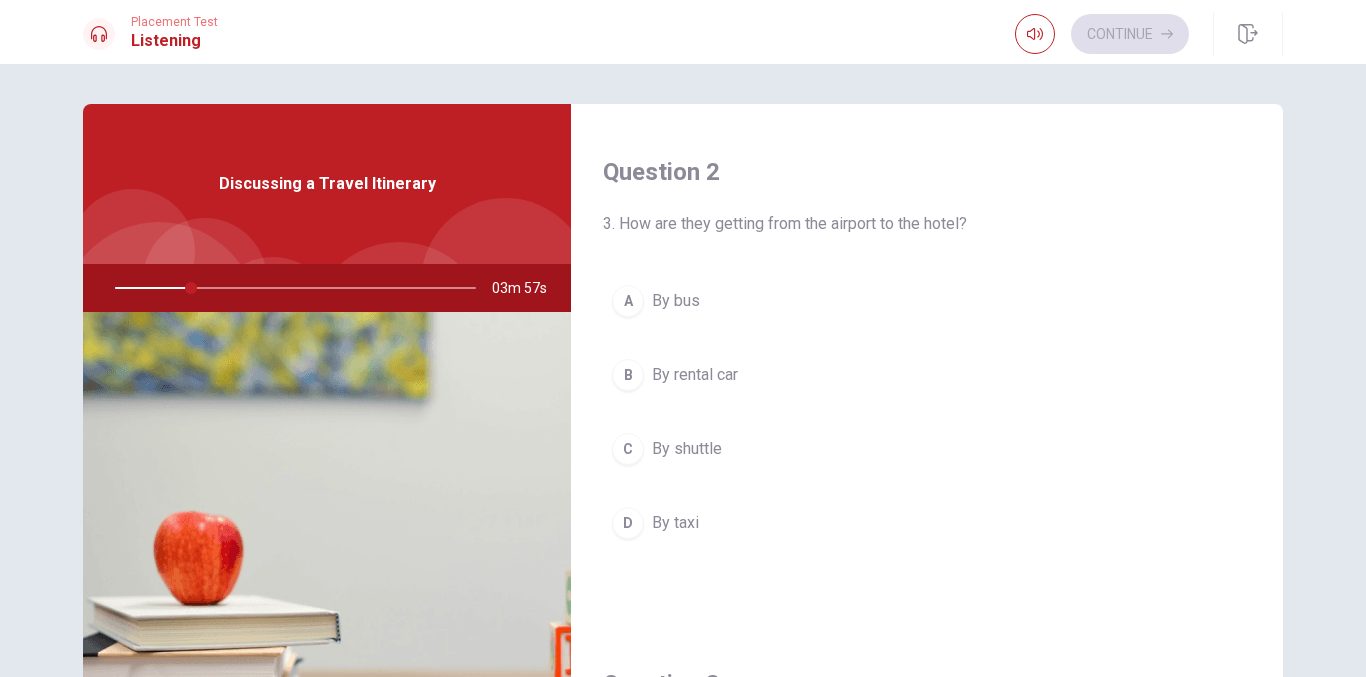 click on "By bus" at bounding box center (676, 301) 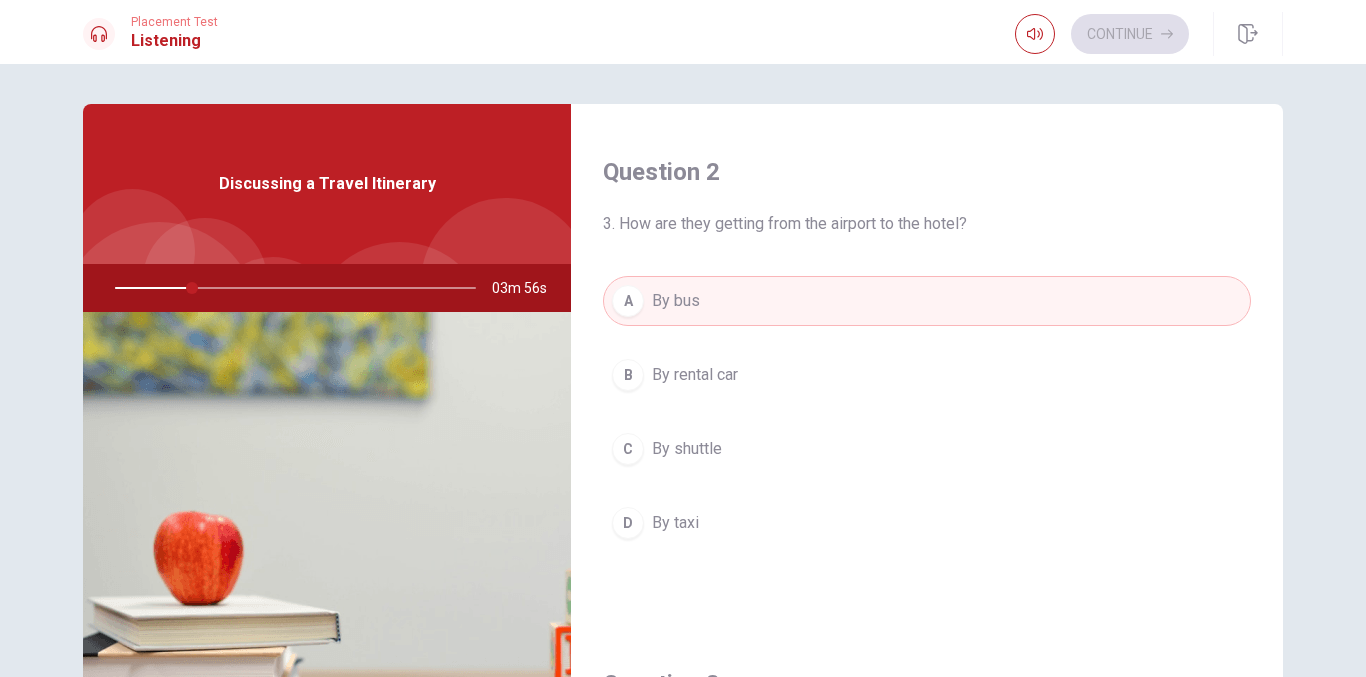 scroll, scrollTop: 700, scrollLeft: 0, axis: vertical 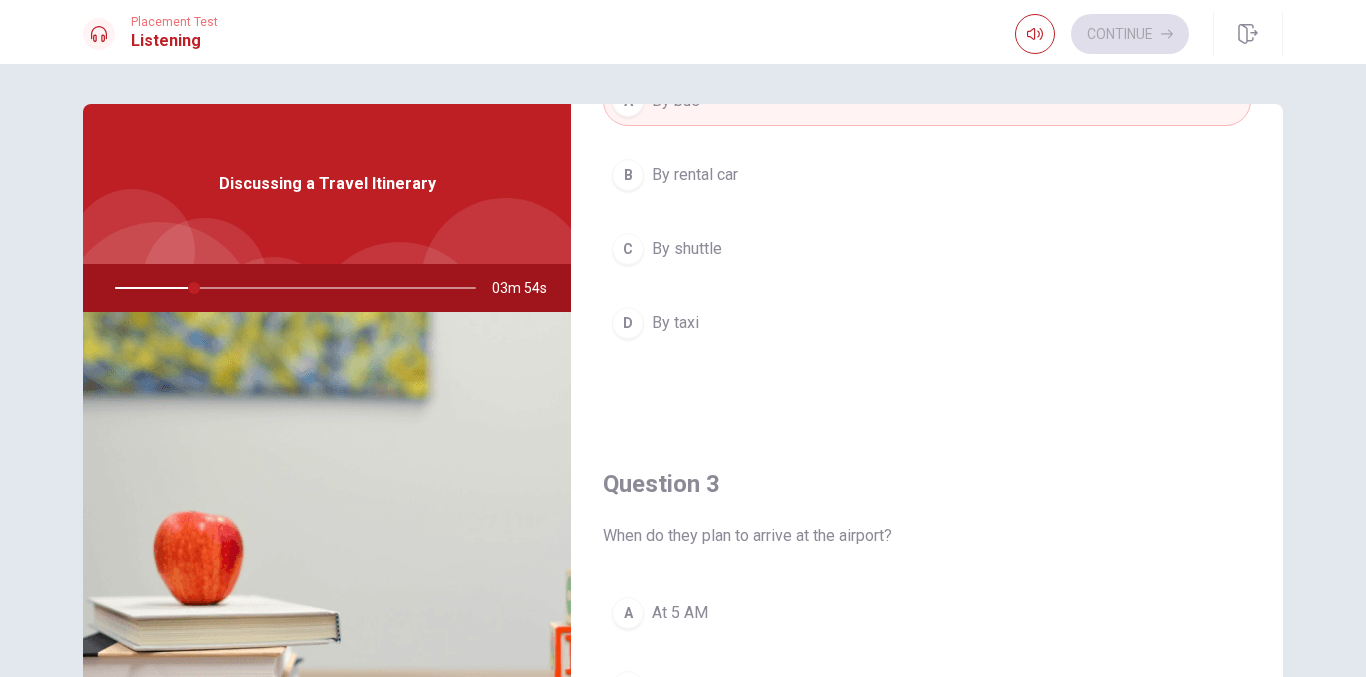 click on "By shuttle" at bounding box center [687, 249] 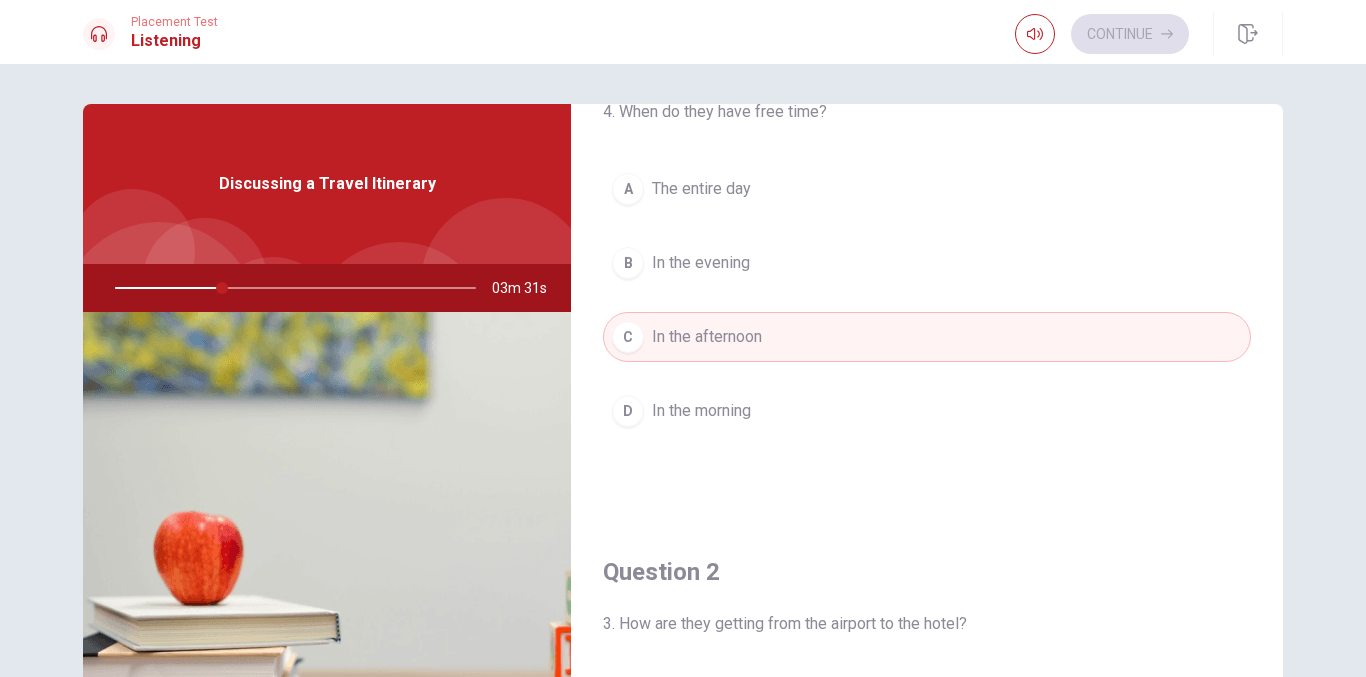 scroll, scrollTop: 0, scrollLeft: 0, axis: both 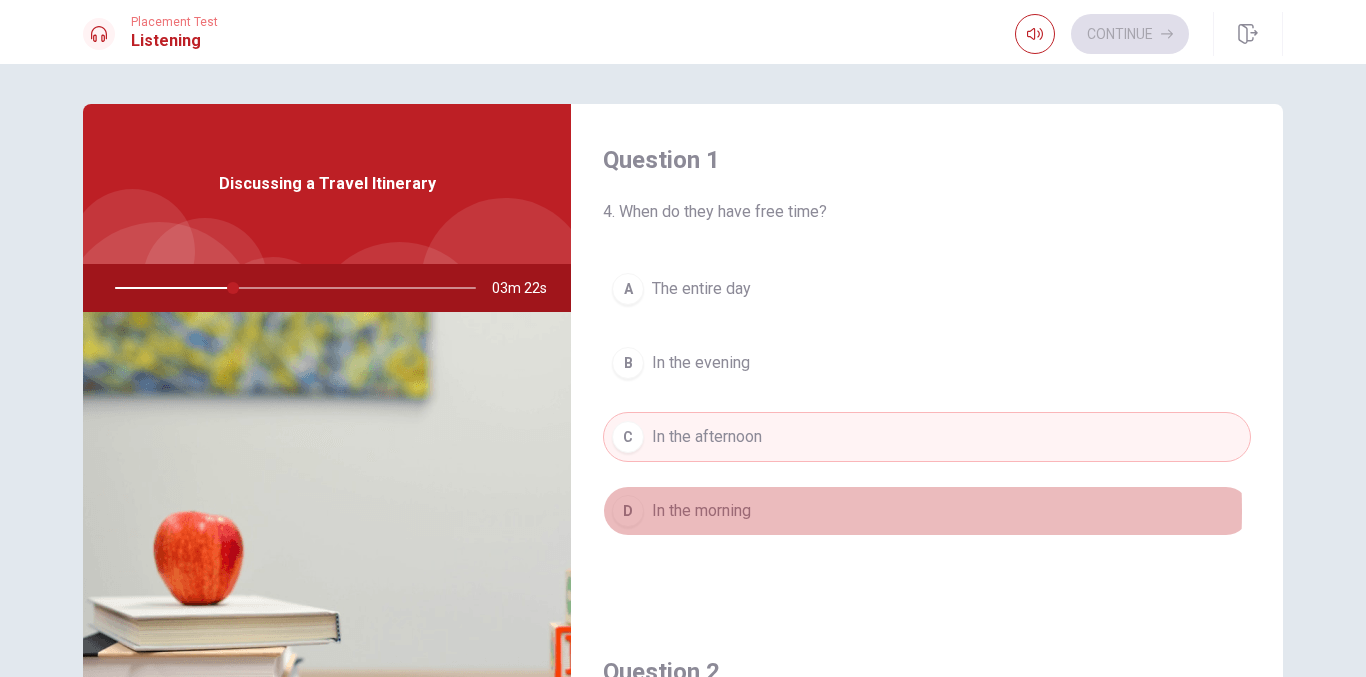 click on "In the morning" at bounding box center (701, 511) 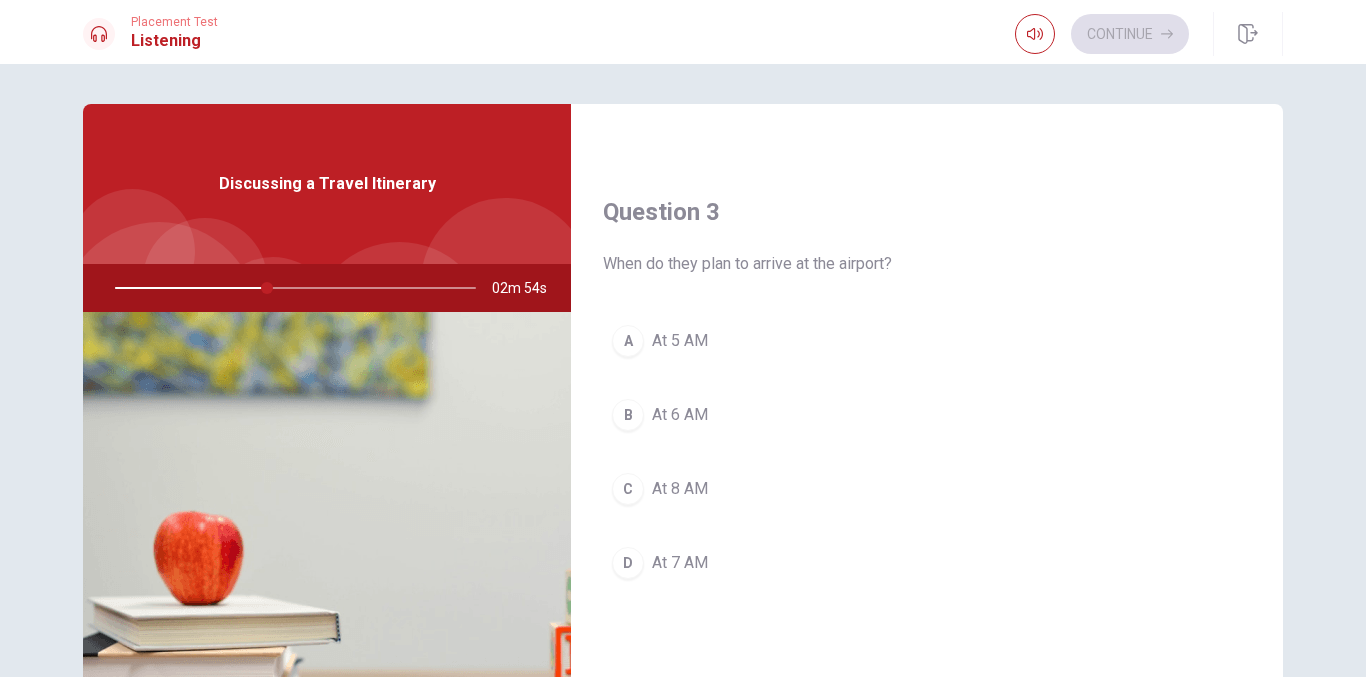 scroll, scrollTop: 1000, scrollLeft: 0, axis: vertical 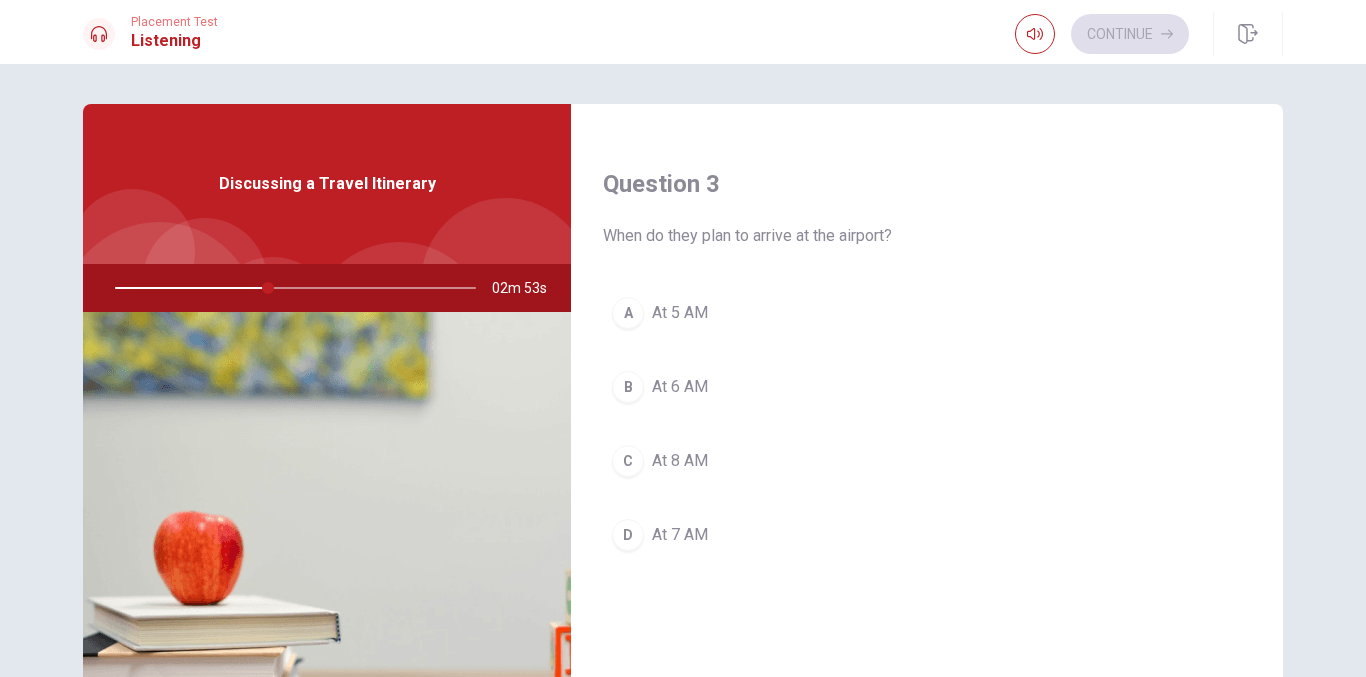 click on "At 8 AM" at bounding box center (680, 461) 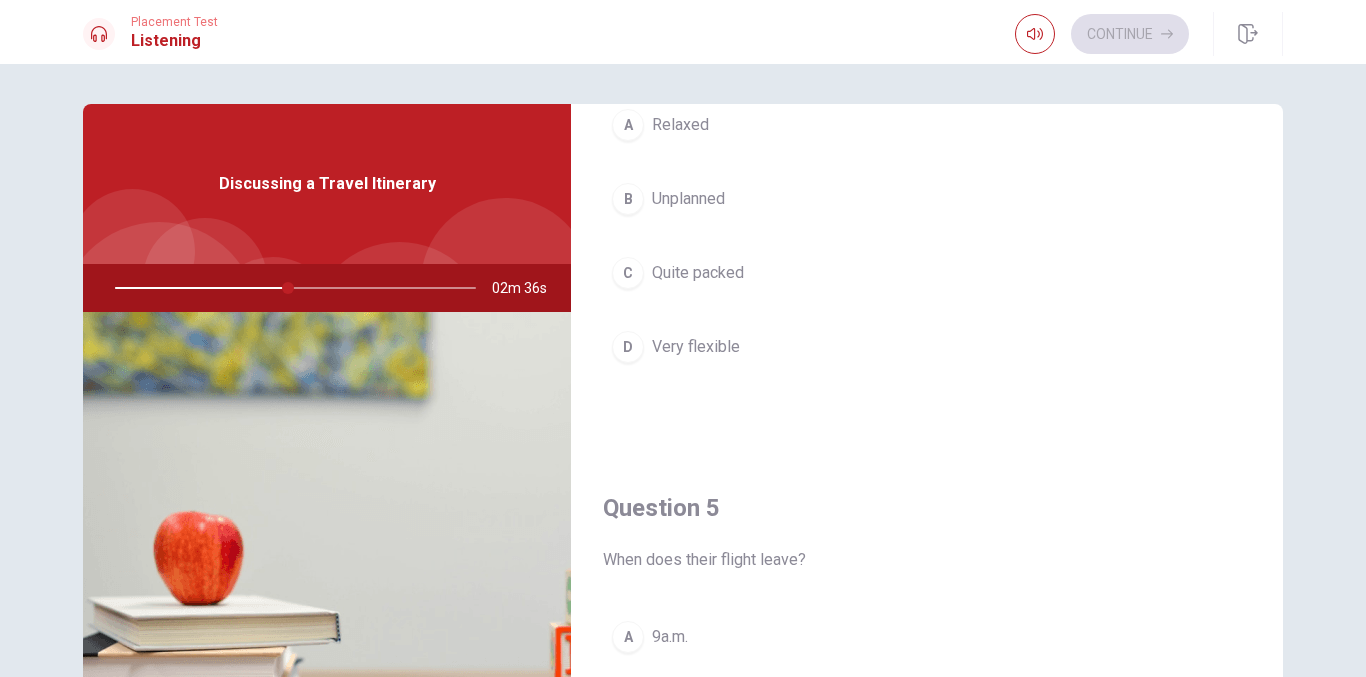 scroll, scrollTop: 1865, scrollLeft: 0, axis: vertical 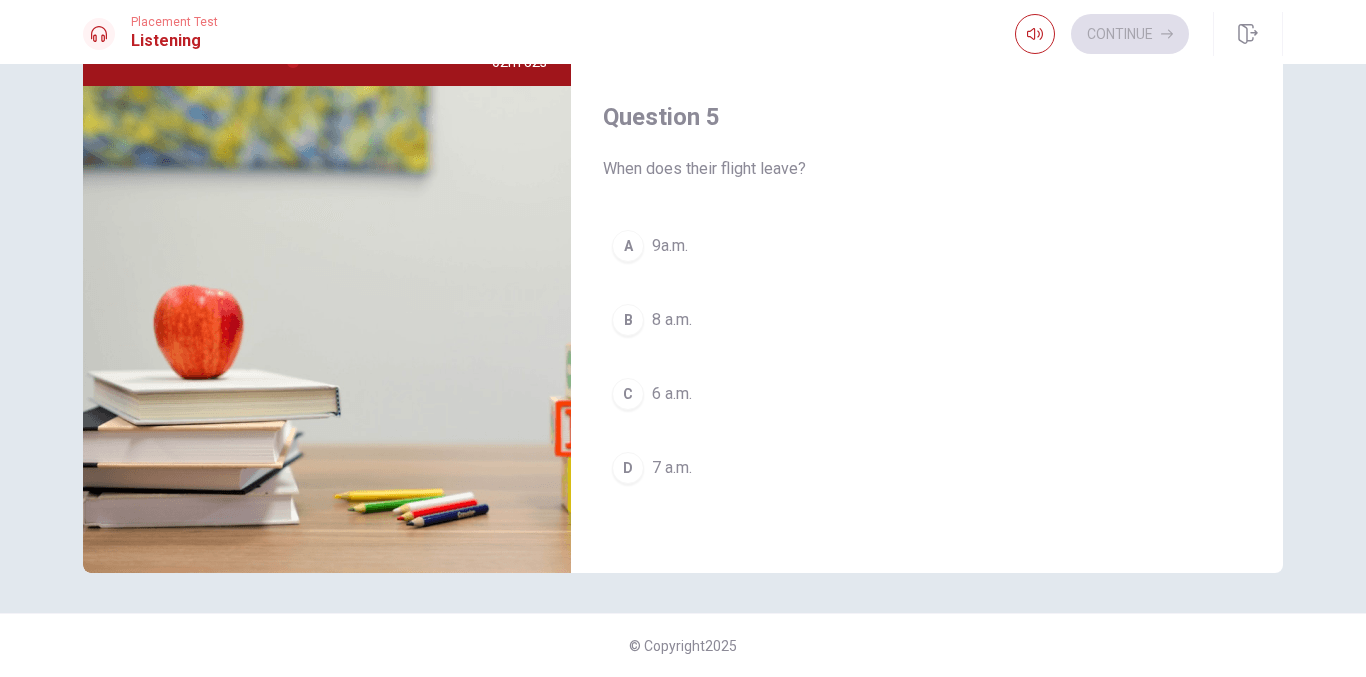 click on "6 a.m." at bounding box center [672, 394] 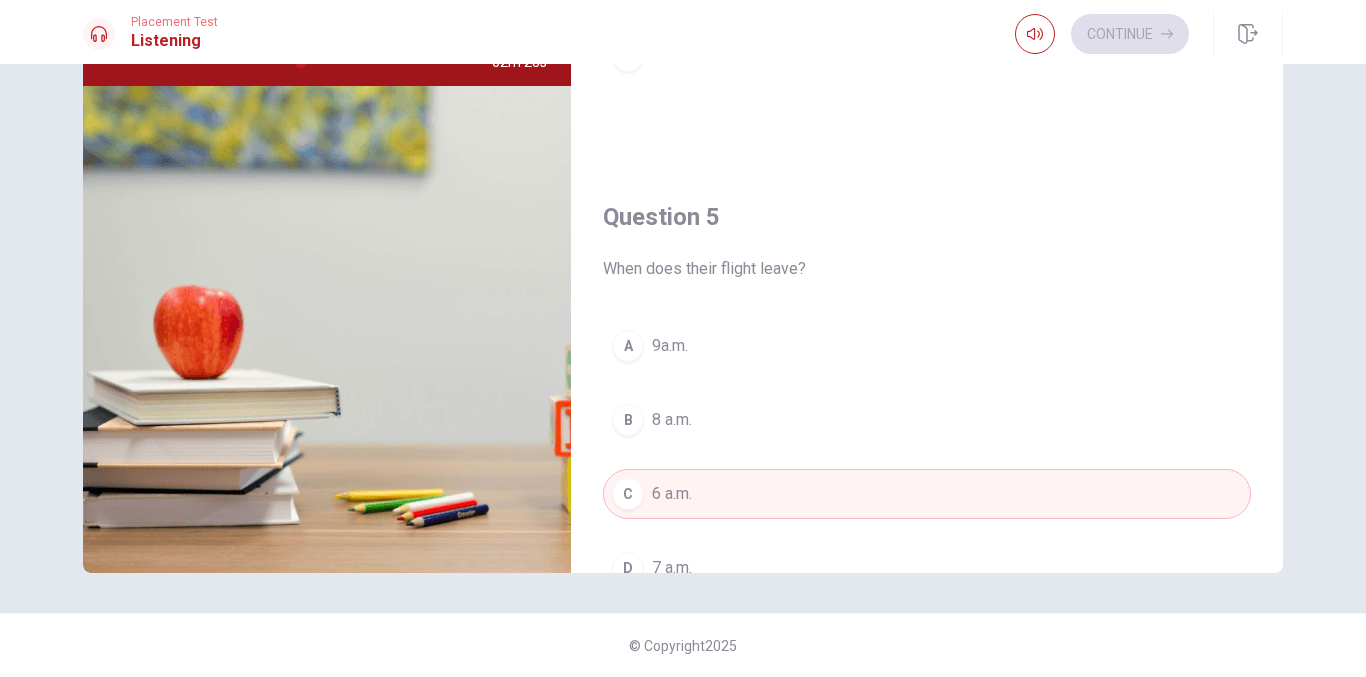 scroll, scrollTop: 1865, scrollLeft: 0, axis: vertical 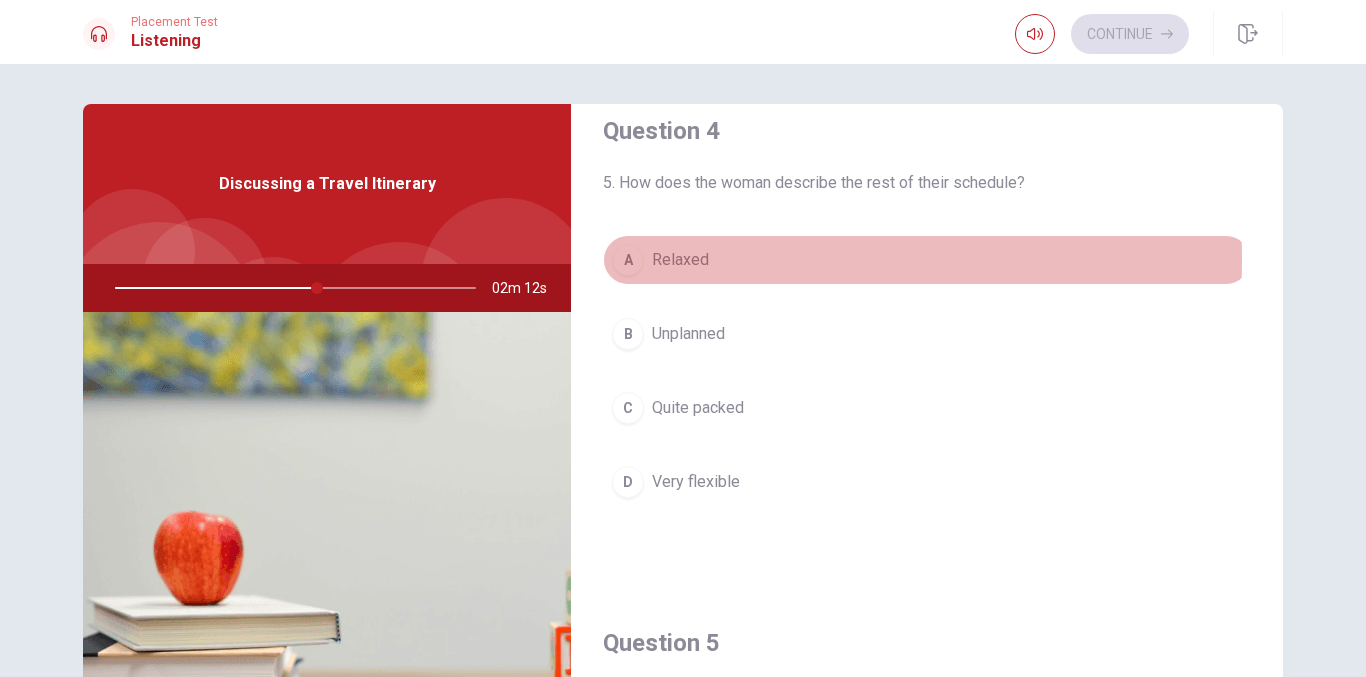 click on "Relaxed" at bounding box center (680, 260) 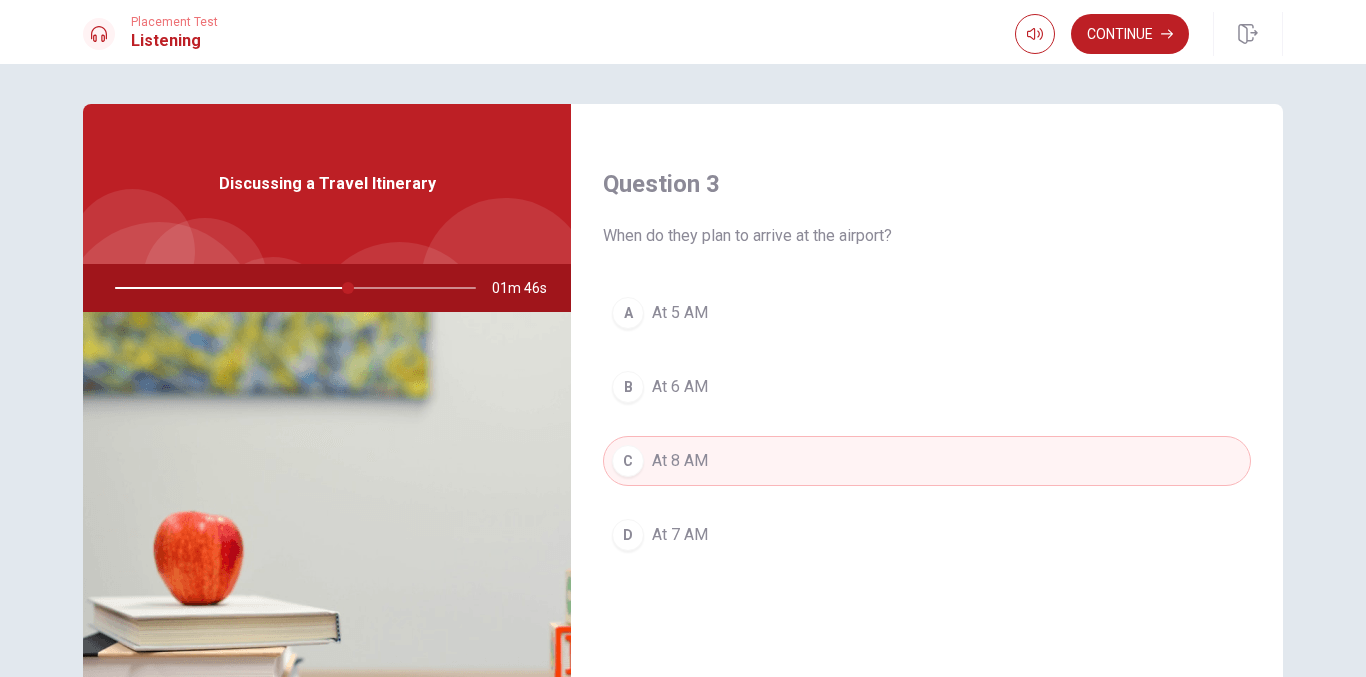 scroll, scrollTop: 1100, scrollLeft: 0, axis: vertical 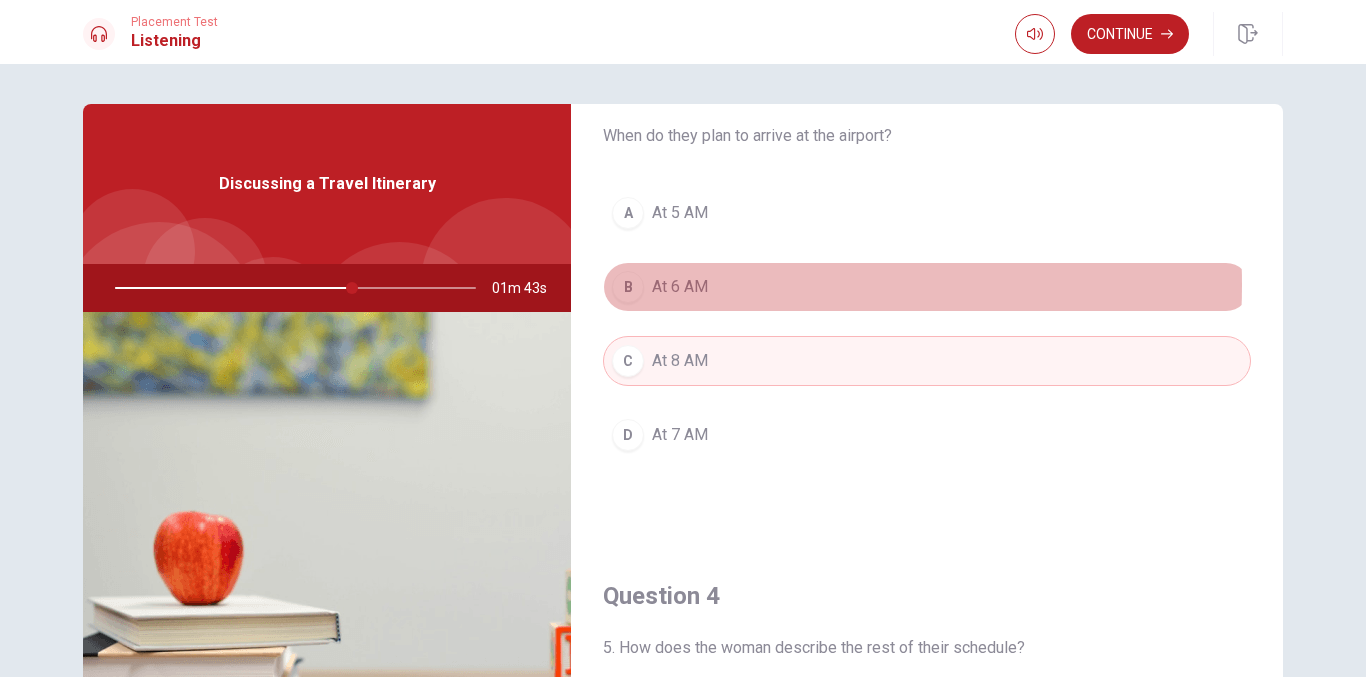 click on "At 6 AM" at bounding box center (680, 287) 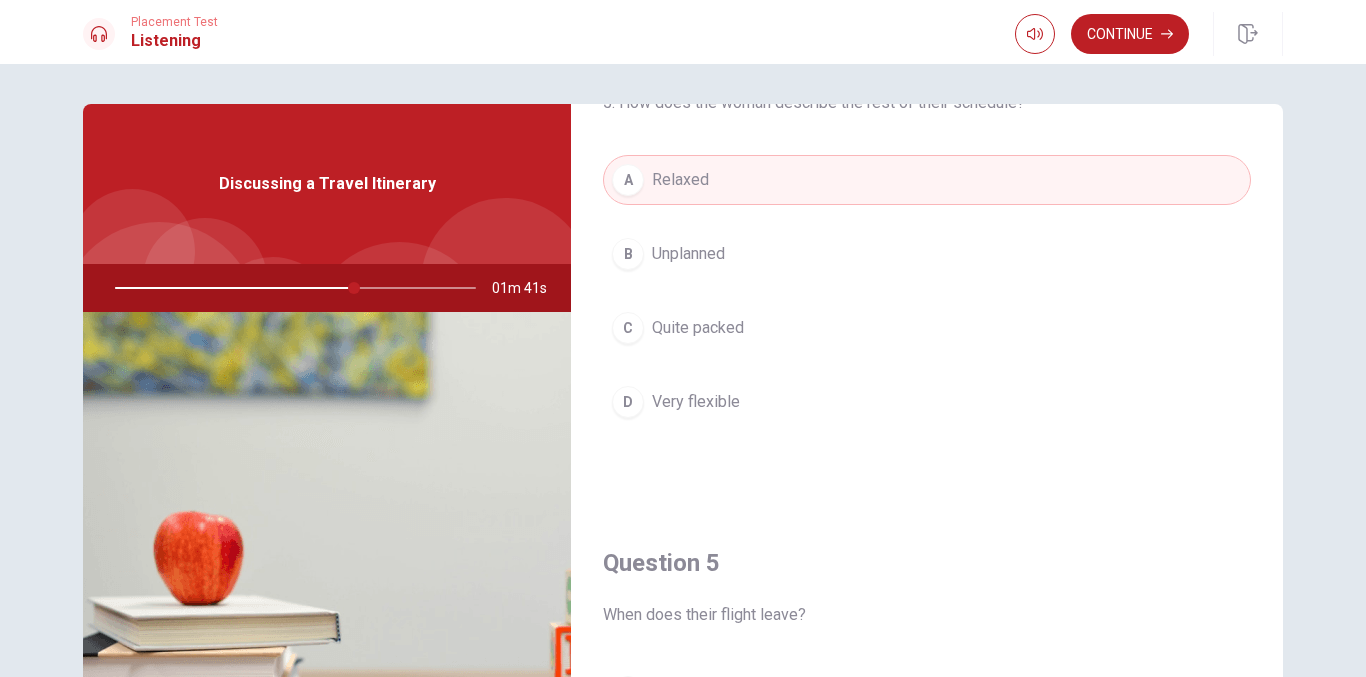 scroll, scrollTop: 1865, scrollLeft: 0, axis: vertical 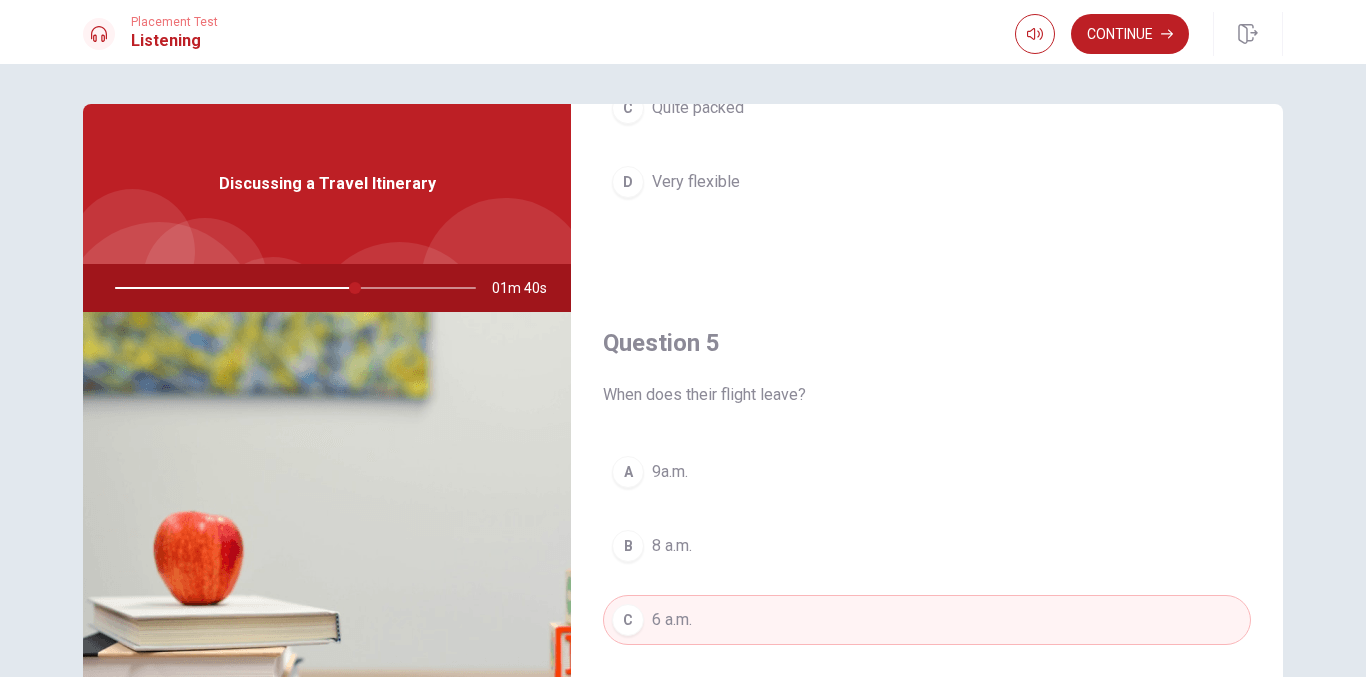 click on "8 a.m." at bounding box center (672, 546) 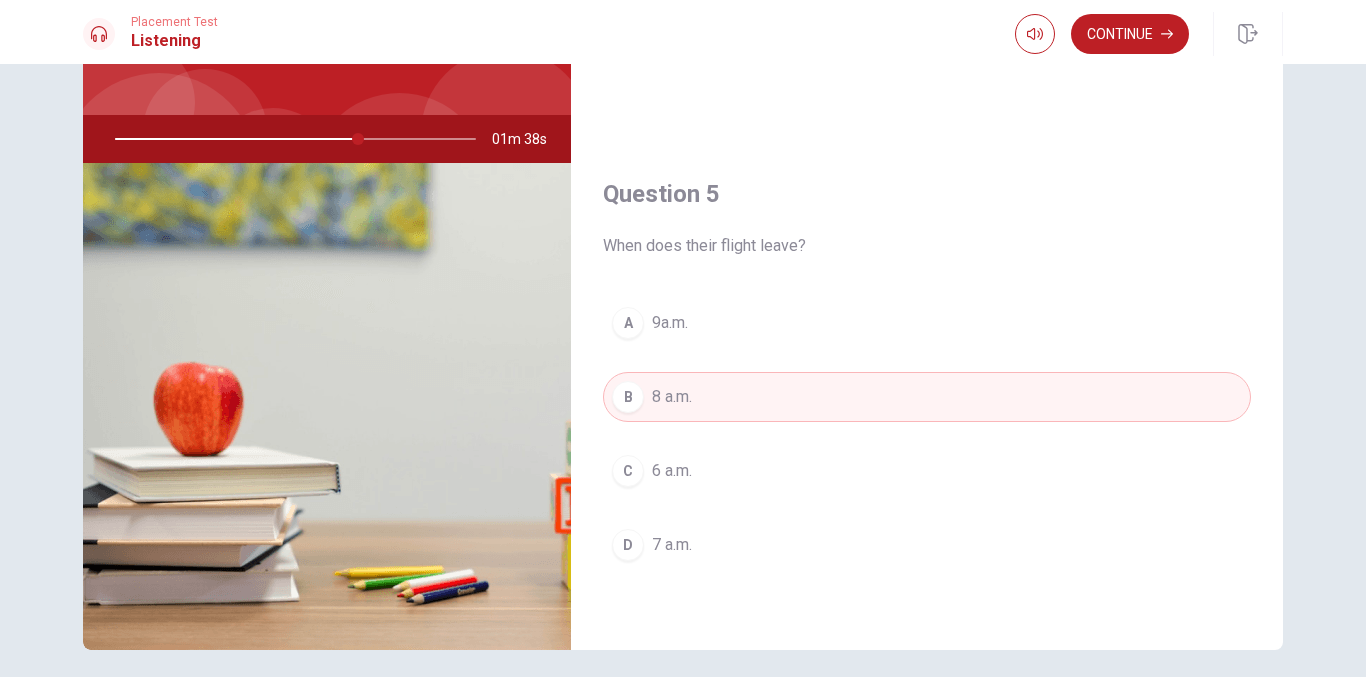 scroll, scrollTop: 226, scrollLeft: 0, axis: vertical 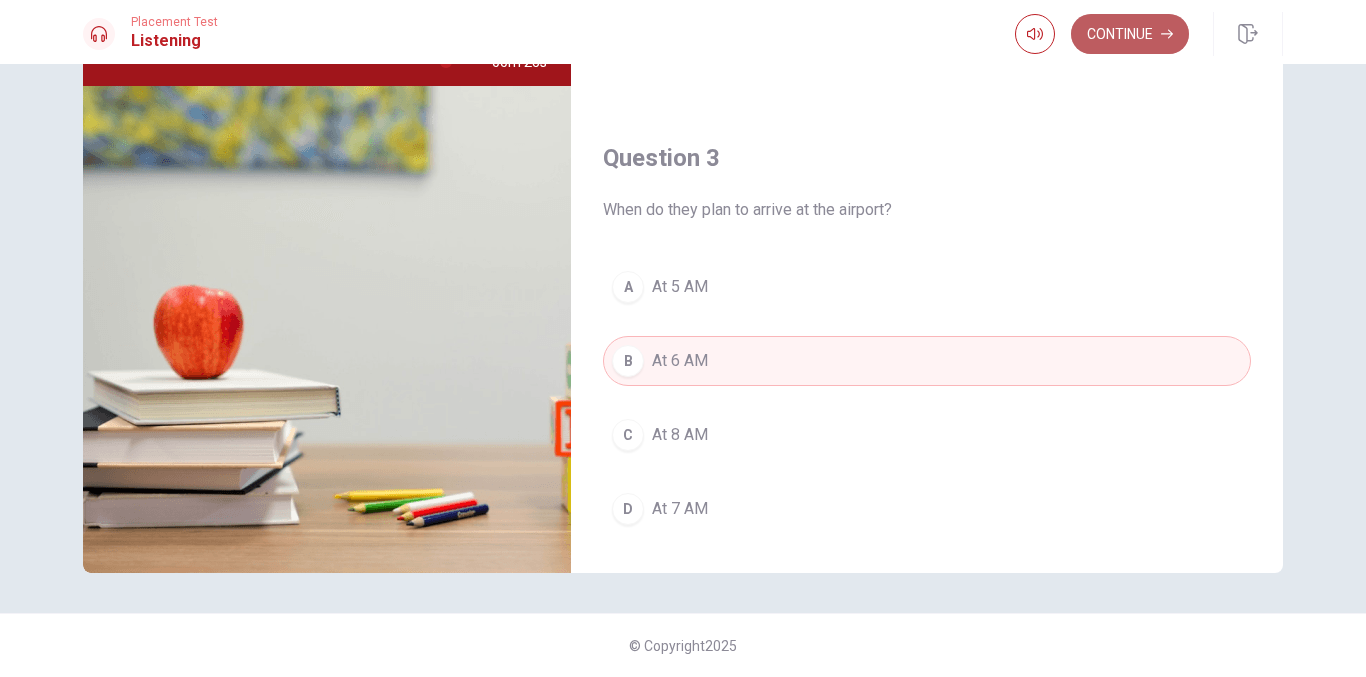 click on "Continue" at bounding box center [1130, 34] 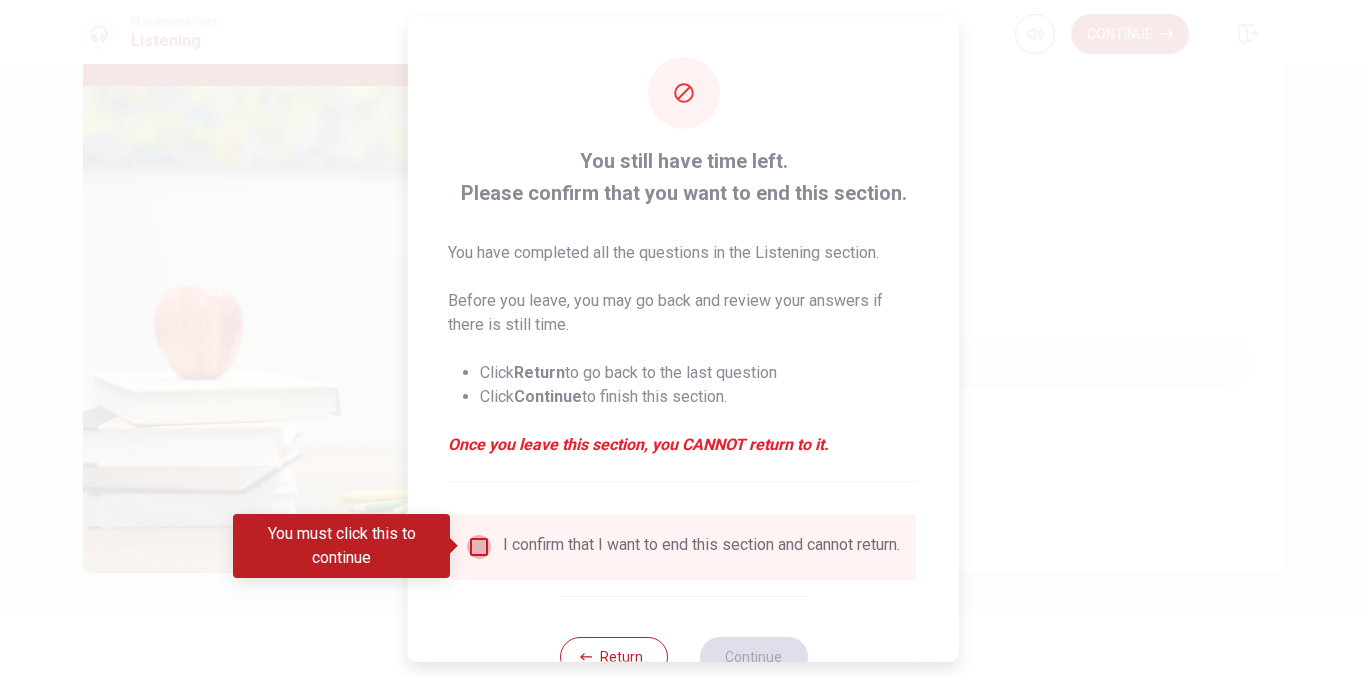click at bounding box center [479, 546] 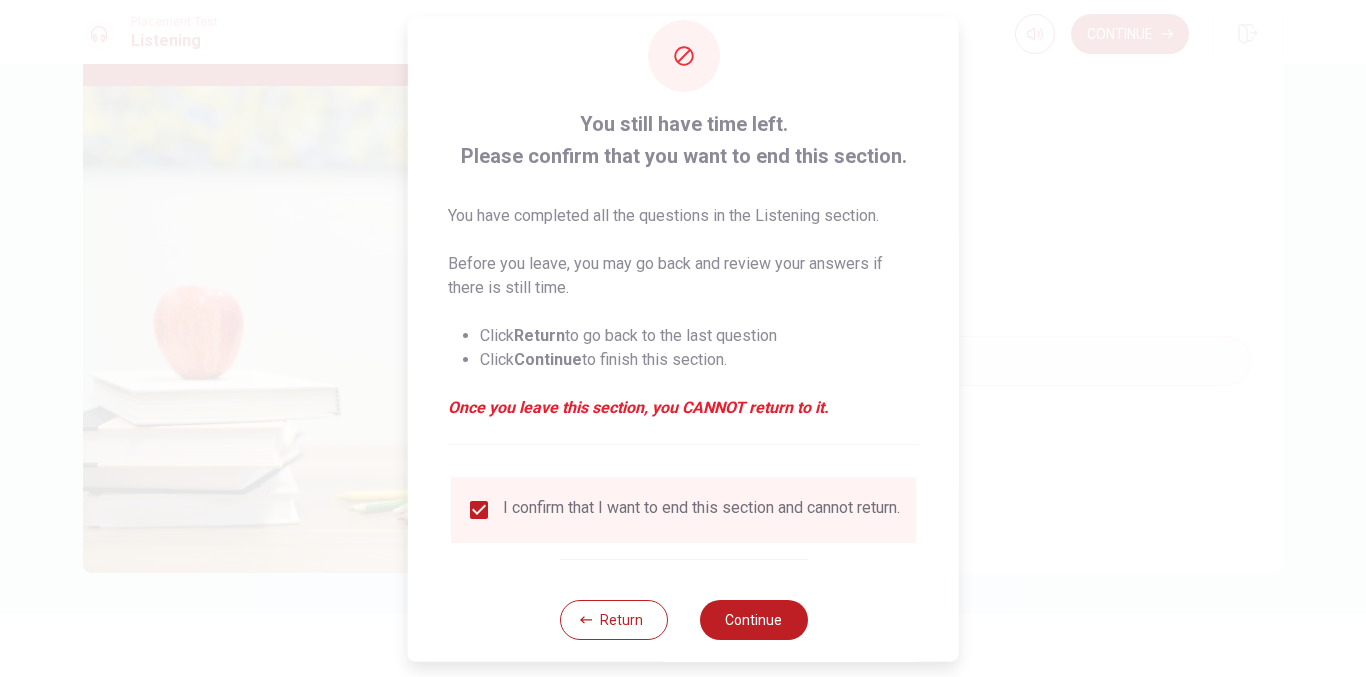 scroll, scrollTop: 69, scrollLeft: 0, axis: vertical 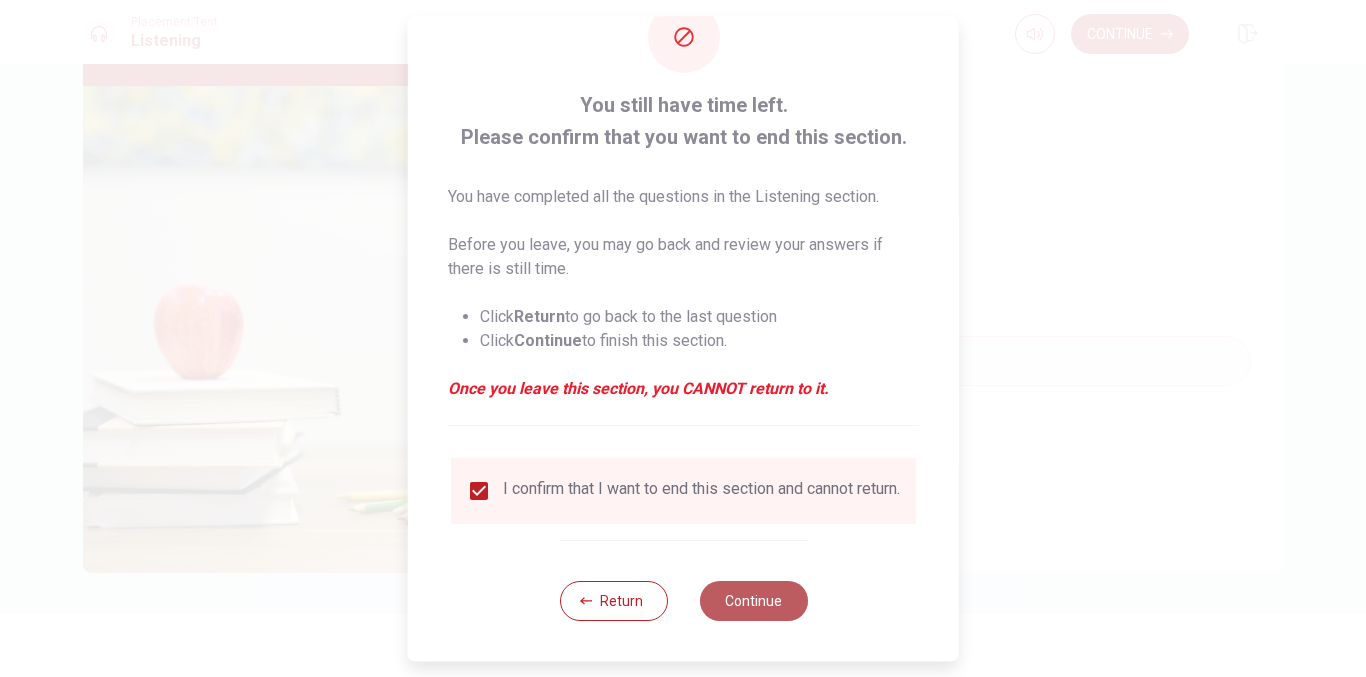 click on "Continue" at bounding box center [753, 601] 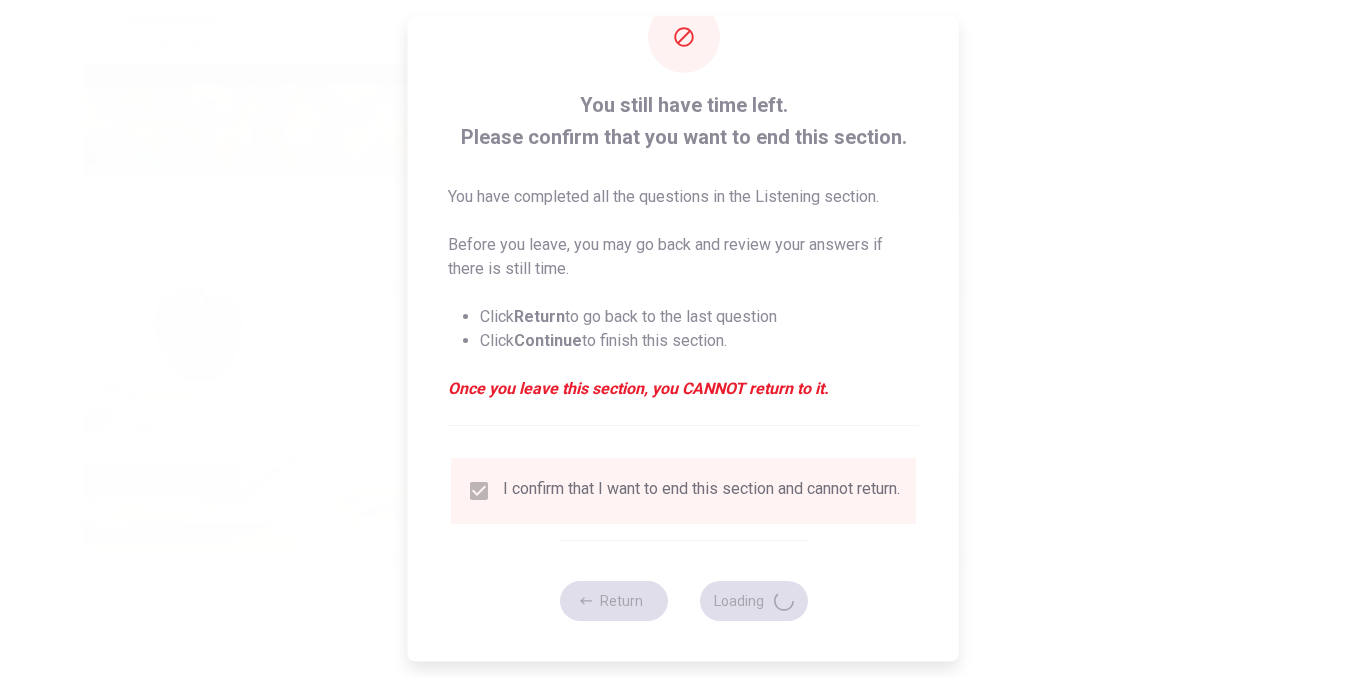 type on "94" 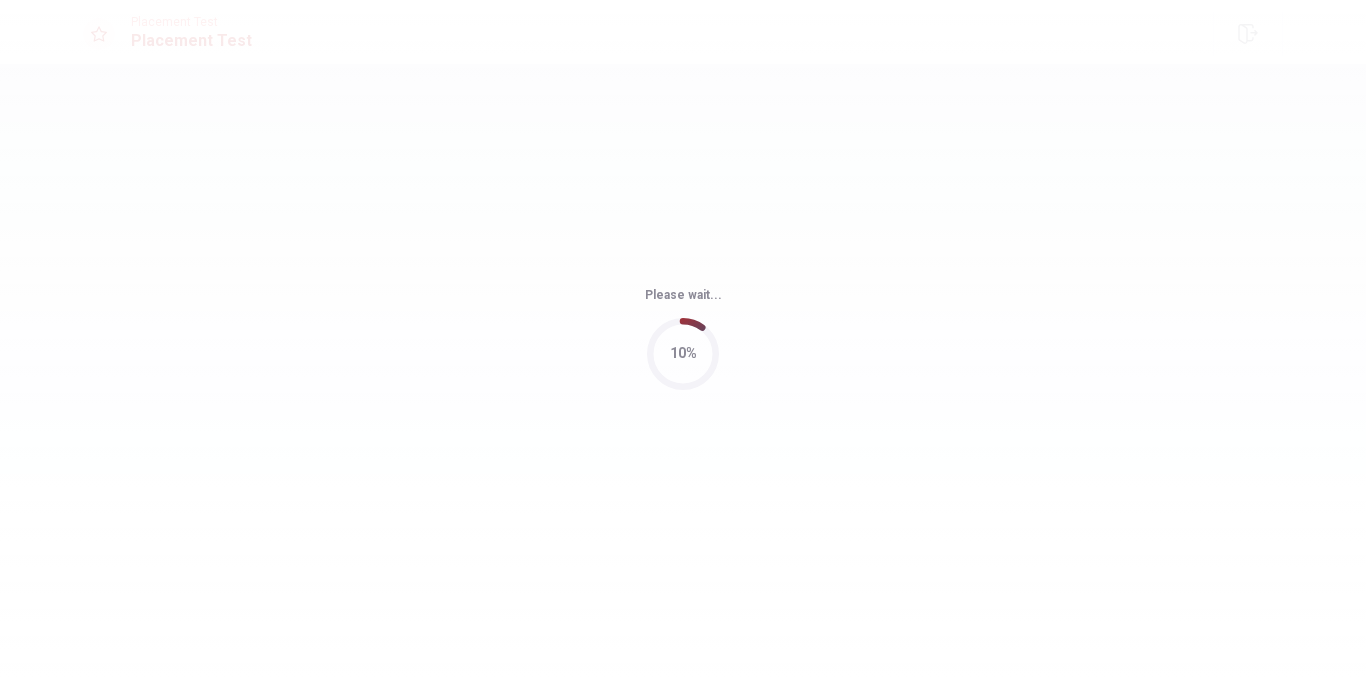 scroll, scrollTop: 0, scrollLeft: 0, axis: both 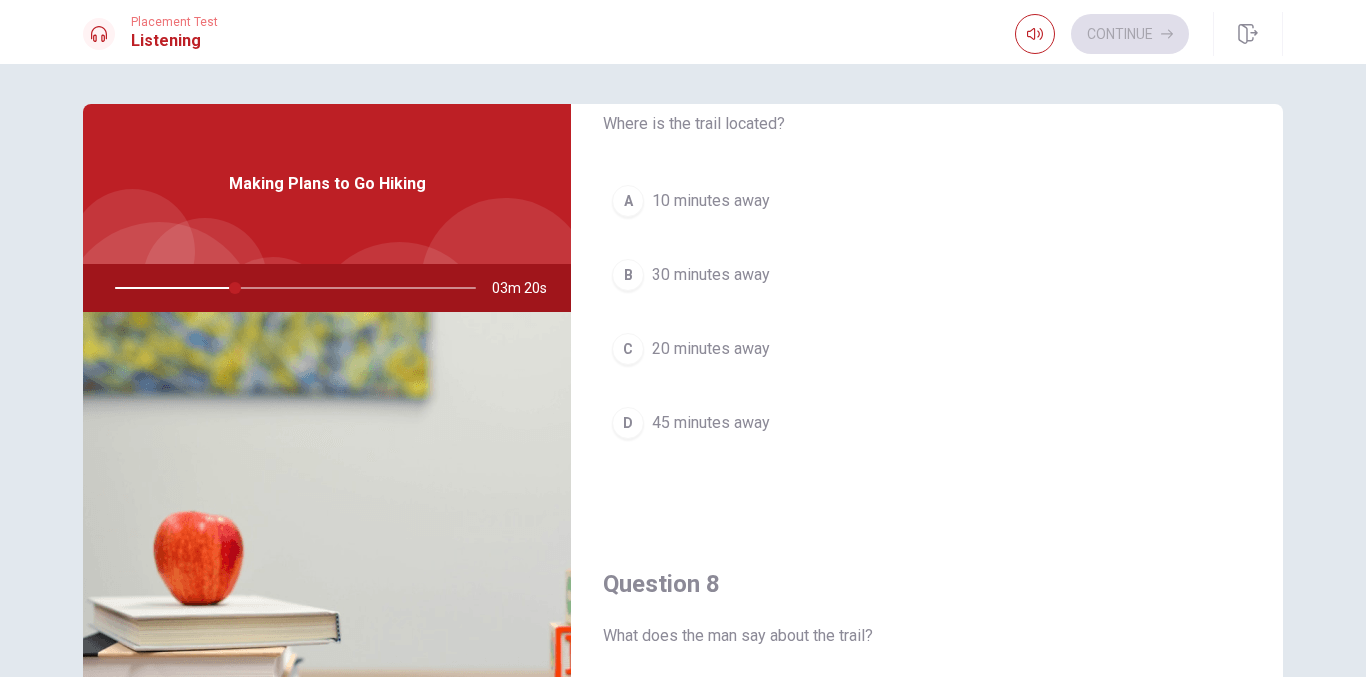click on "30 minutes away" at bounding box center (711, 275) 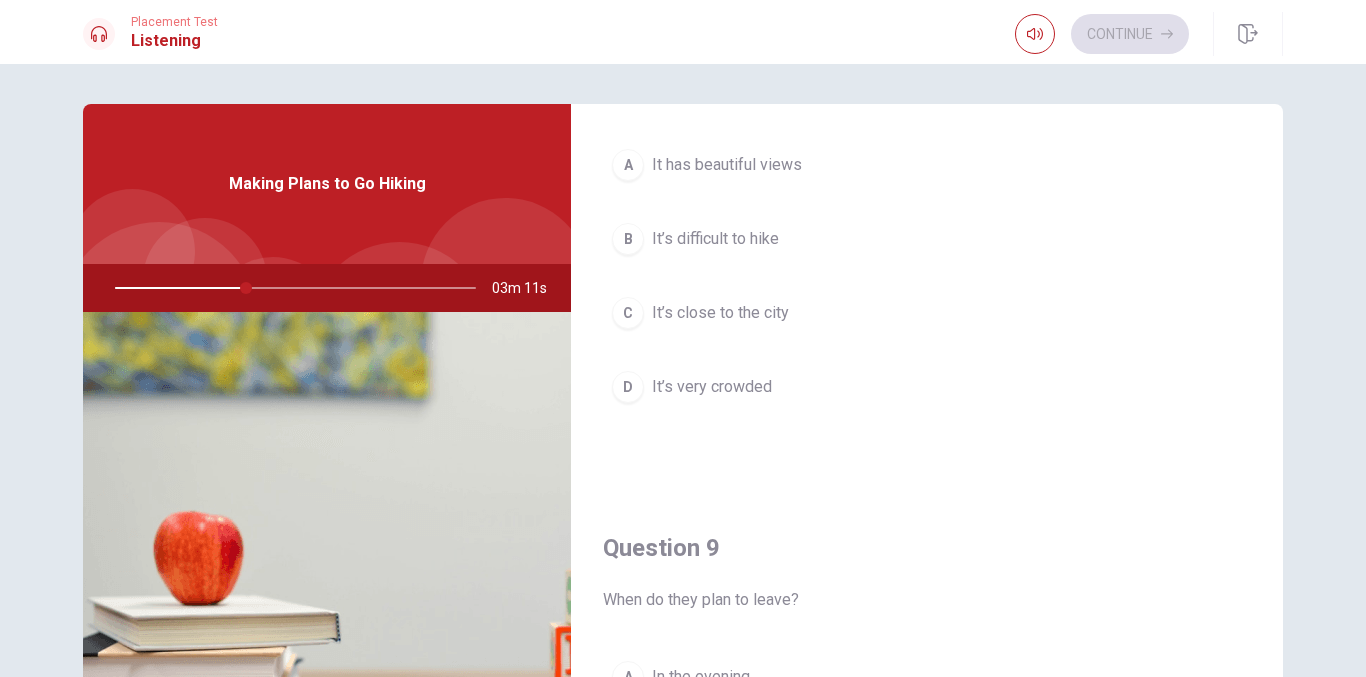 scroll, scrollTop: 1100, scrollLeft: 0, axis: vertical 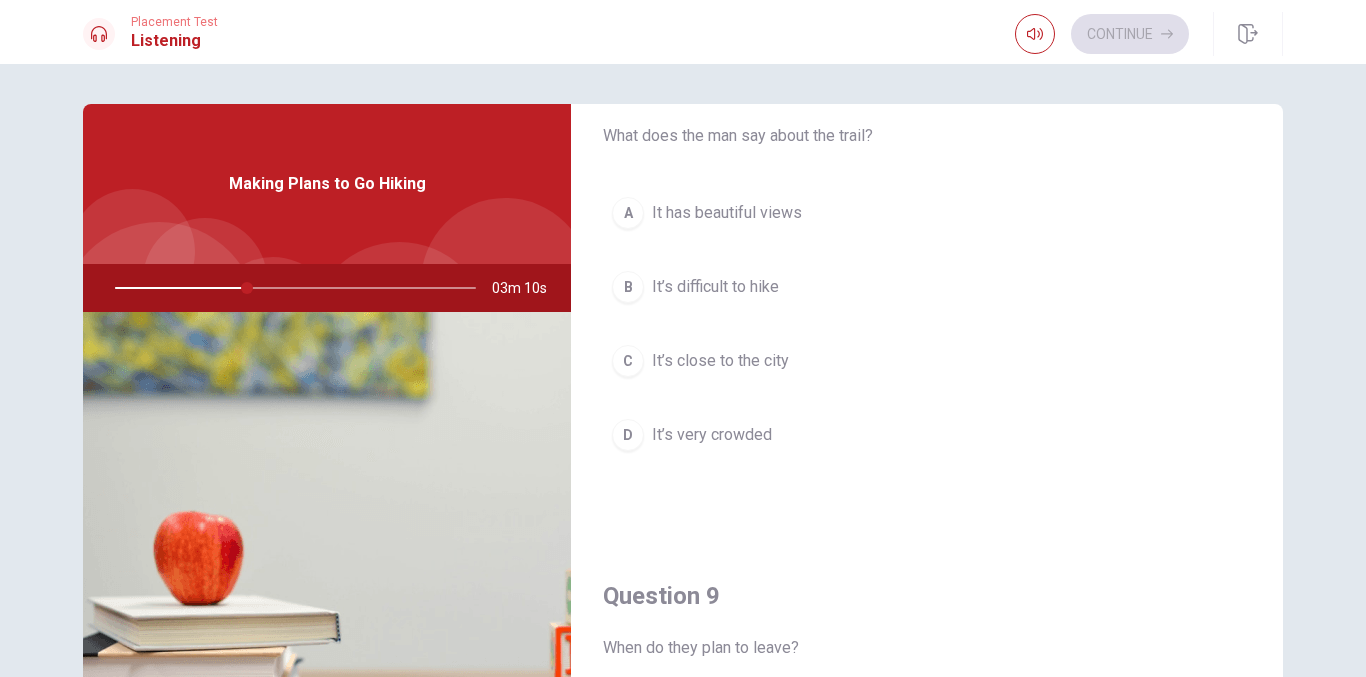 click on "It has beautiful views" at bounding box center [727, 213] 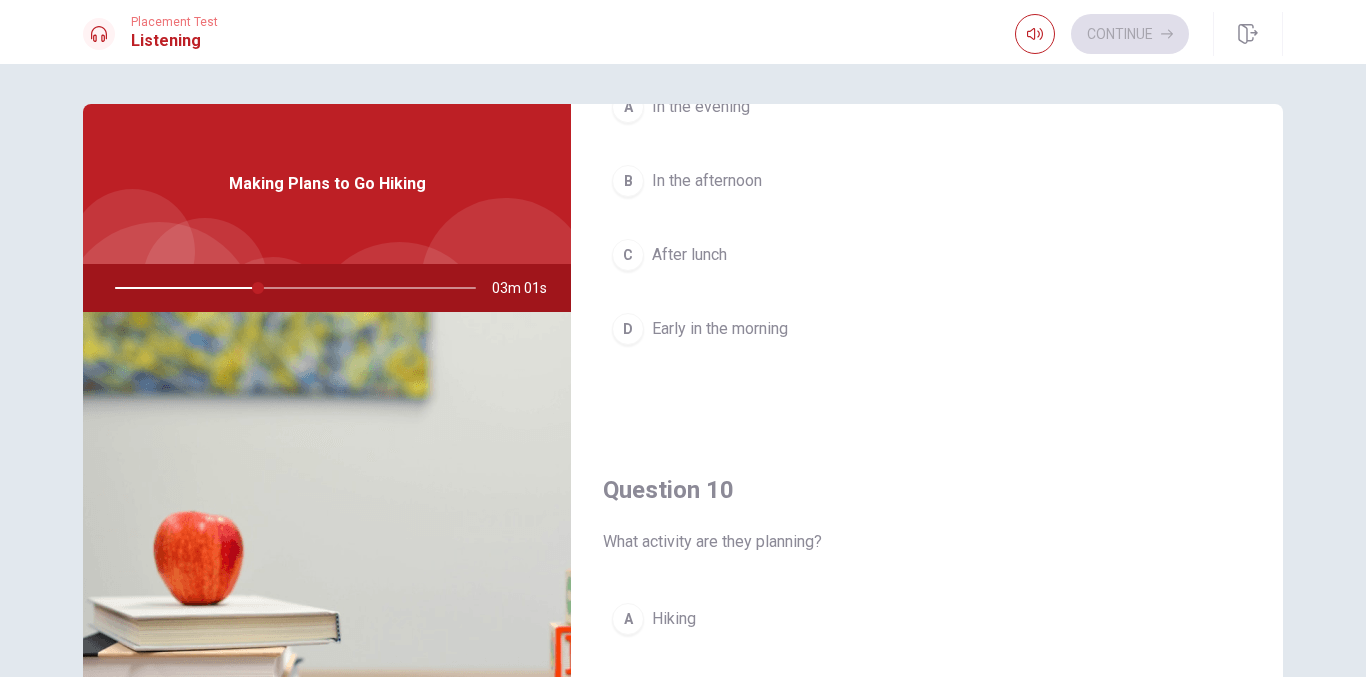 scroll, scrollTop: 1865, scrollLeft: 0, axis: vertical 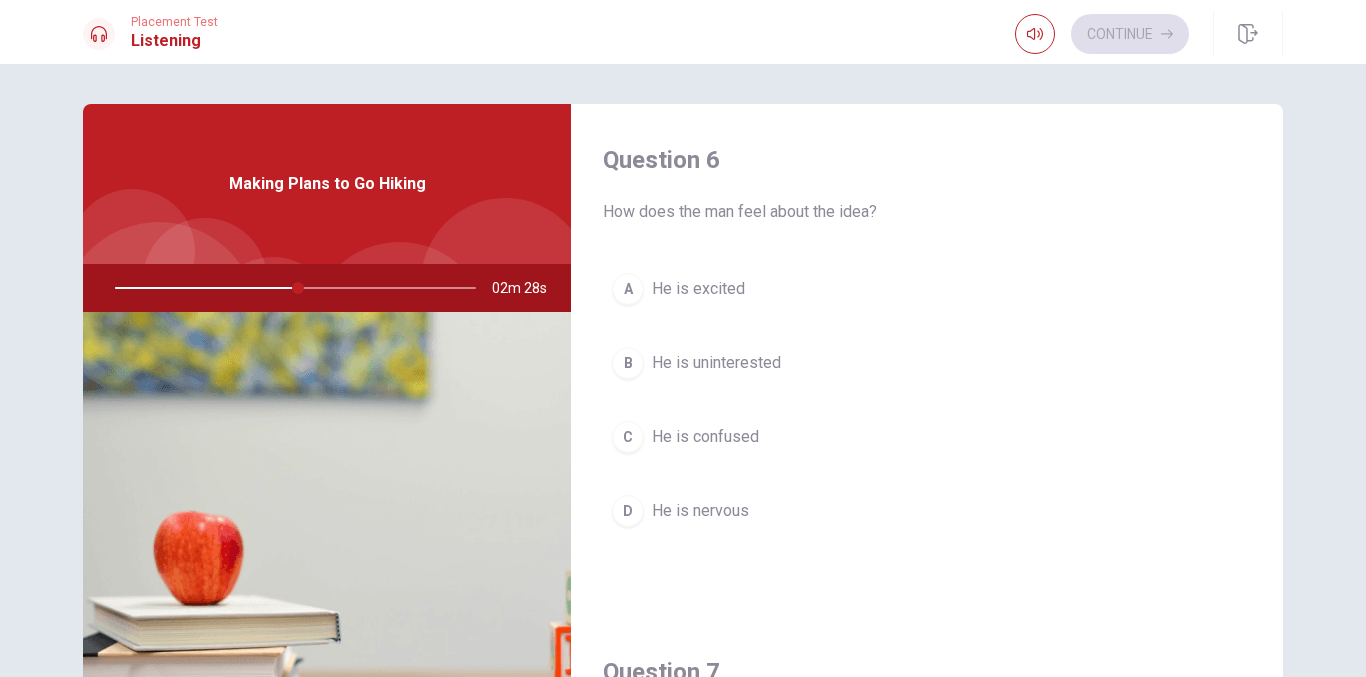 click on "He is excited" at bounding box center (698, 289) 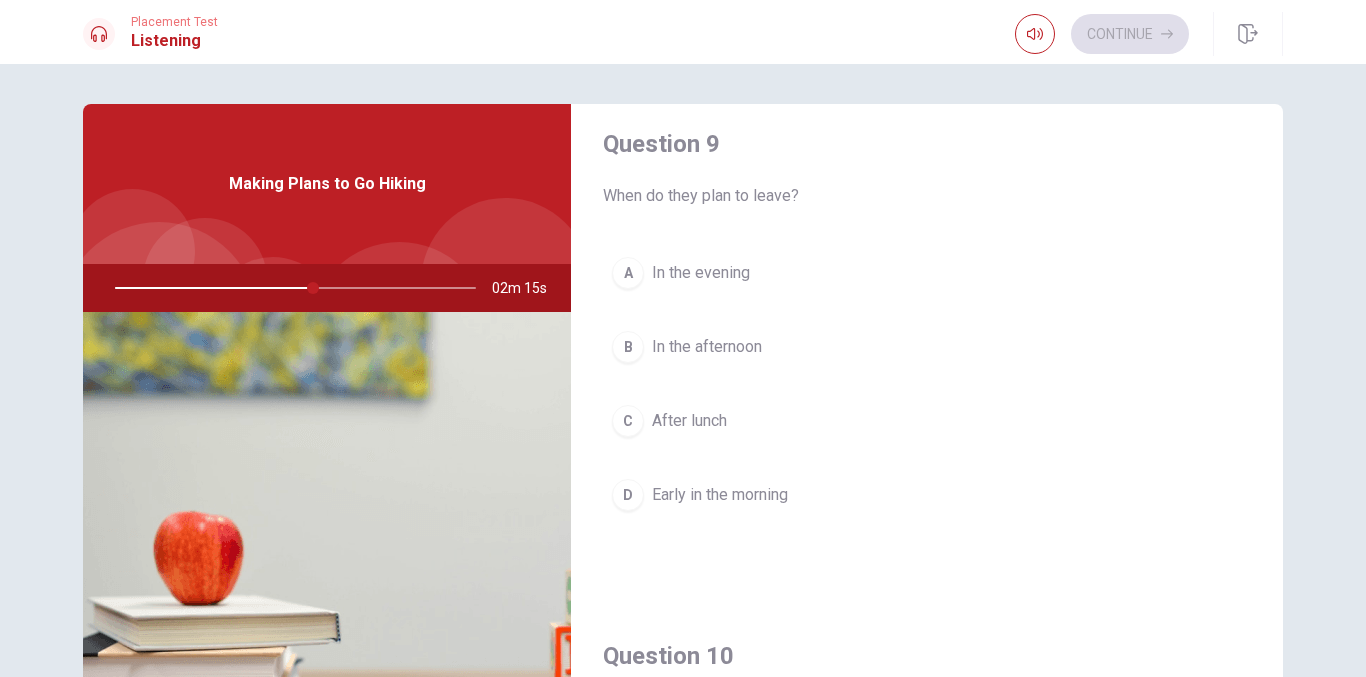 scroll, scrollTop: 1600, scrollLeft: 0, axis: vertical 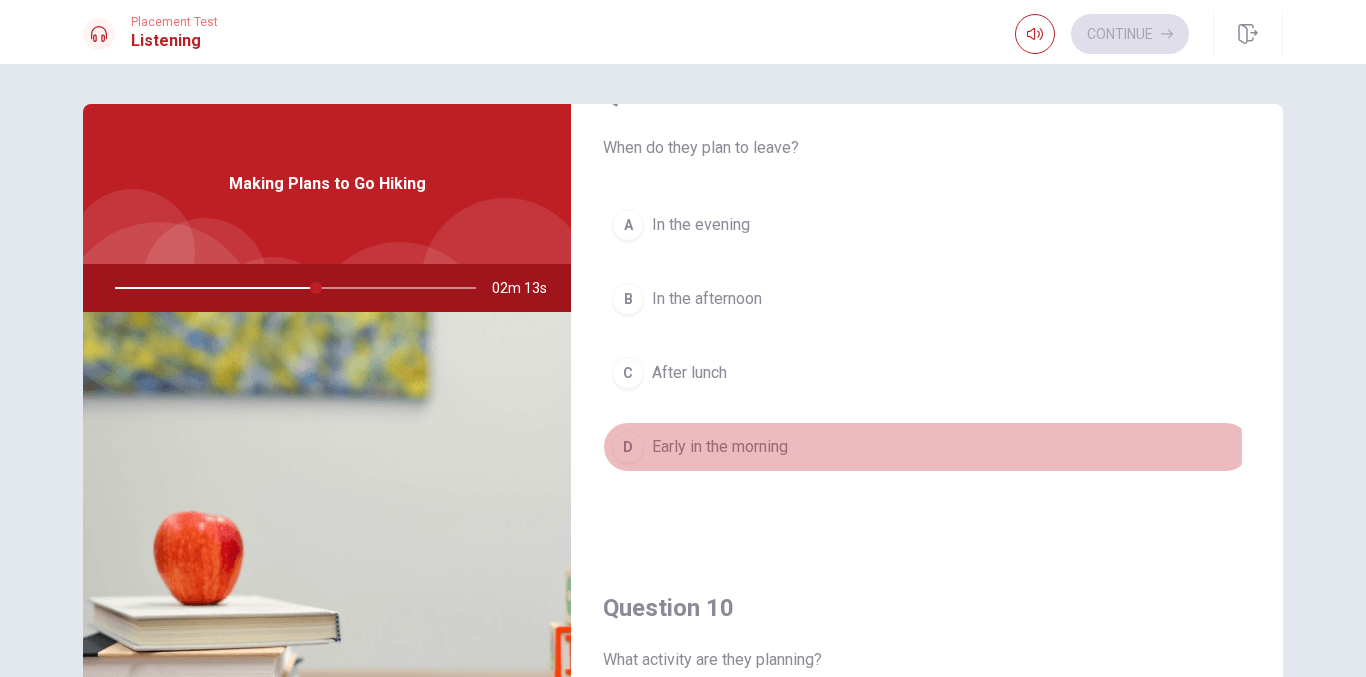 click on "Early in the morning" at bounding box center [720, 447] 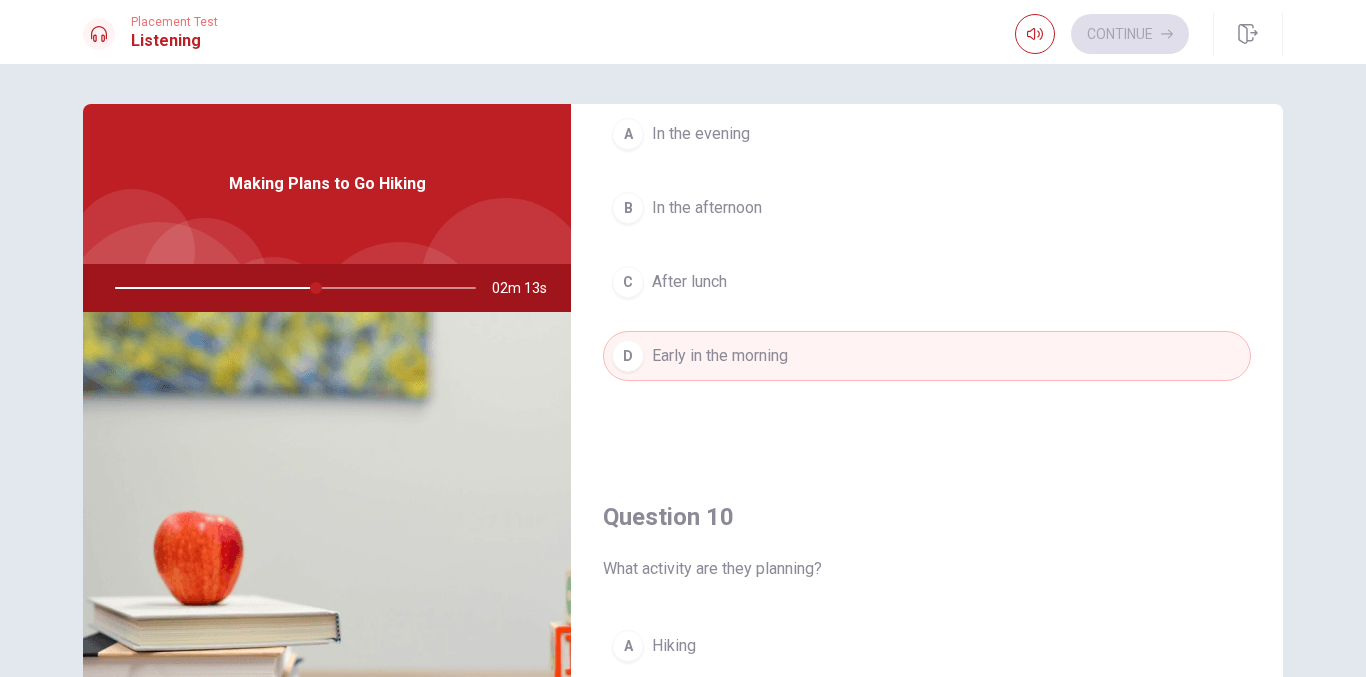 scroll, scrollTop: 1865, scrollLeft: 0, axis: vertical 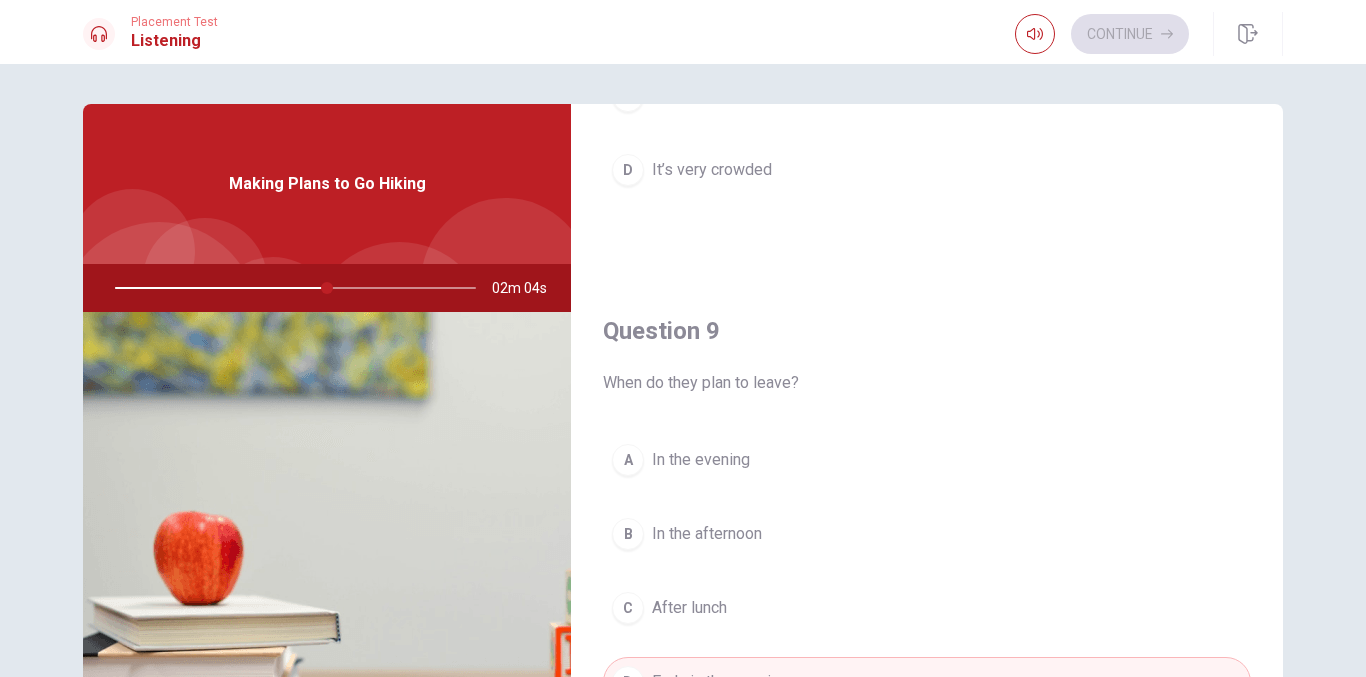 drag, startPoint x: 324, startPoint y: 288, endPoint x: 277, endPoint y: 285, distance: 47.095646 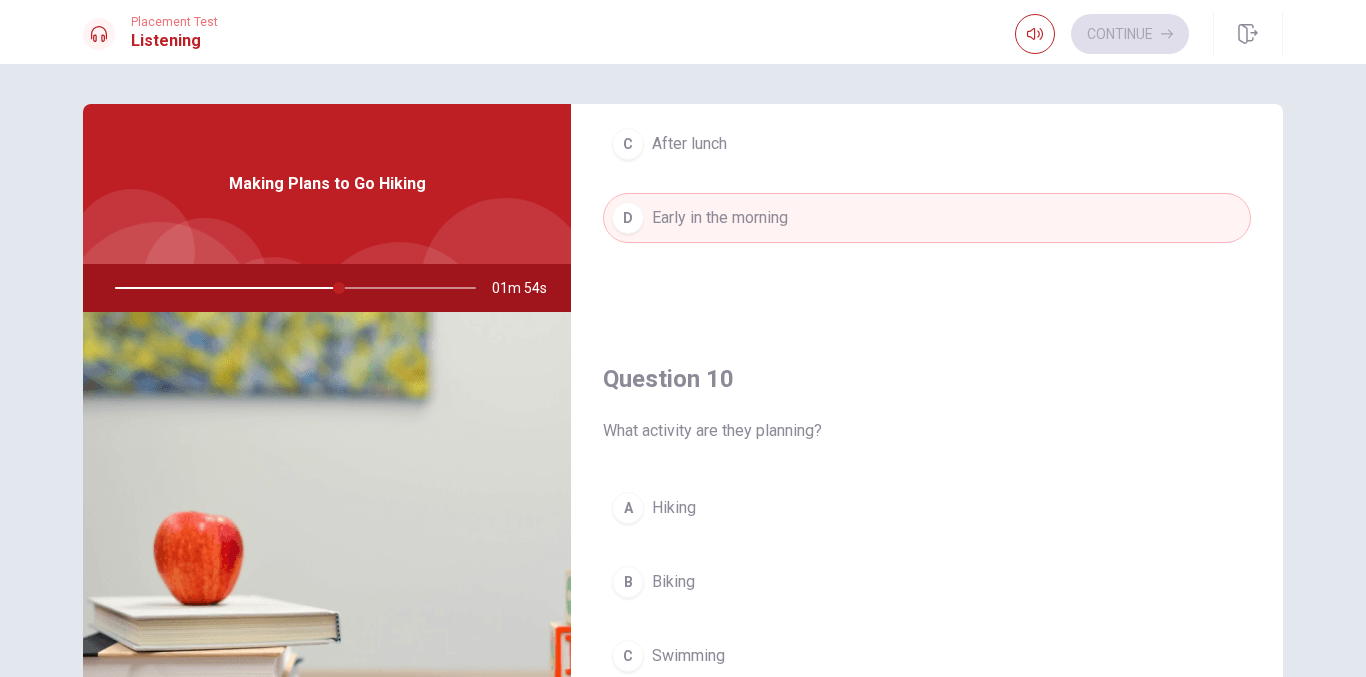 scroll, scrollTop: 1865, scrollLeft: 0, axis: vertical 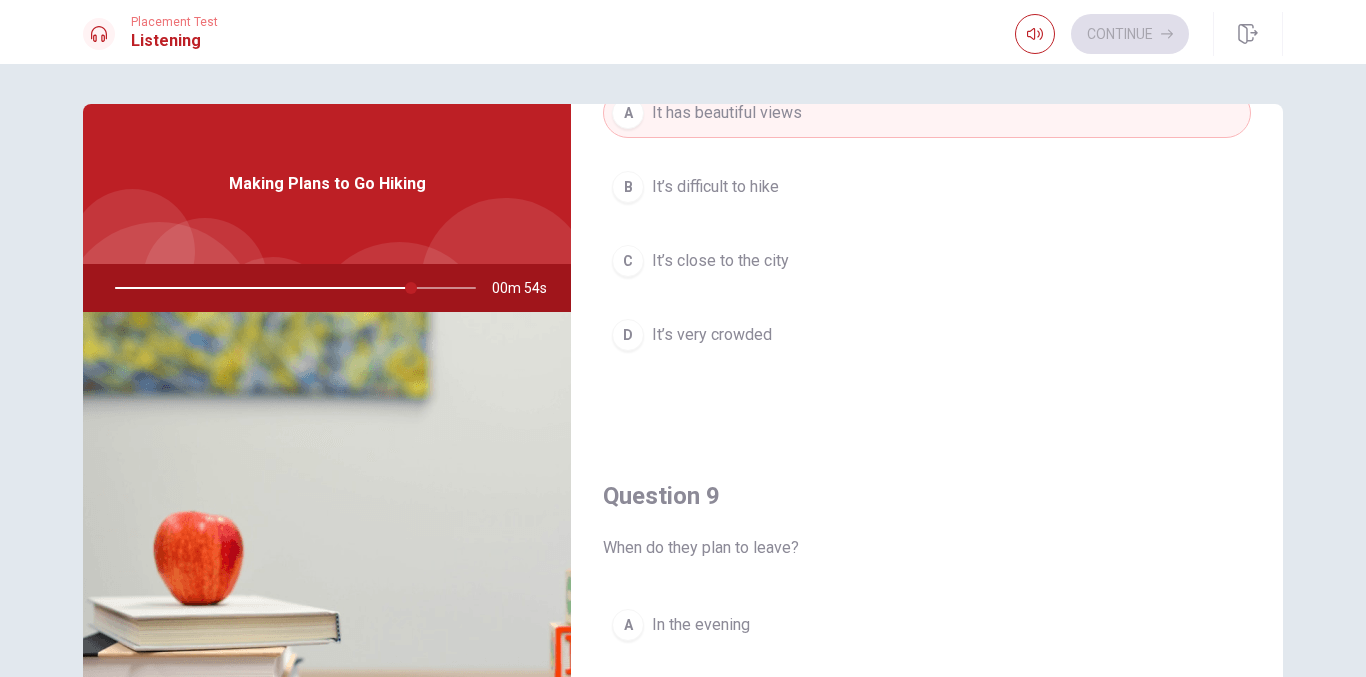 click on "It’s close to the city" at bounding box center [720, 261] 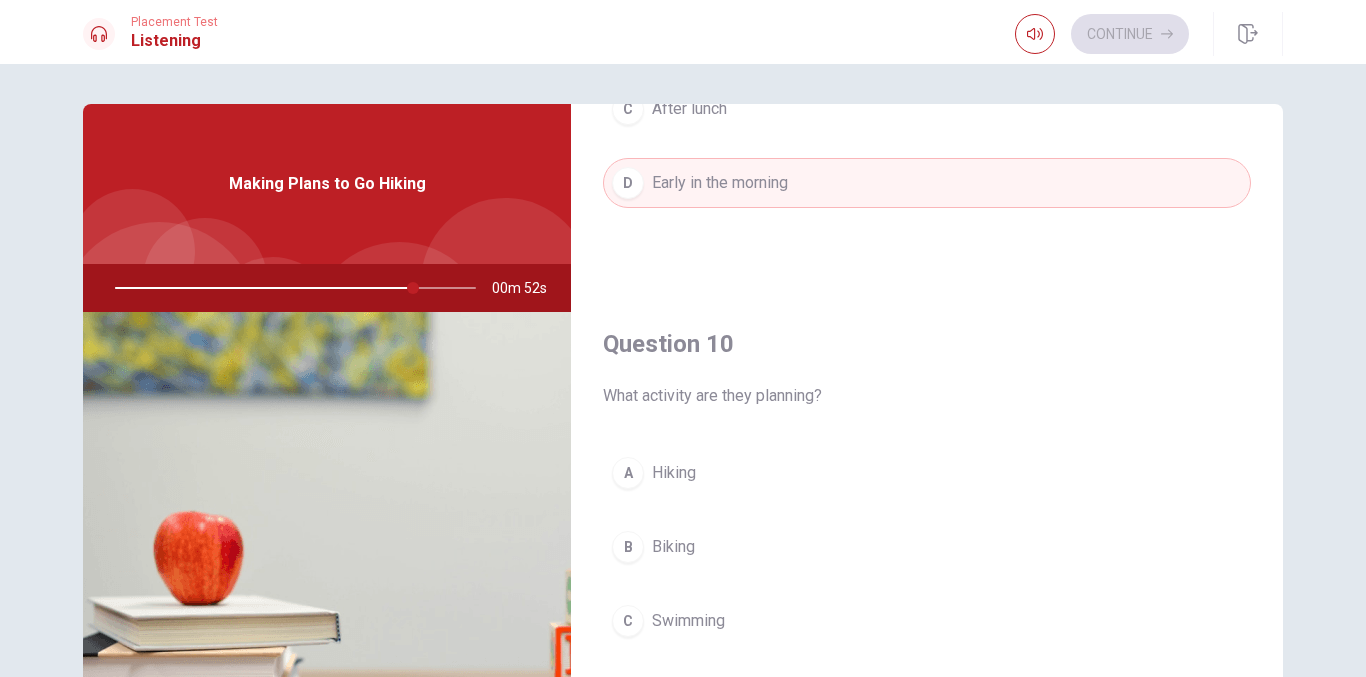 scroll, scrollTop: 1865, scrollLeft: 0, axis: vertical 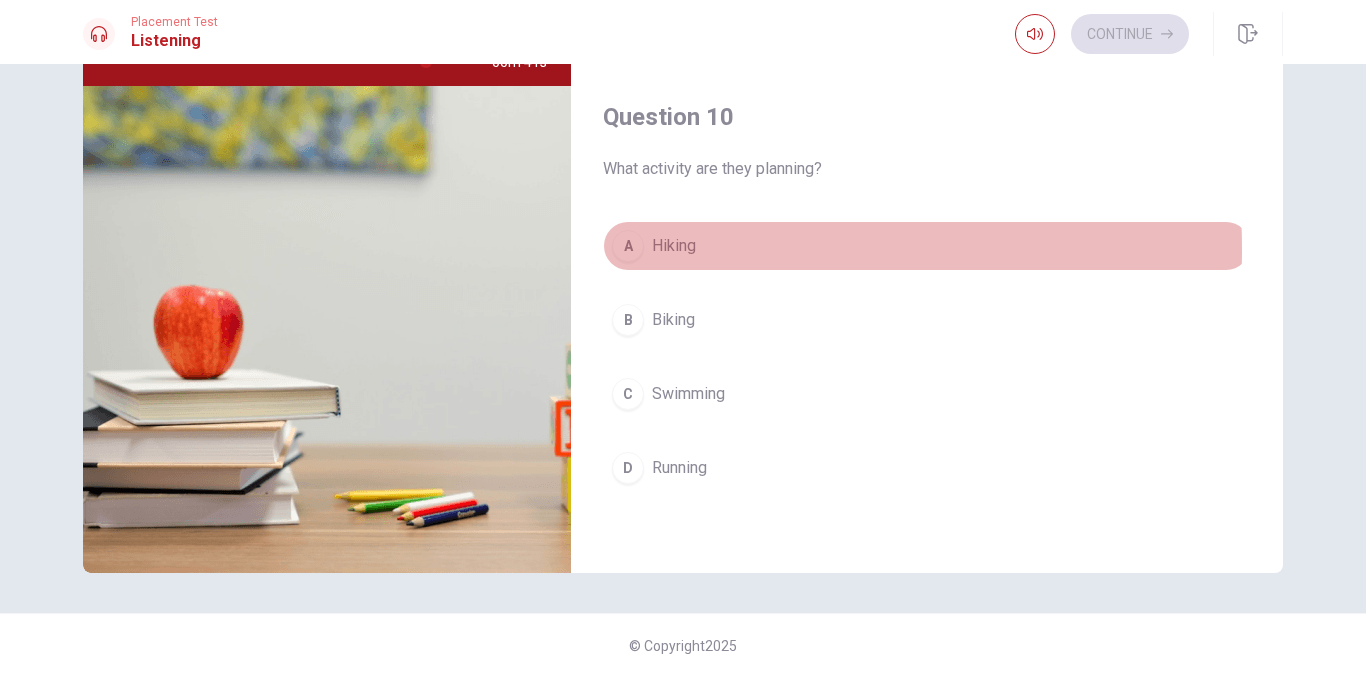click on "Hiking" at bounding box center (674, 246) 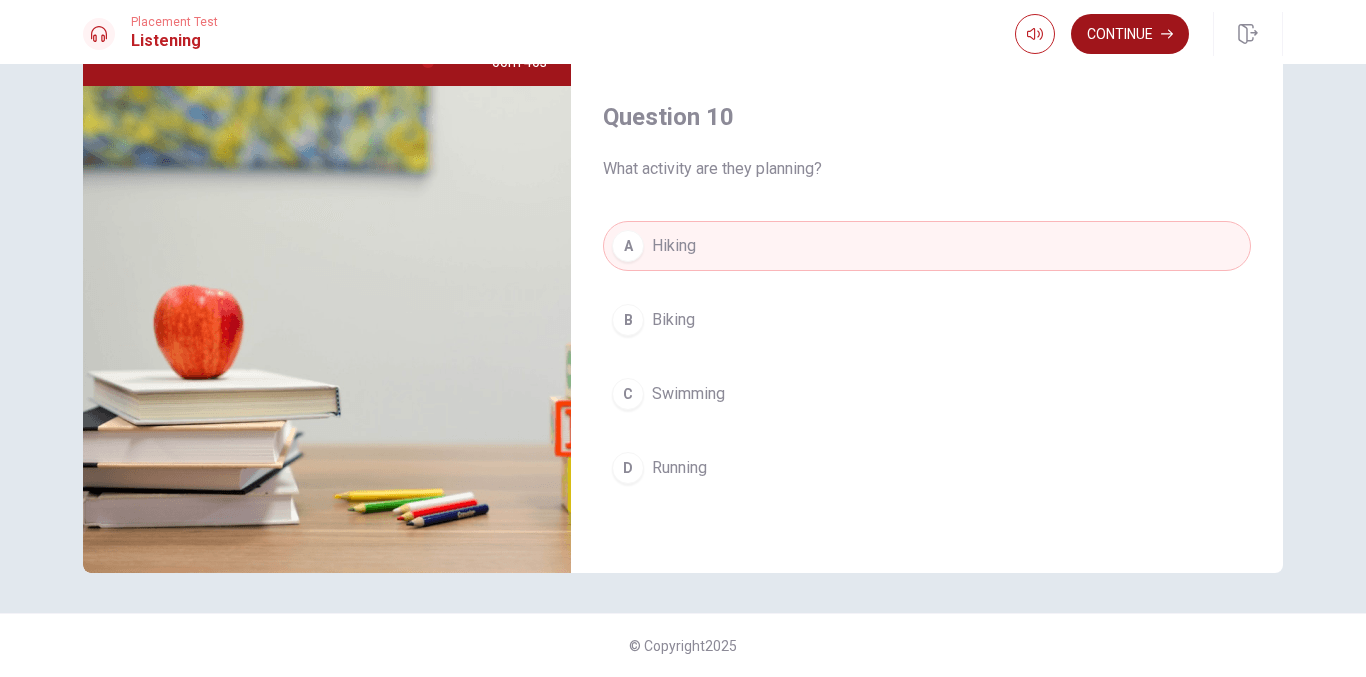 click on "Continue" at bounding box center [1130, 34] 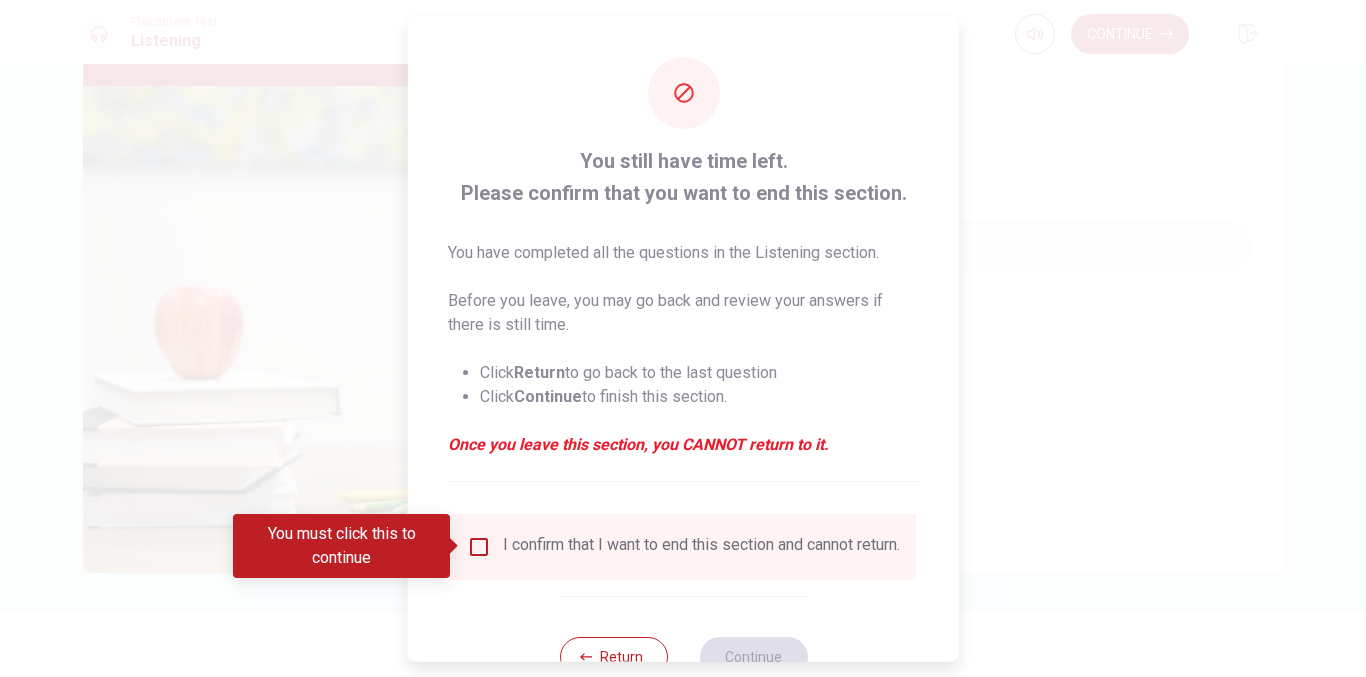 click at bounding box center (479, 546) 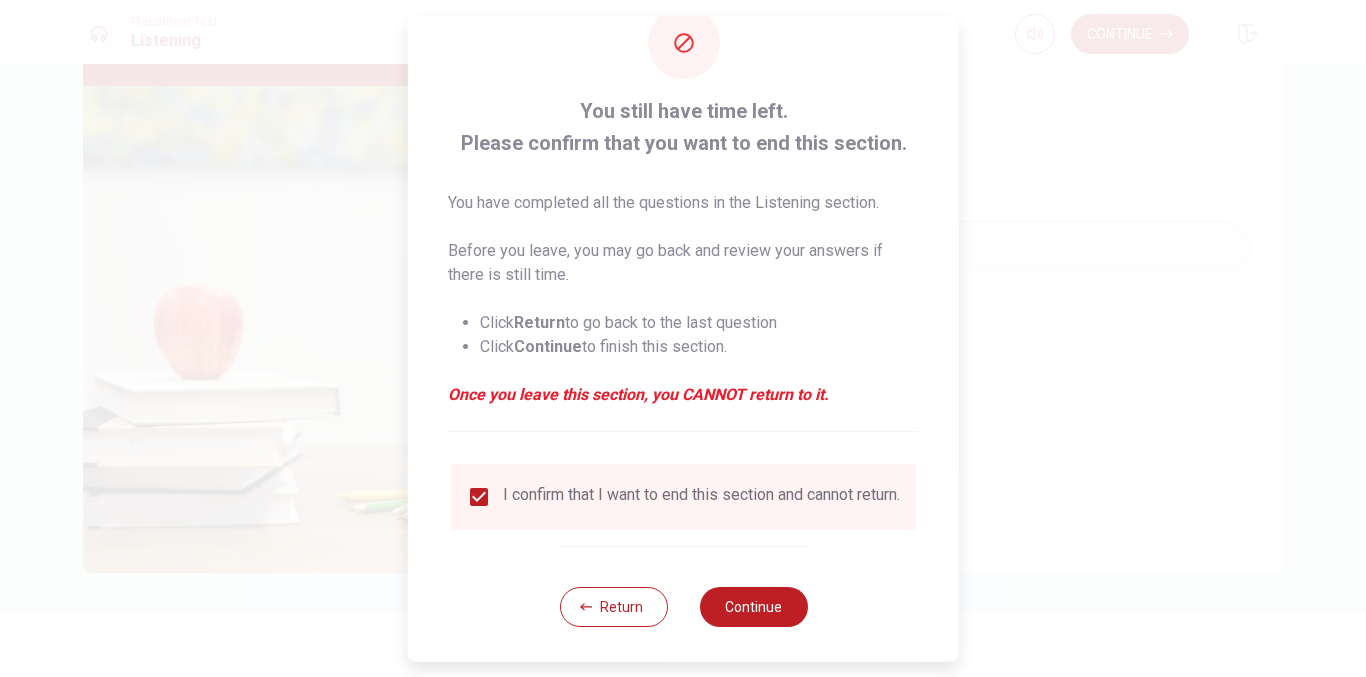 scroll, scrollTop: 69, scrollLeft: 0, axis: vertical 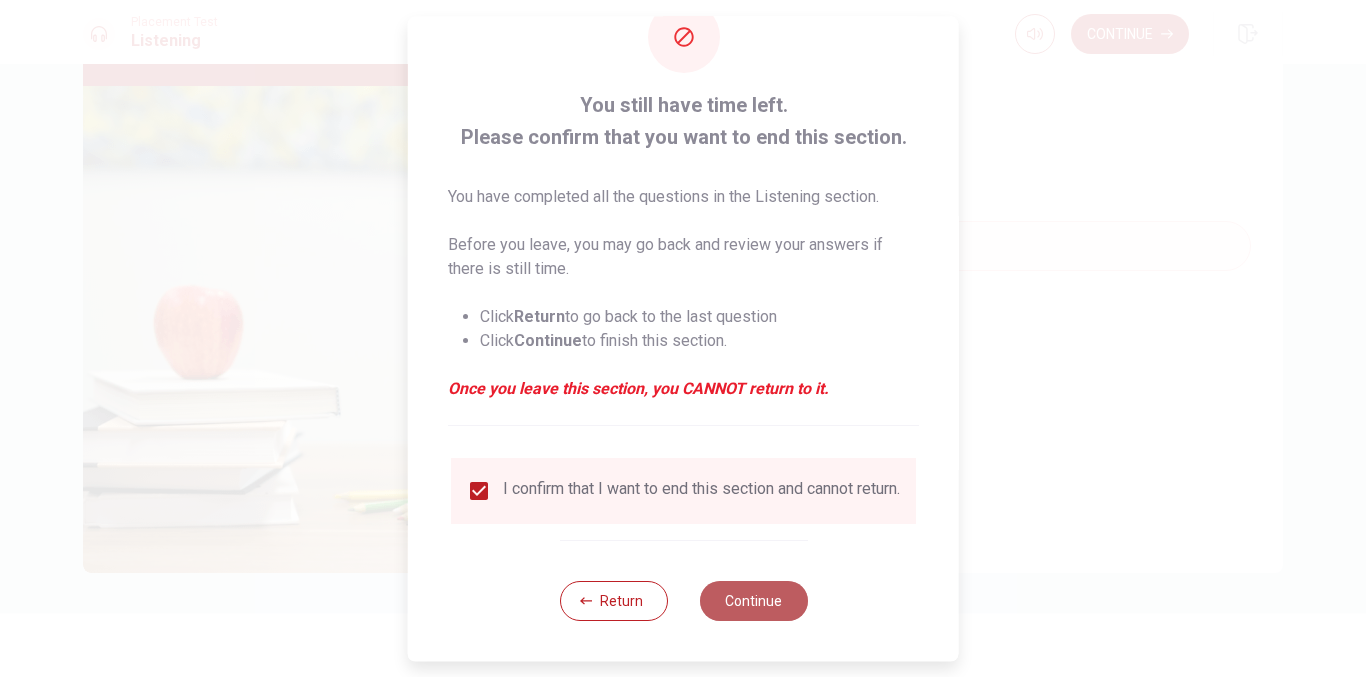 click on "Continue" at bounding box center [753, 601] 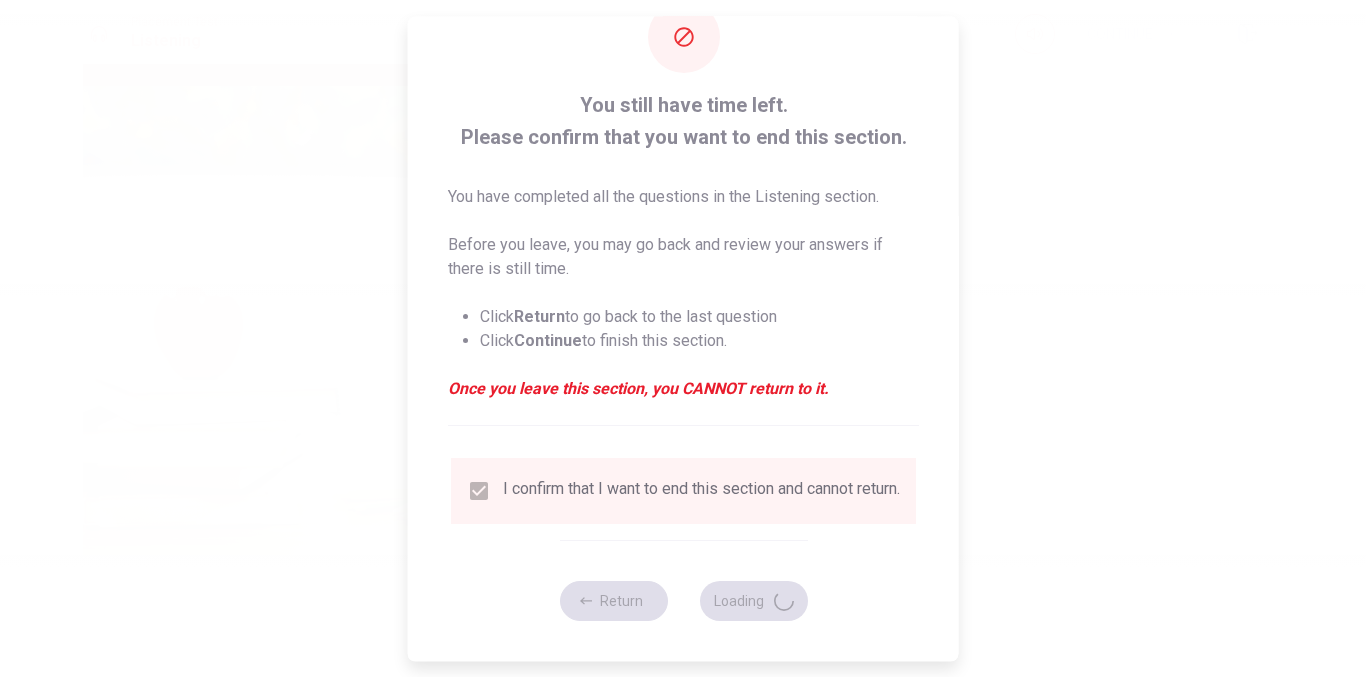 type on "89" 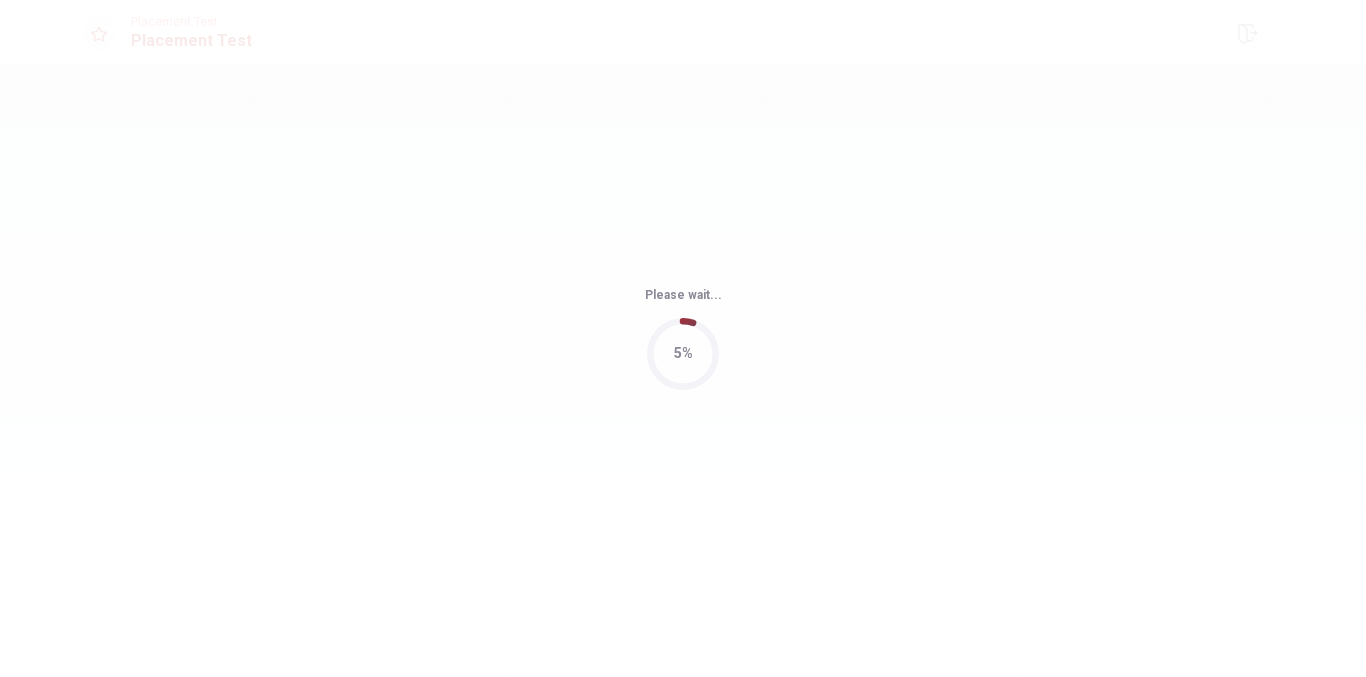 scroll, scrollTop: 0, scrollLeft: 0, axis: both 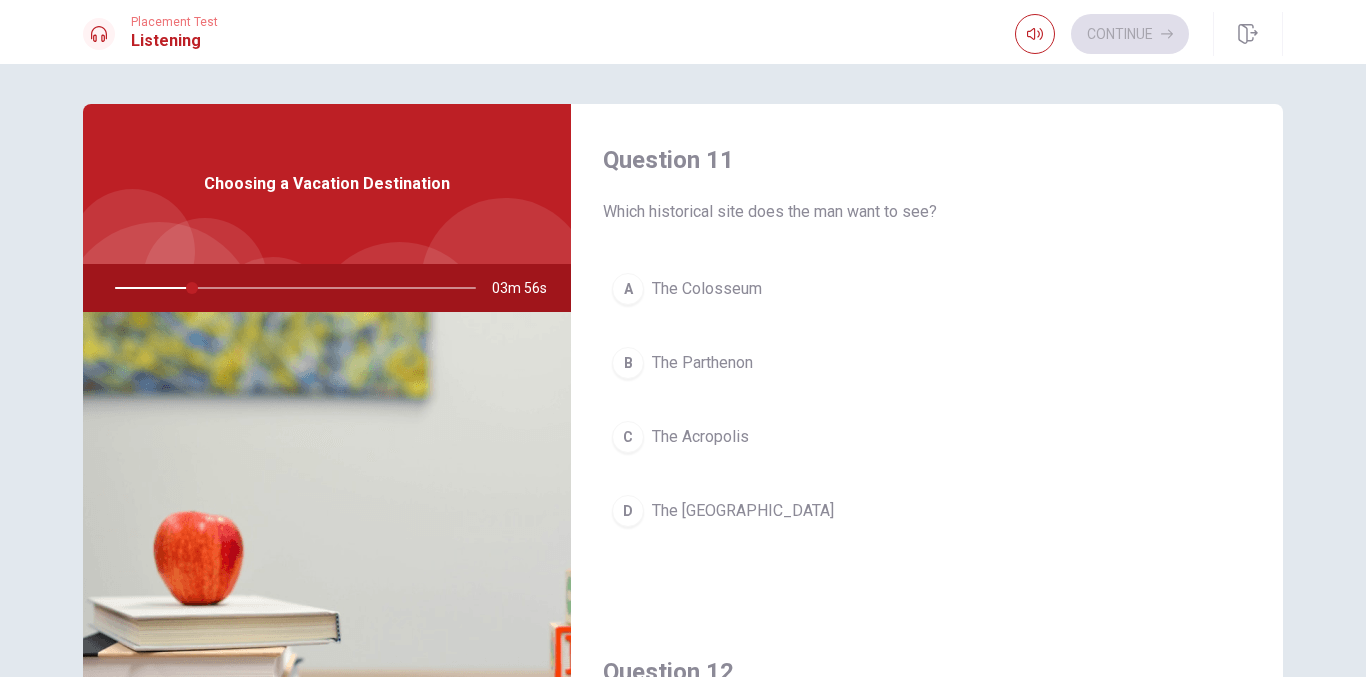 click on "The Parthenon" at bounding box center (702, 363) 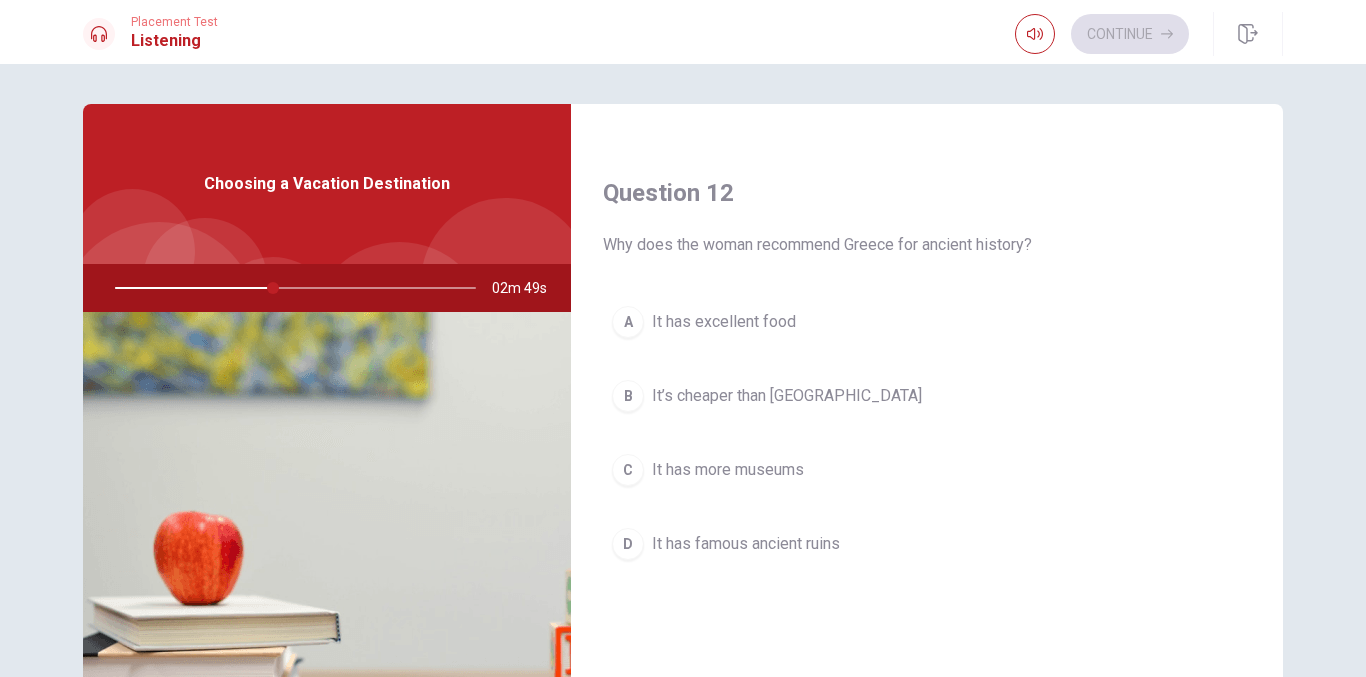 scroll, scrollTop: 600, scrollLeft: 0, axis: vertical 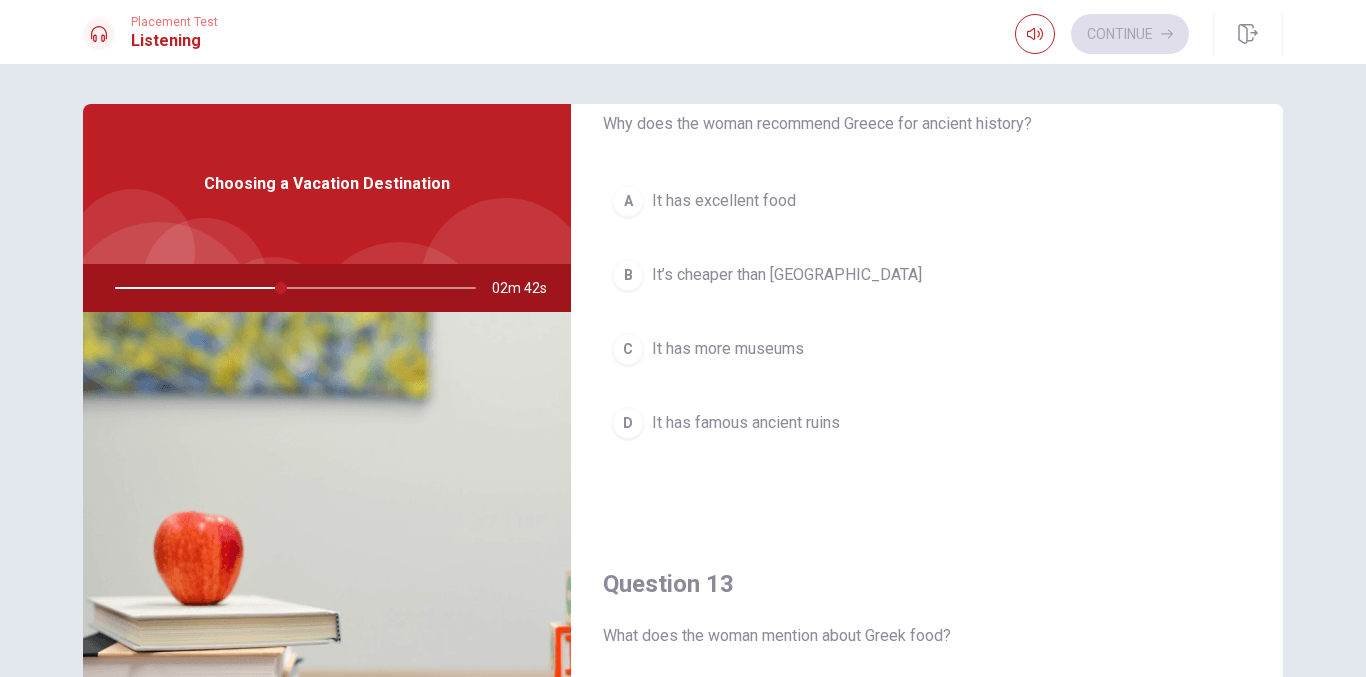 click on "It has famous ancient ruins" at bounding box center (746, 423) 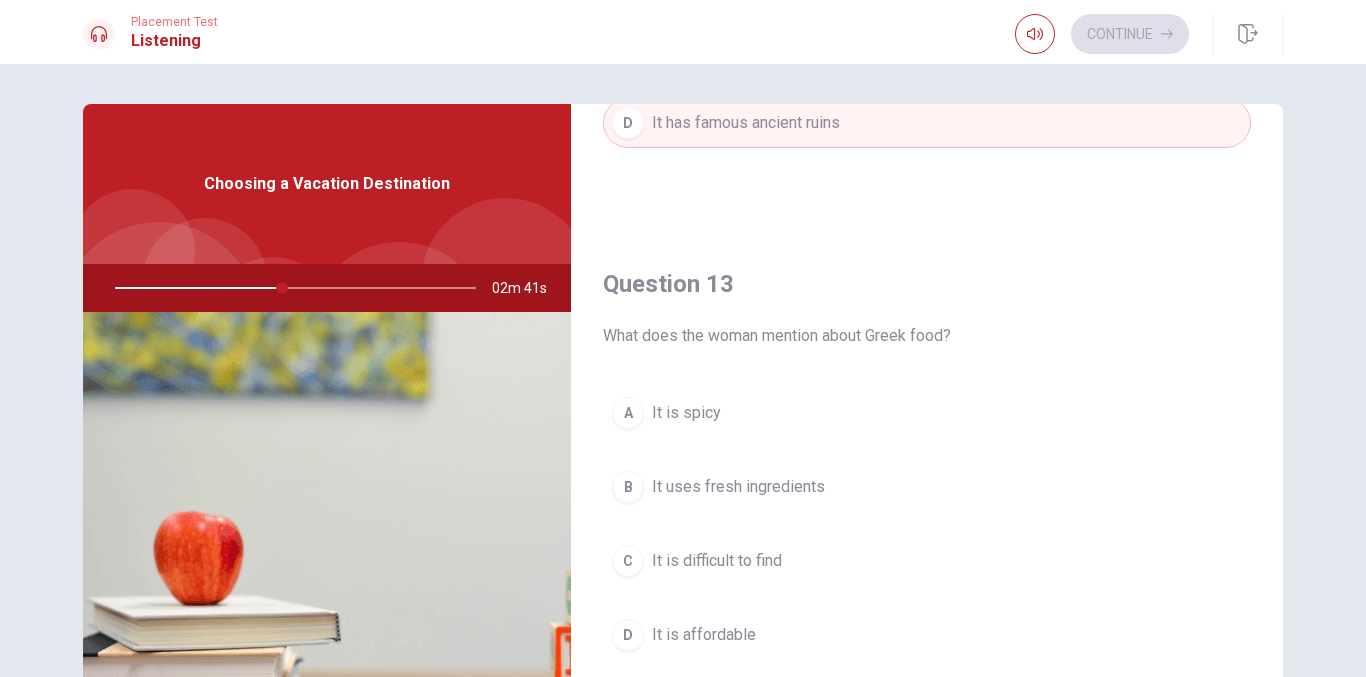 scroll, scrollTop: 1000, scrollLeft: 0, axis: vertical 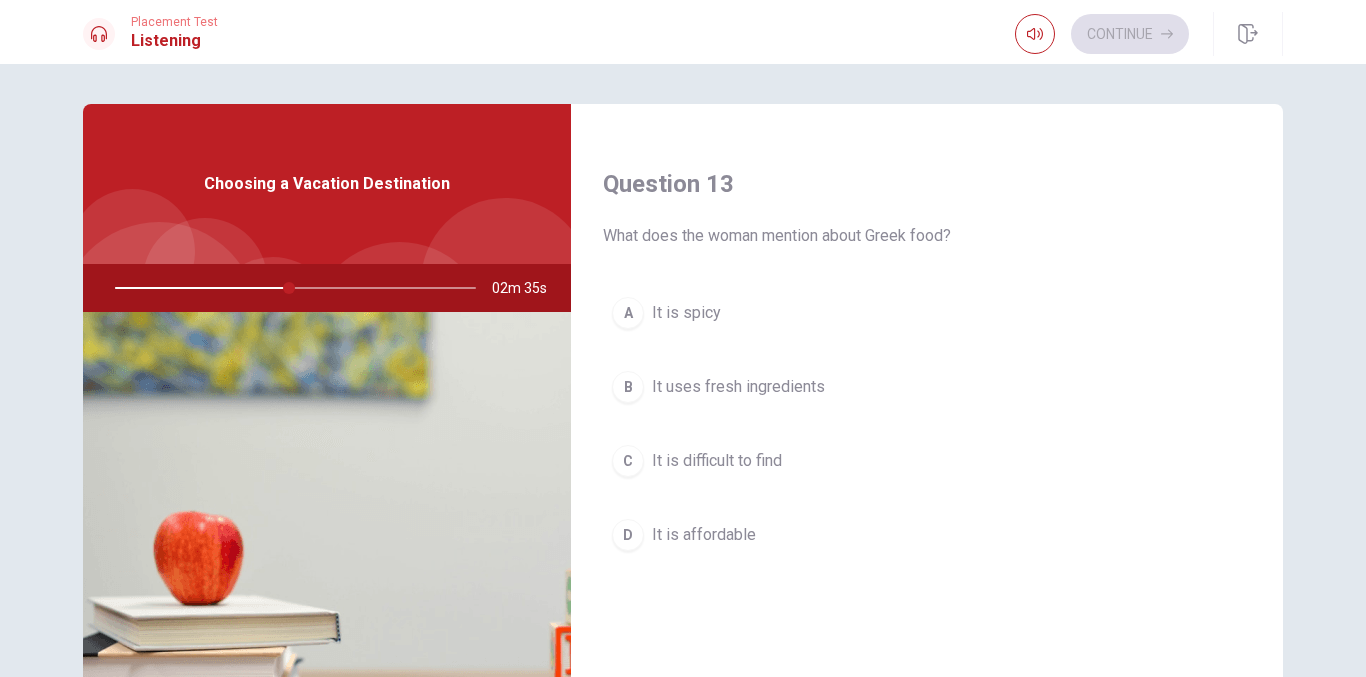 click on "It uses fresh ingredients" at bounding box center [738, 387] 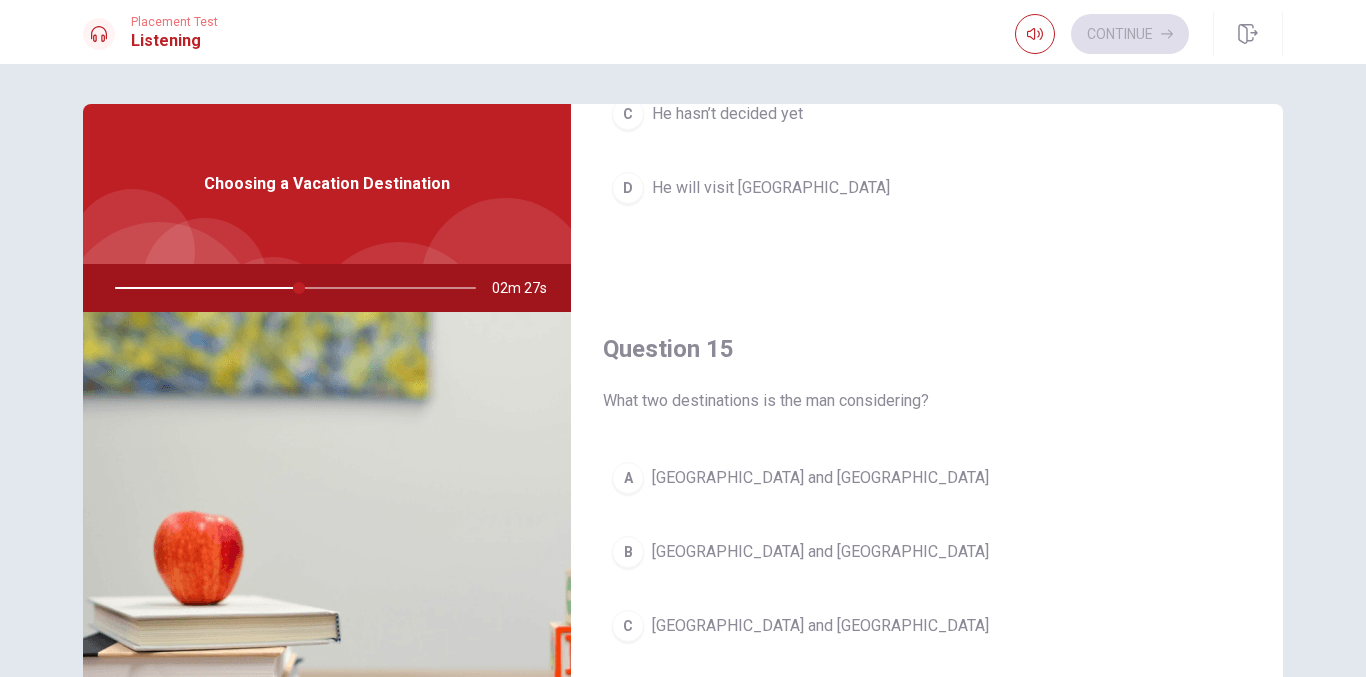 scroll, scrollTop: 1865, scrollLeft: 0, axis: vertical 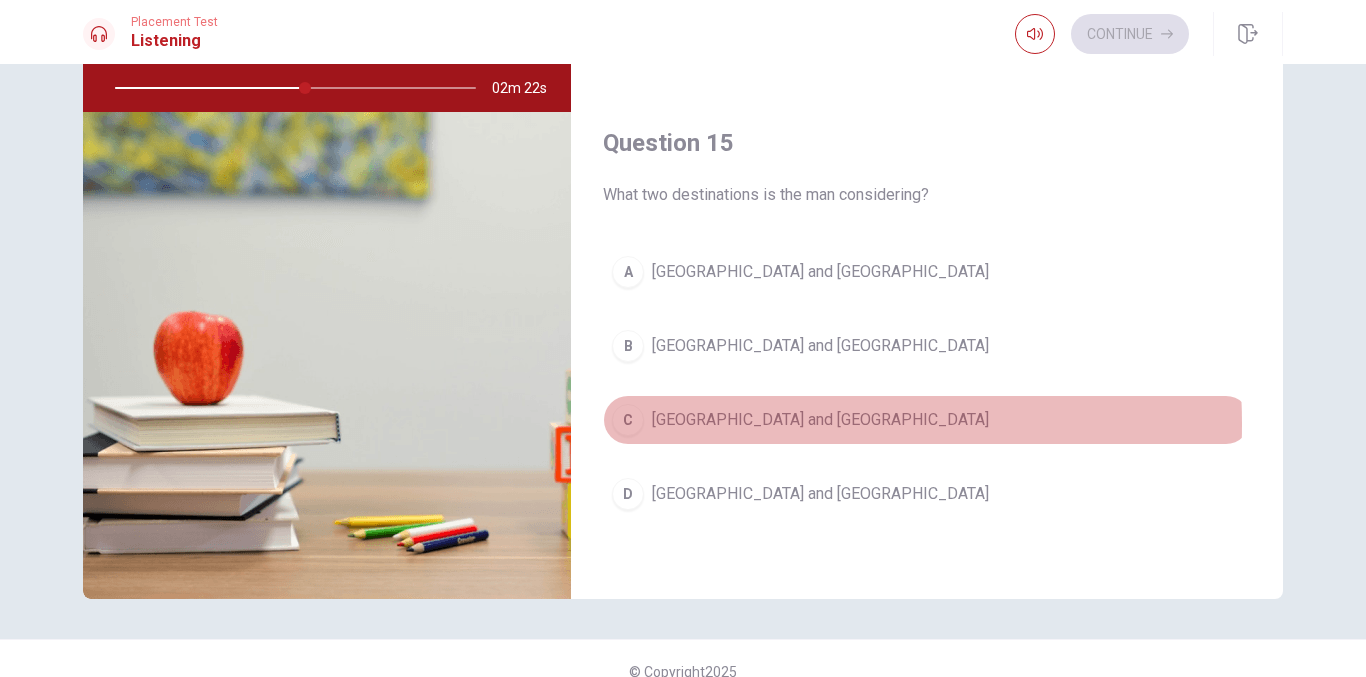 click on "[GEOGRAPHIC_DATA] and [GEOGRAPHIC_DATA]" at bounding box center (820, 420) 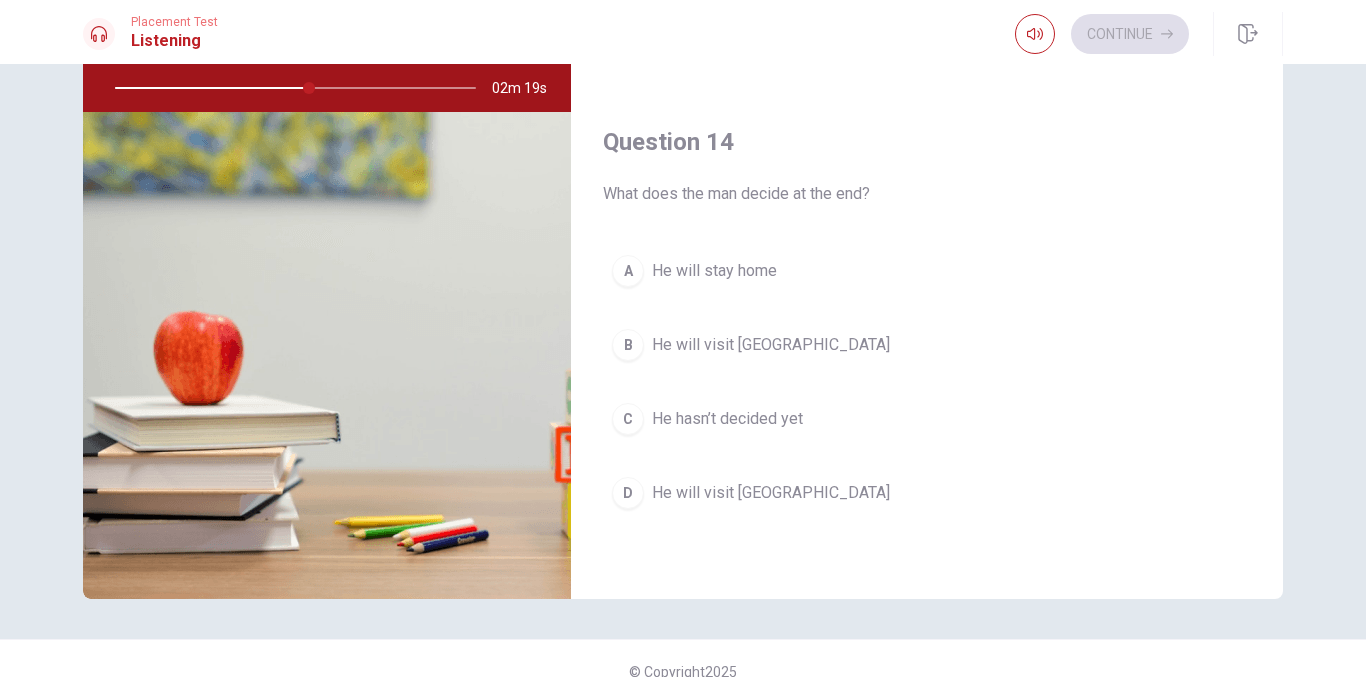 scroll, scrollTop: 1365, scrollLeft: 0, axis: vertical 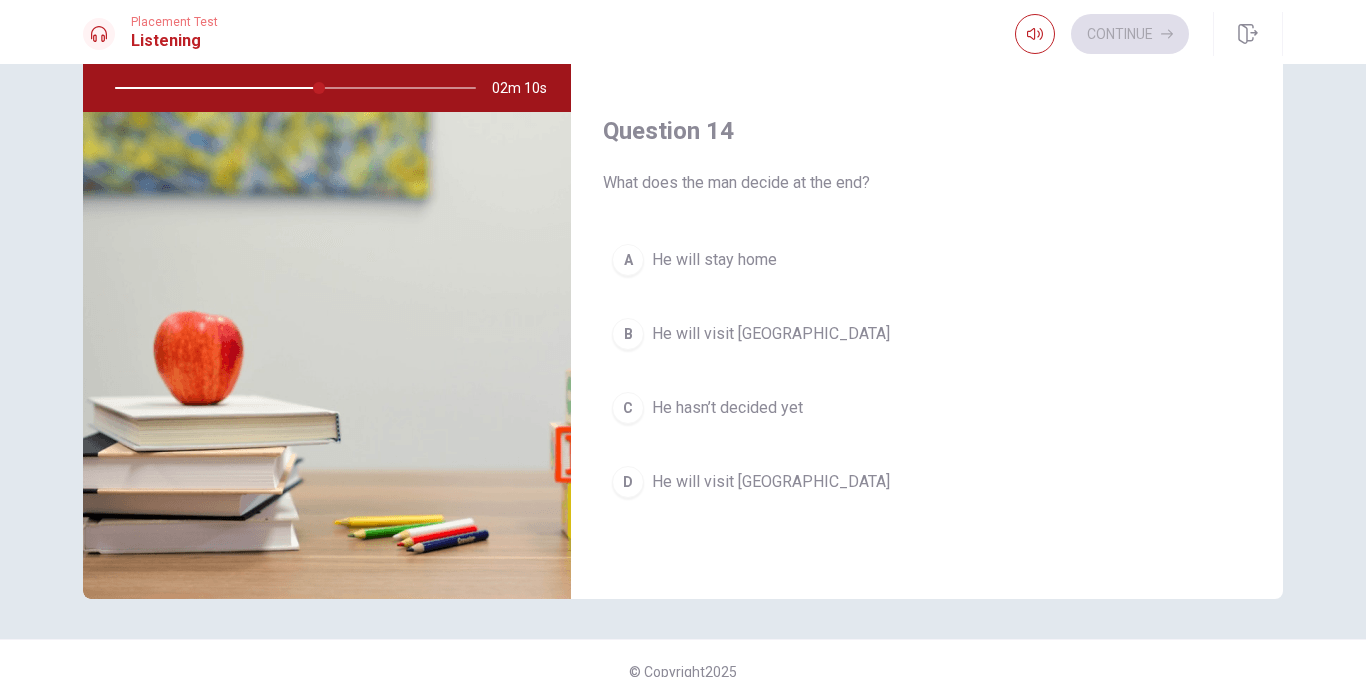 click on "He will visit [GEOGRAPHIC_DATA]" at bounding box center (771, 334) 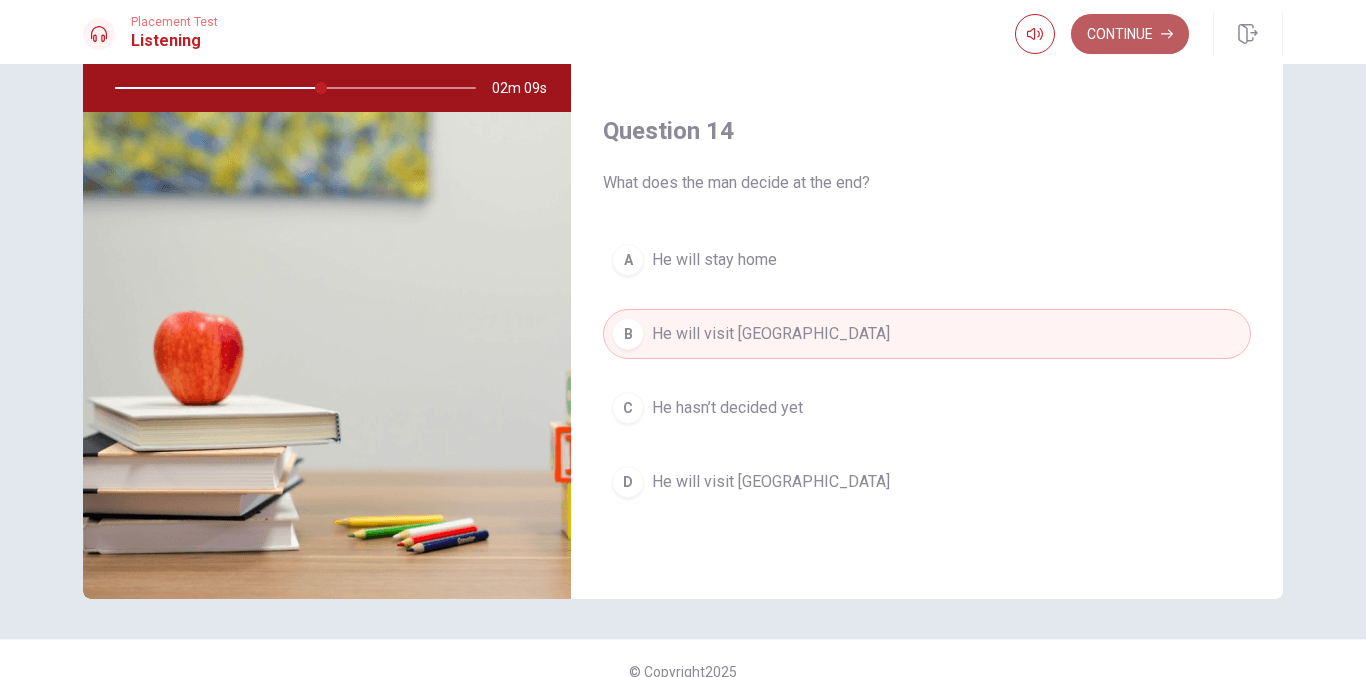click on "Continue" at bounding box center (1130, 34) 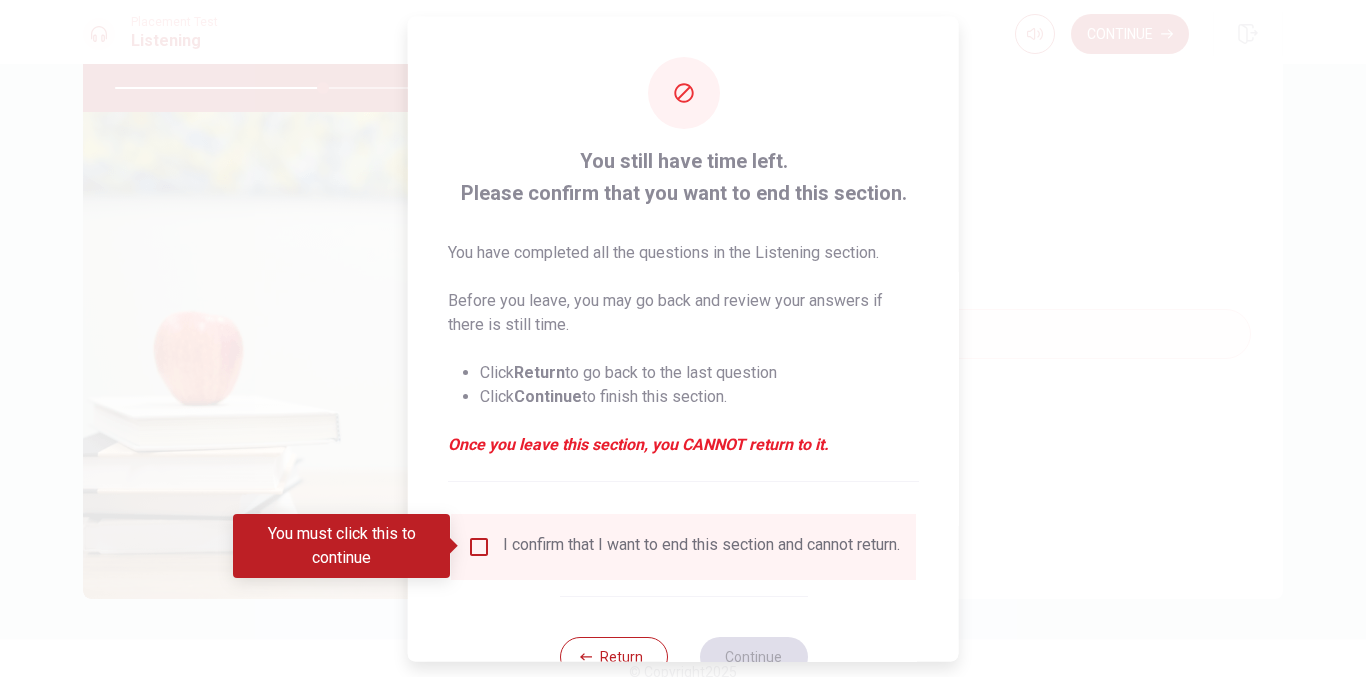 click at bounding box center [479, 546] 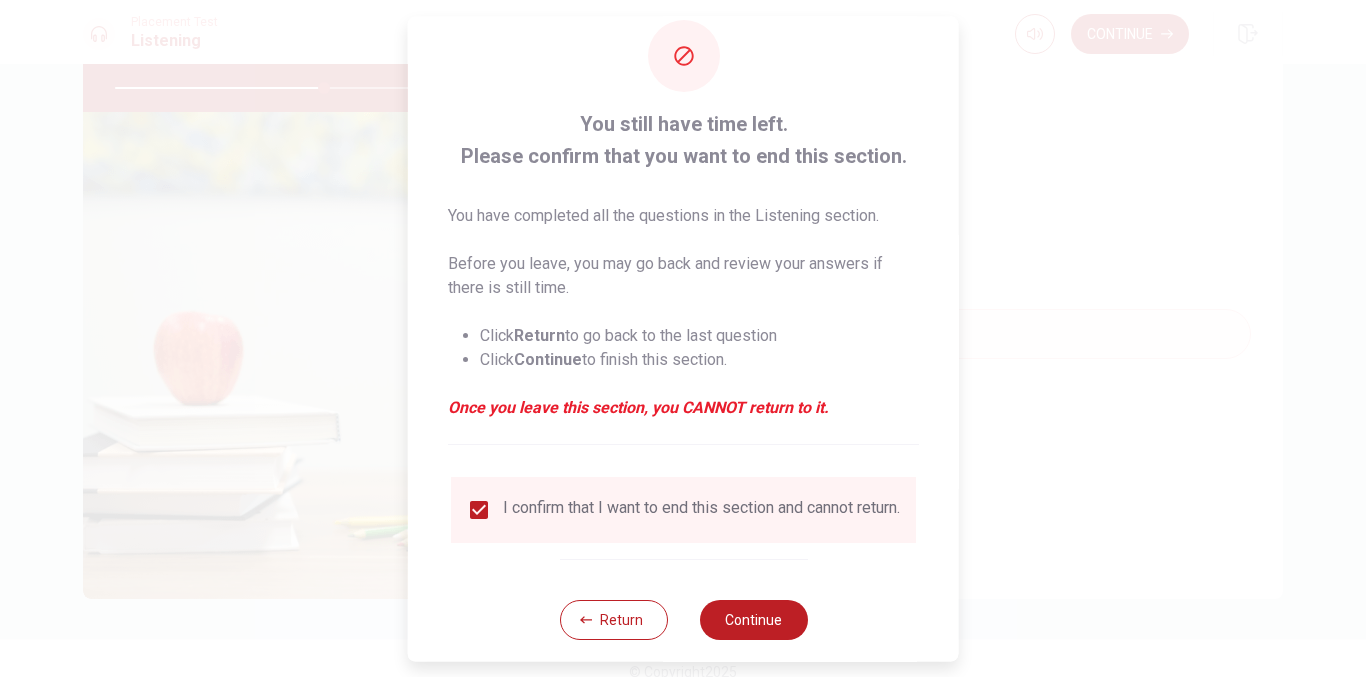 scroll, scrollTop: 69, scrollLeft: 0, axis: vertical 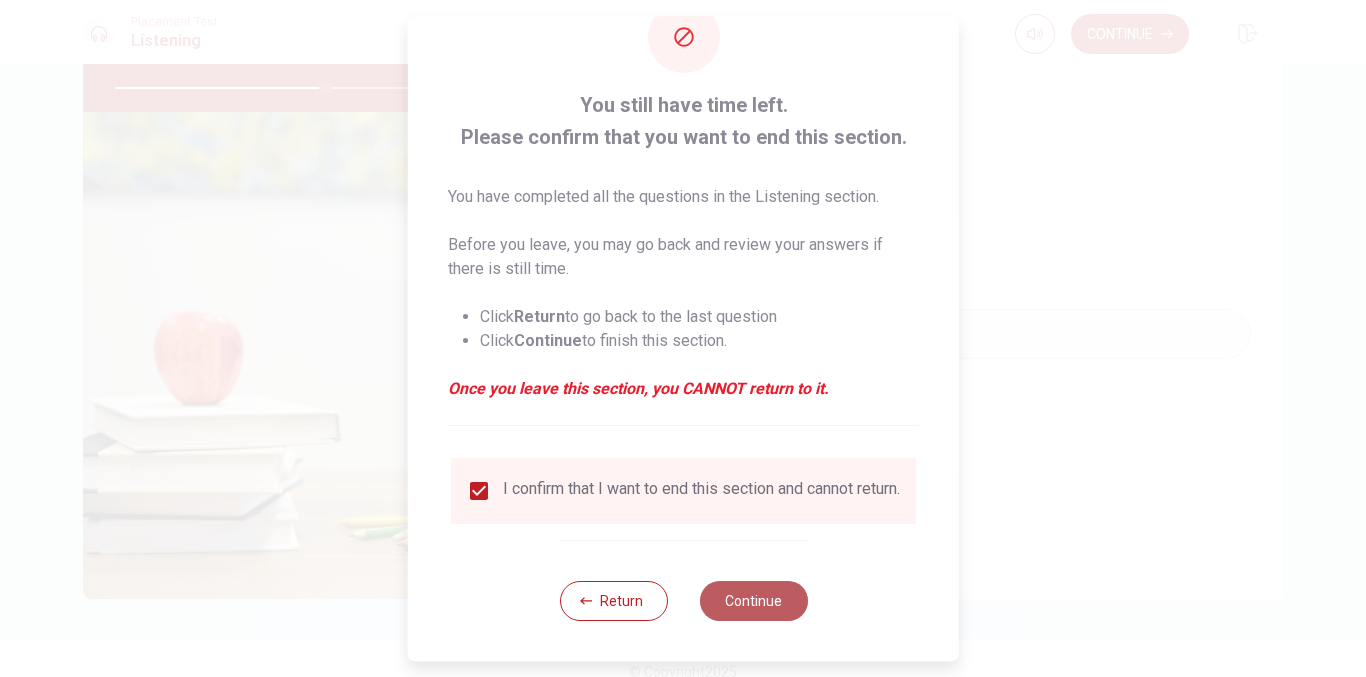 click on "Continue" at bounding box center [753, 601] 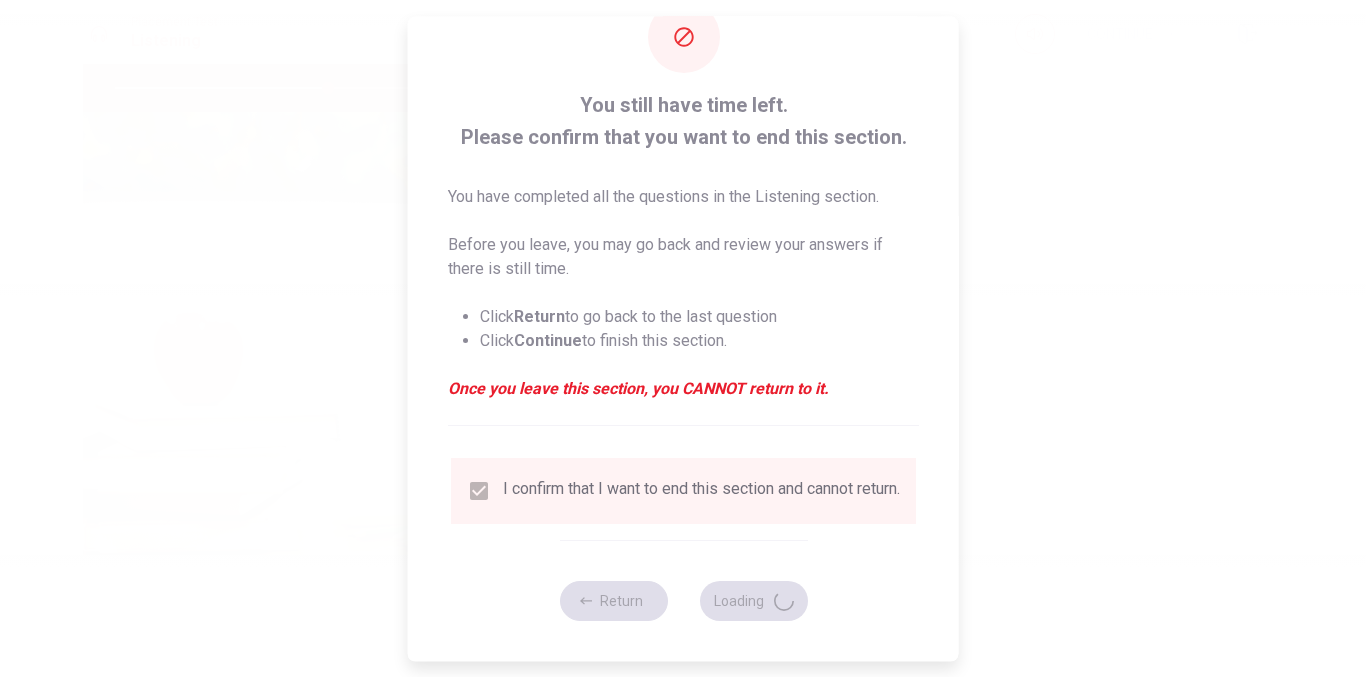type on "59" 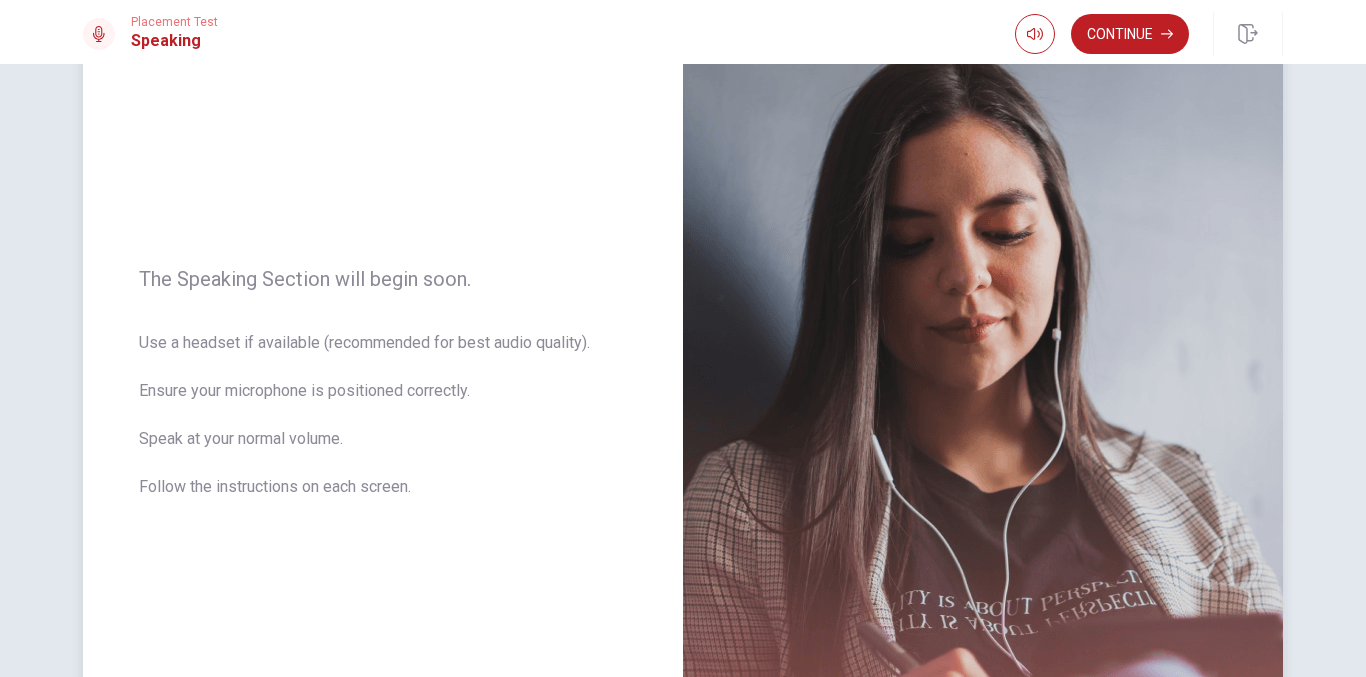 scroll, scrollTop: 100, scrollLeft: 0, axis: vertical 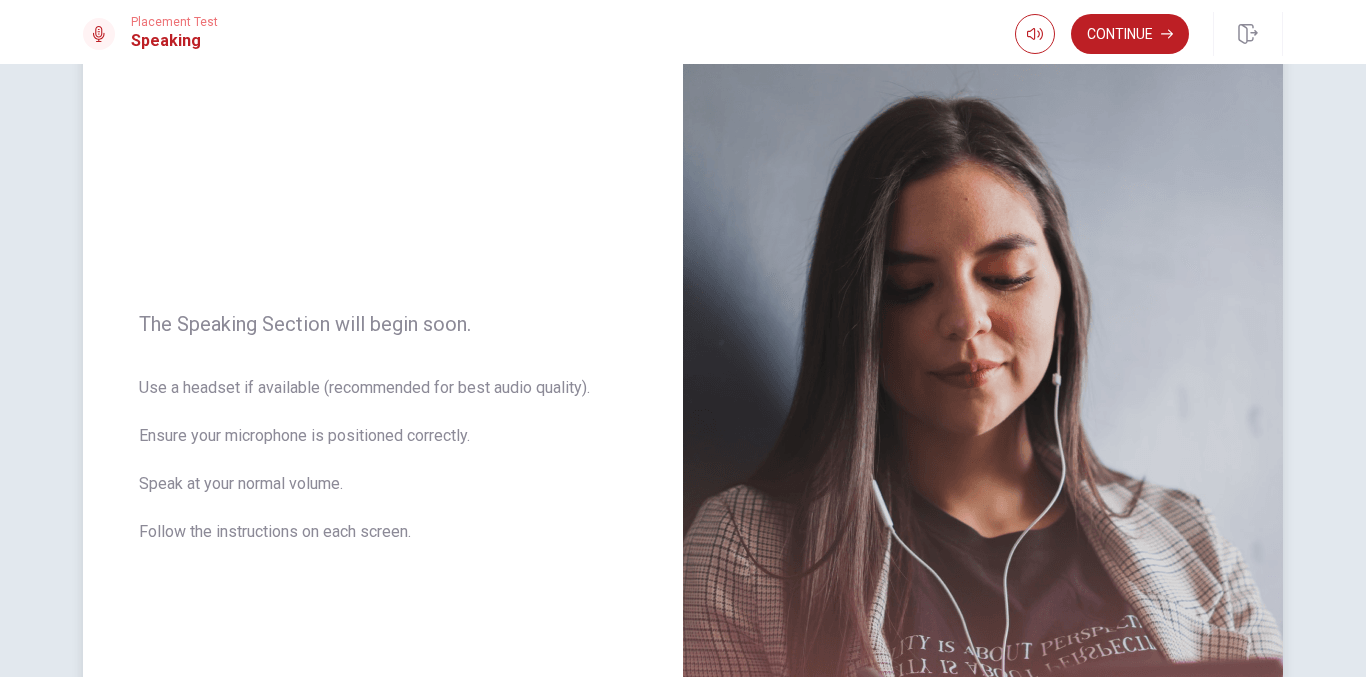 click on "The Speaking Section will begin soon. Use a headset if available (recommended for best audio quality).
Ensure your microphone is positioned correctly.
Speak at your normal volume.
Follow the instructions on each screen." at bounding box center [383, 440] 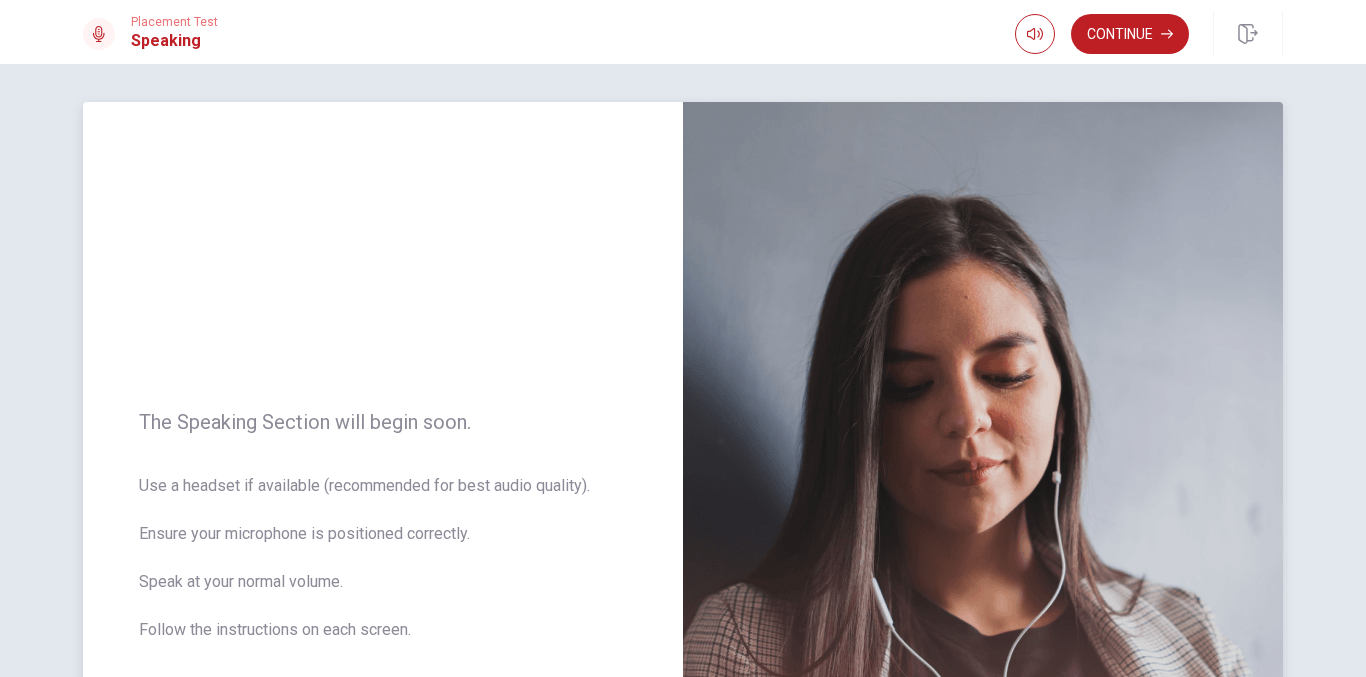 scroll, scrollTop: 0, scrollLeft: 0, axis: both 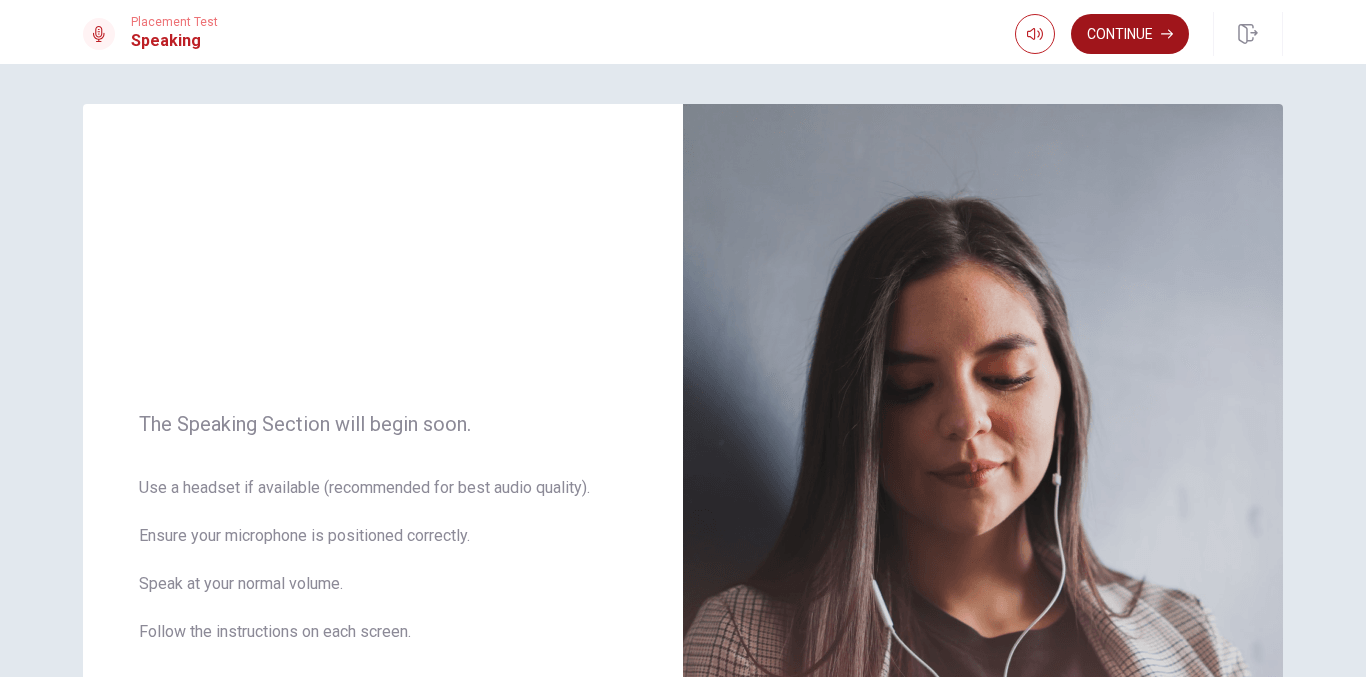 click on "Continue" at bounding box center [1130, 34] 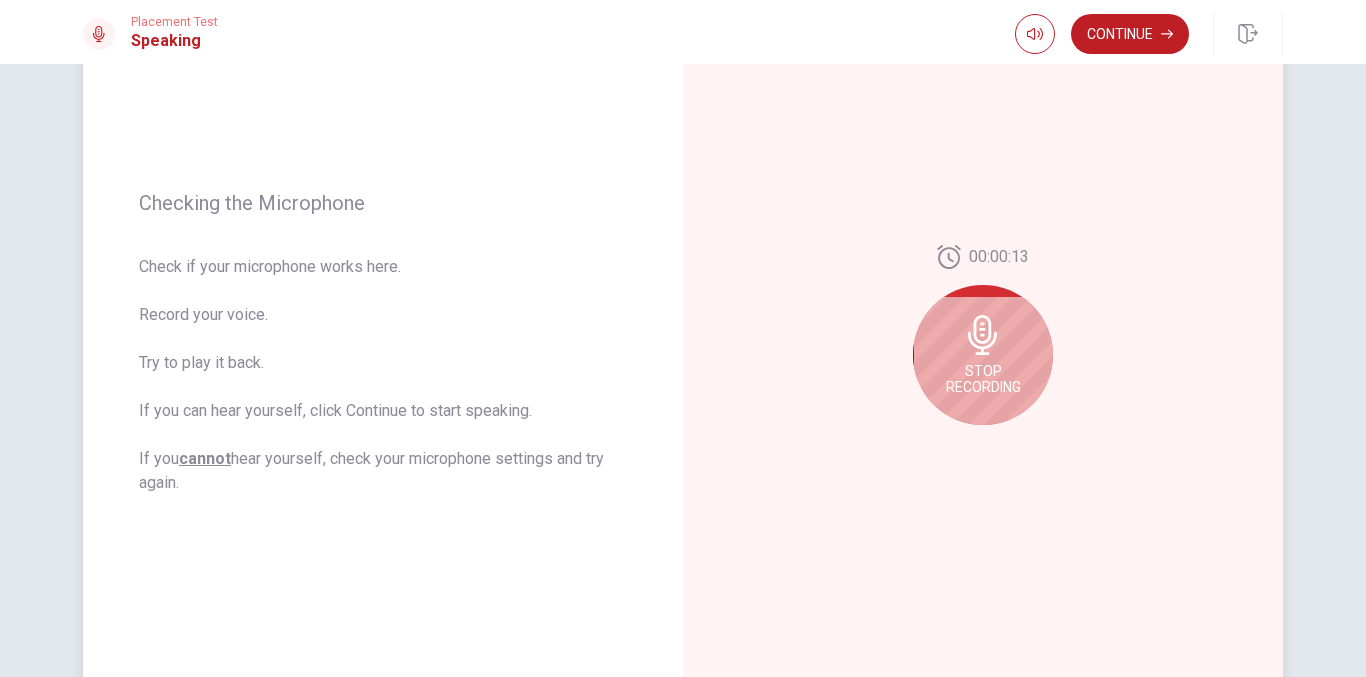 scroll, scrollTop: 200, scrollLeft: 0, axis: vertical 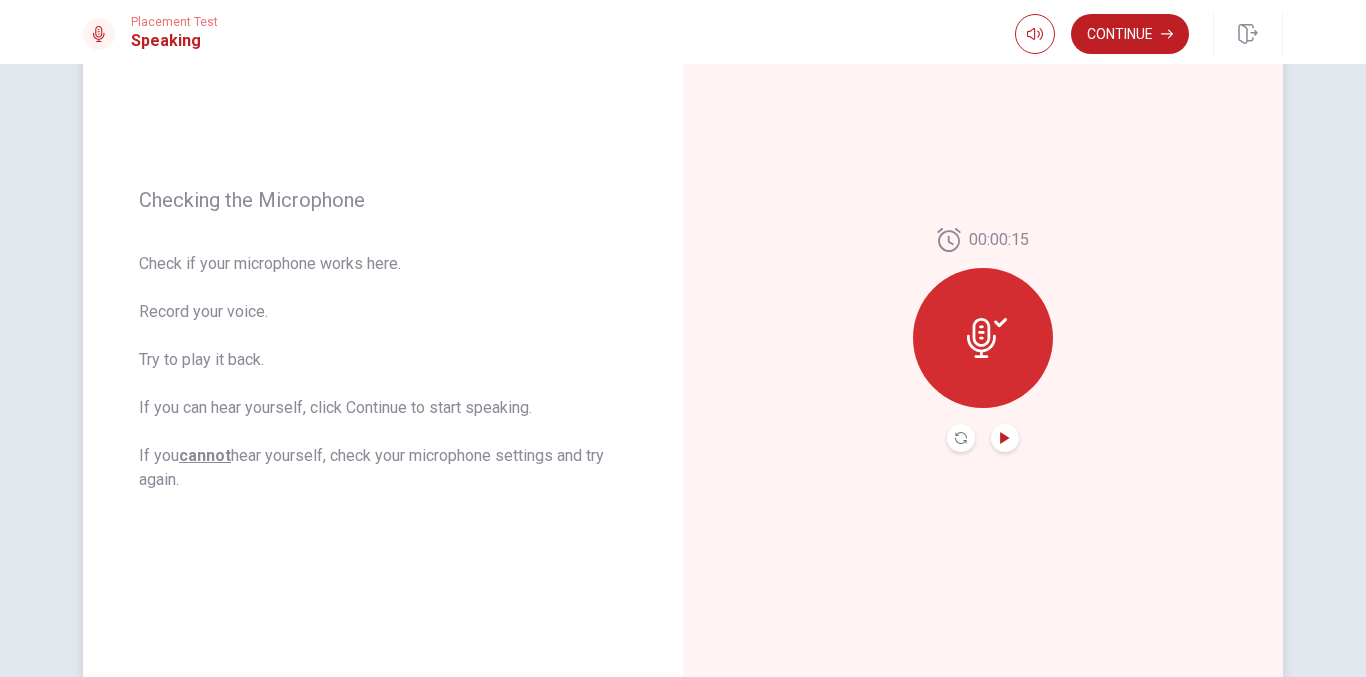 click 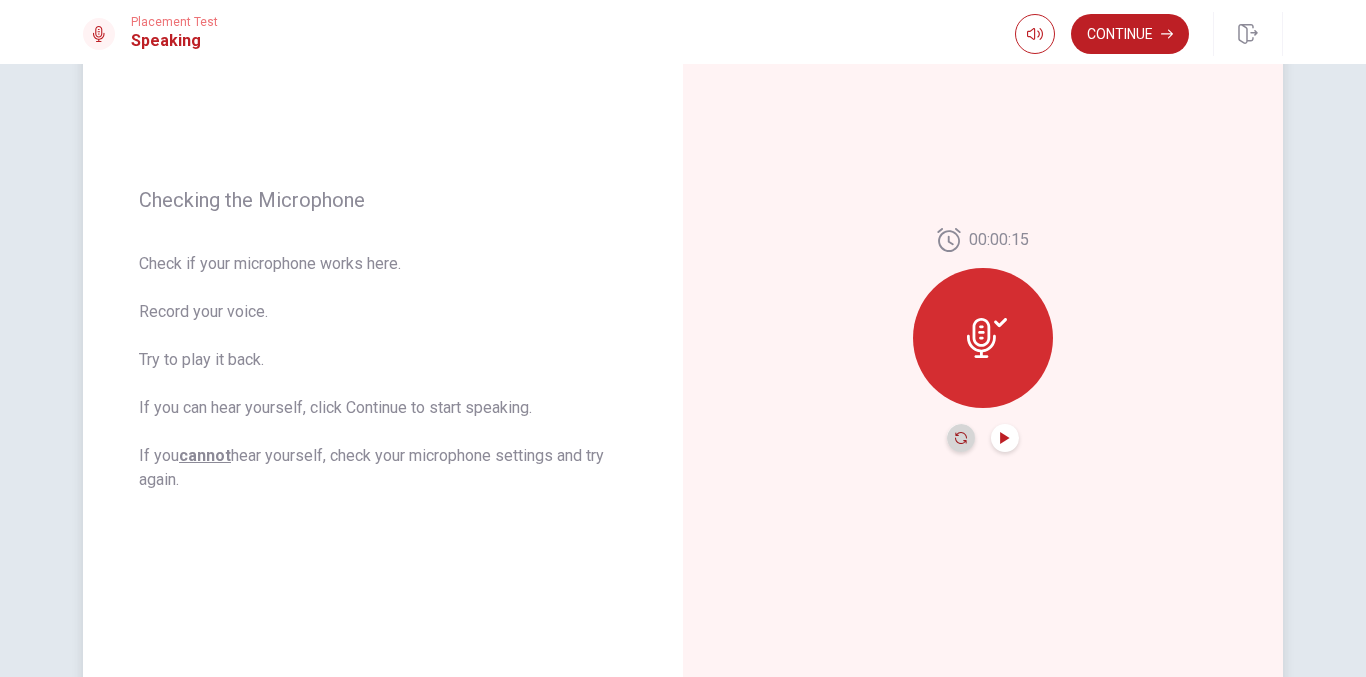 click 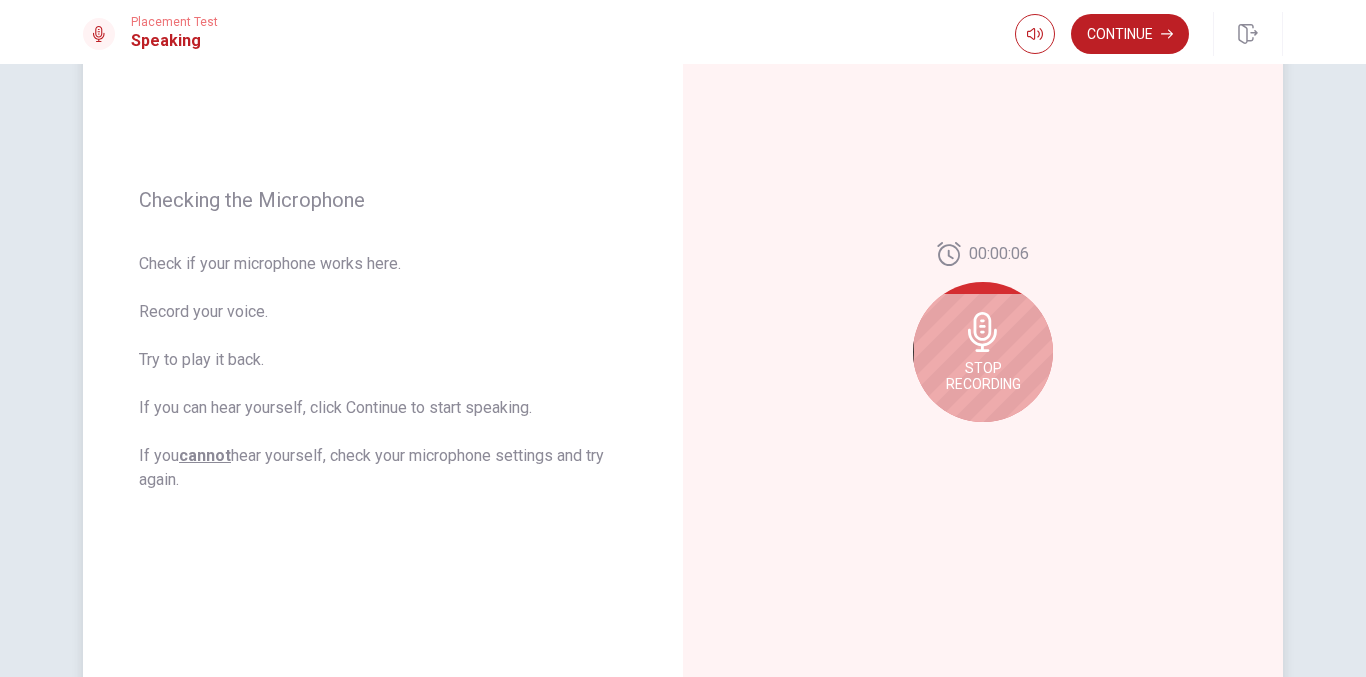 click on "Stop   Recording" at bounding box center [983, 352] 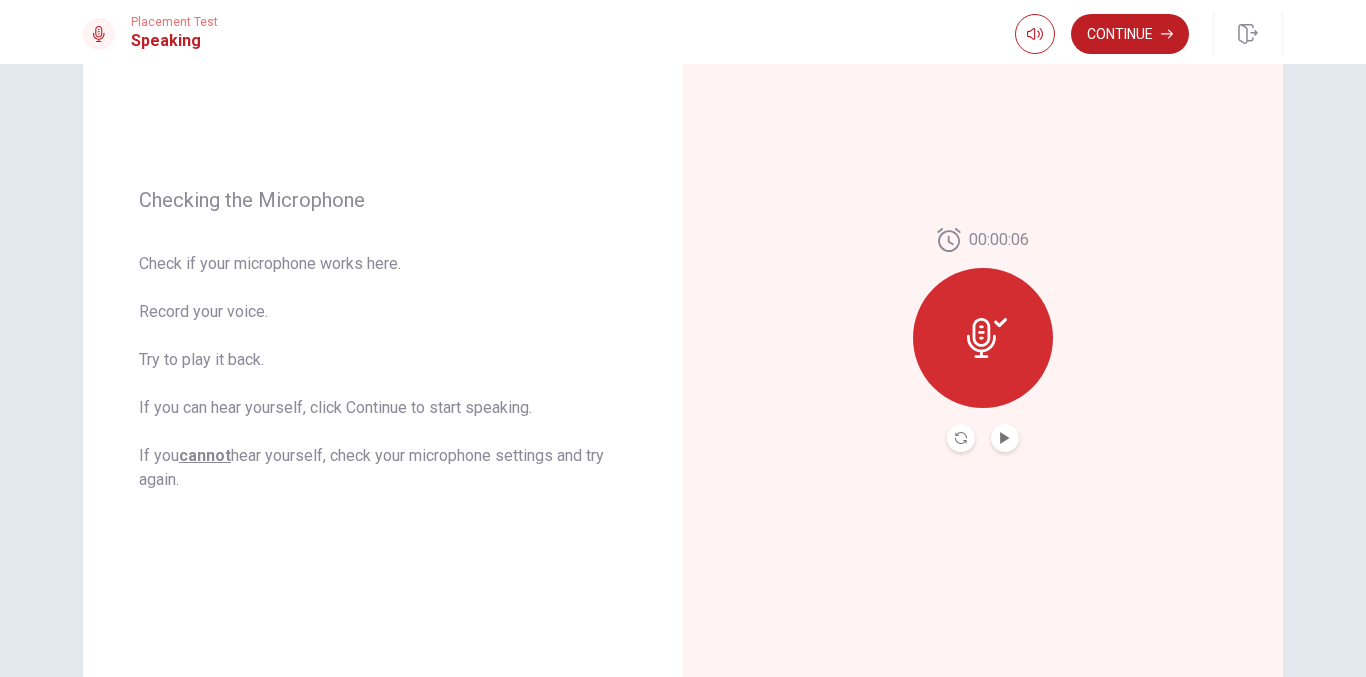 click at bounding box center [1005, 438] 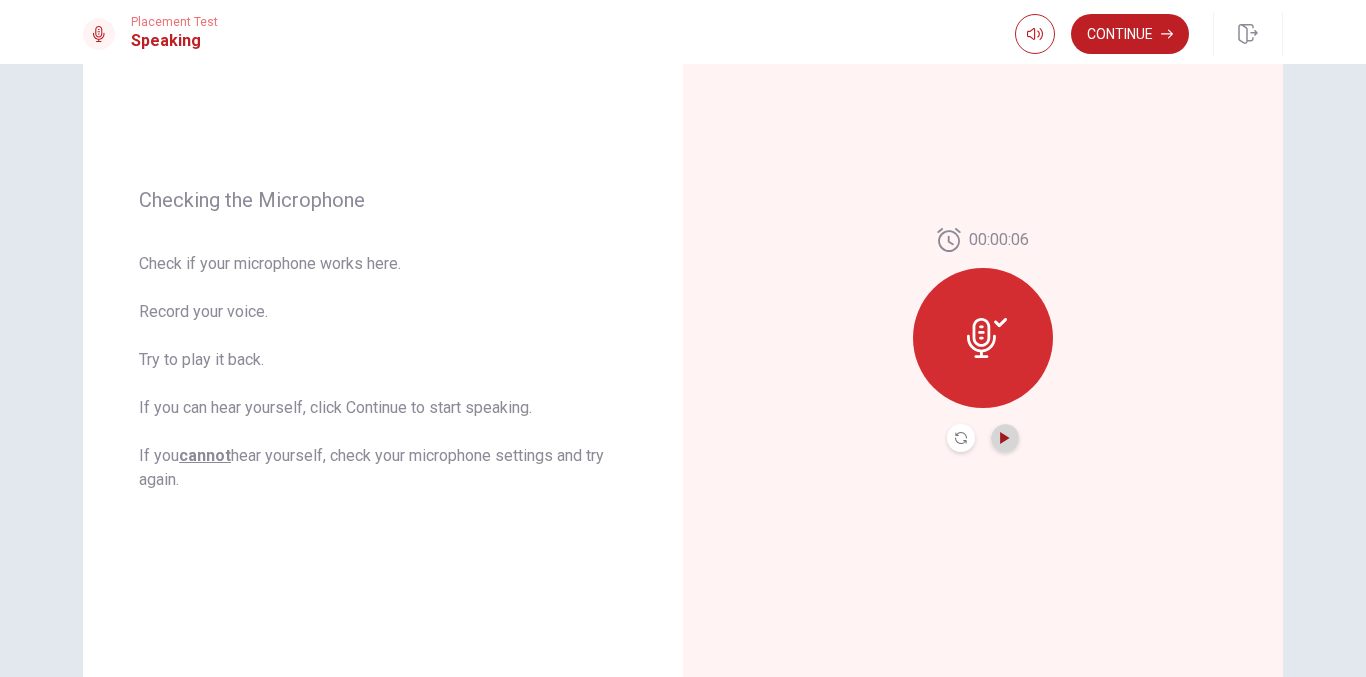 click 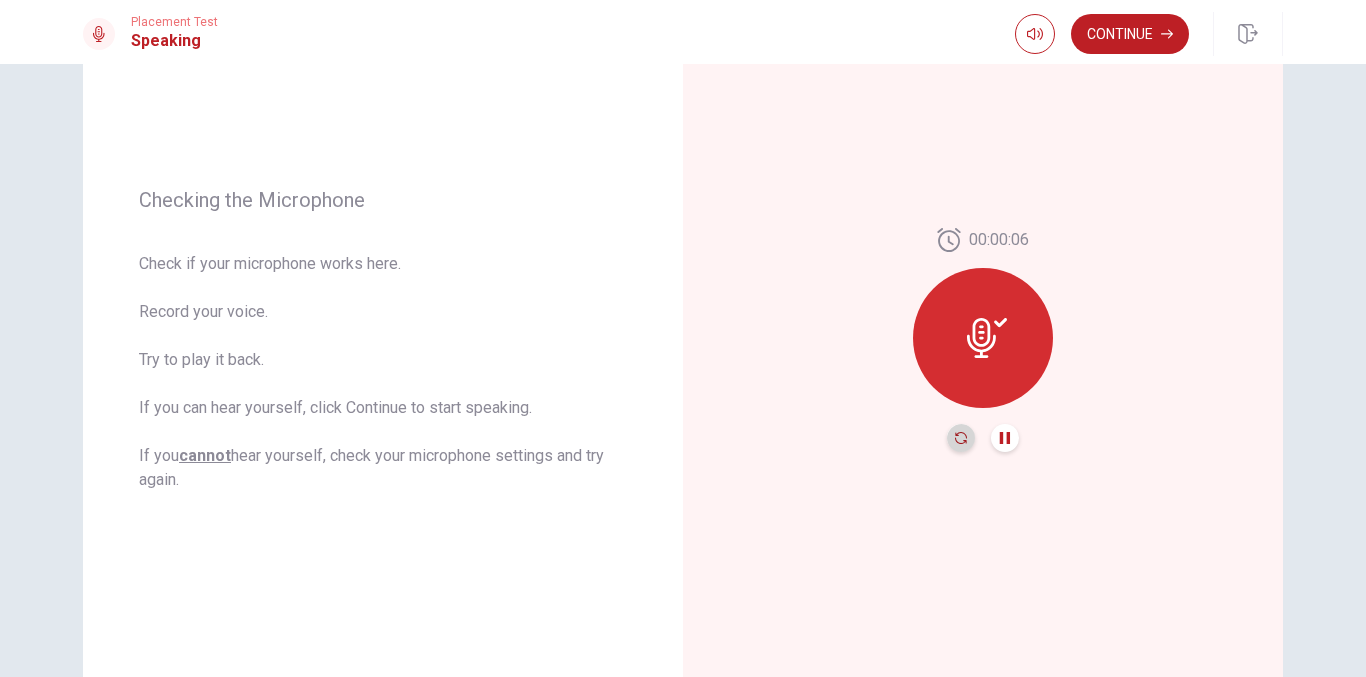 click 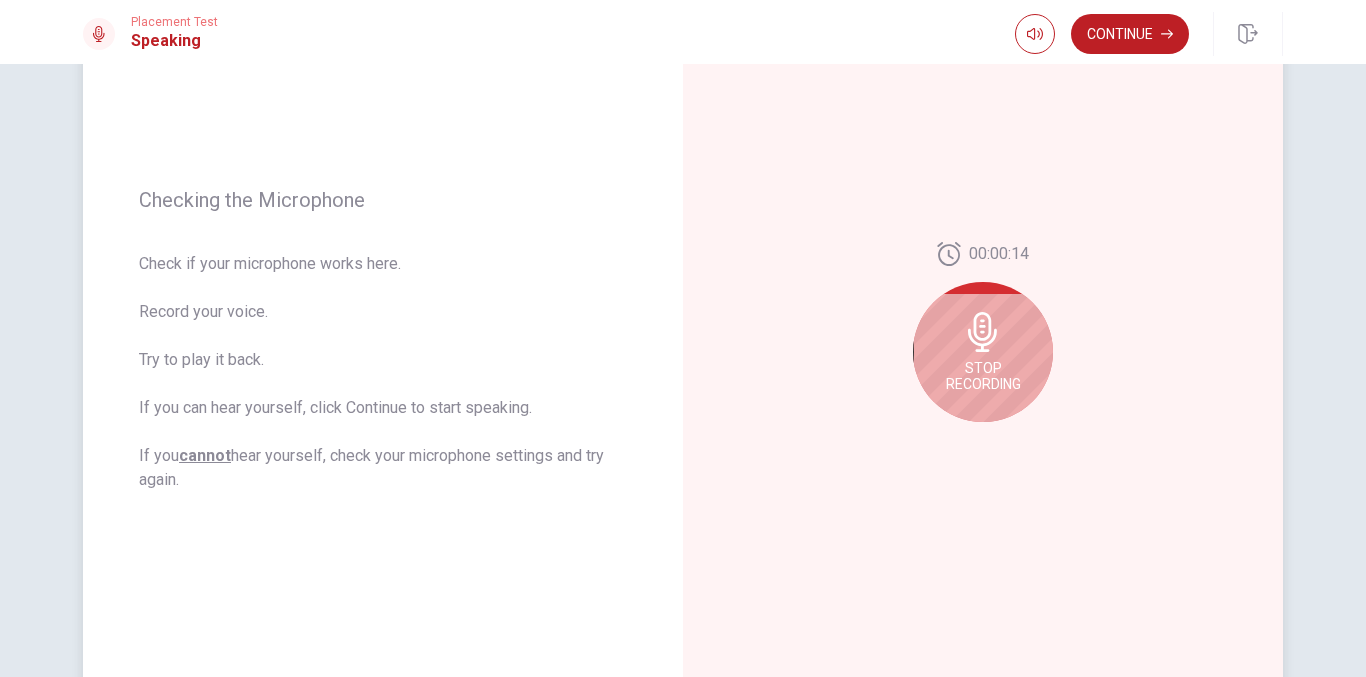 click 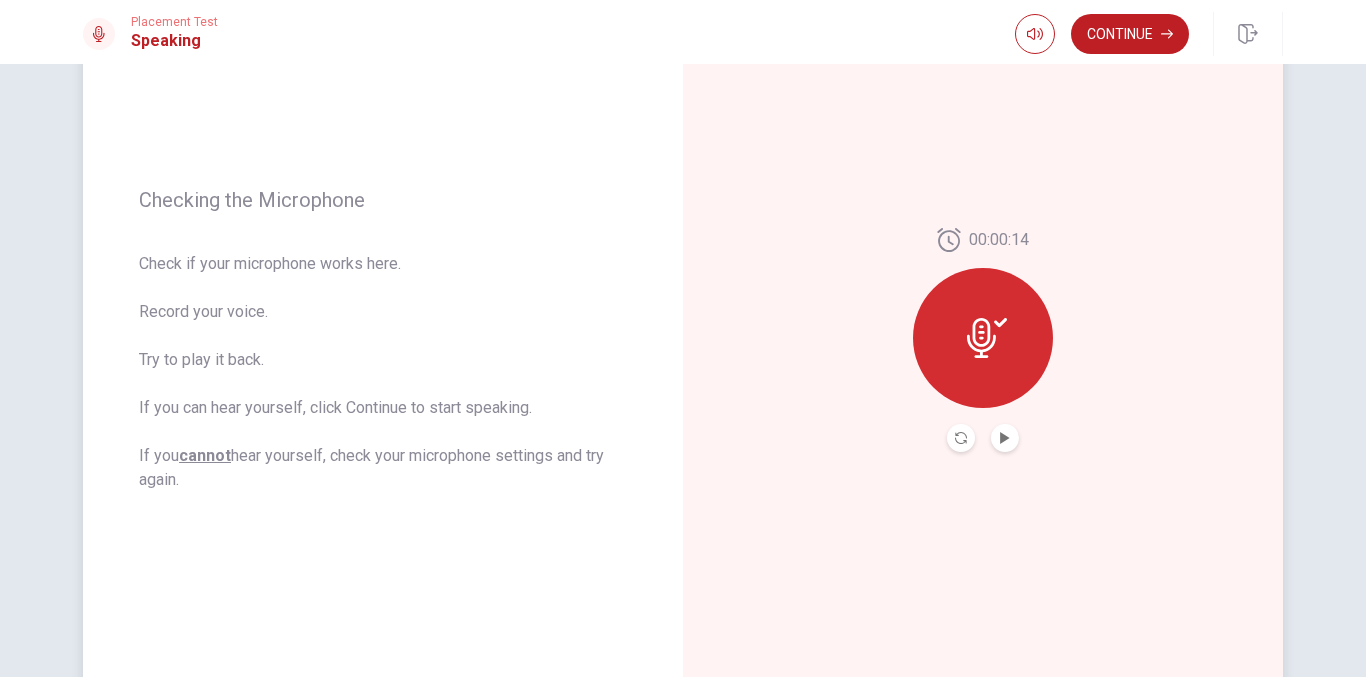 click 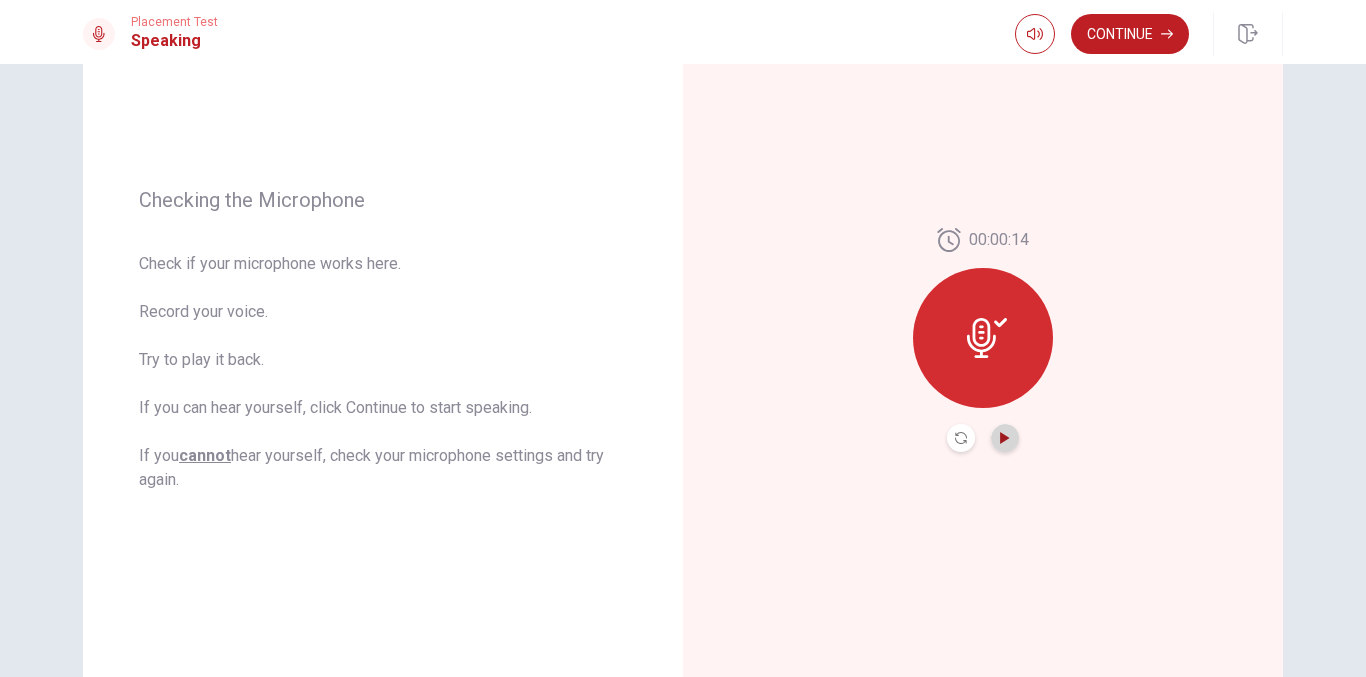 click 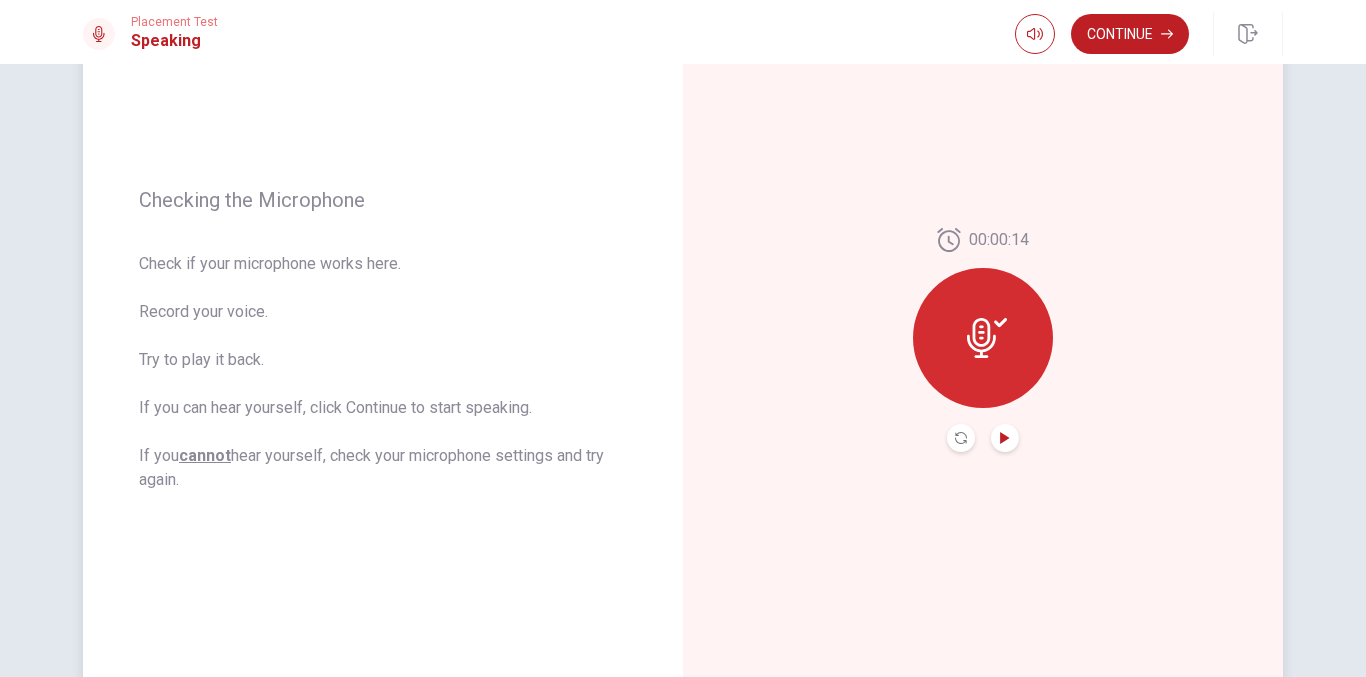 click 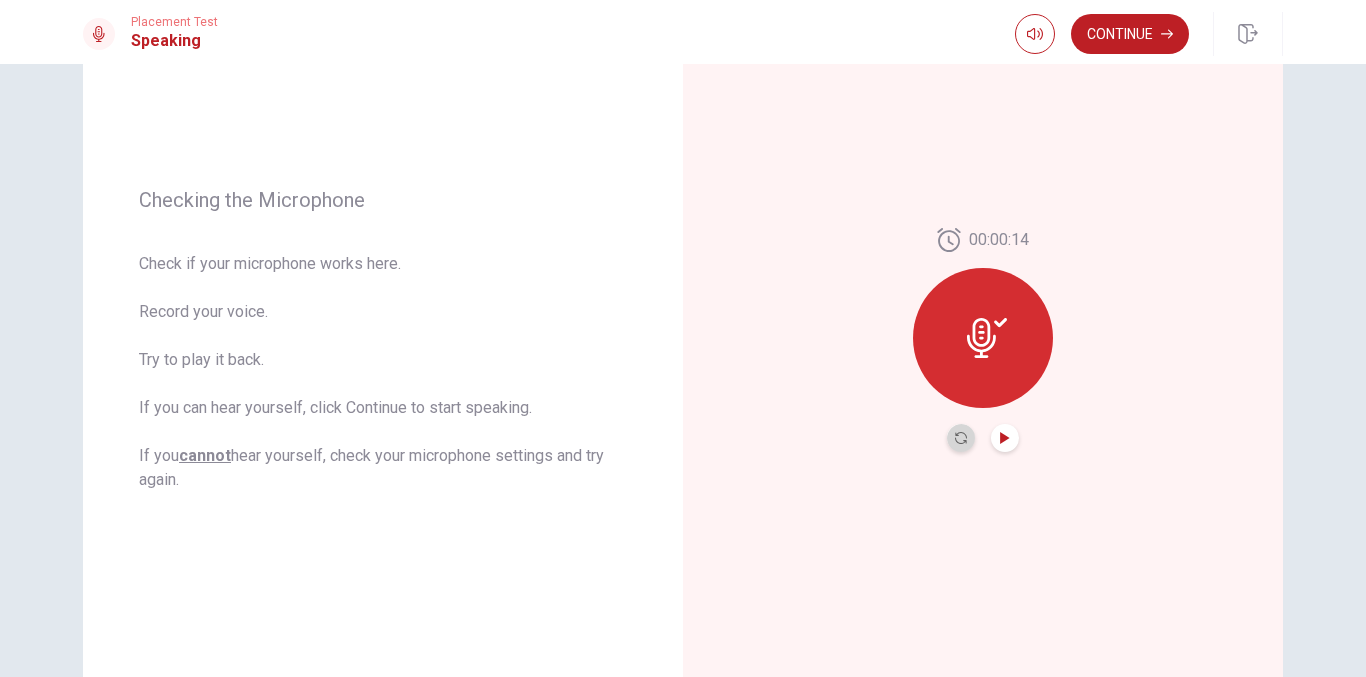 click 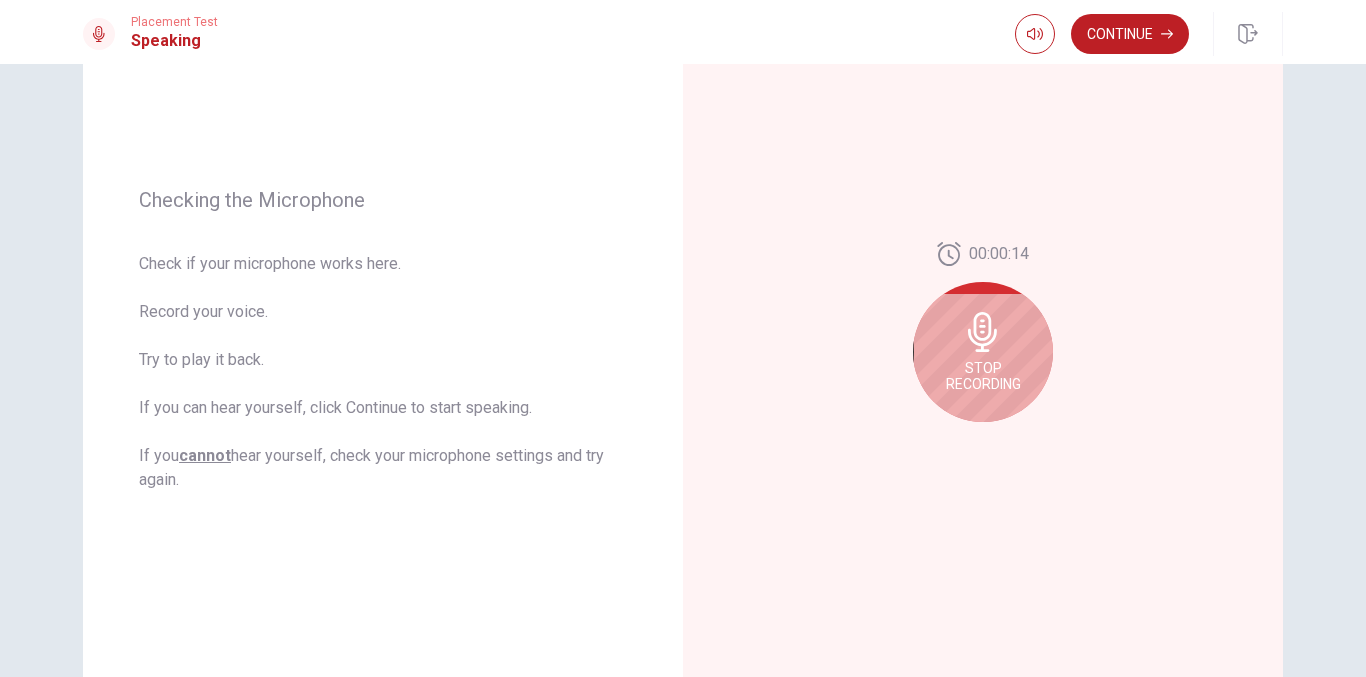click on "Stop   Recording" at bounding box center (983, 376) 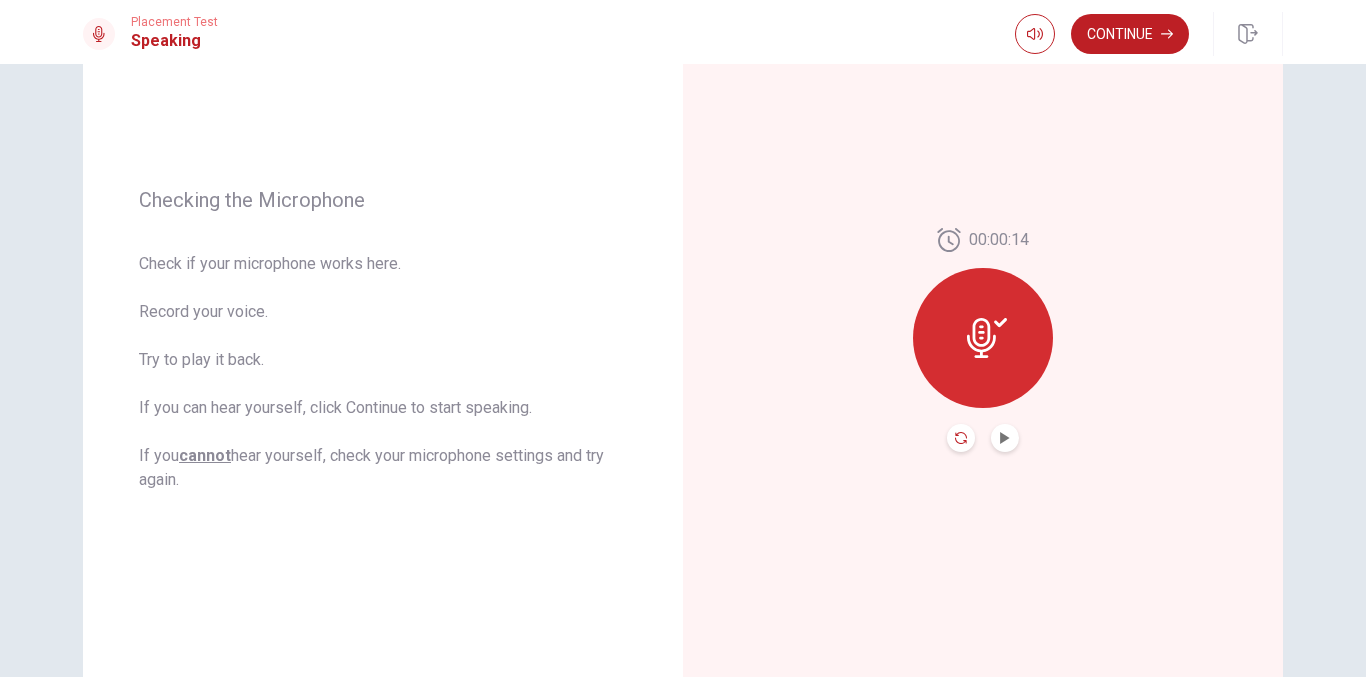 click 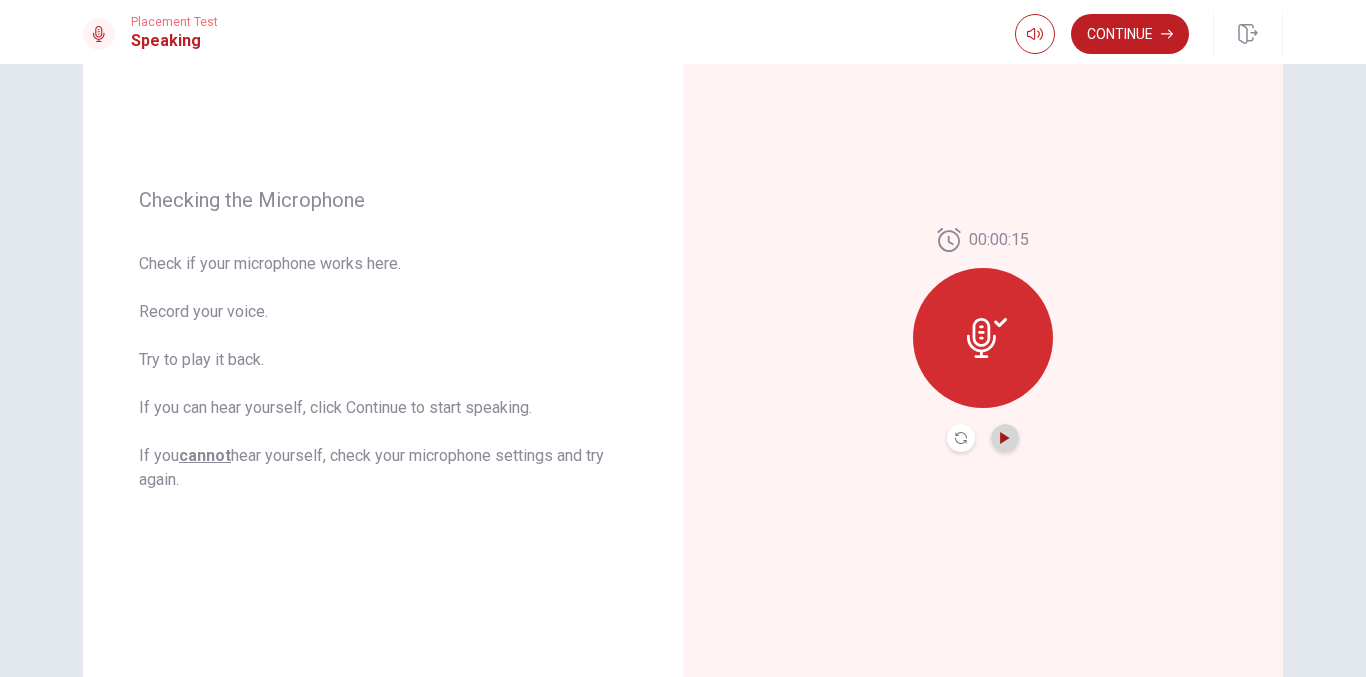 click 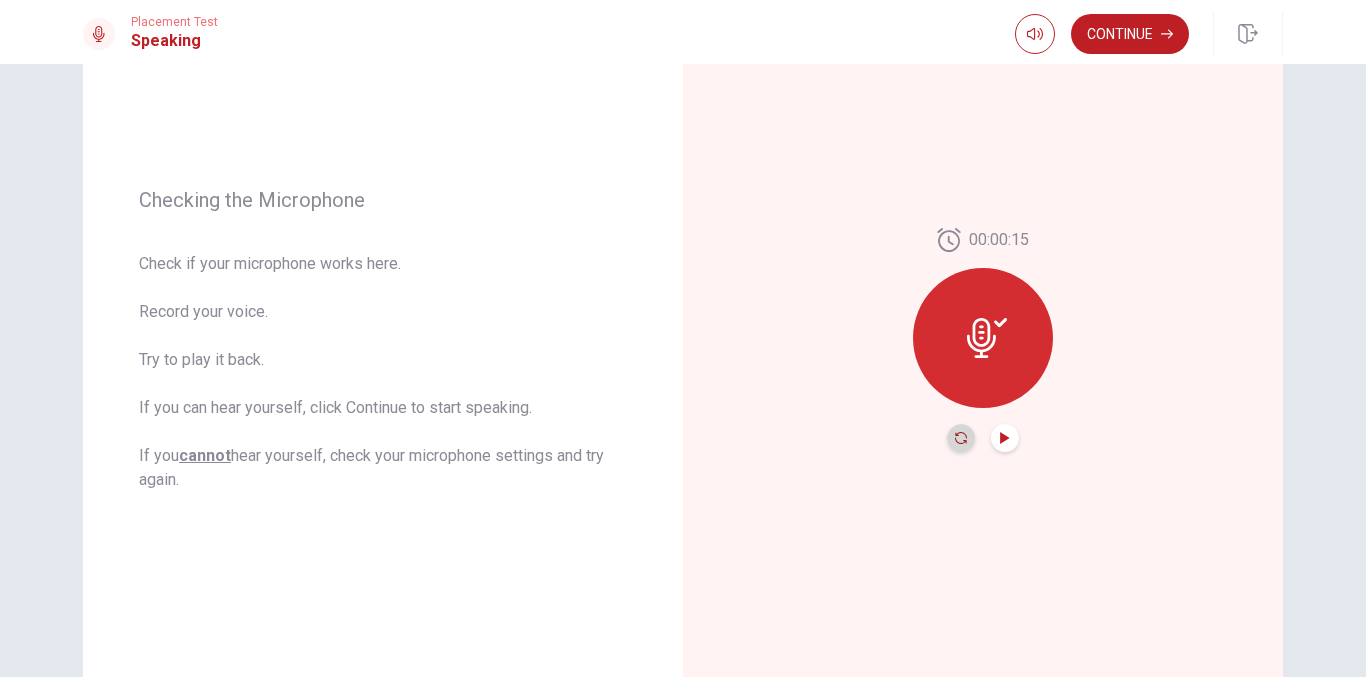 click 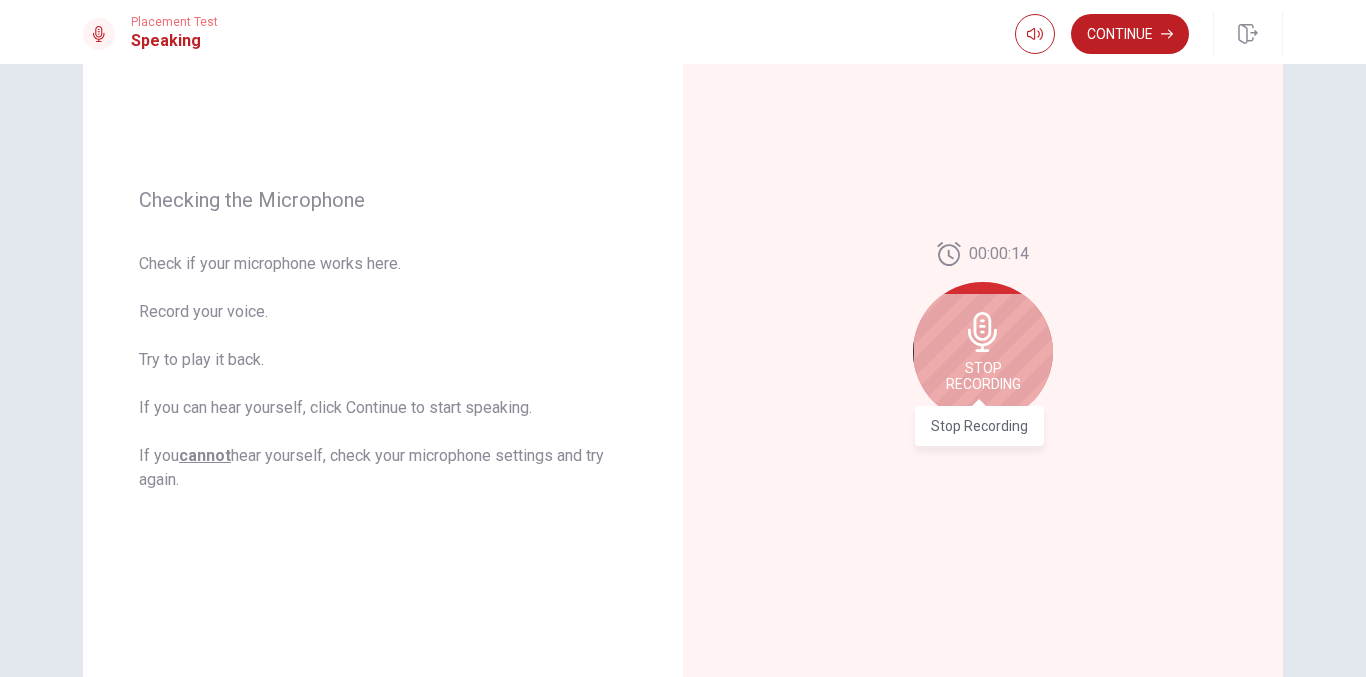 click on "Stop   Recording" at bounding box center (983, 376) 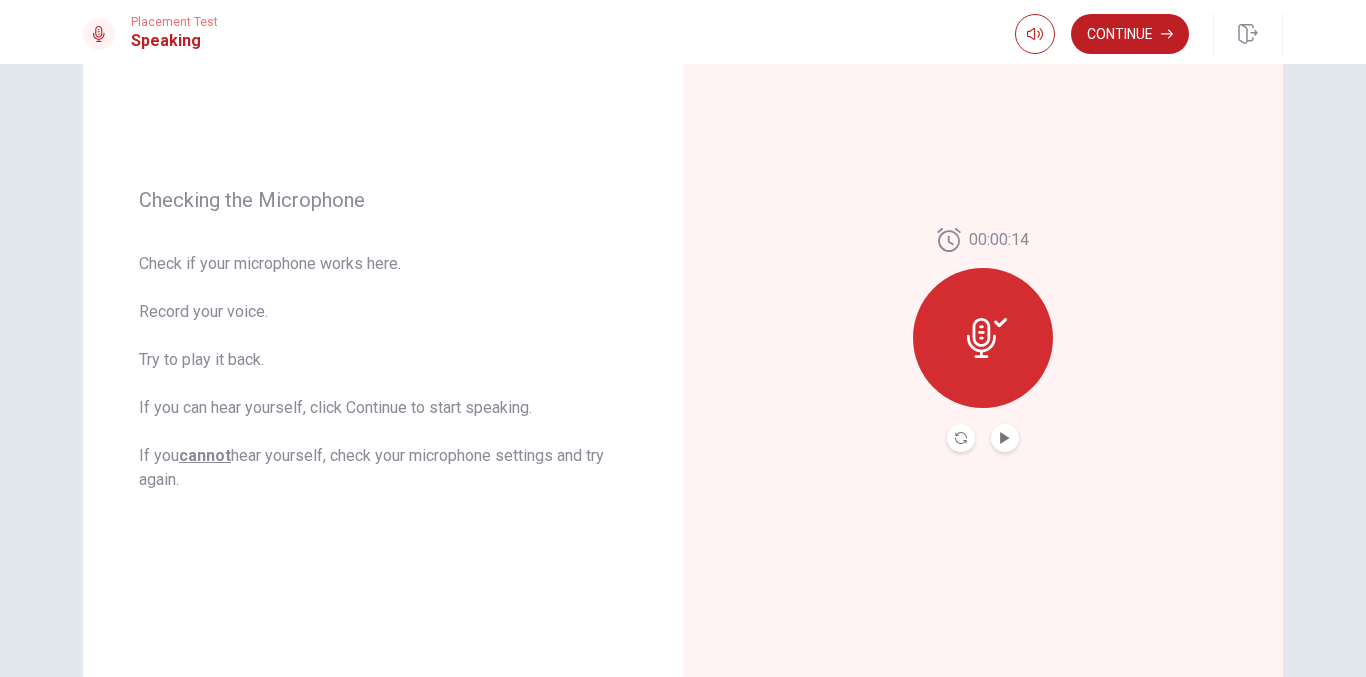 click 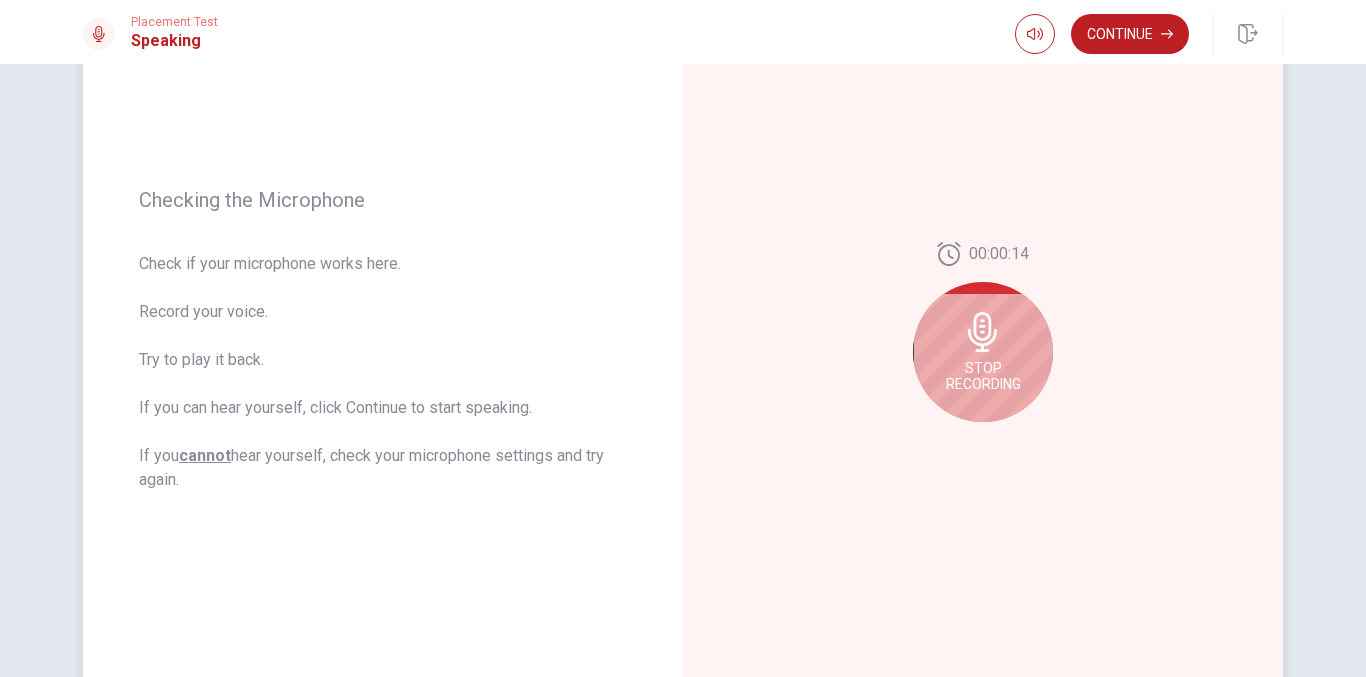 click on "Stop   Recording" at bounding box center (983, 376) 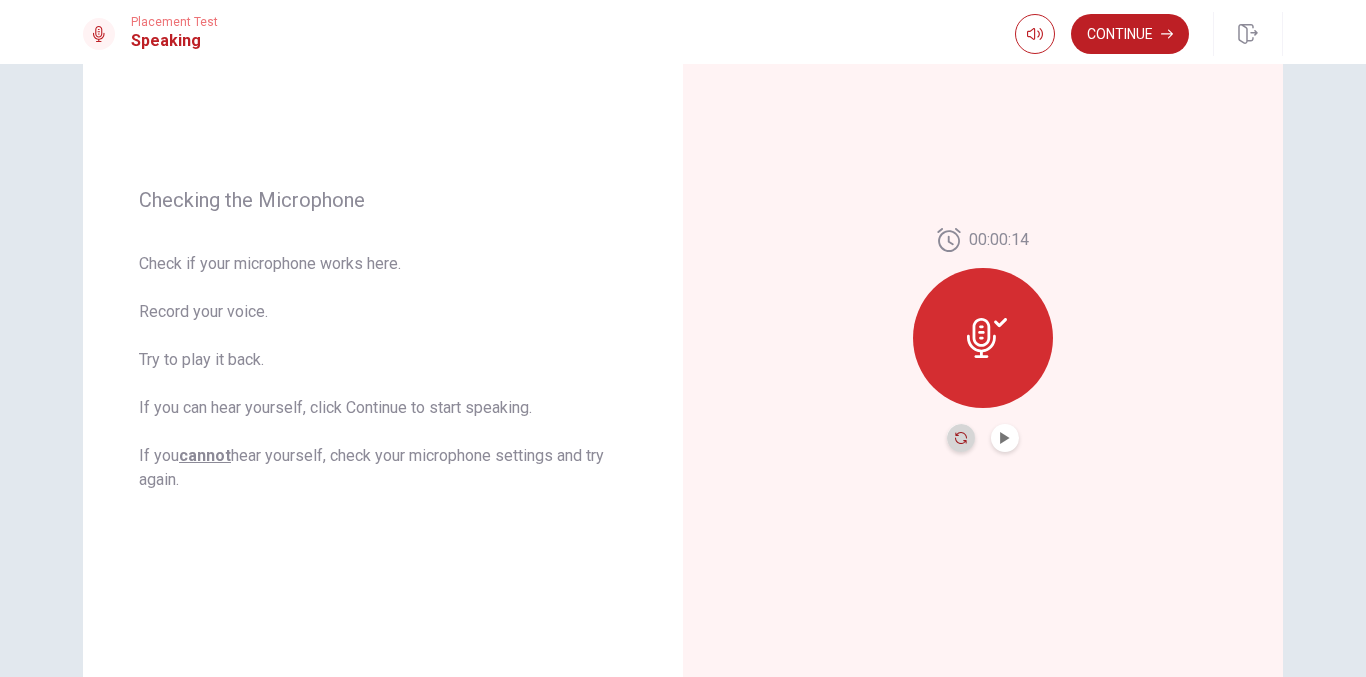 click 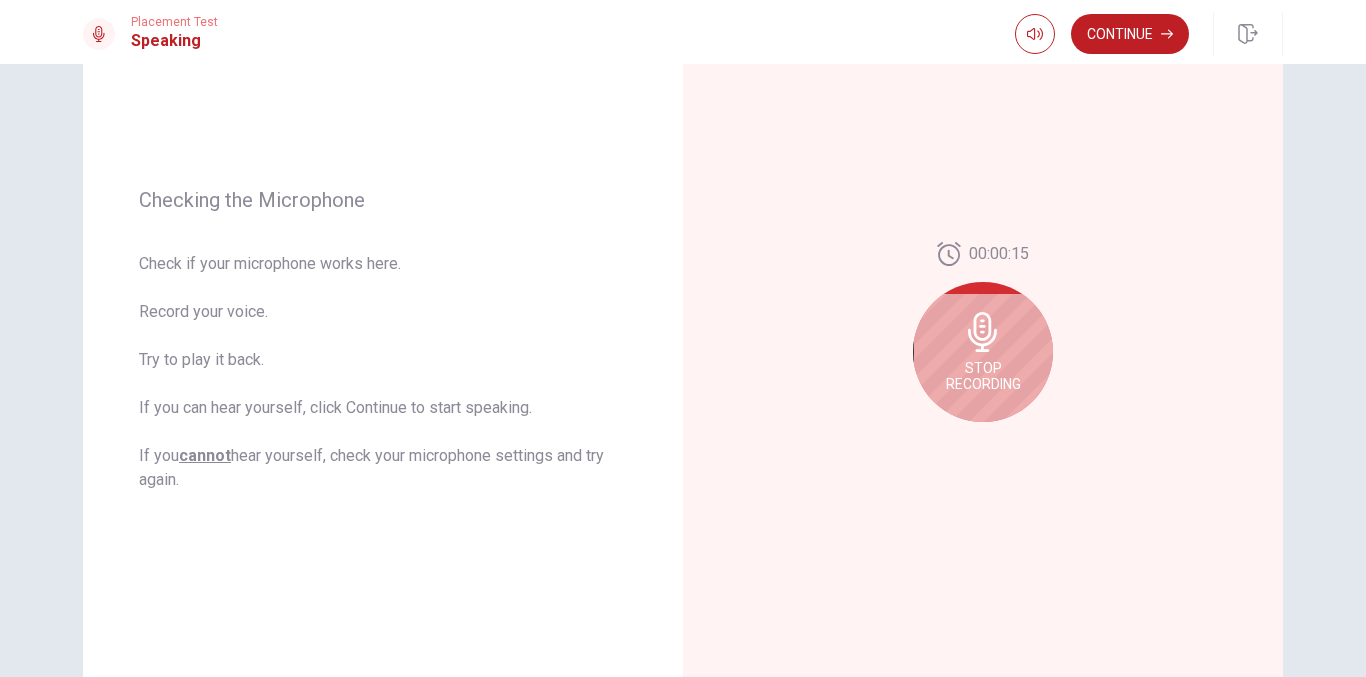 click on "00:00:15 Stop   Recording" at bounding box center (983, 340) 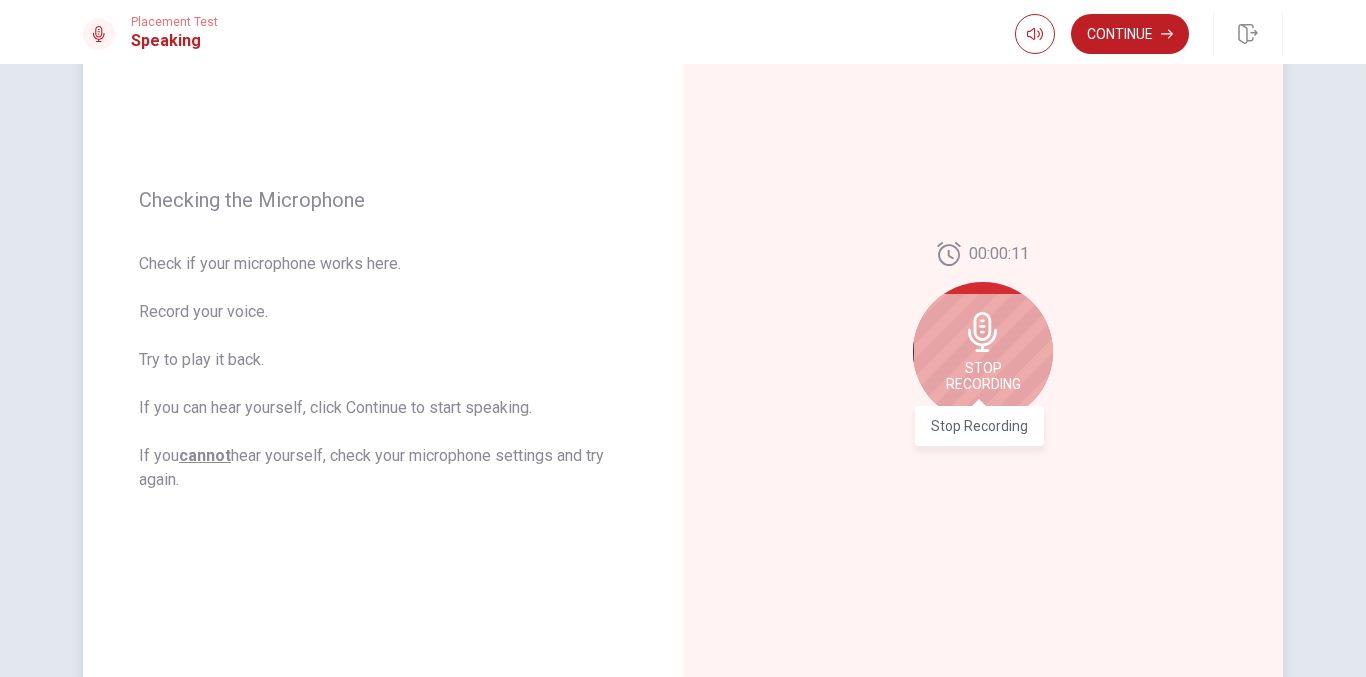 click on "Stop   Recording" at bounding box center [983, 376] 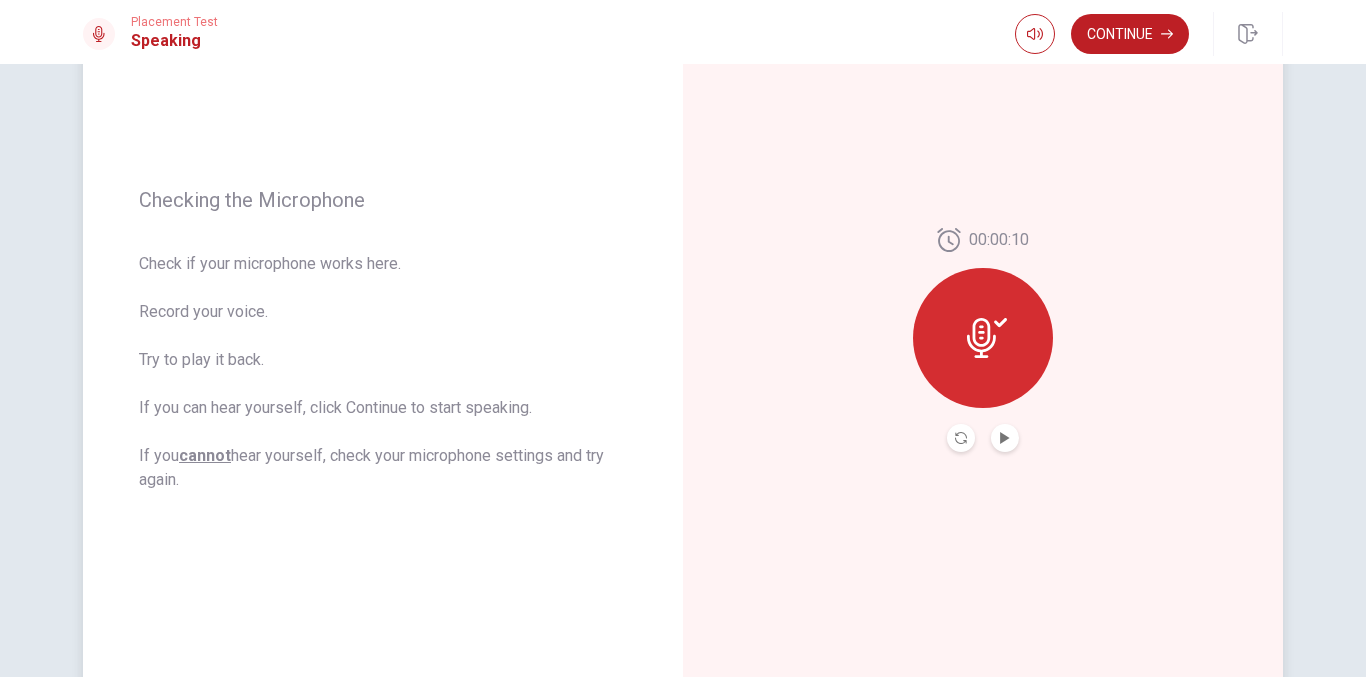 click 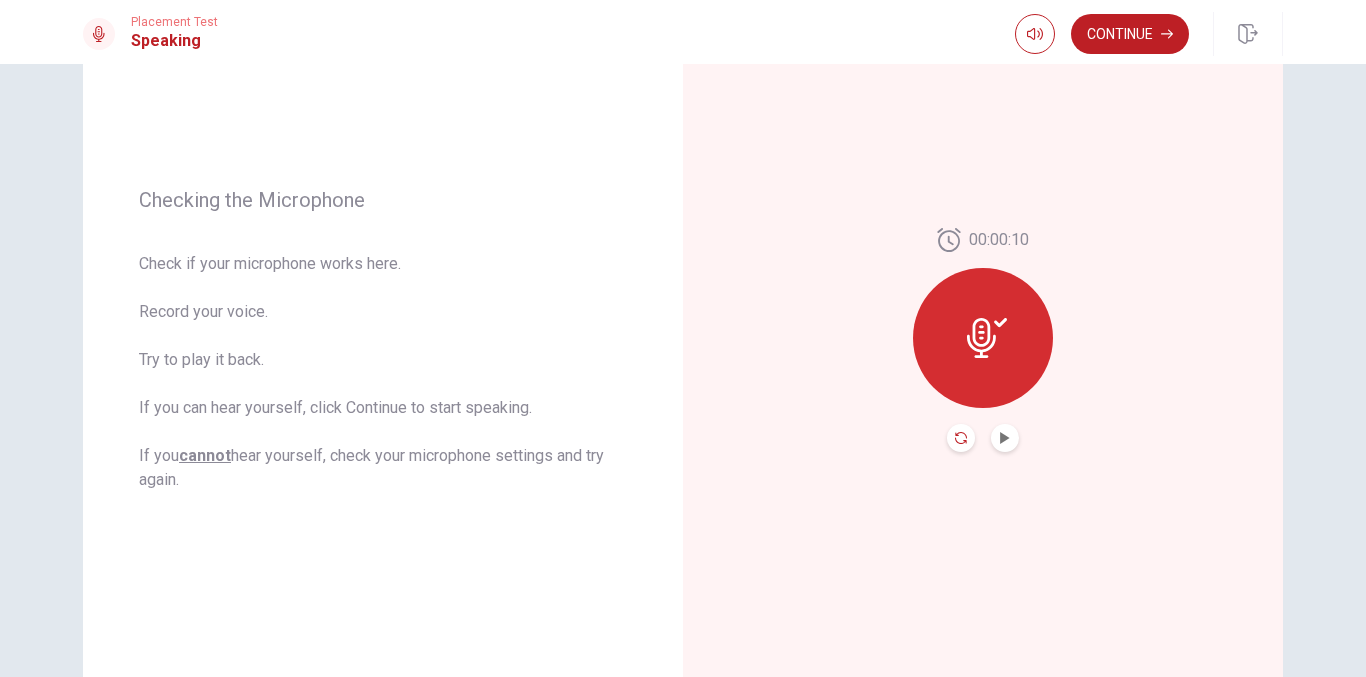 click 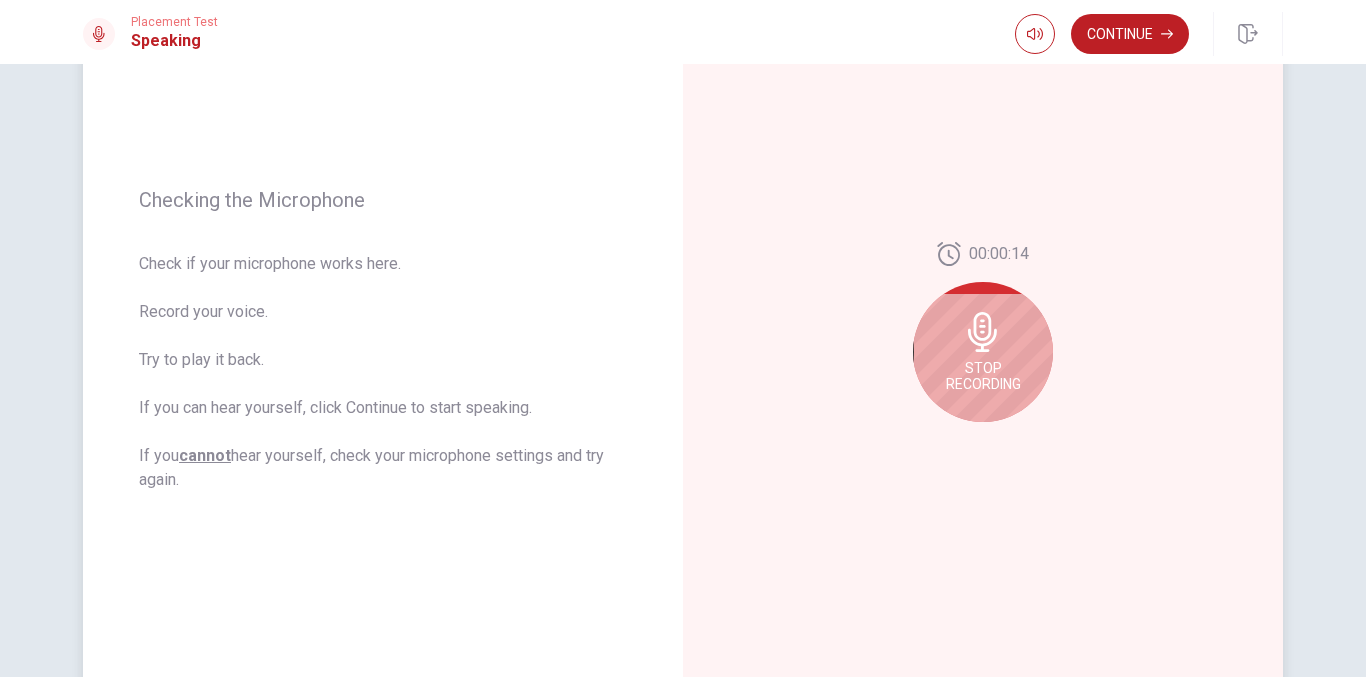 click on "Stop   Recording" at bounding box center [983, 376] 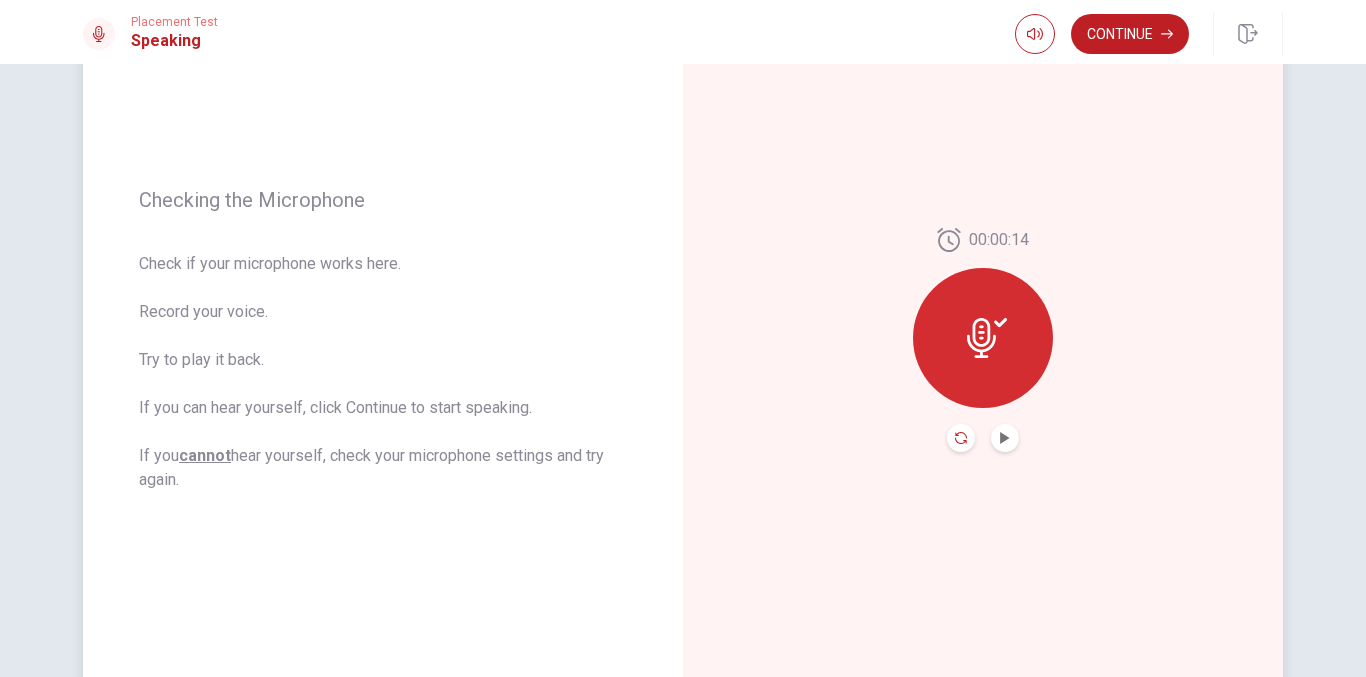 click 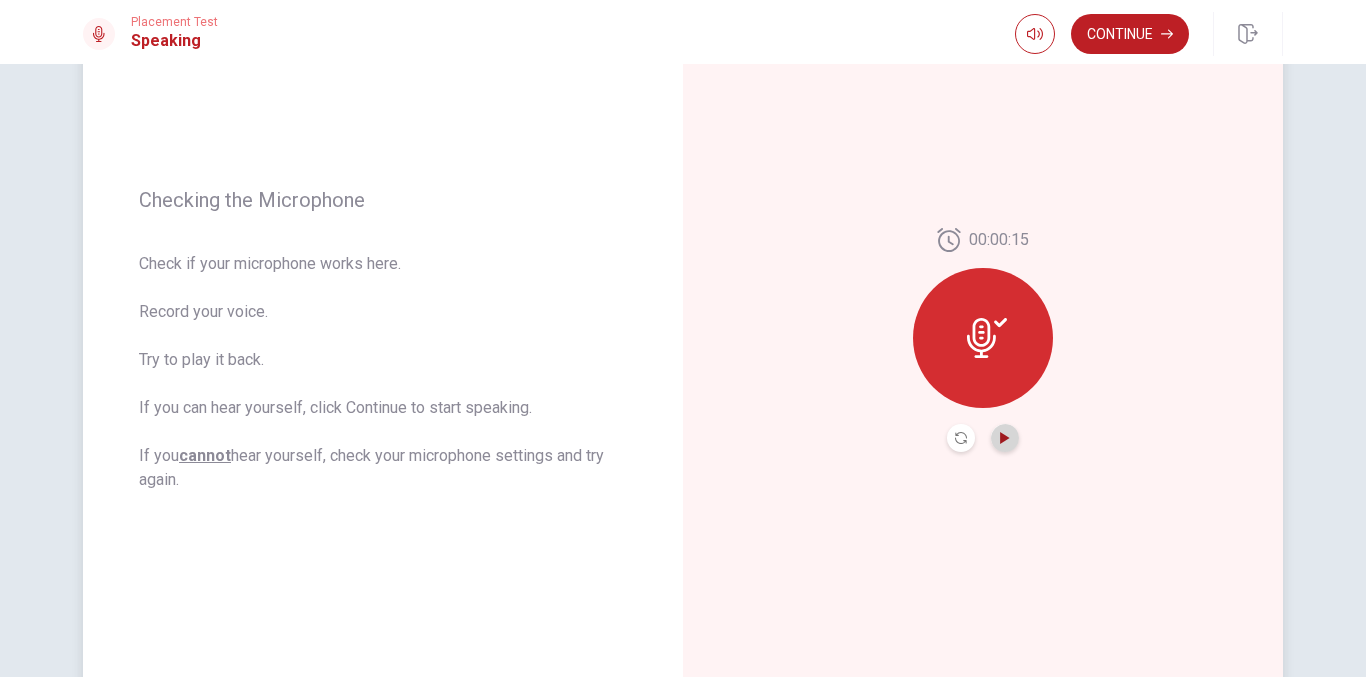 click 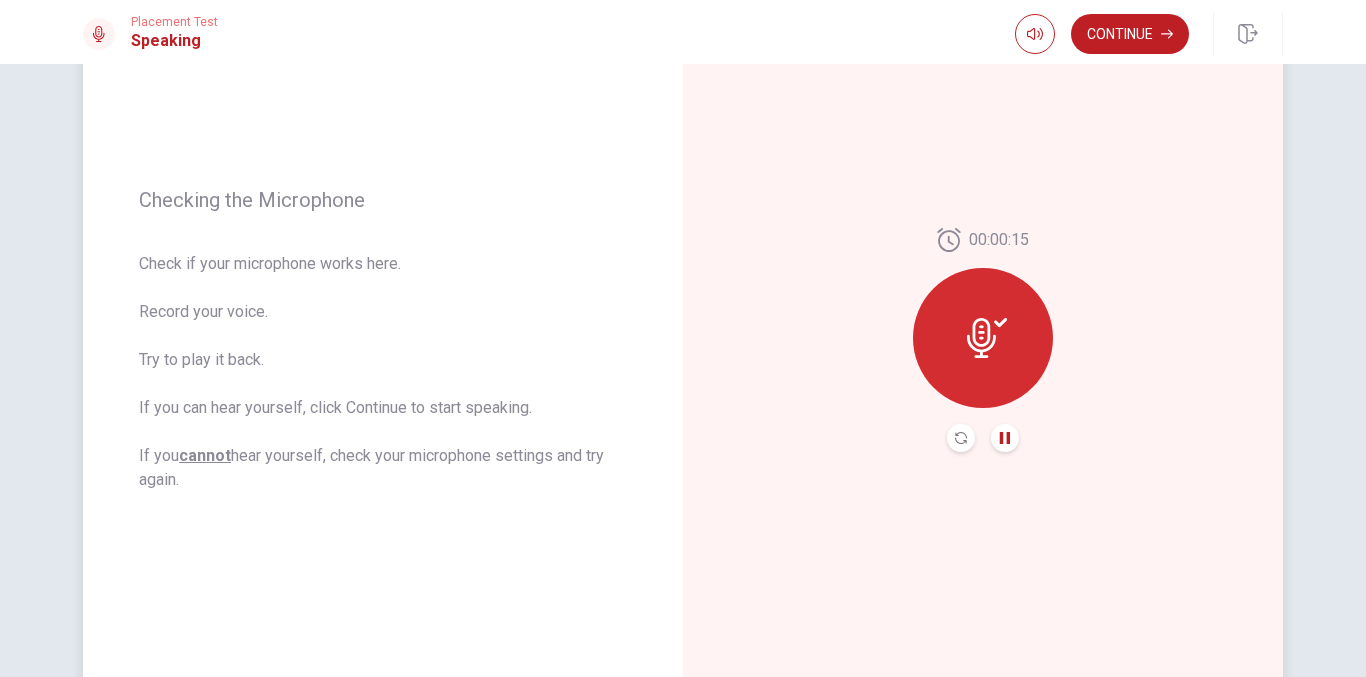 click 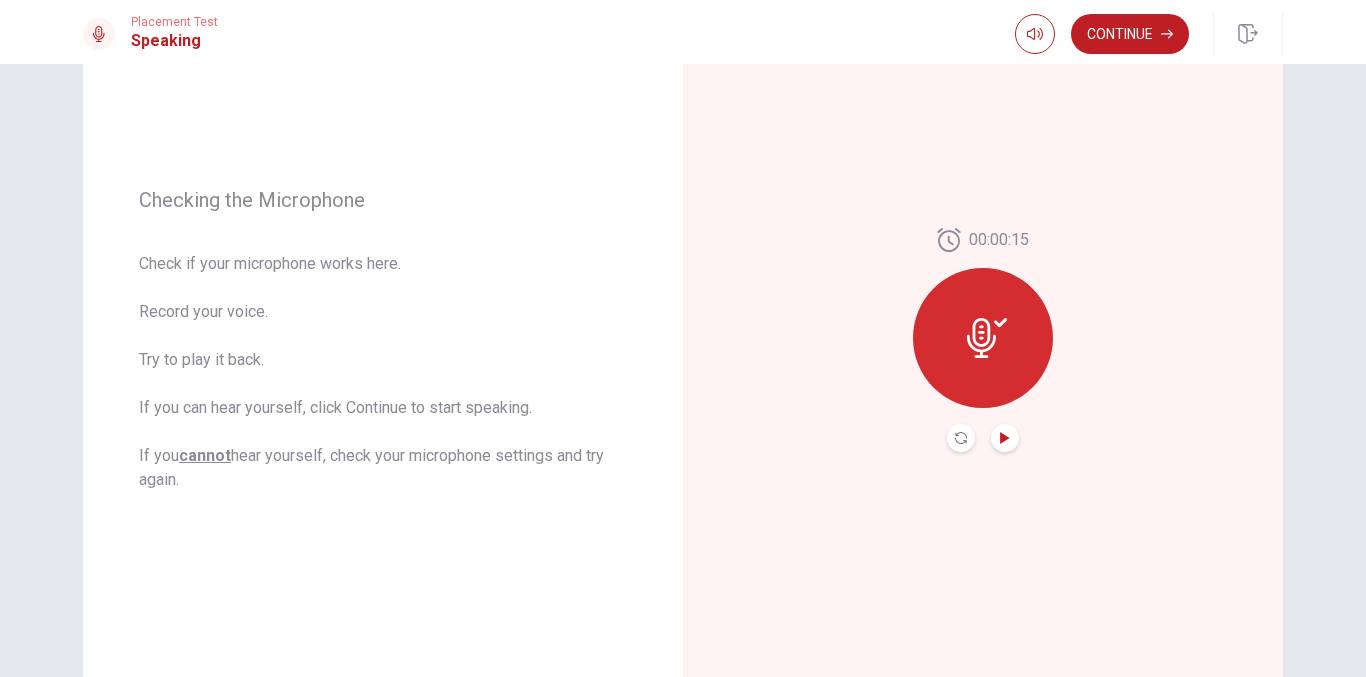 click at bounding box center [961, 438] 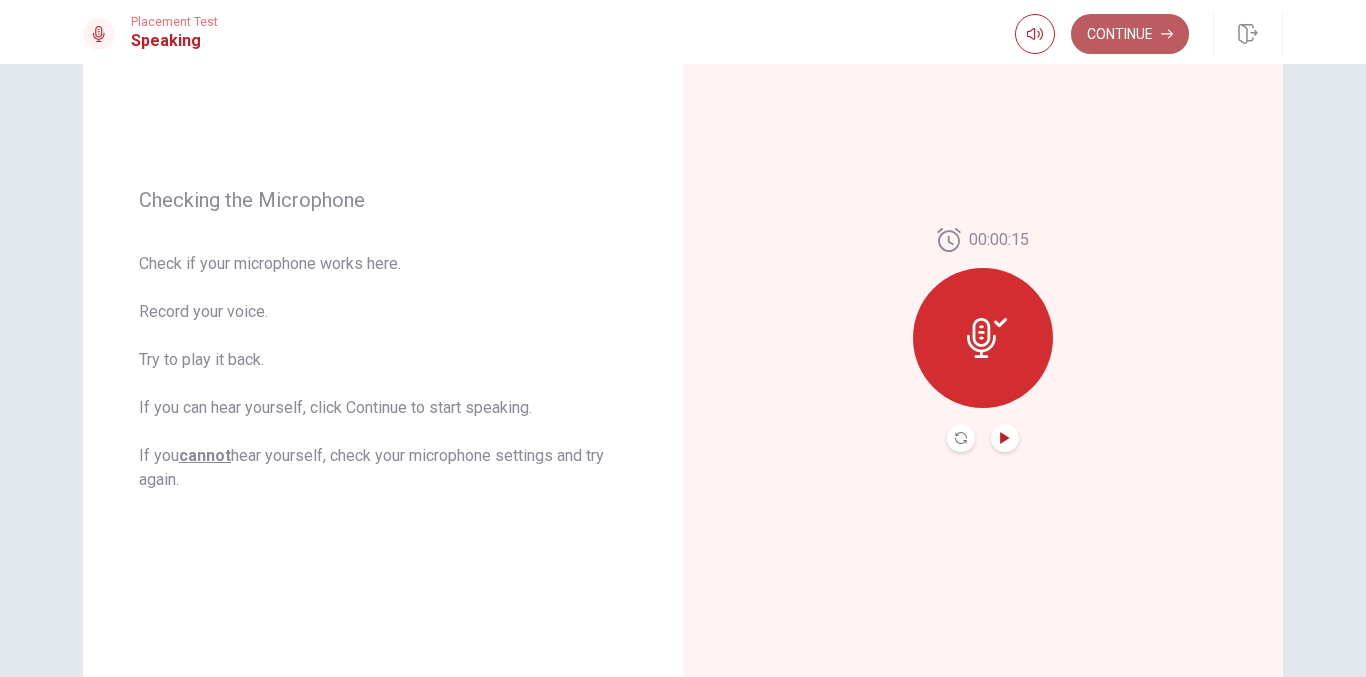 click on "Continue" at bounding box center (1130, 34) 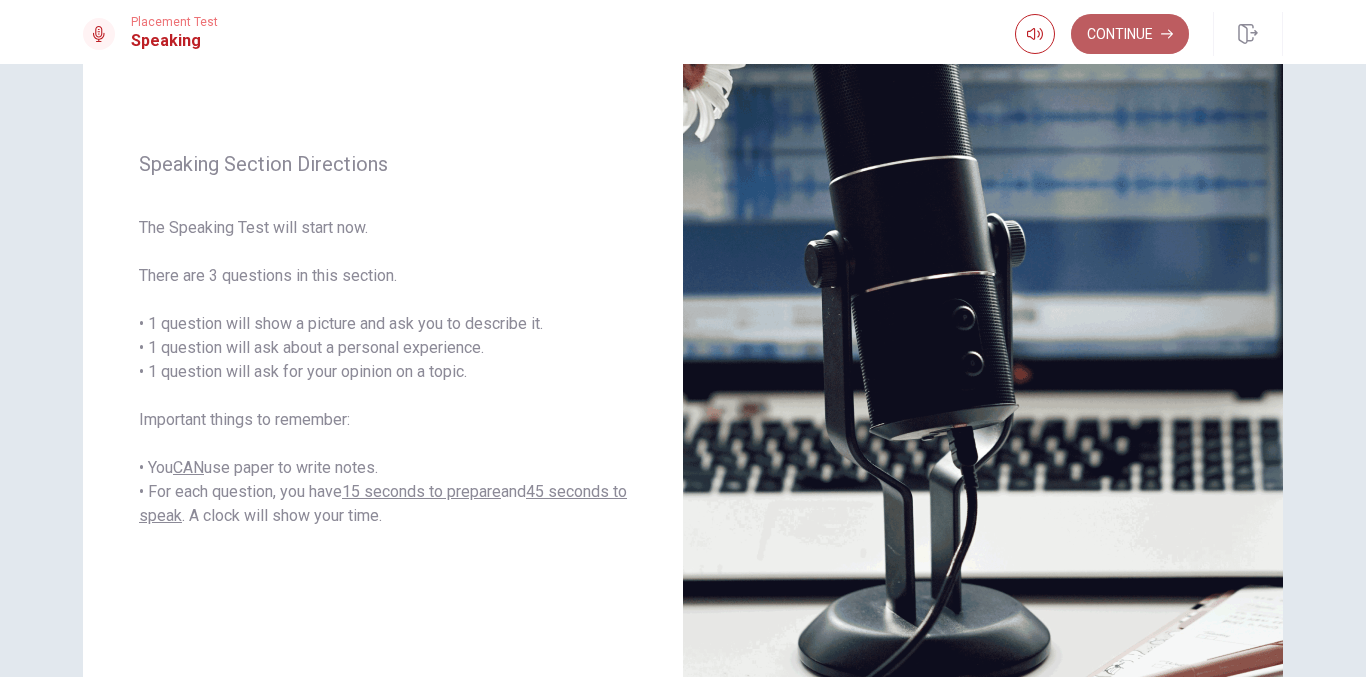 click on "Continue" at bounding box center [1130, 34] 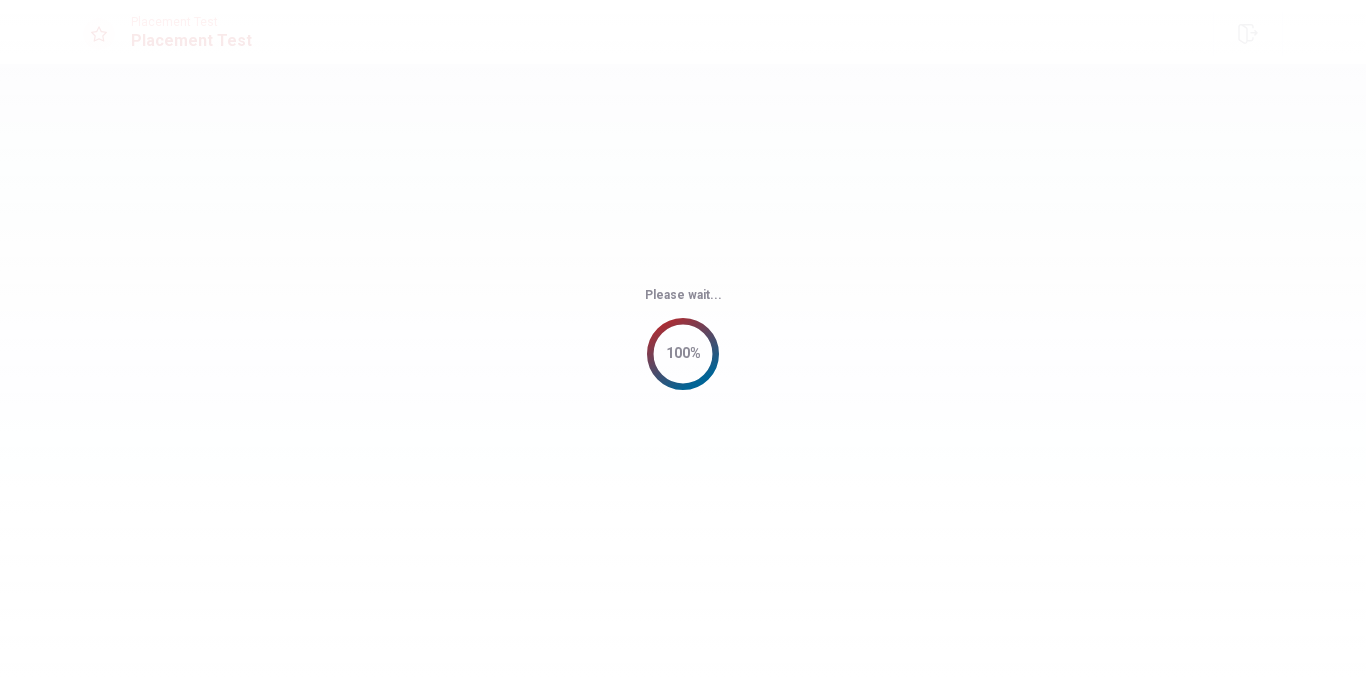 scroll, scrollTop: 0, scrollLeft: 0, axis: both 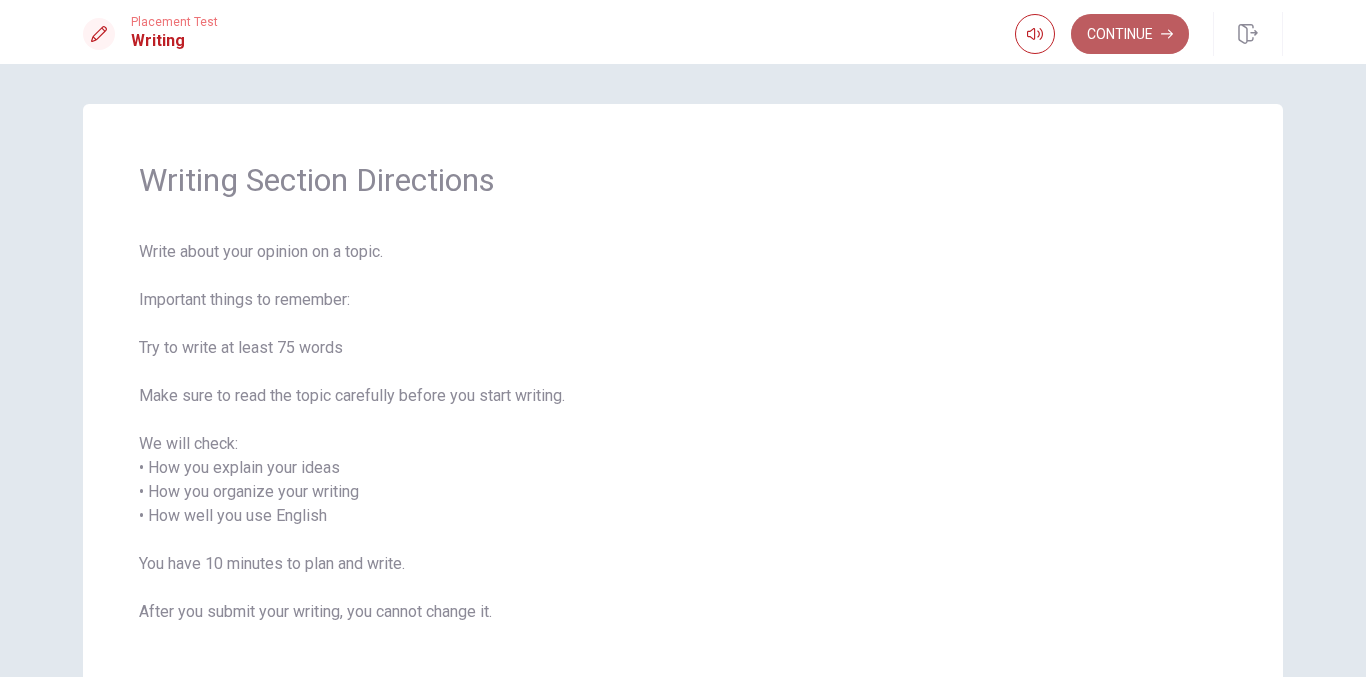 click on "Continue" at bounding box center [1130, 34] 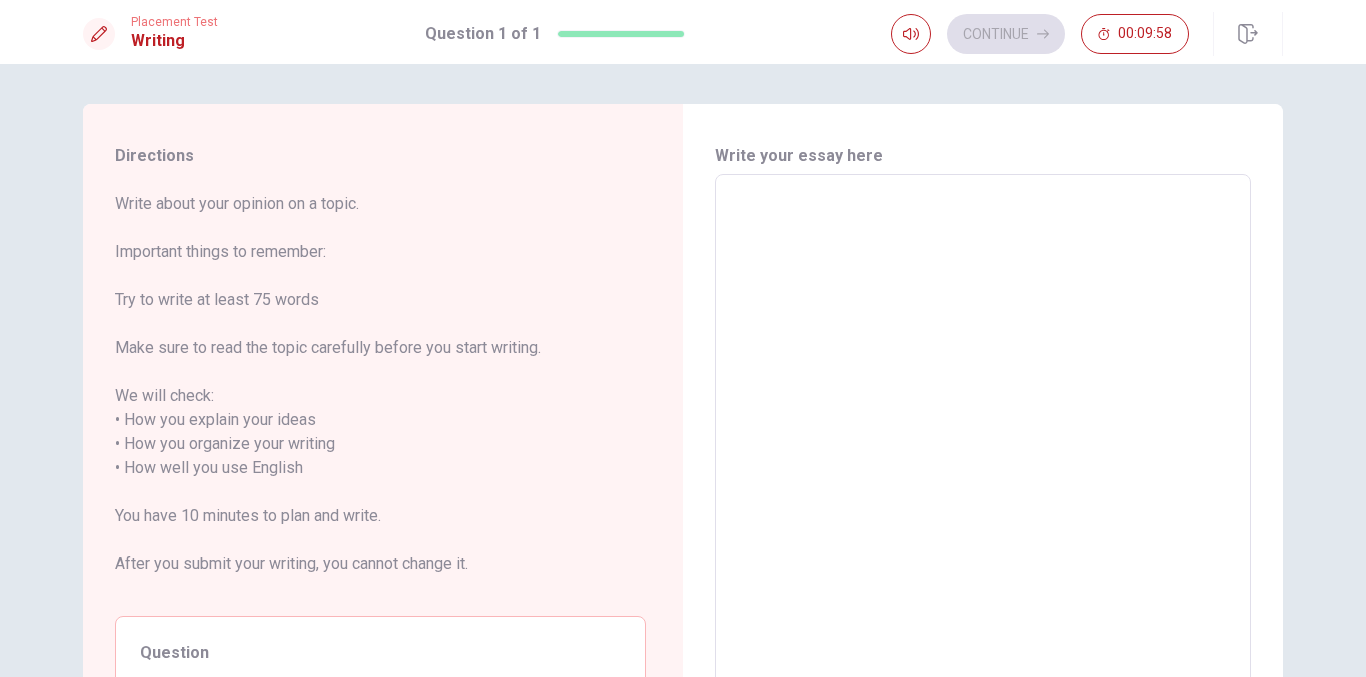 click at bounding box center (983, 456) 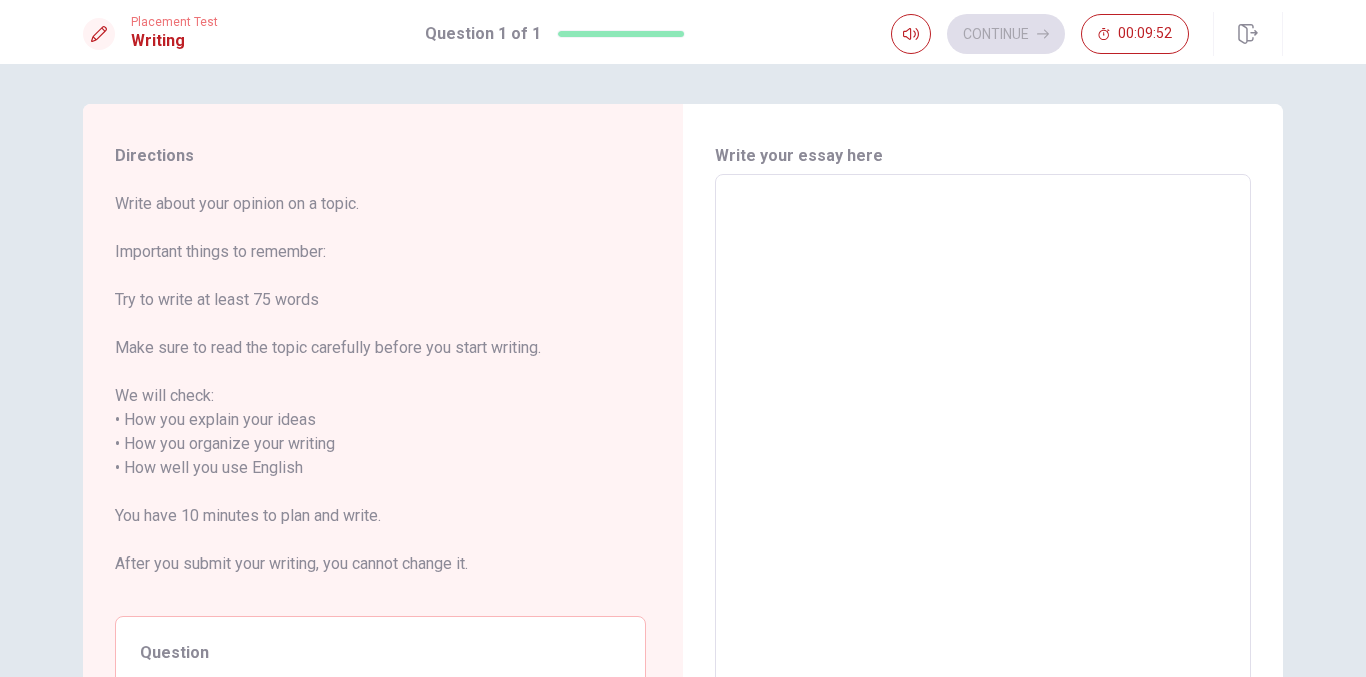type on "t" 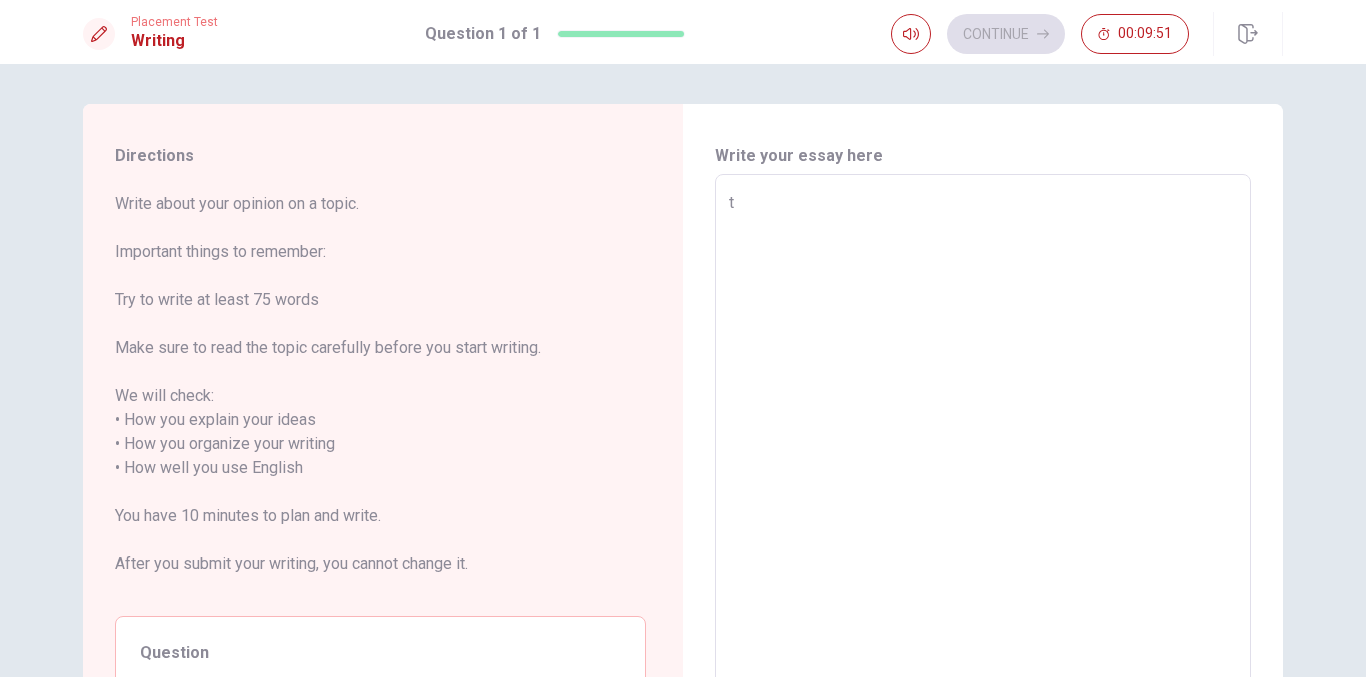 type on "x" 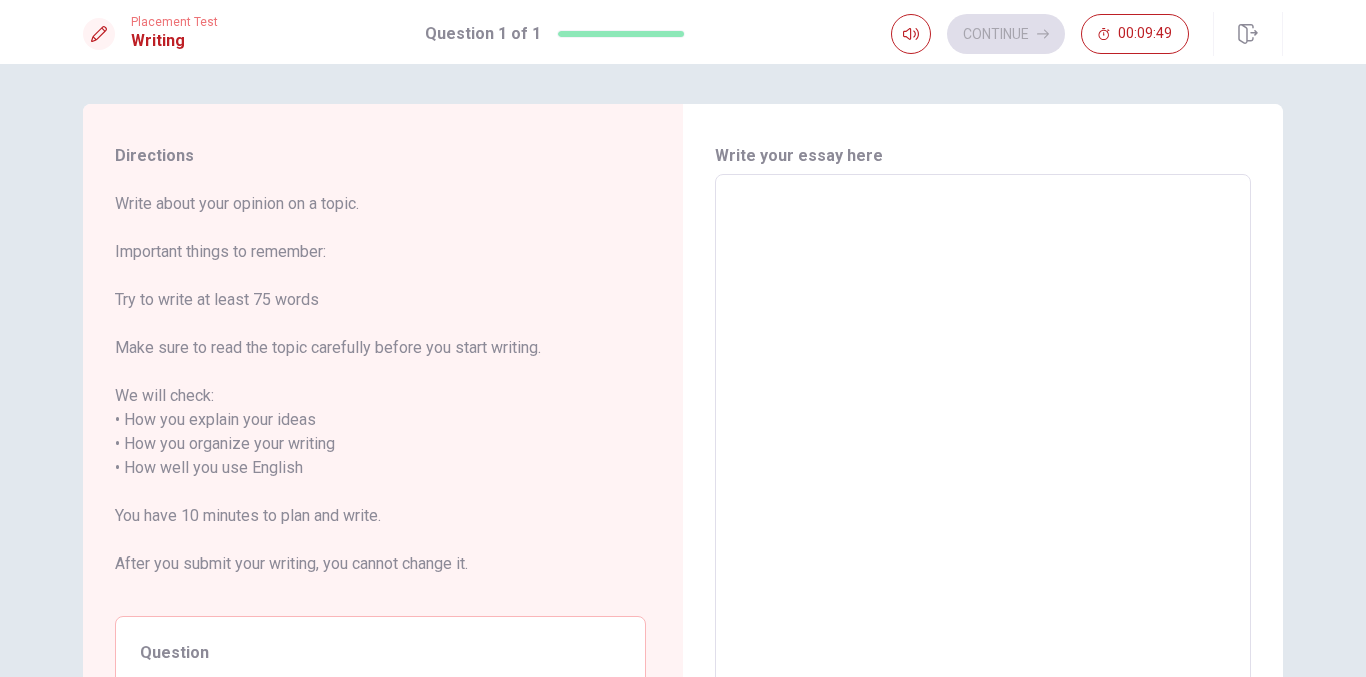 type on "T" 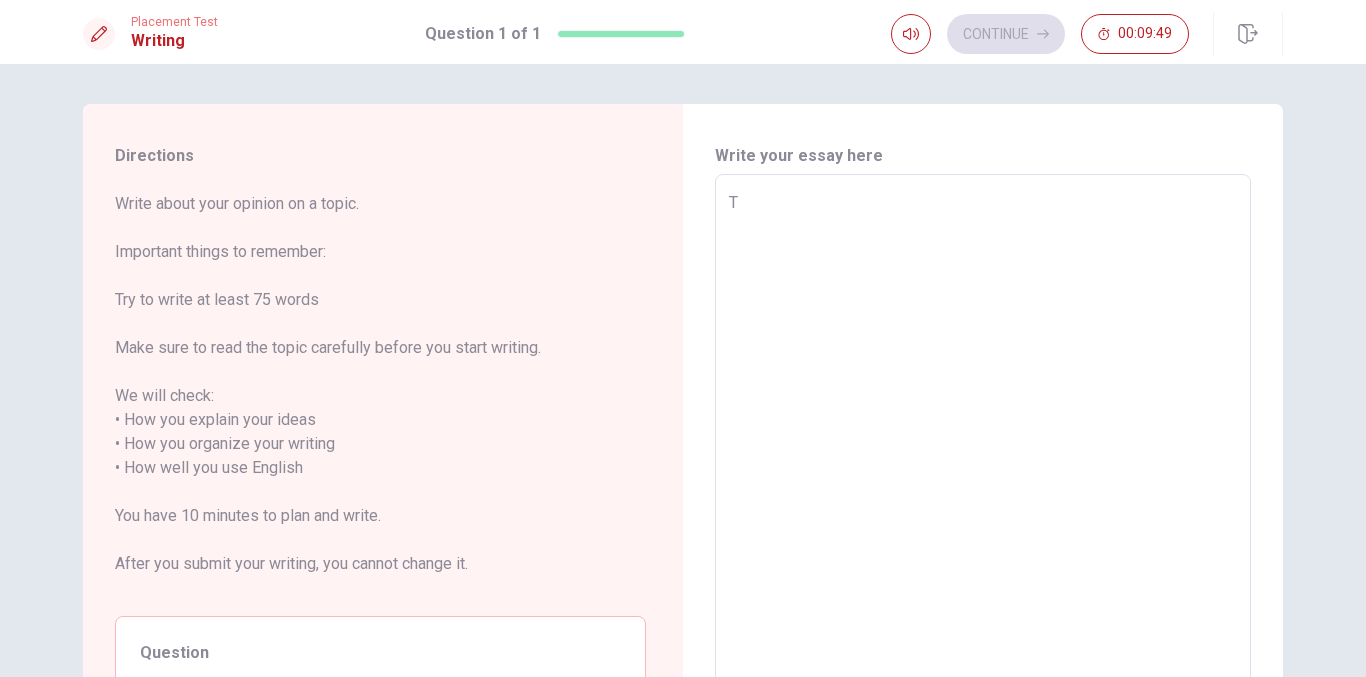 type on "x" 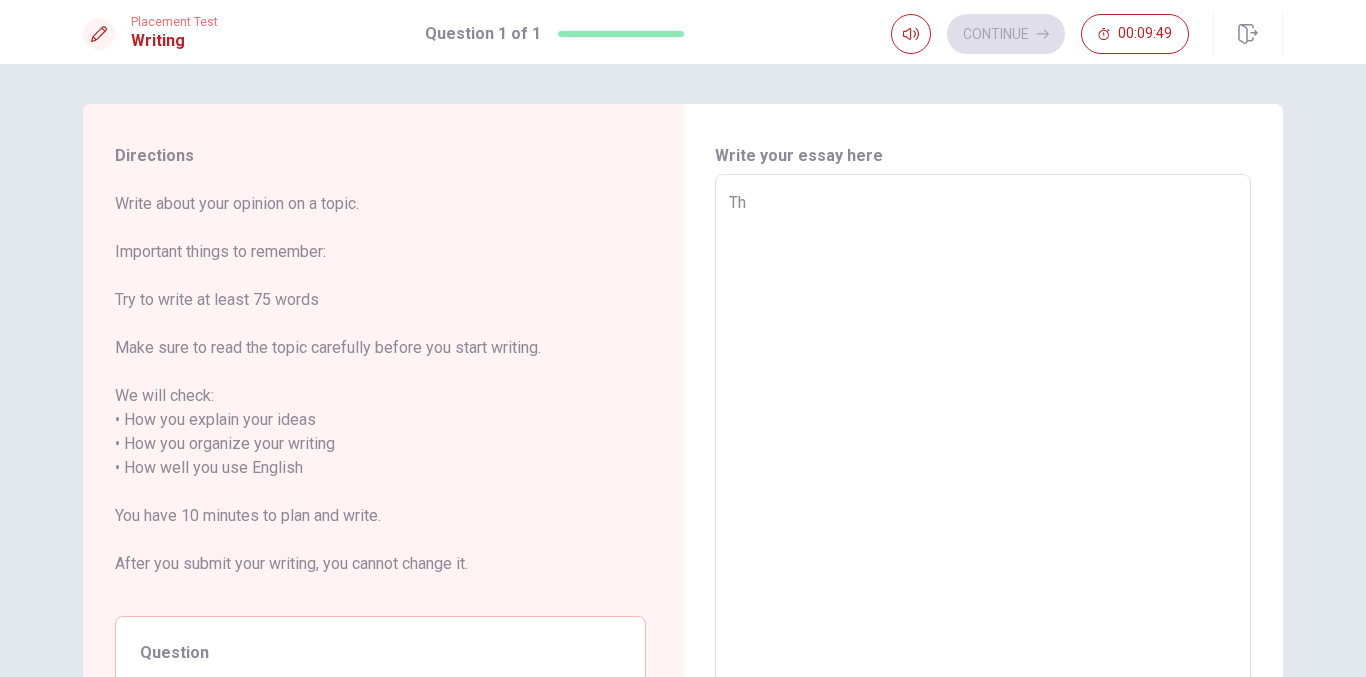 type on "x" 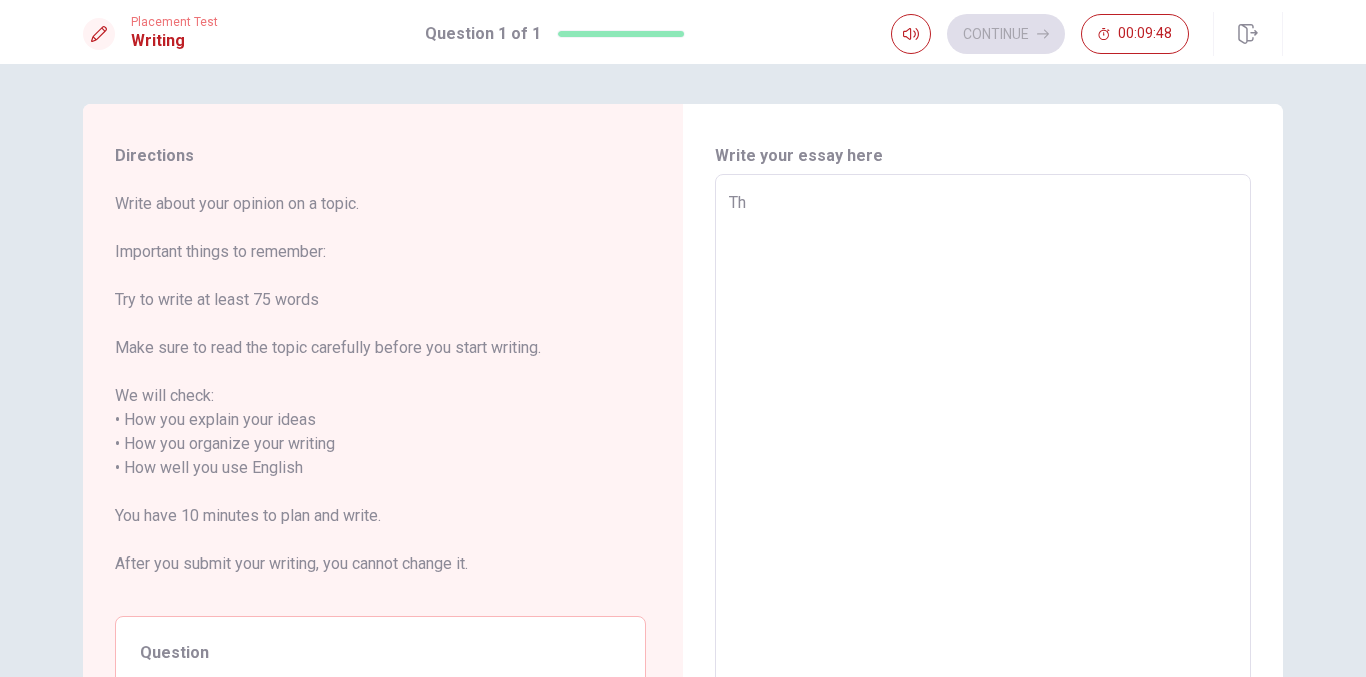 type on "The" 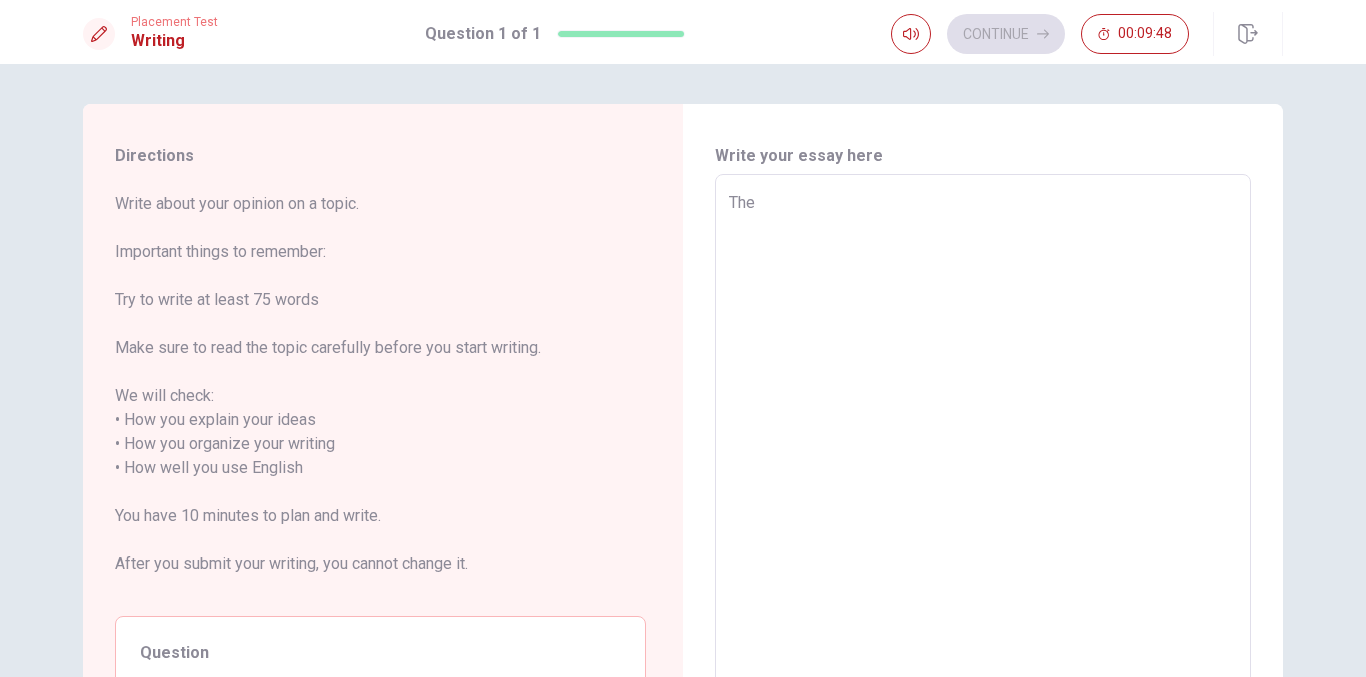 type on "x" 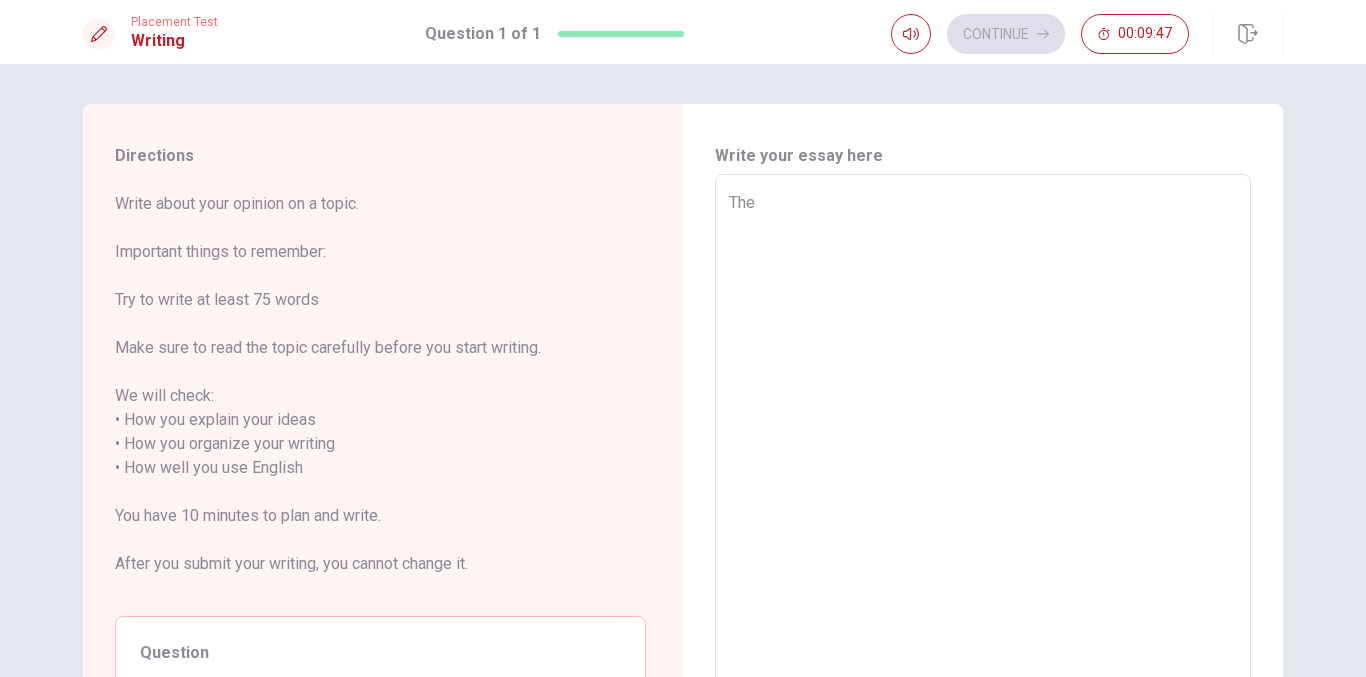 type on "The f" 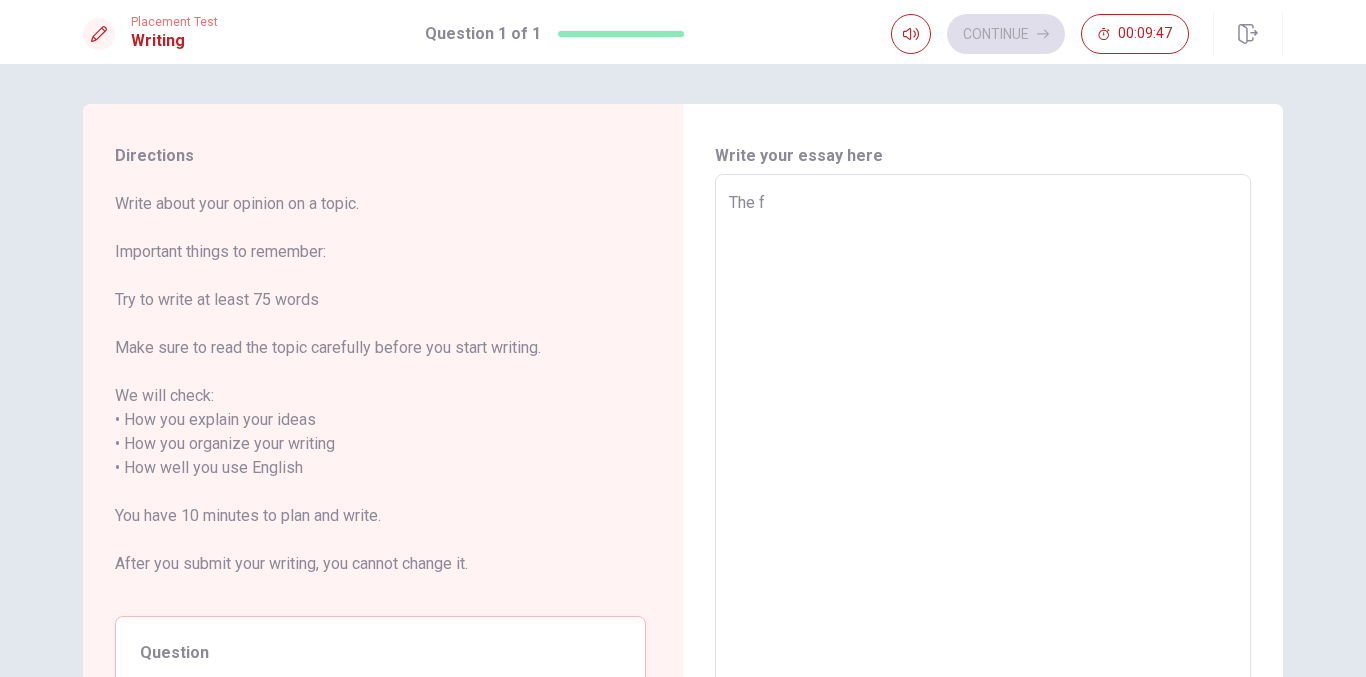 type on "x" 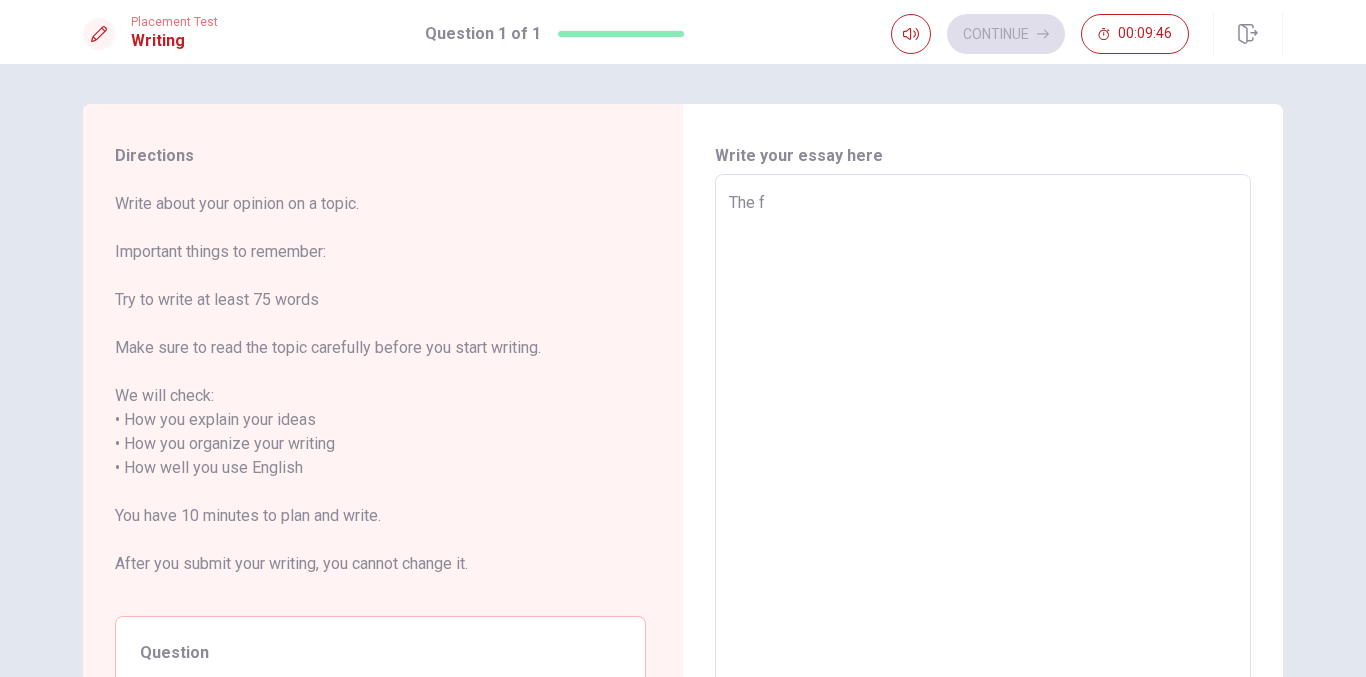 type on "The fi" 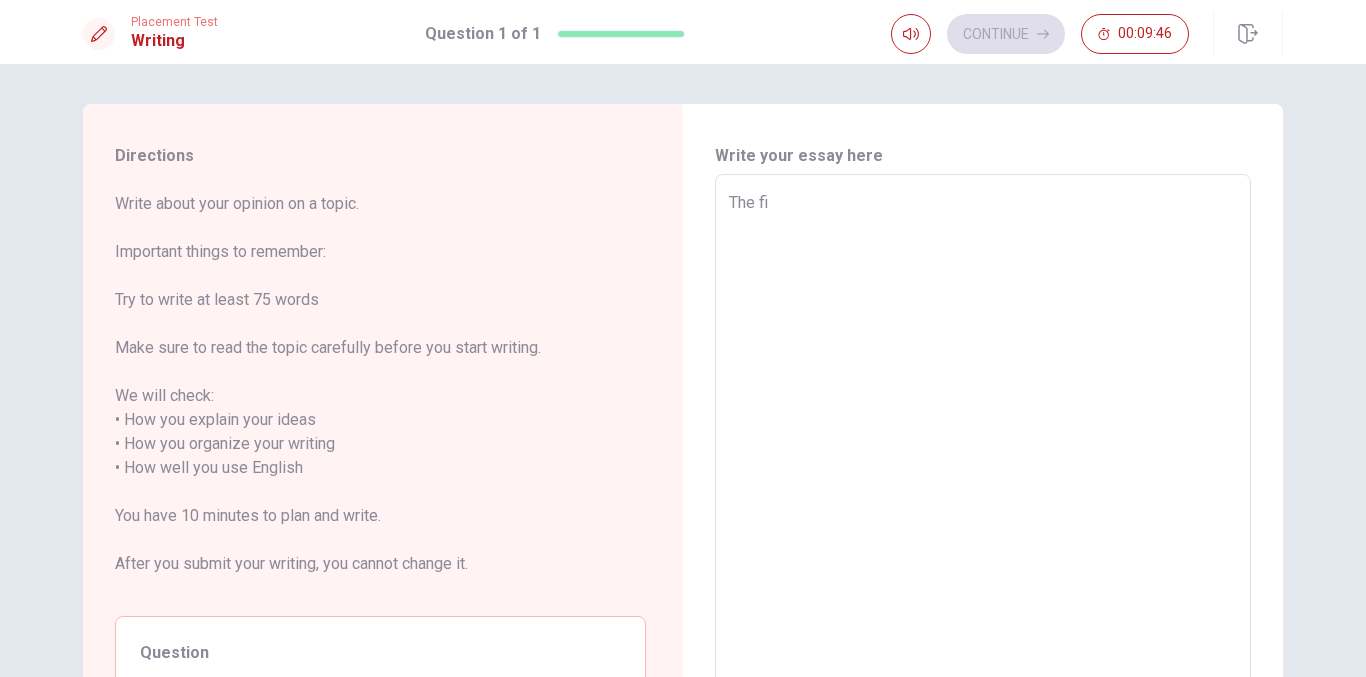 type on "x" 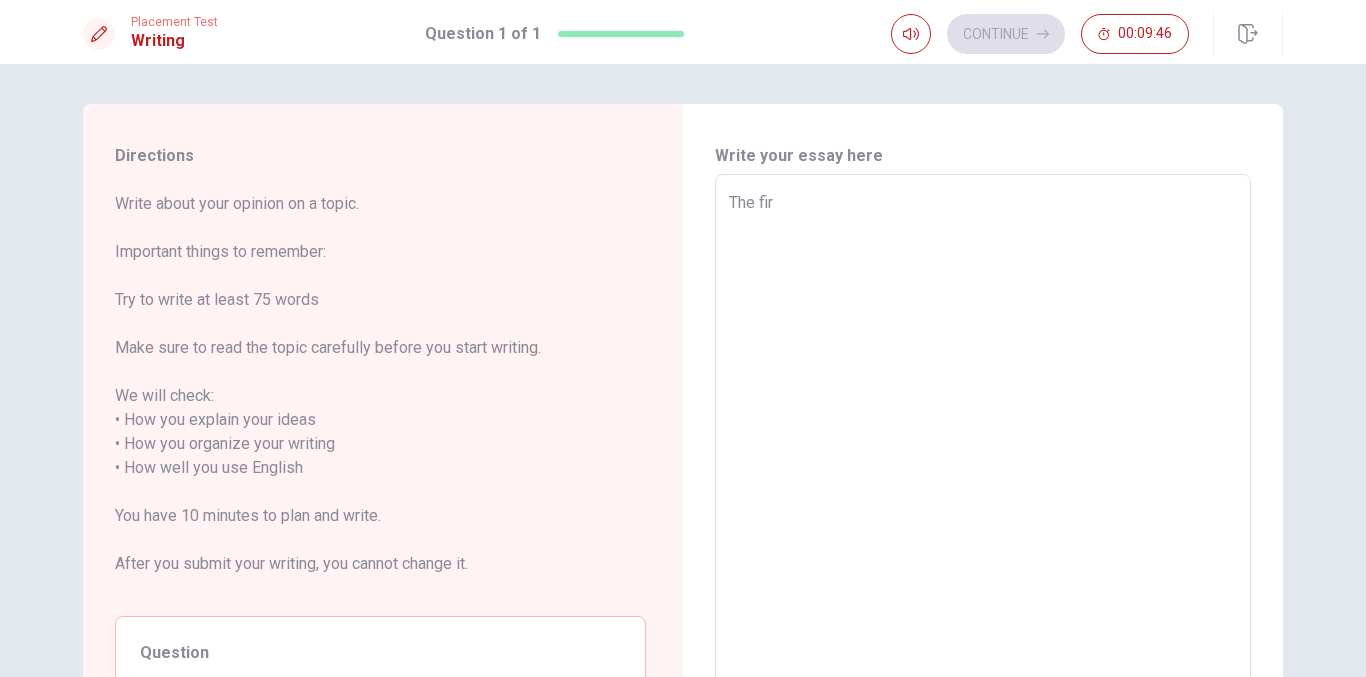 type on "x" 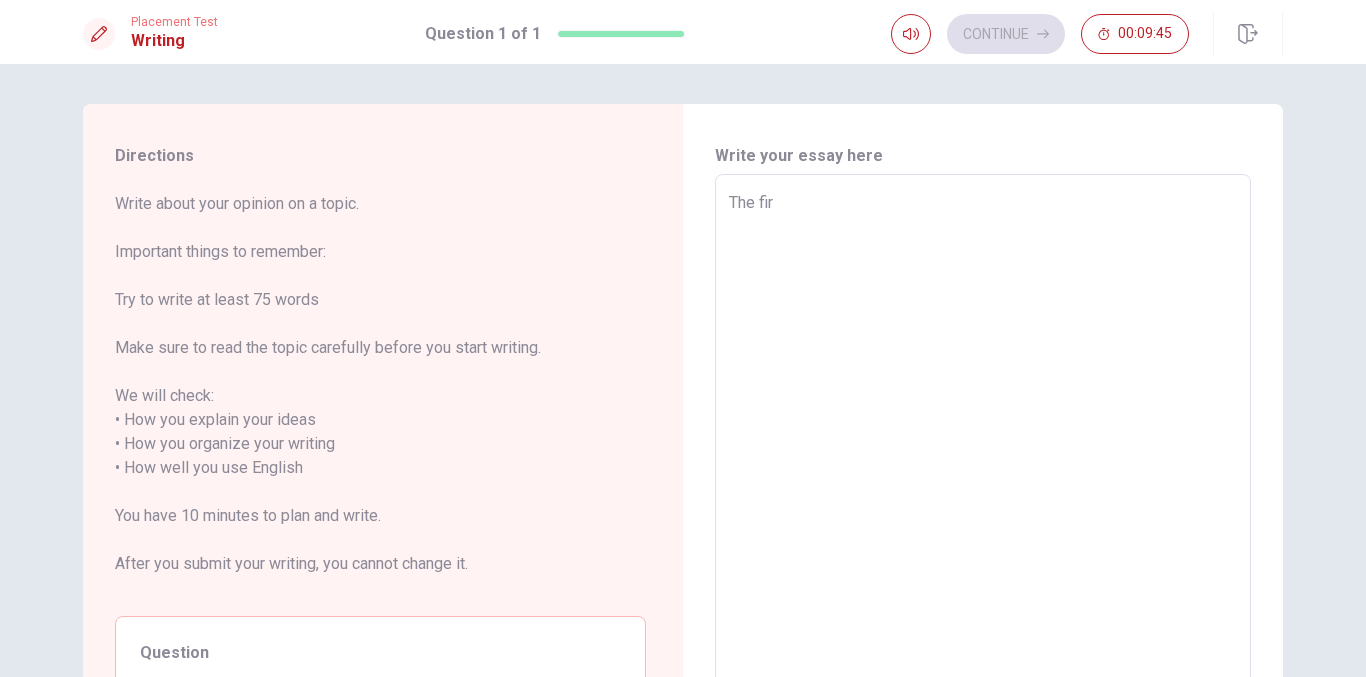 type on "The firs" 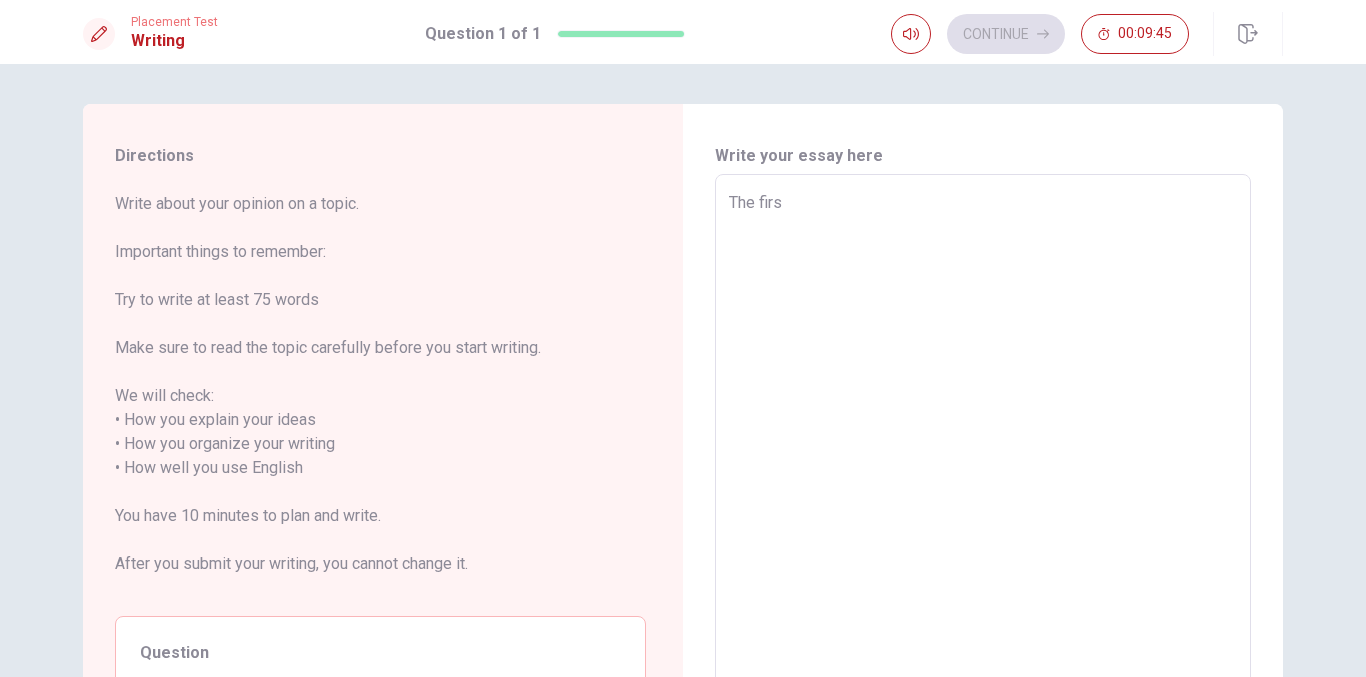 type on "x" 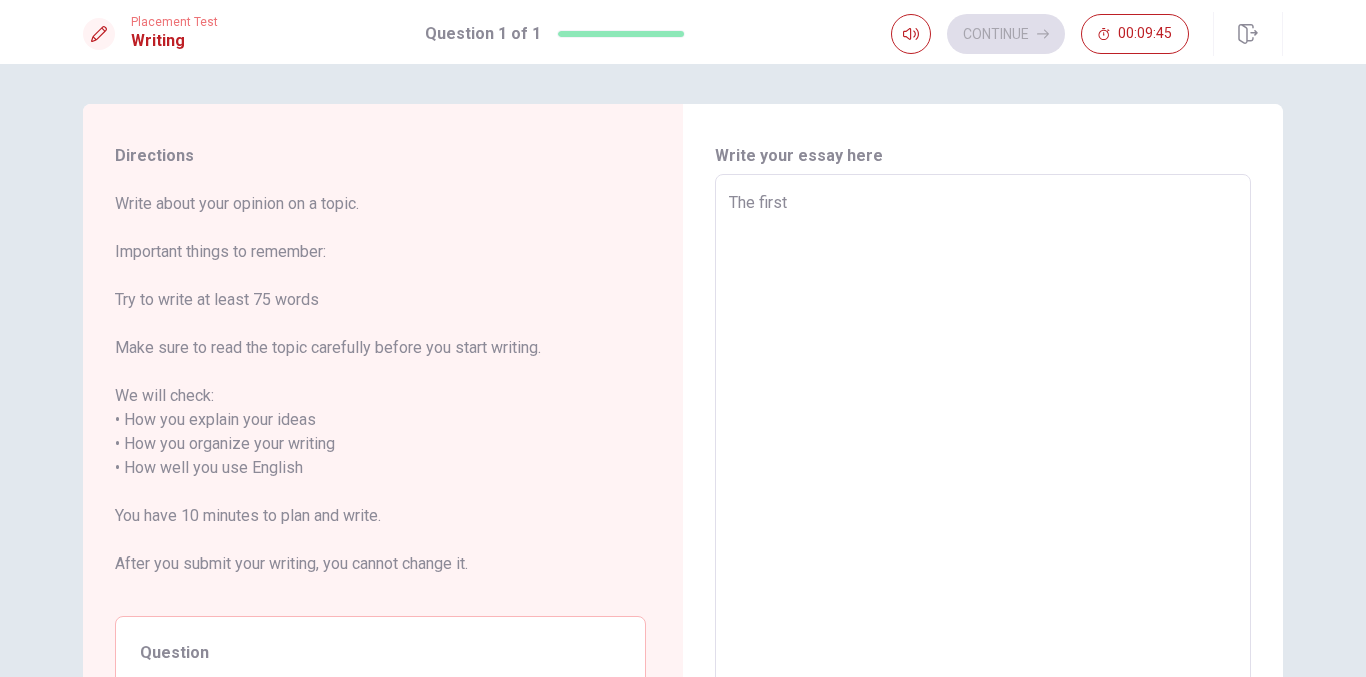 type on "x" 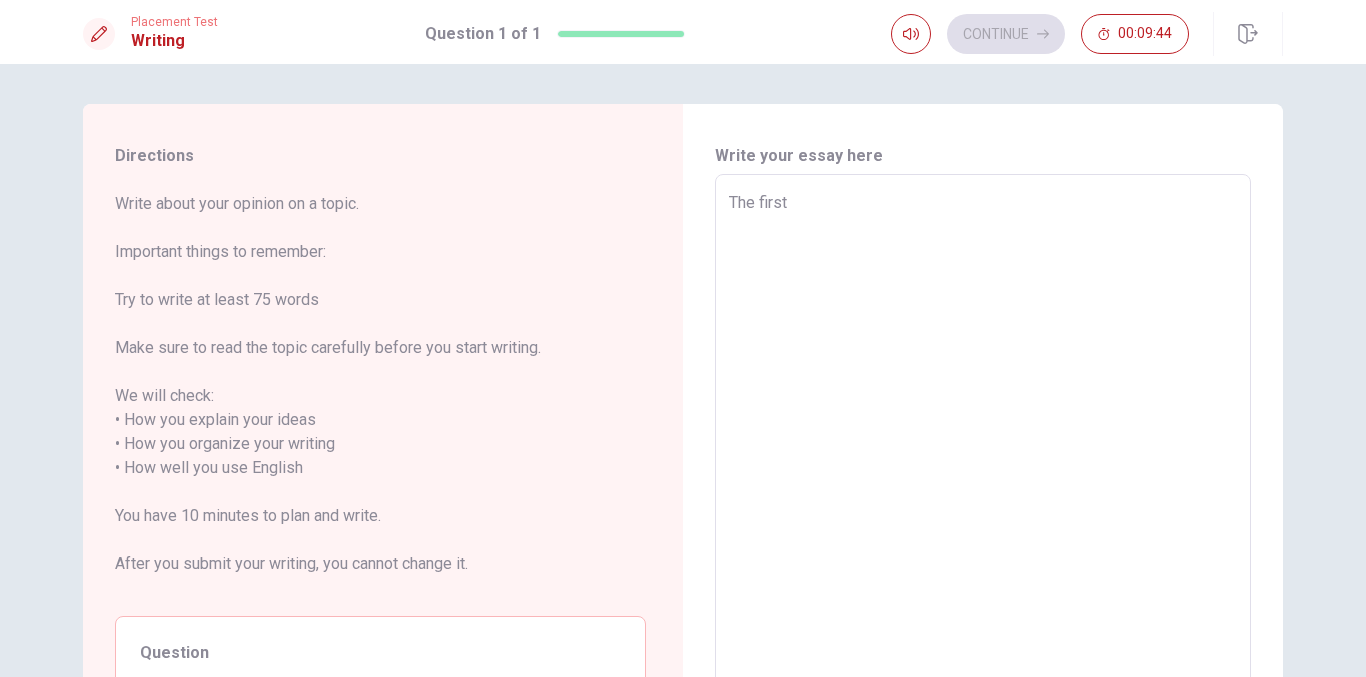 type on "x" 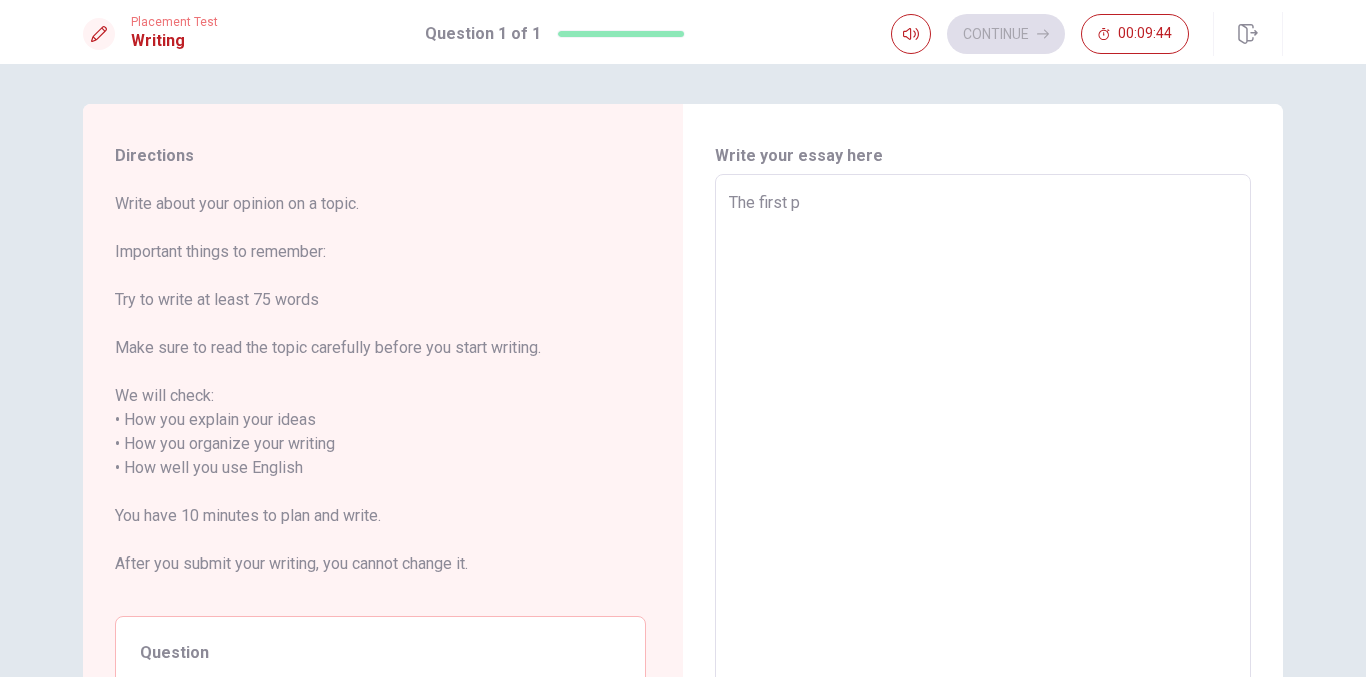 type on "x" 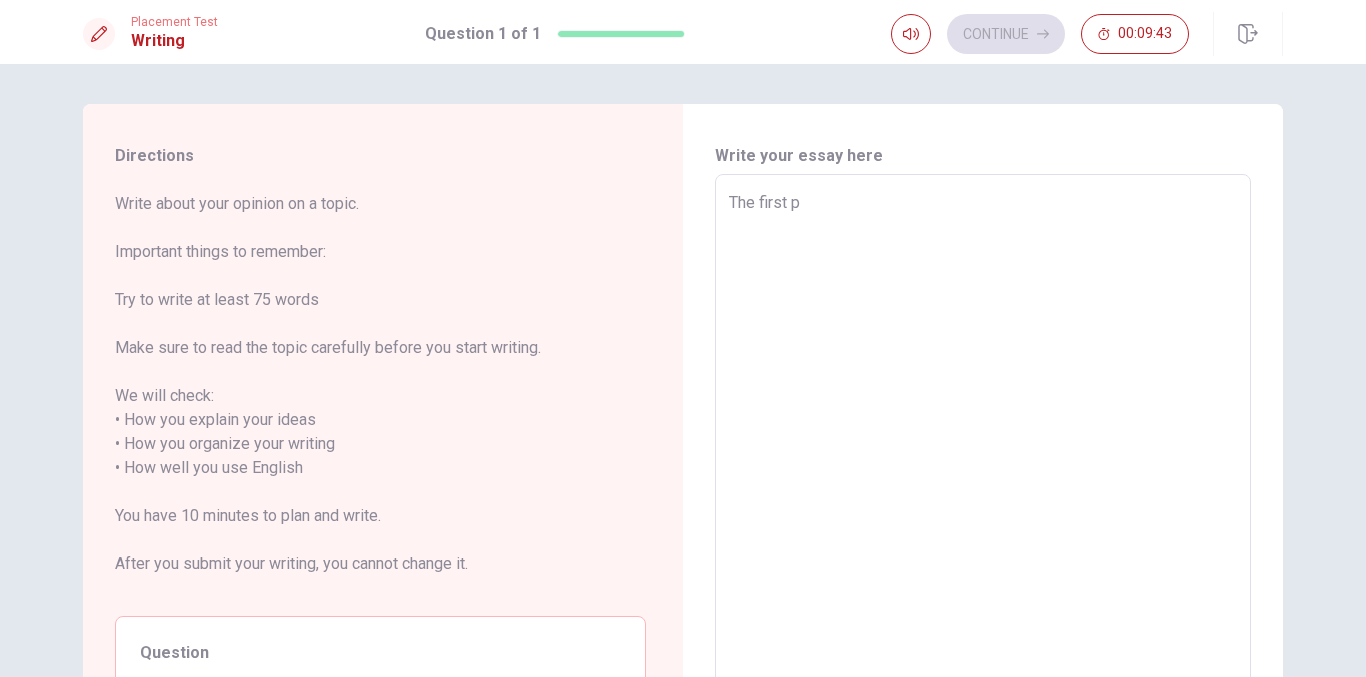 type on "The first pi" 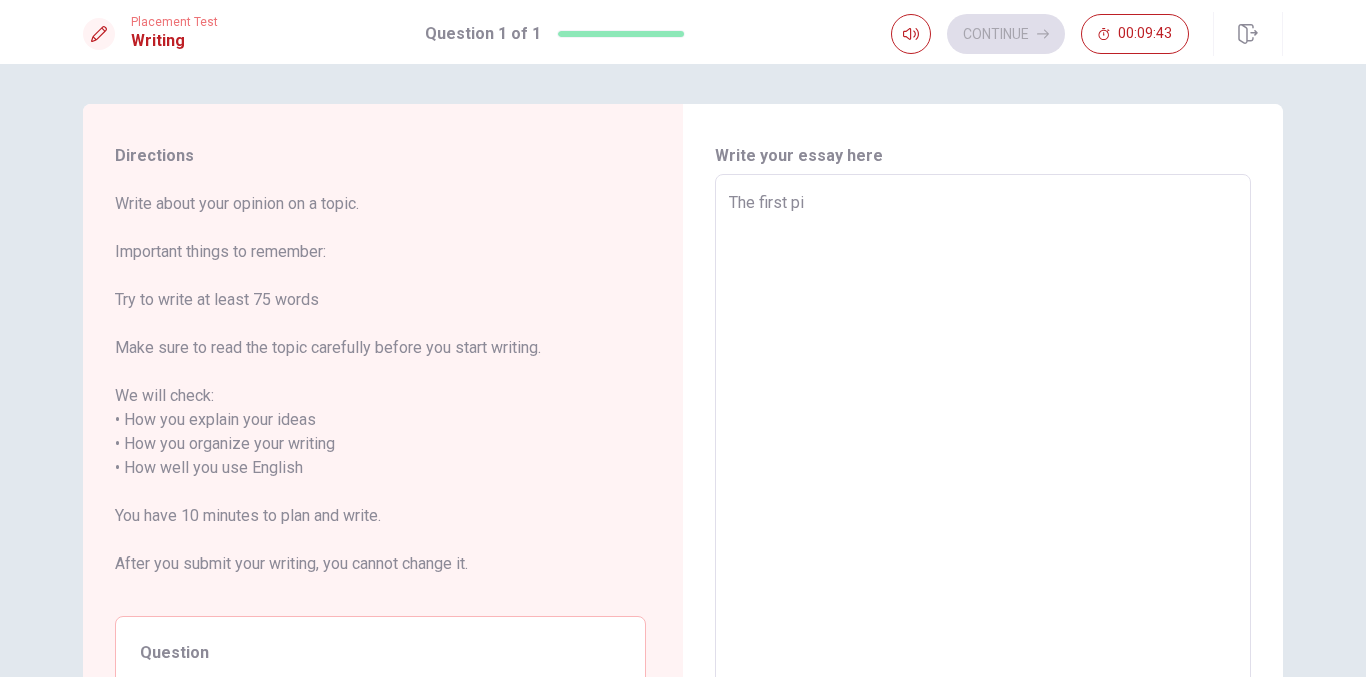type on "x" 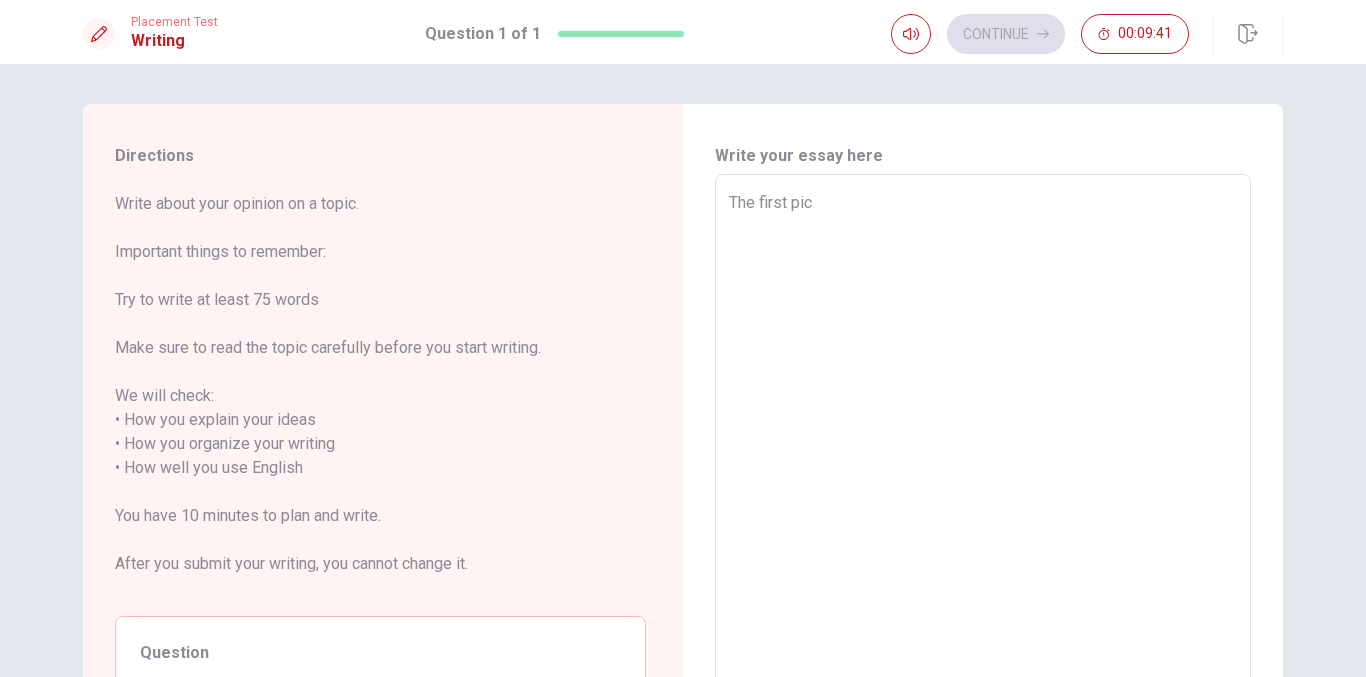 type on "x" 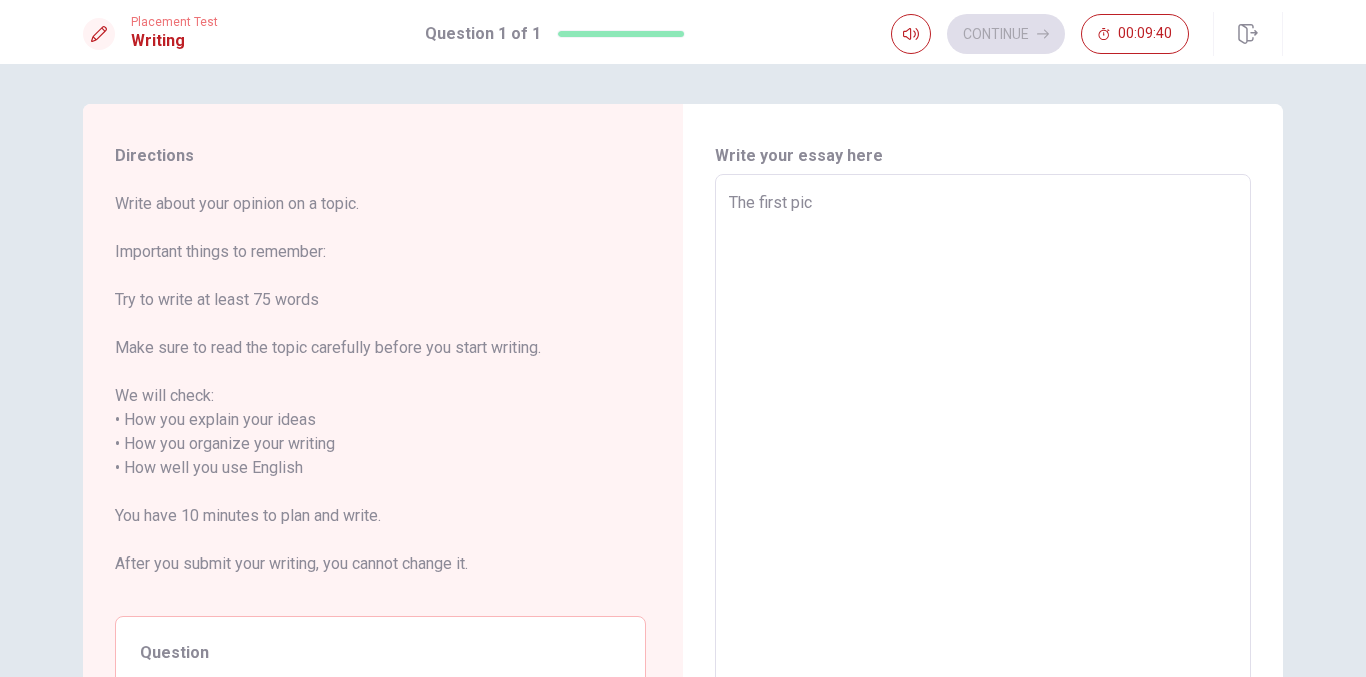 type on "The first pict" 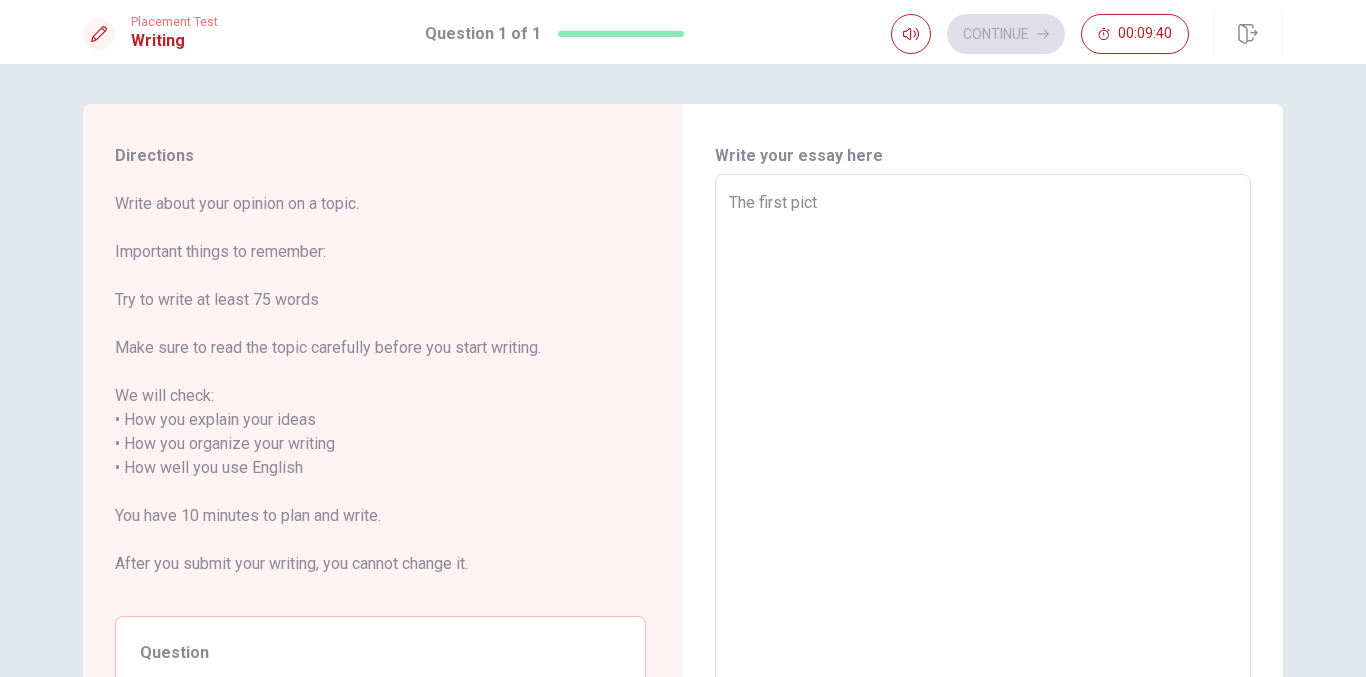type on "x" 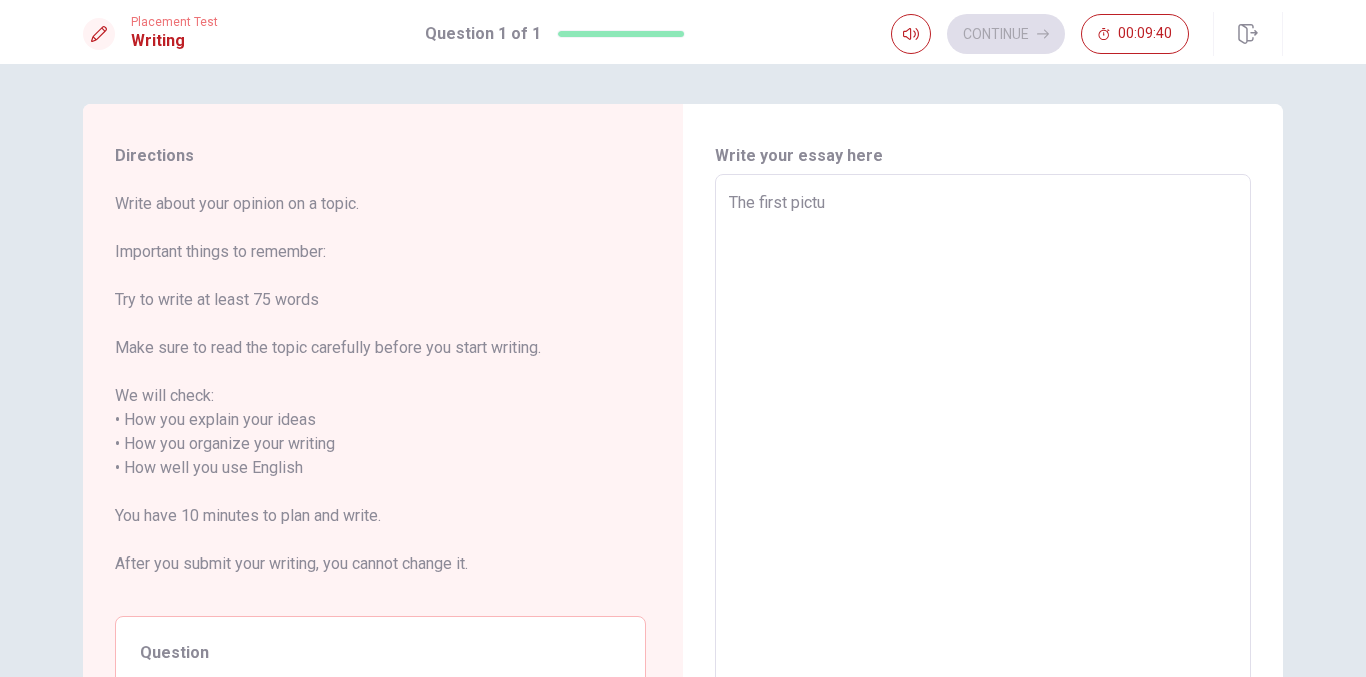 type on "x" 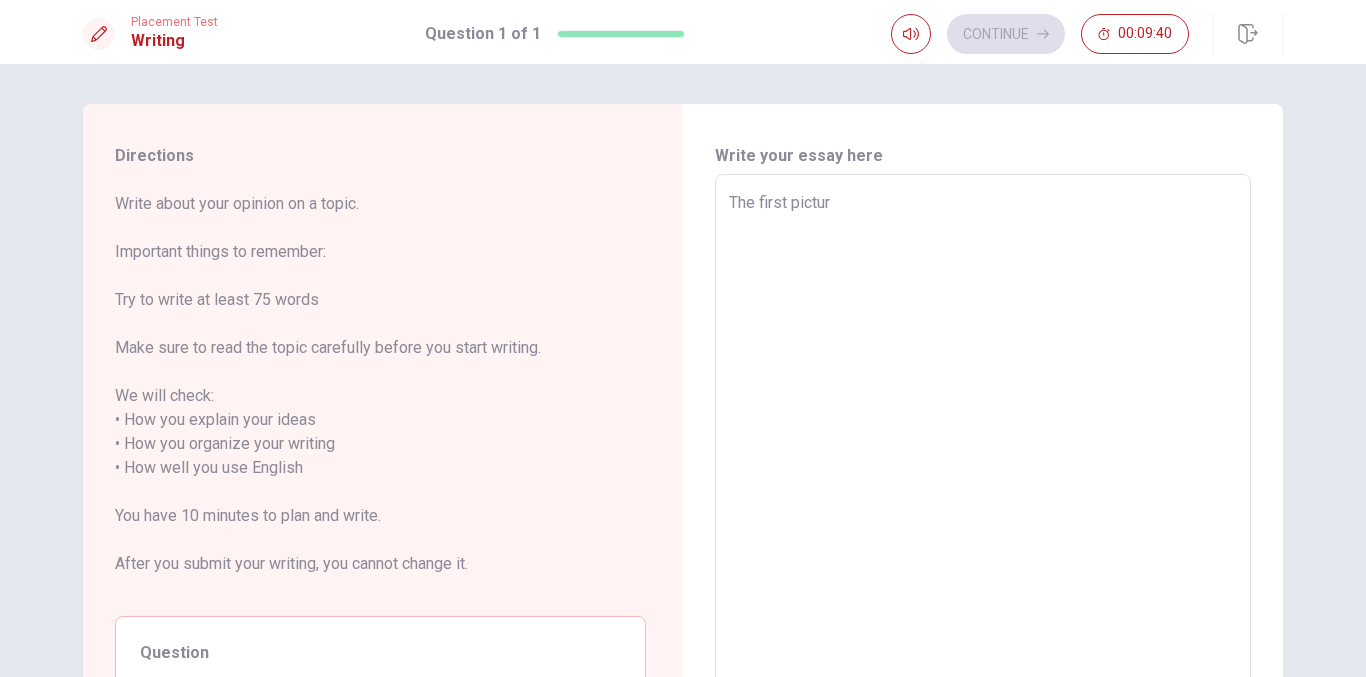 type on "x" 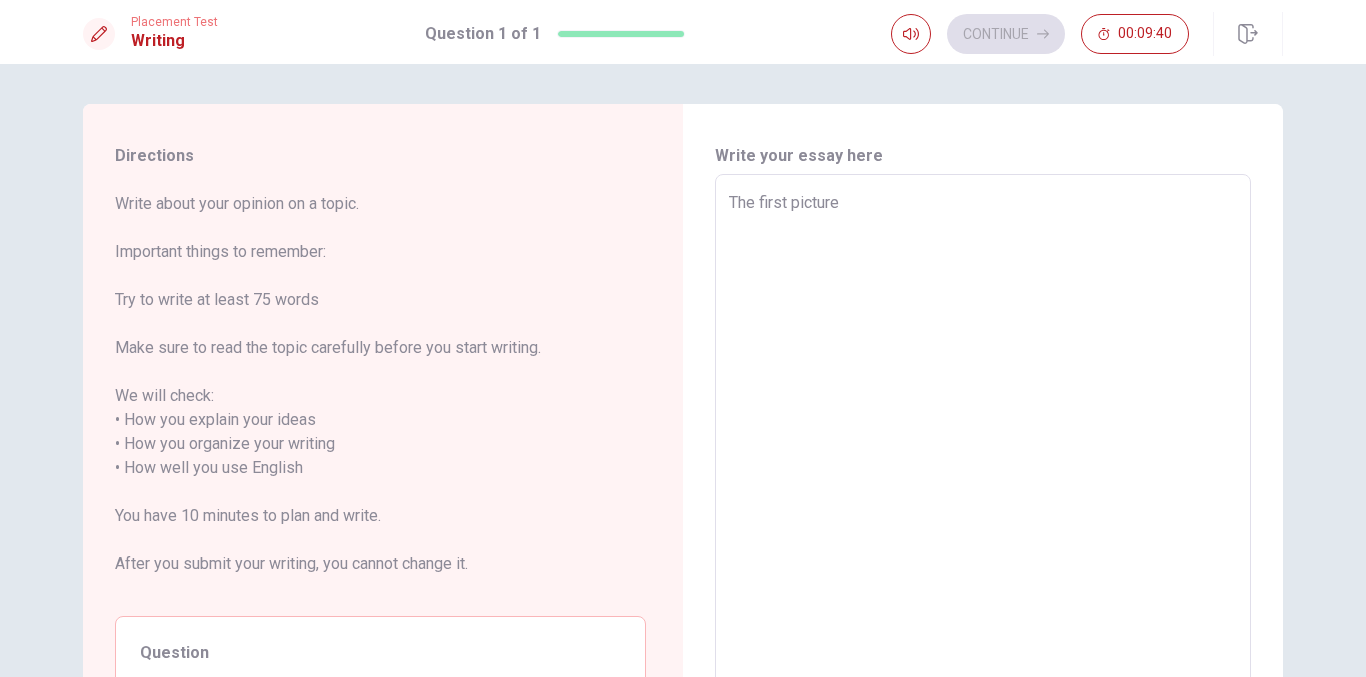 type on "x" 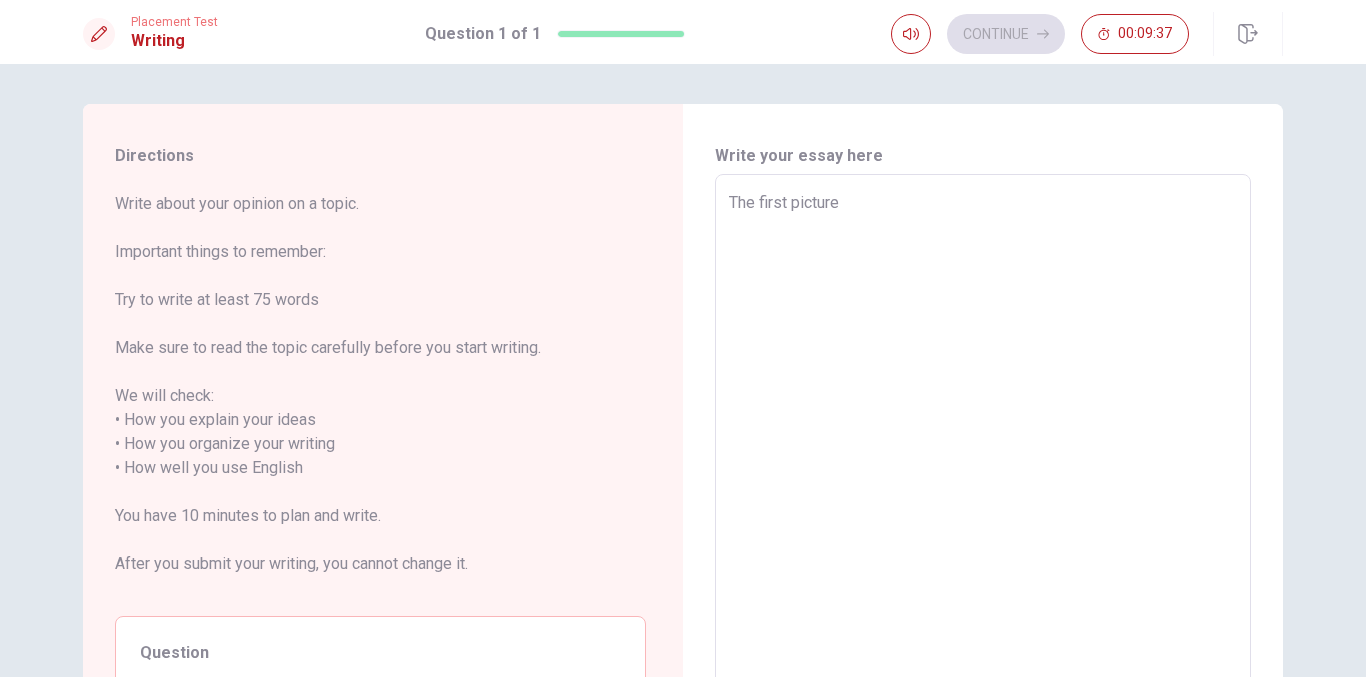 type on "x" 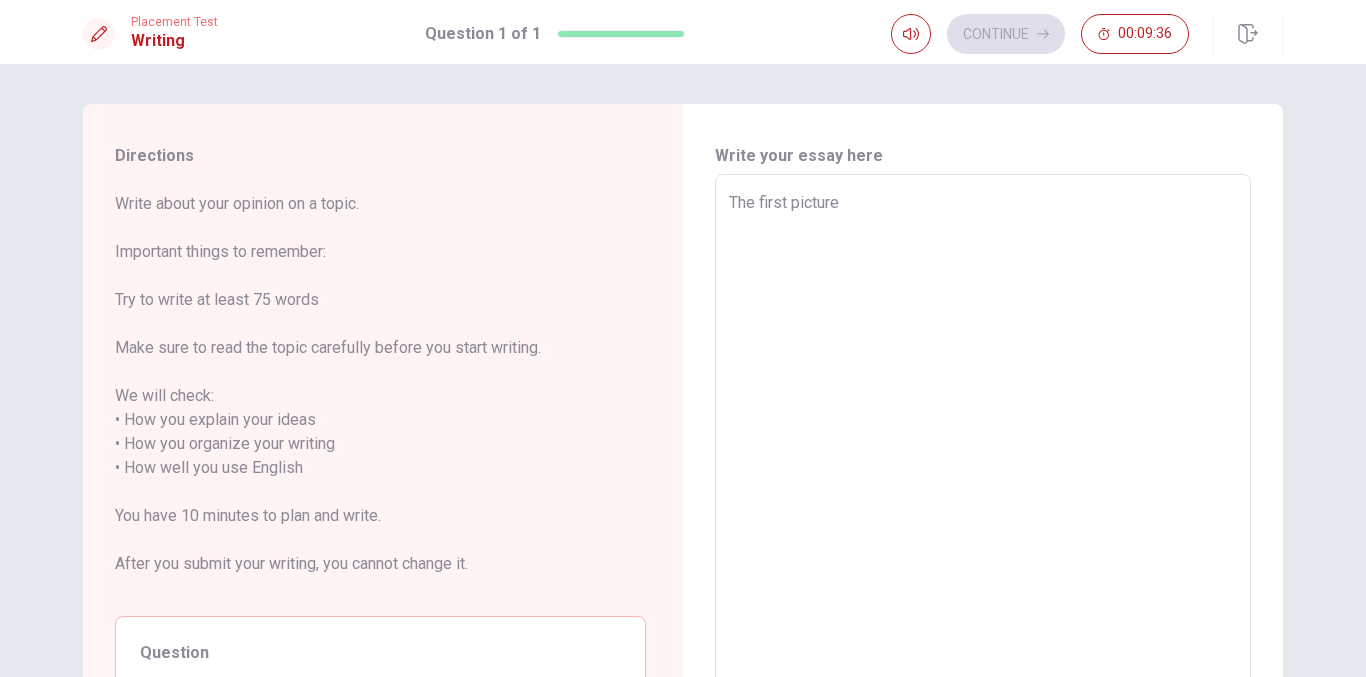 type on "The first picture i" 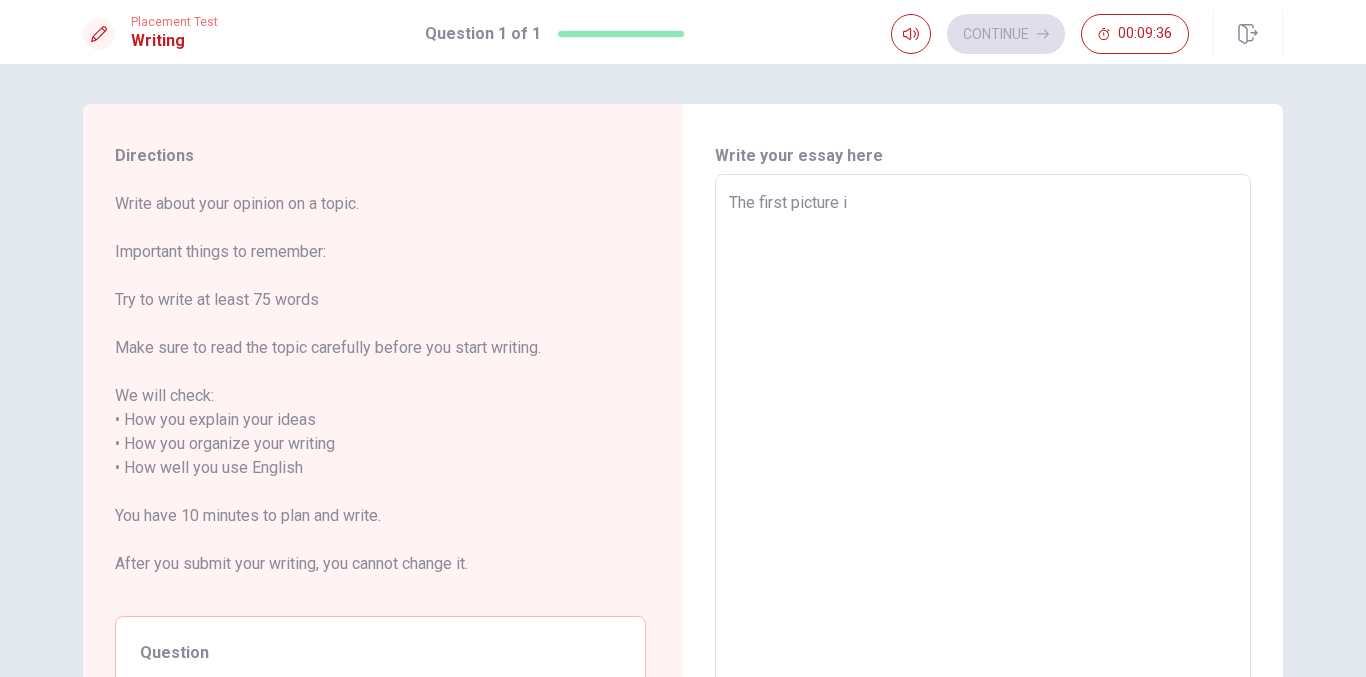 type on "x" 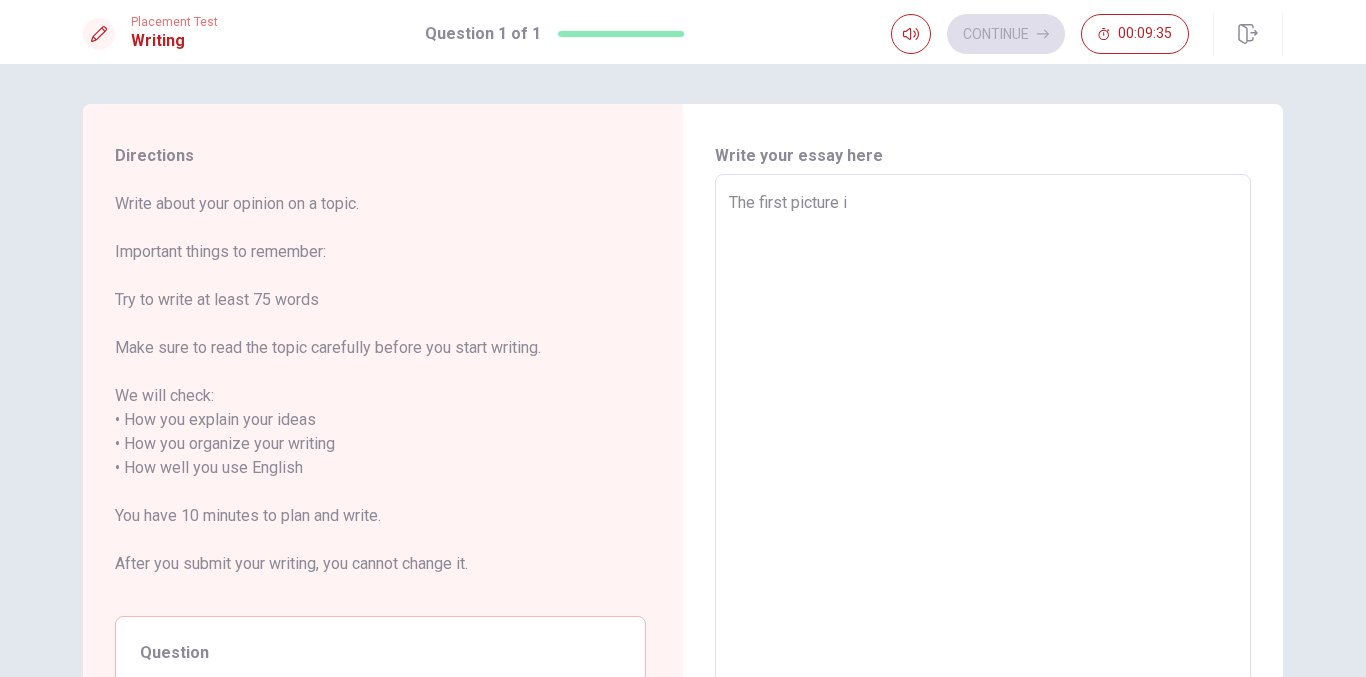 type on "The first picture i s" 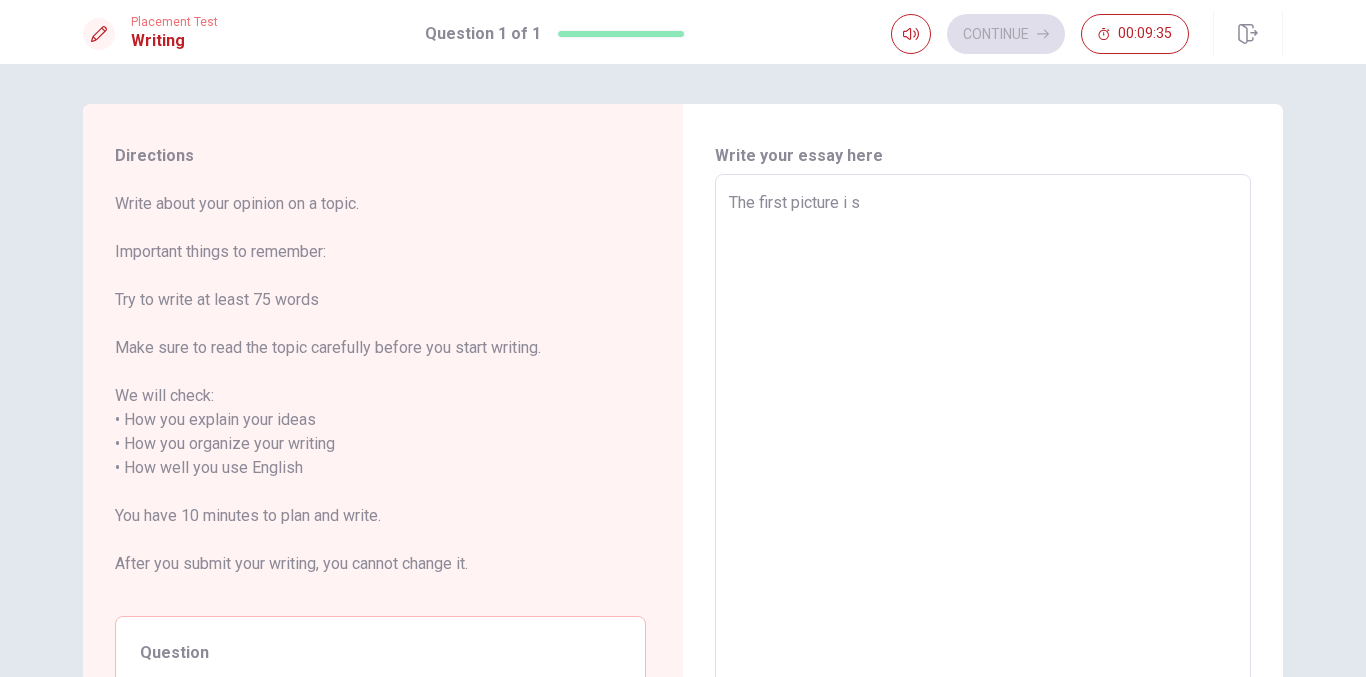 type on "x" 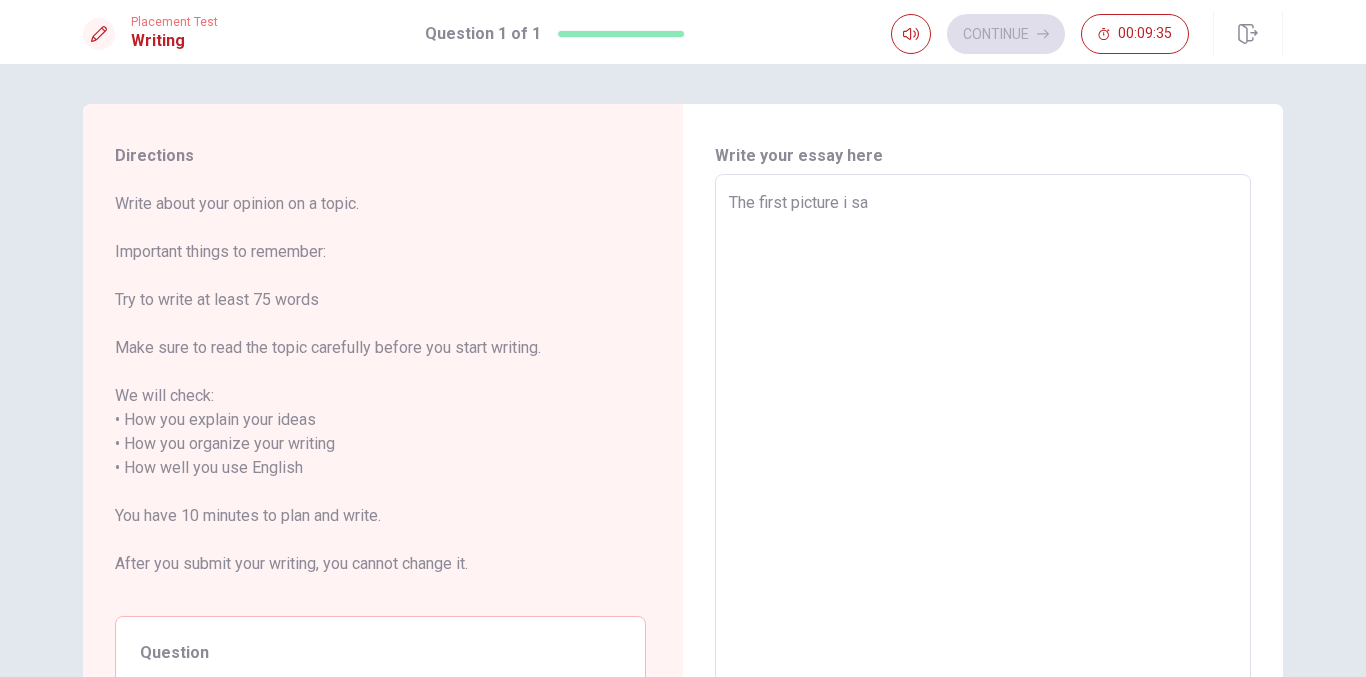 type on "x" 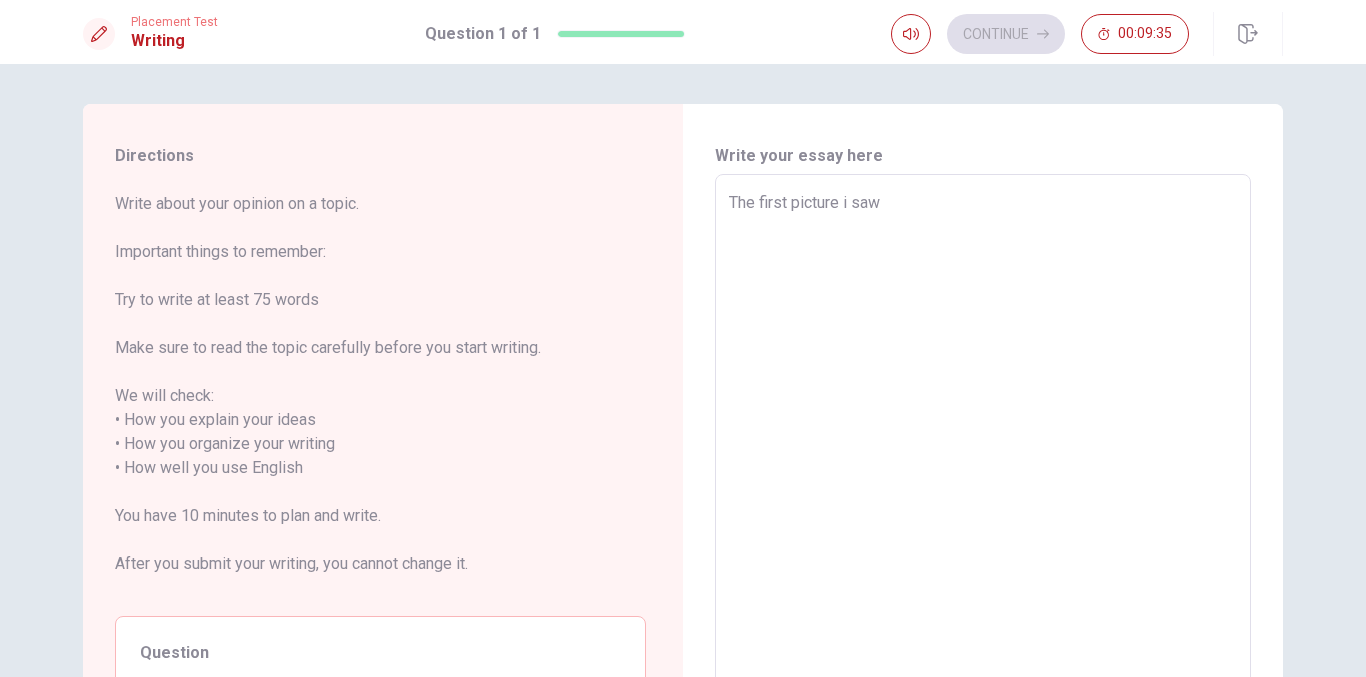 type on "x" 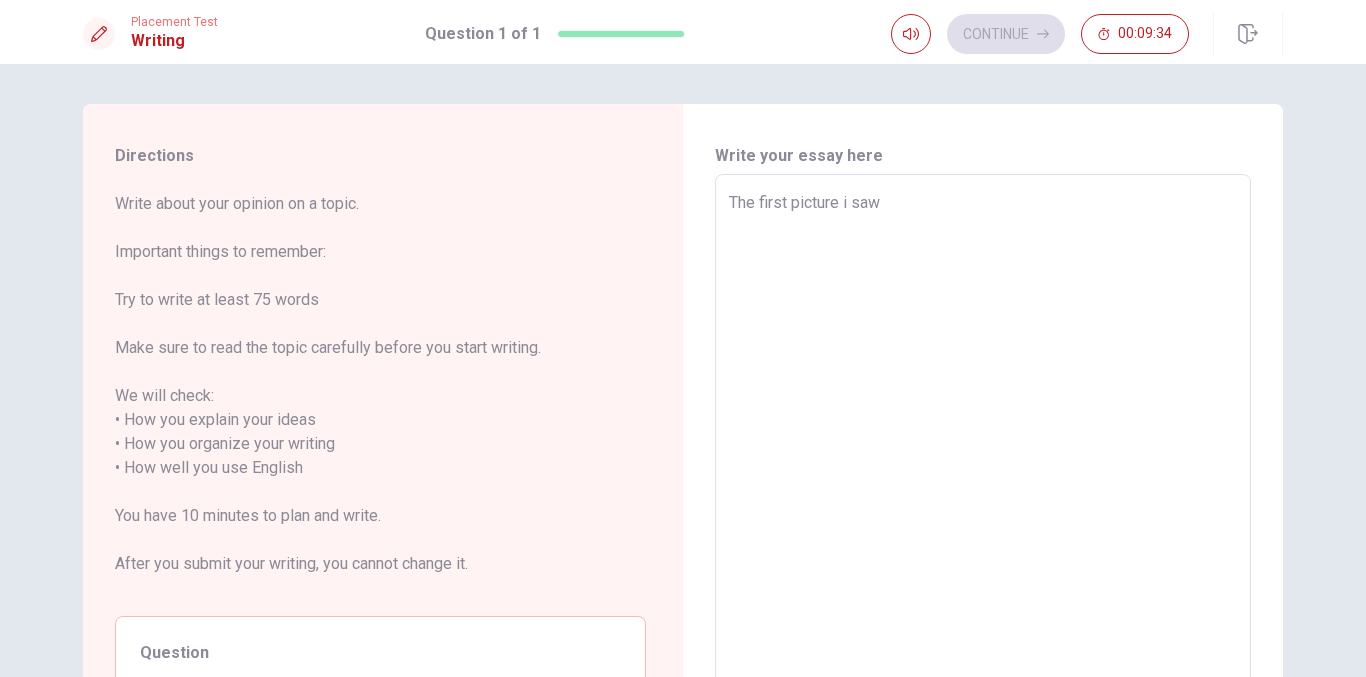 type on "The first picture i saw" 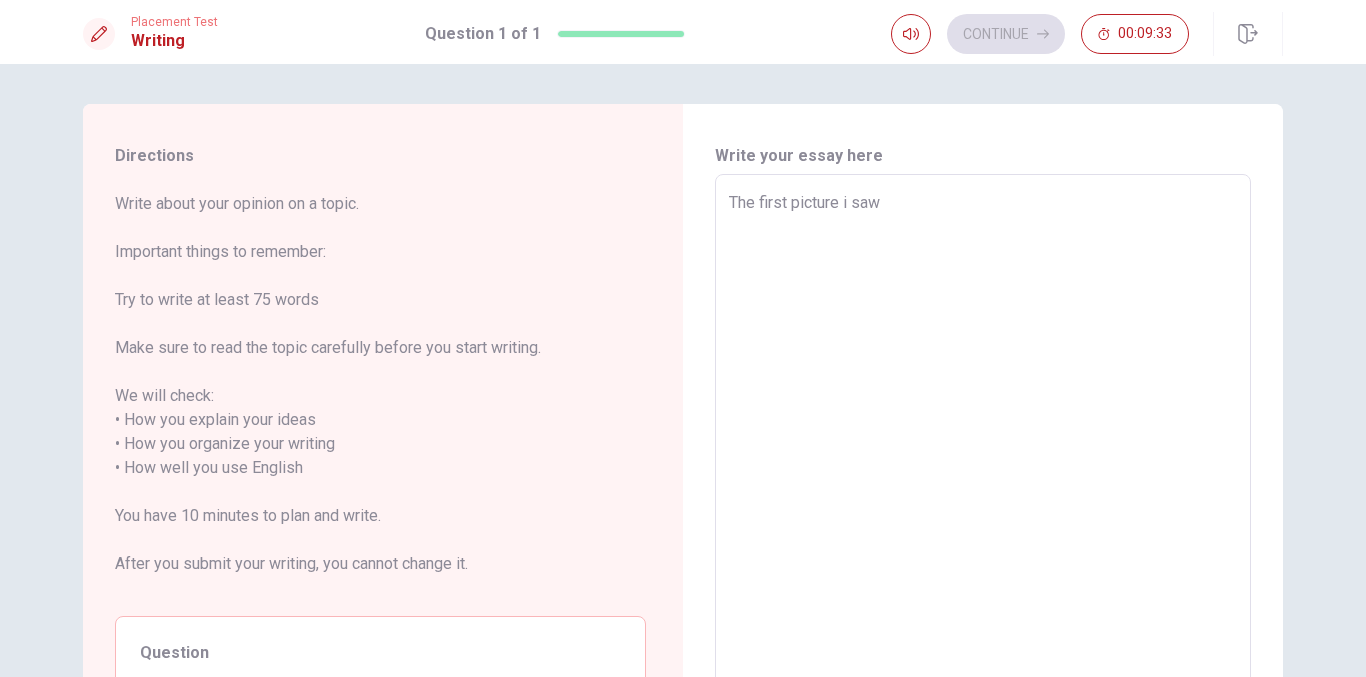 type on "The first picture i saw m" 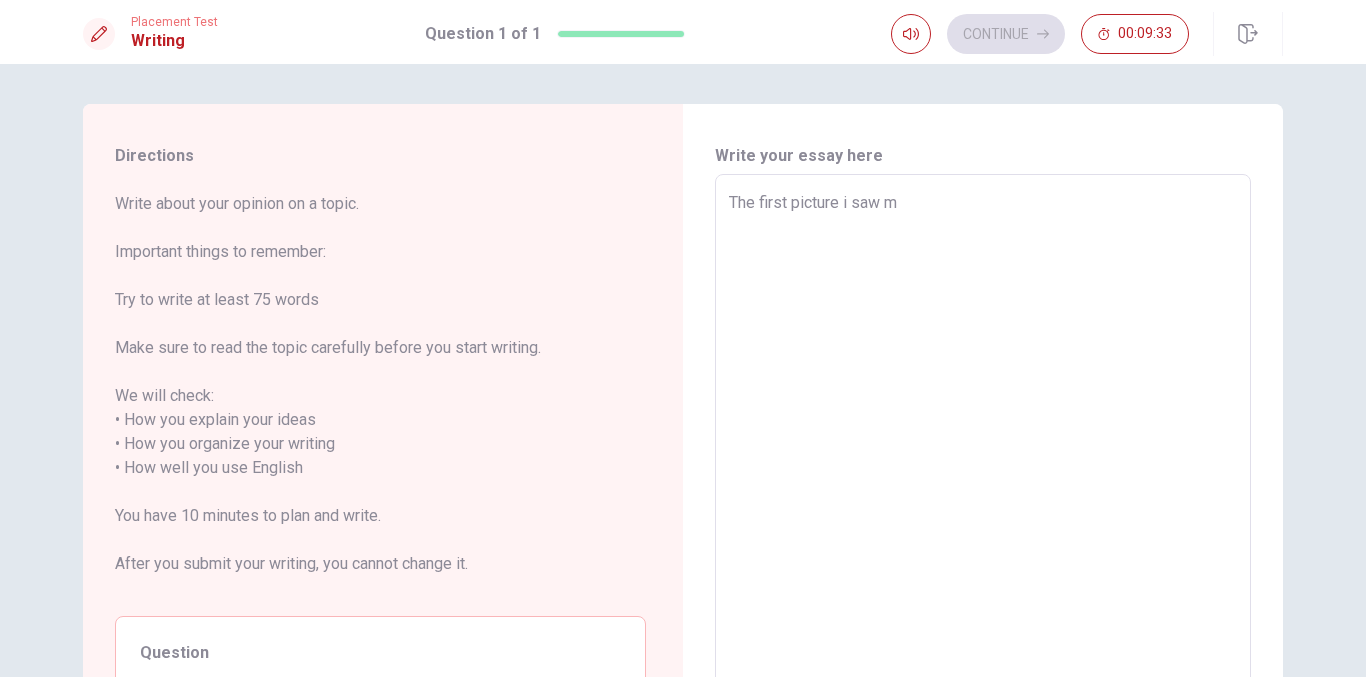 type on "x" 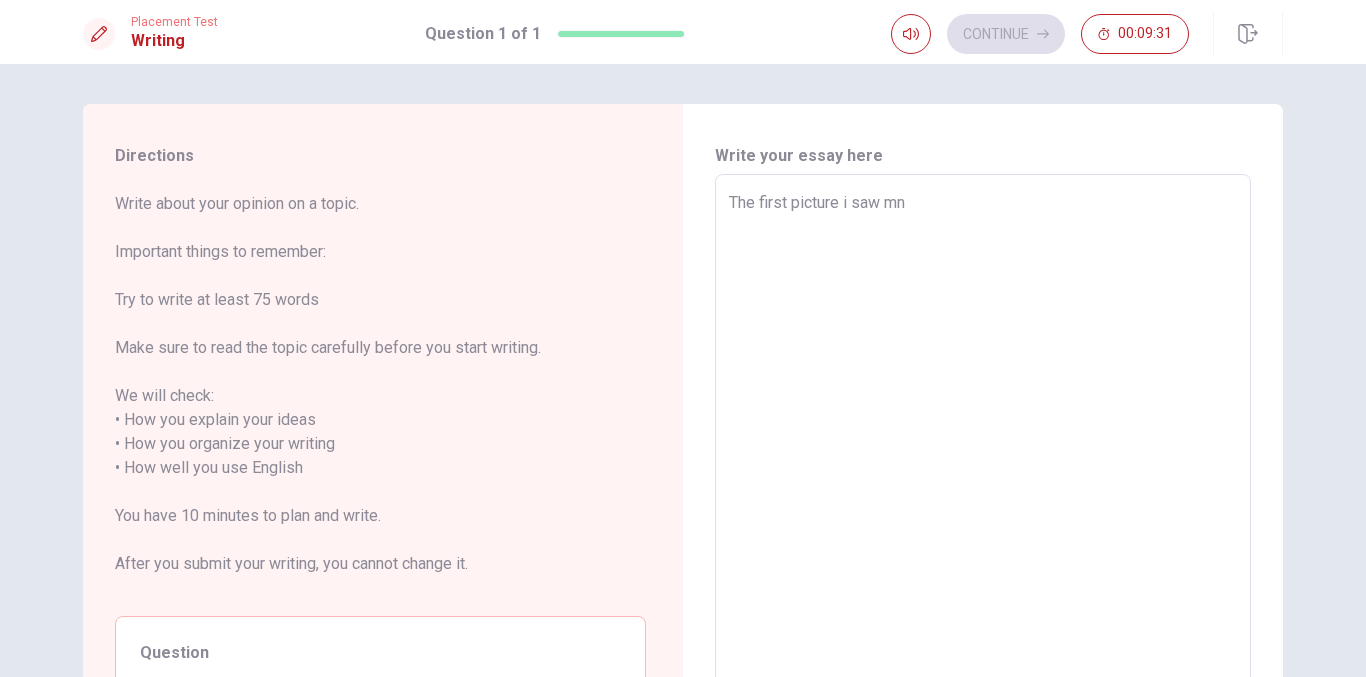 type on "x" 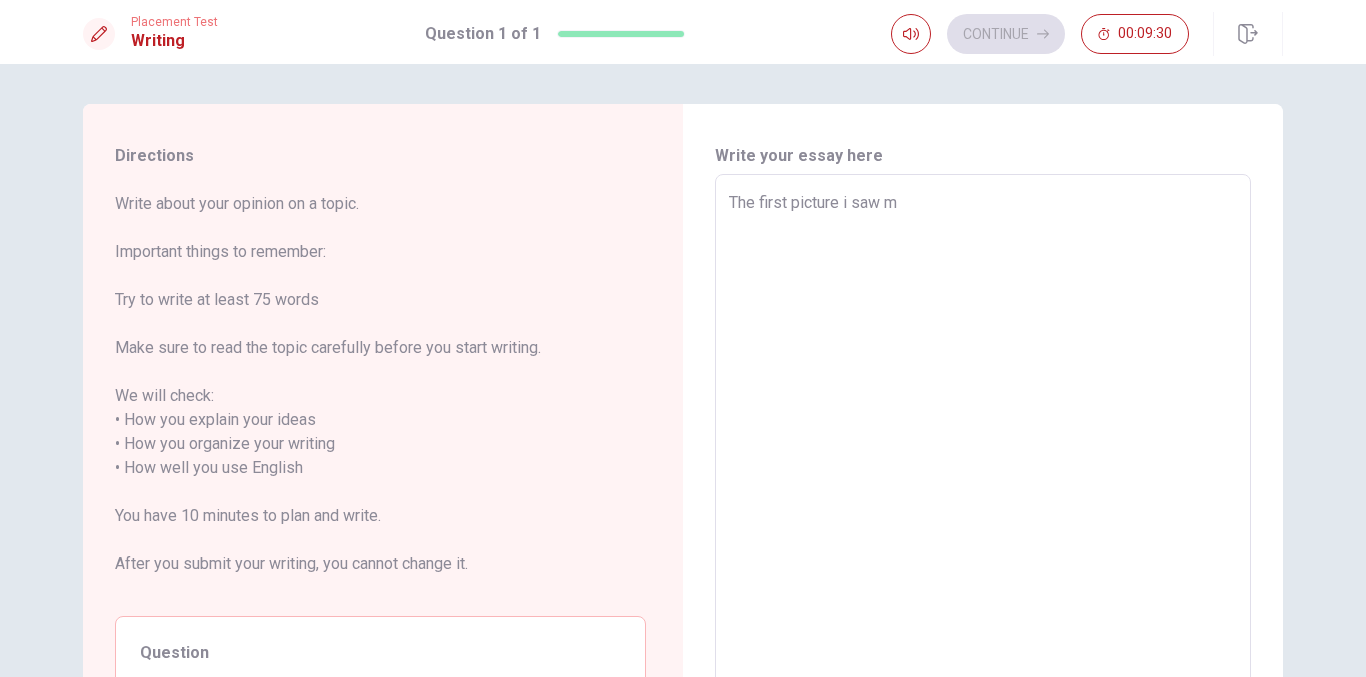 type on "x" 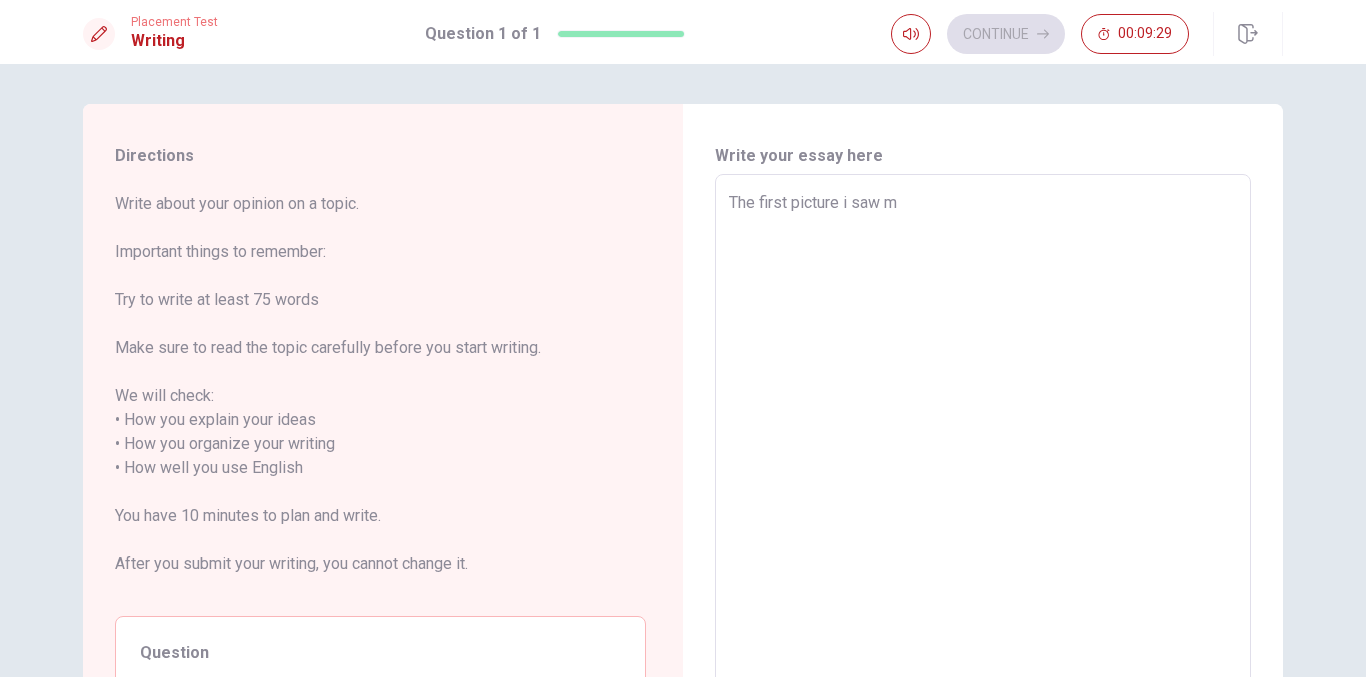 type on "The first picture i saw ma" 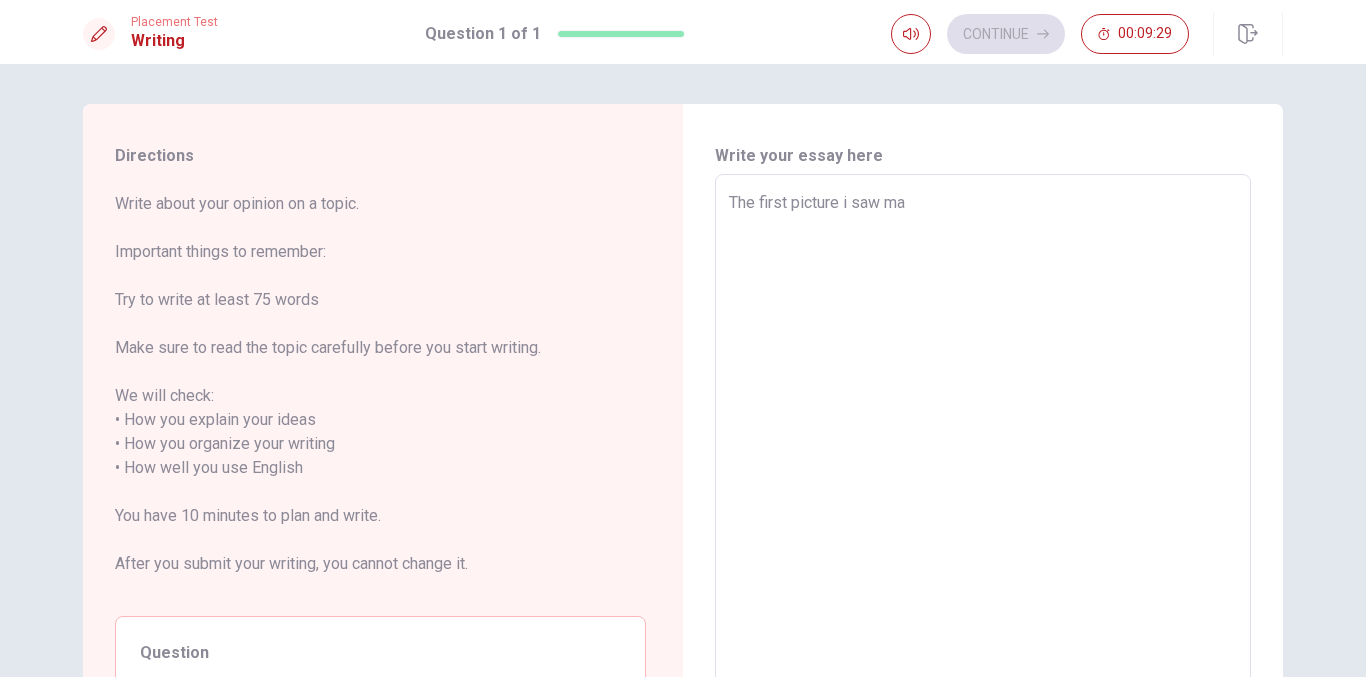 type on "x" 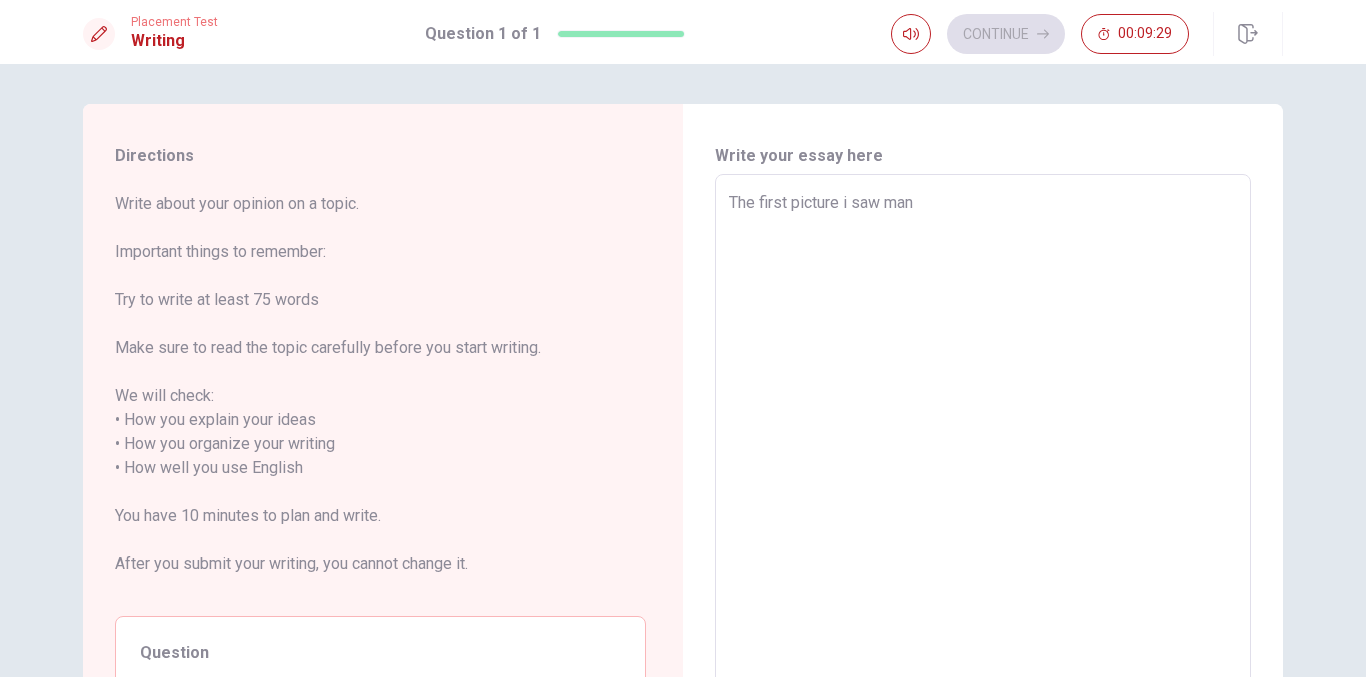 type on "x" 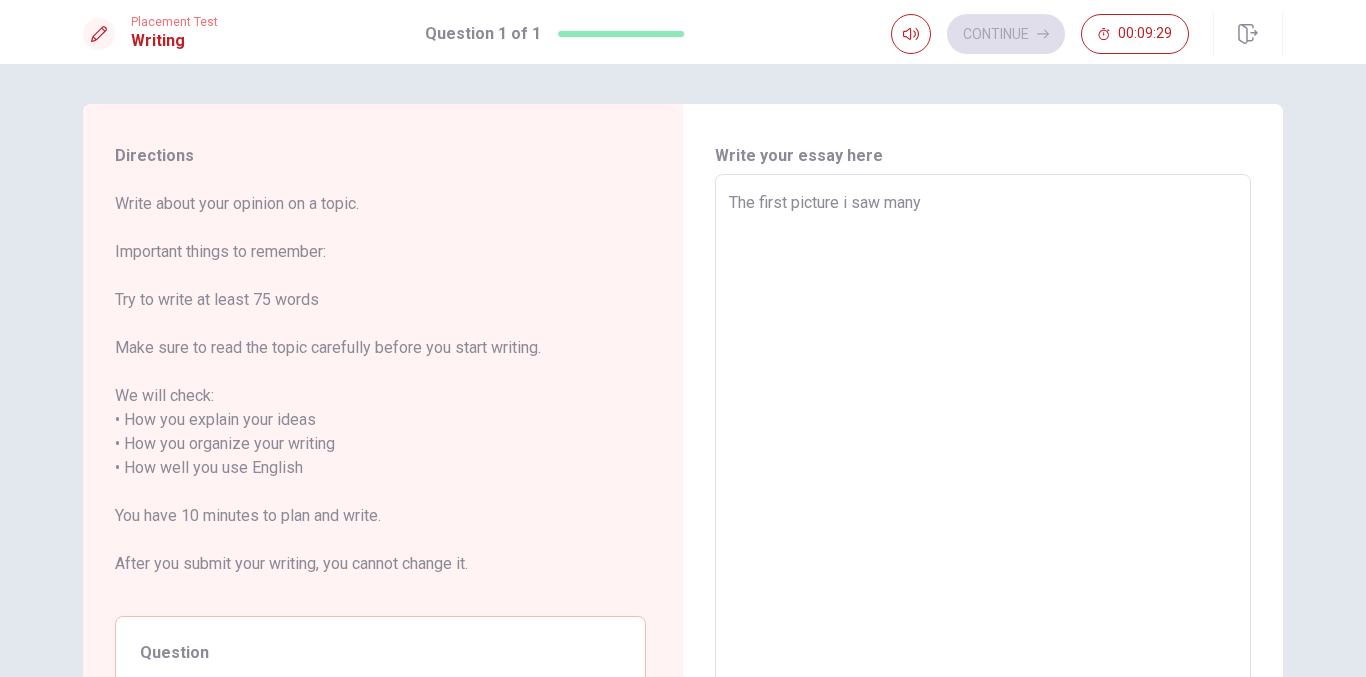 type on "x" 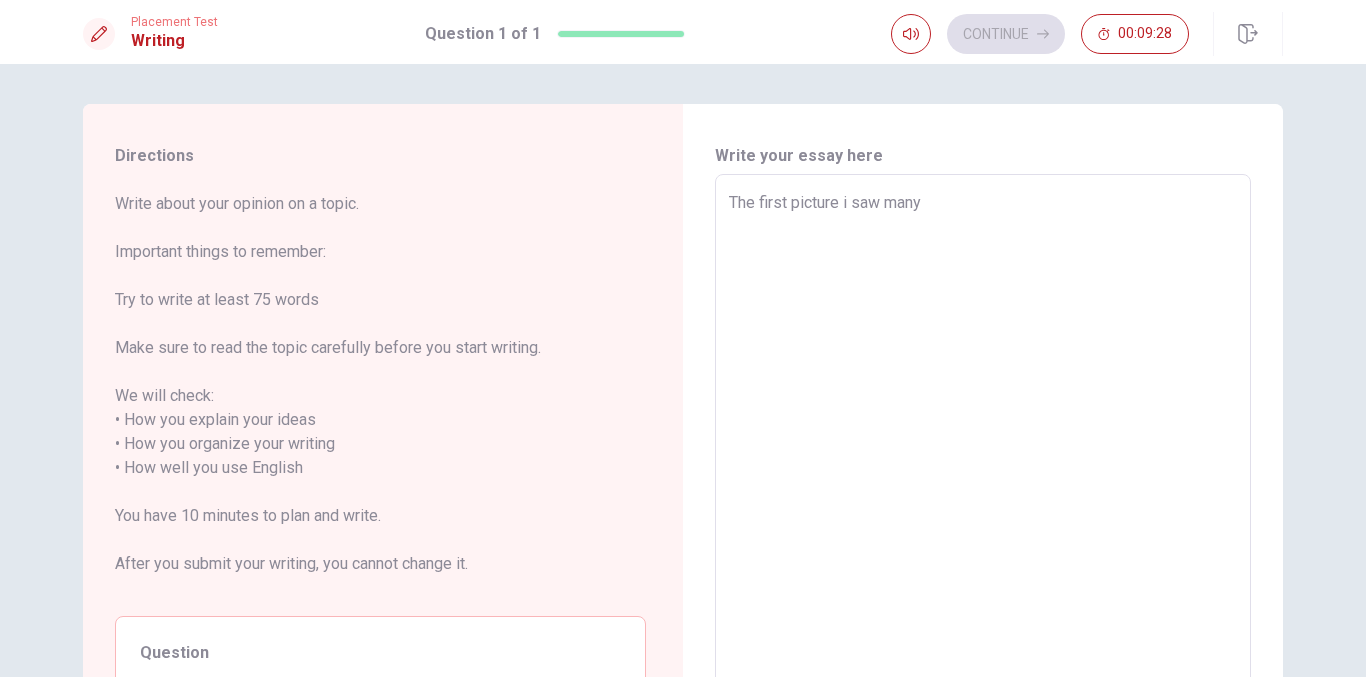 type on "The first picture i saw many" 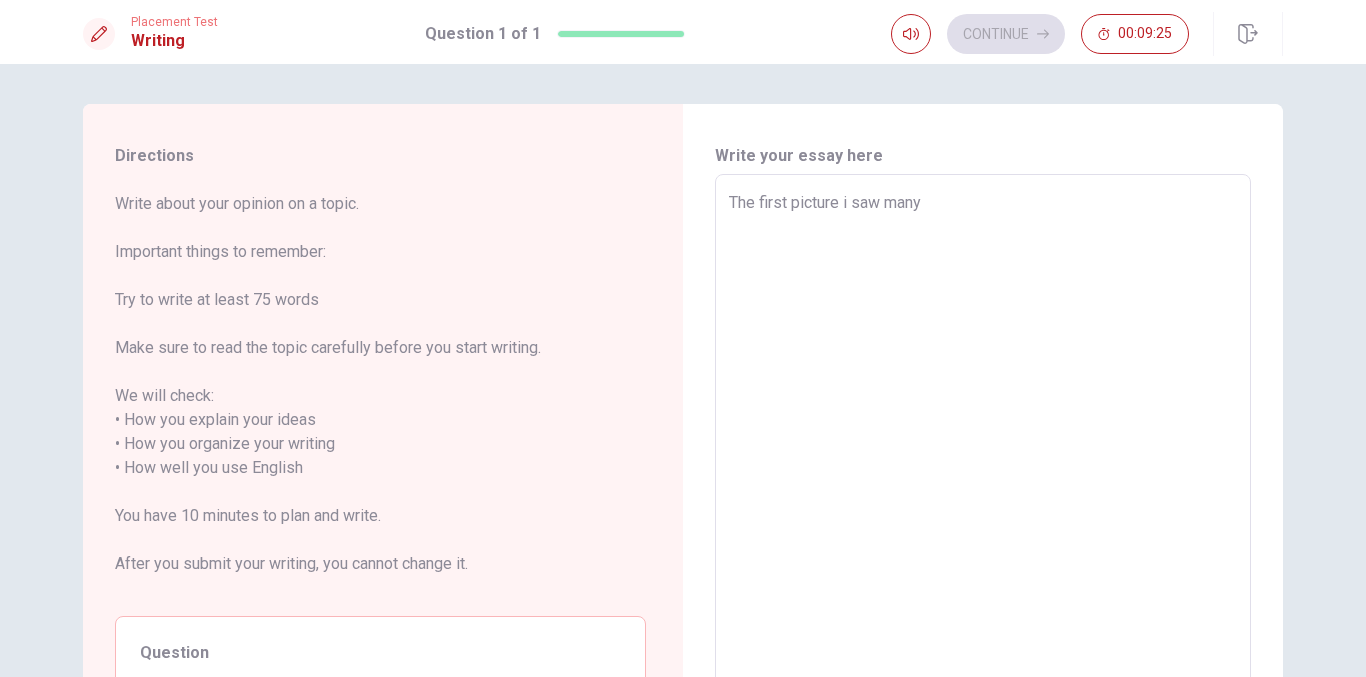 type on "x" 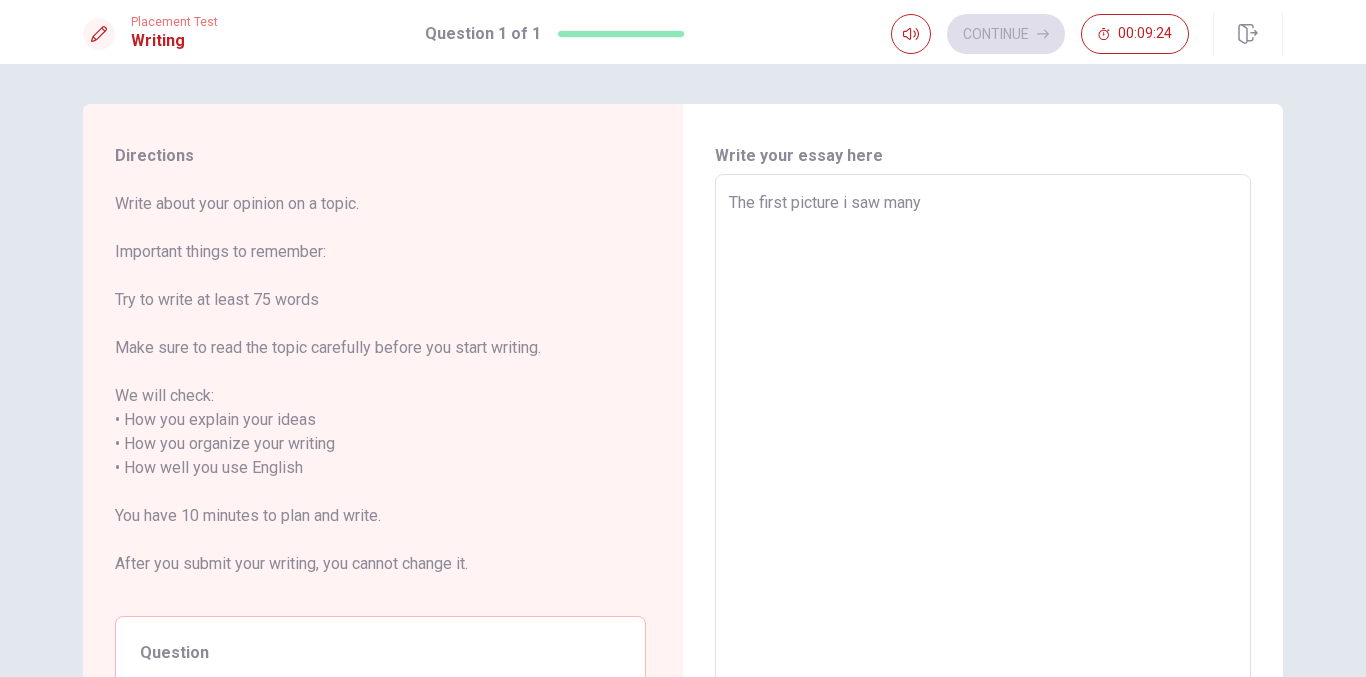 type on "The first picture i saw man" 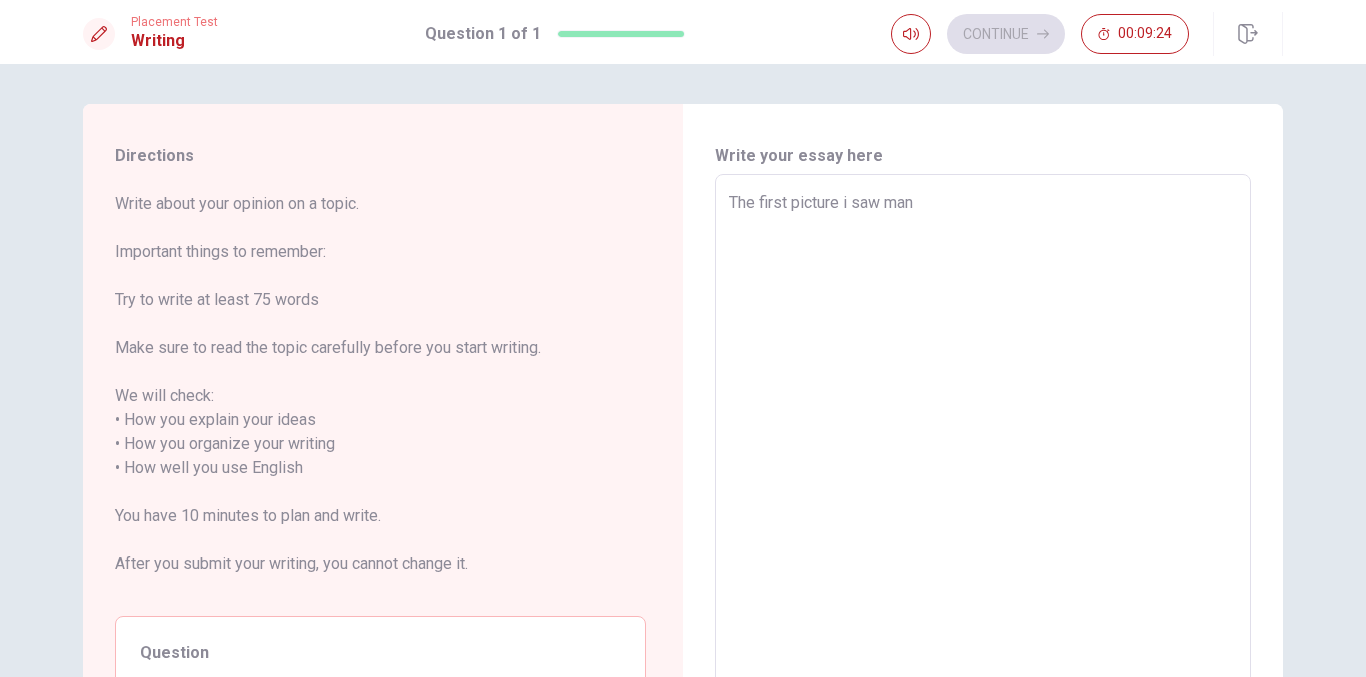 type on "x" 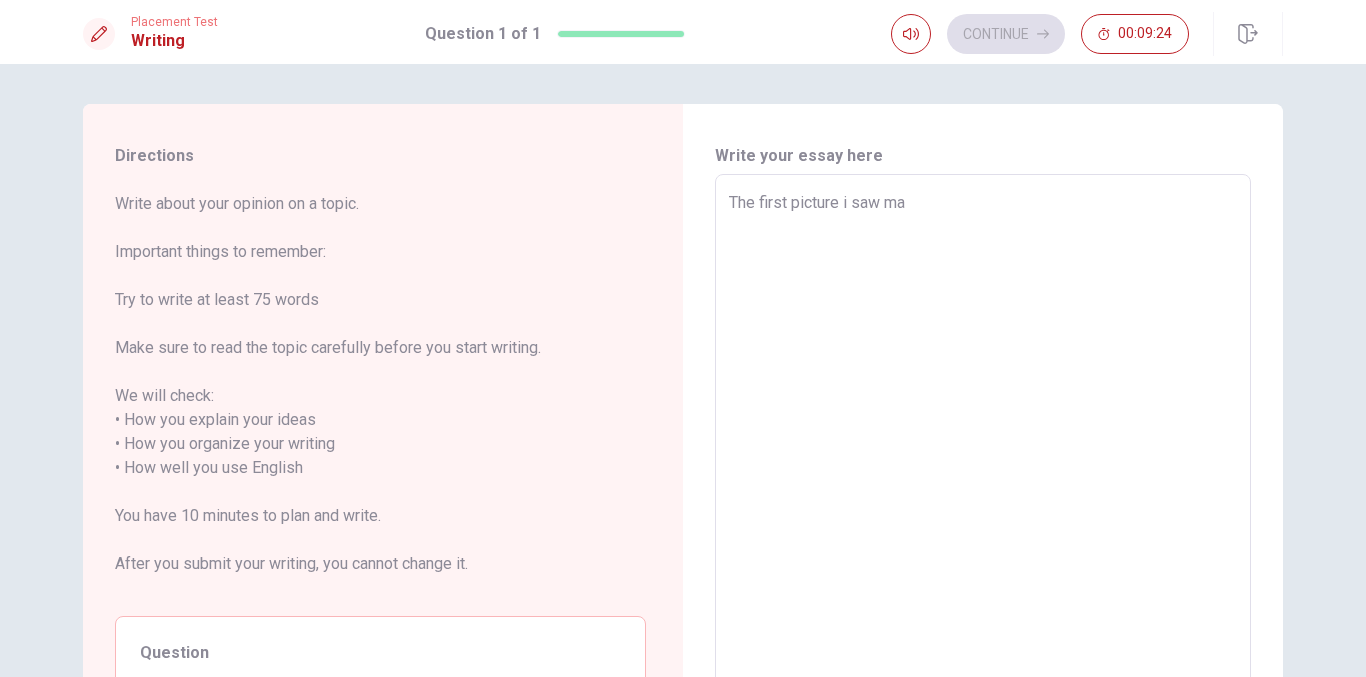 type on "x" 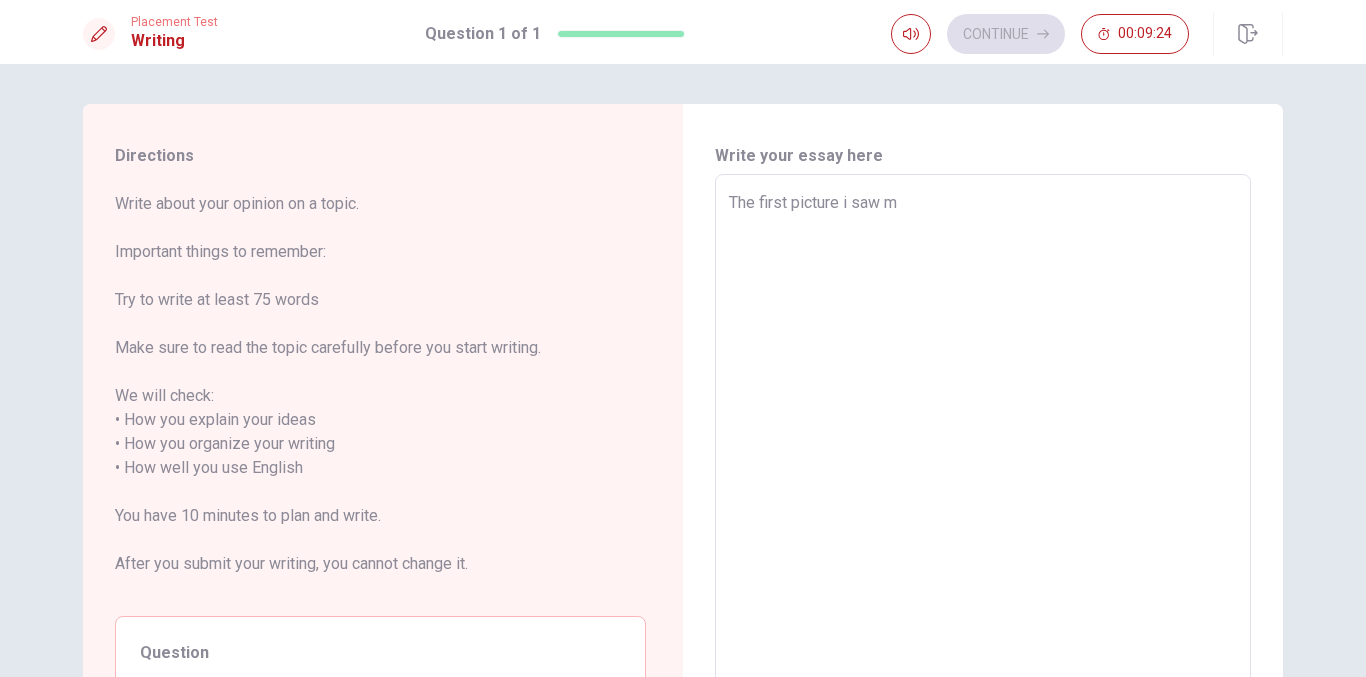 type on "x" 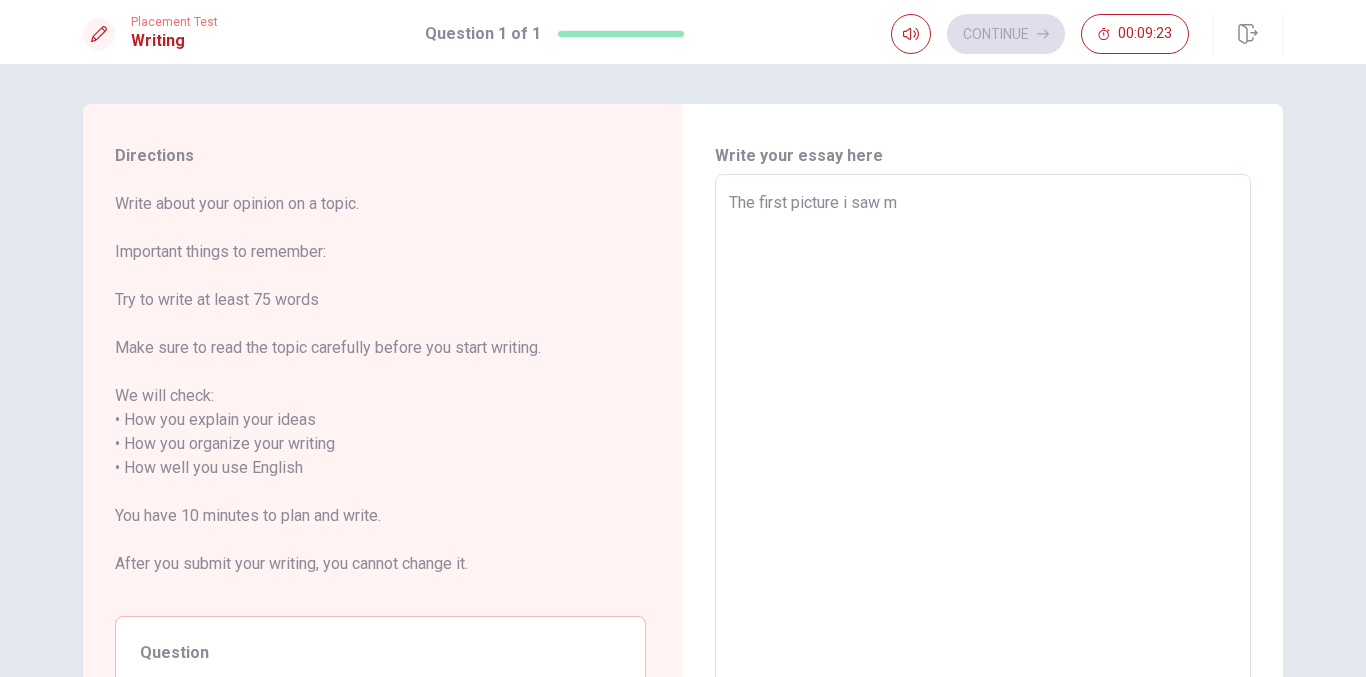 type on "The first picture i saw" 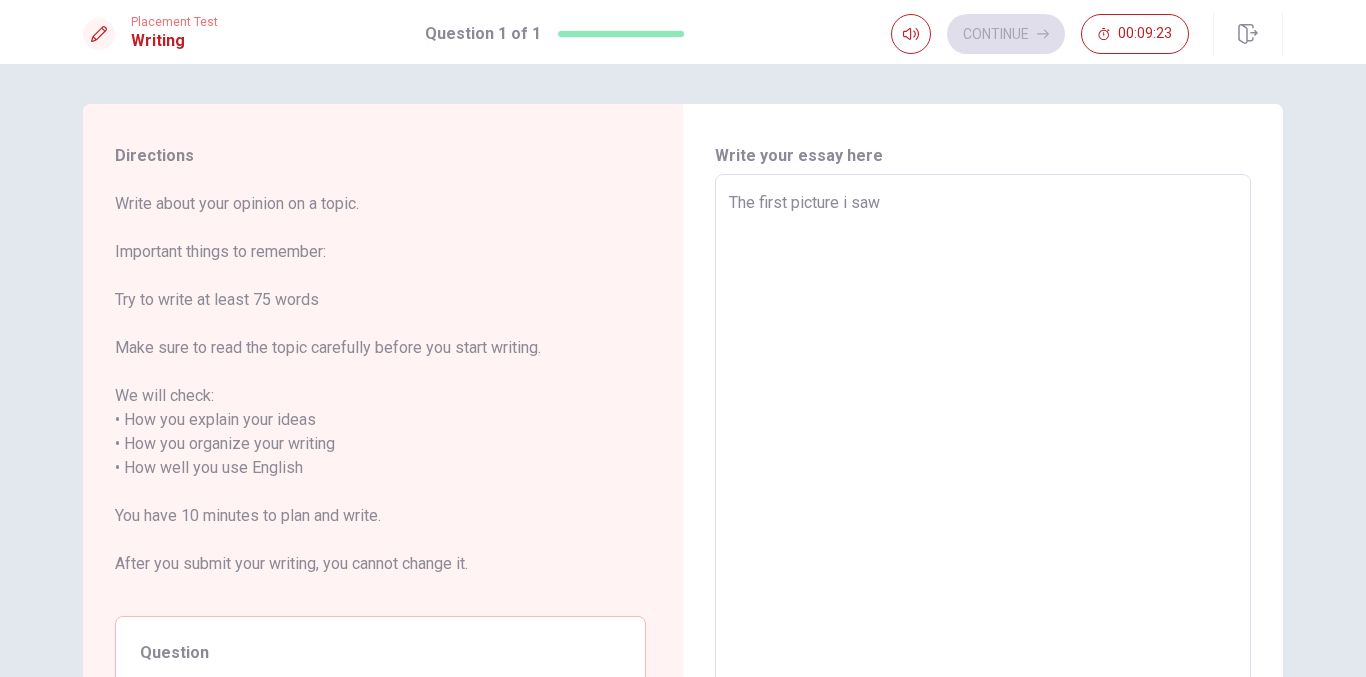 type on "x" 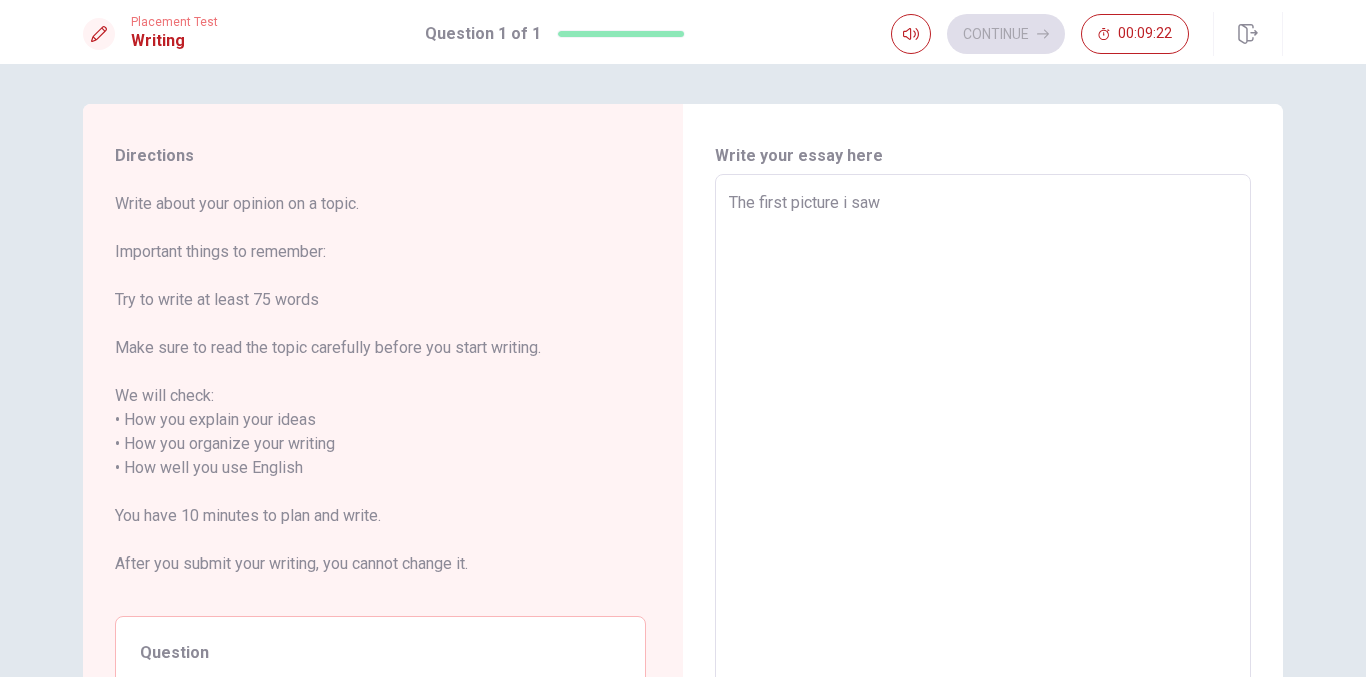 type on "The first picture i saw d" 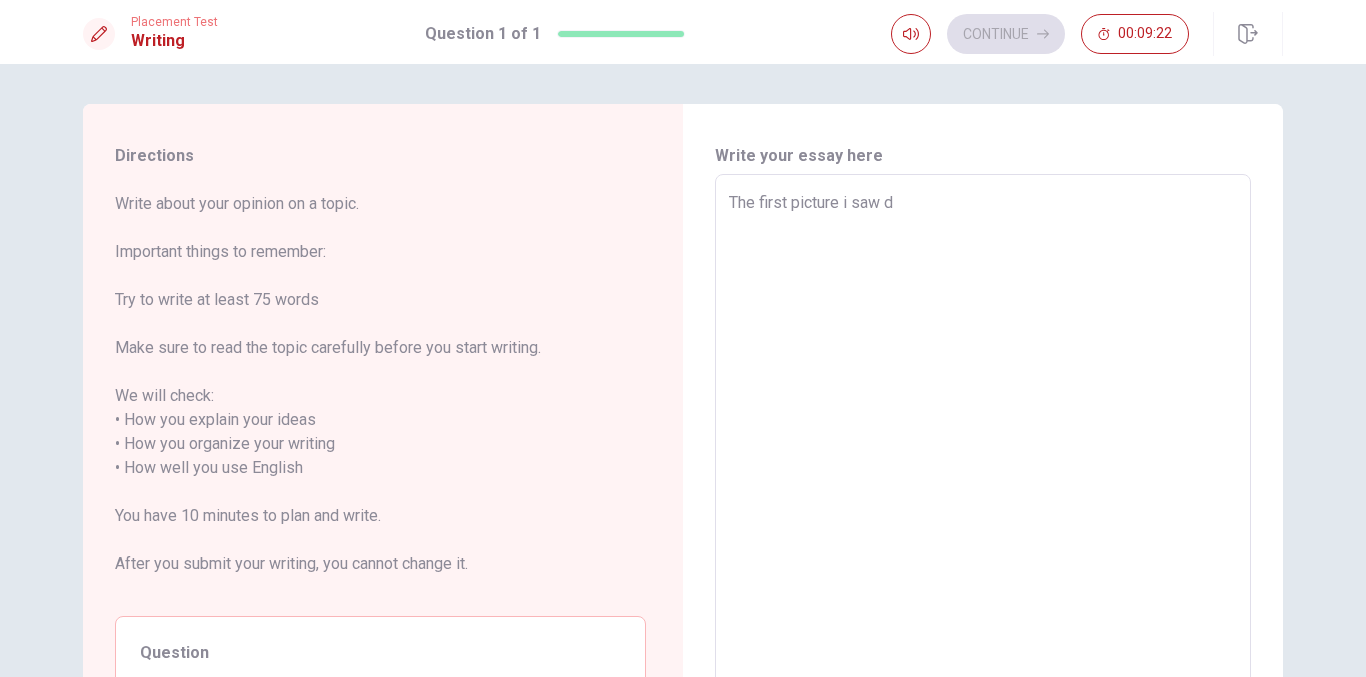 type on "x" 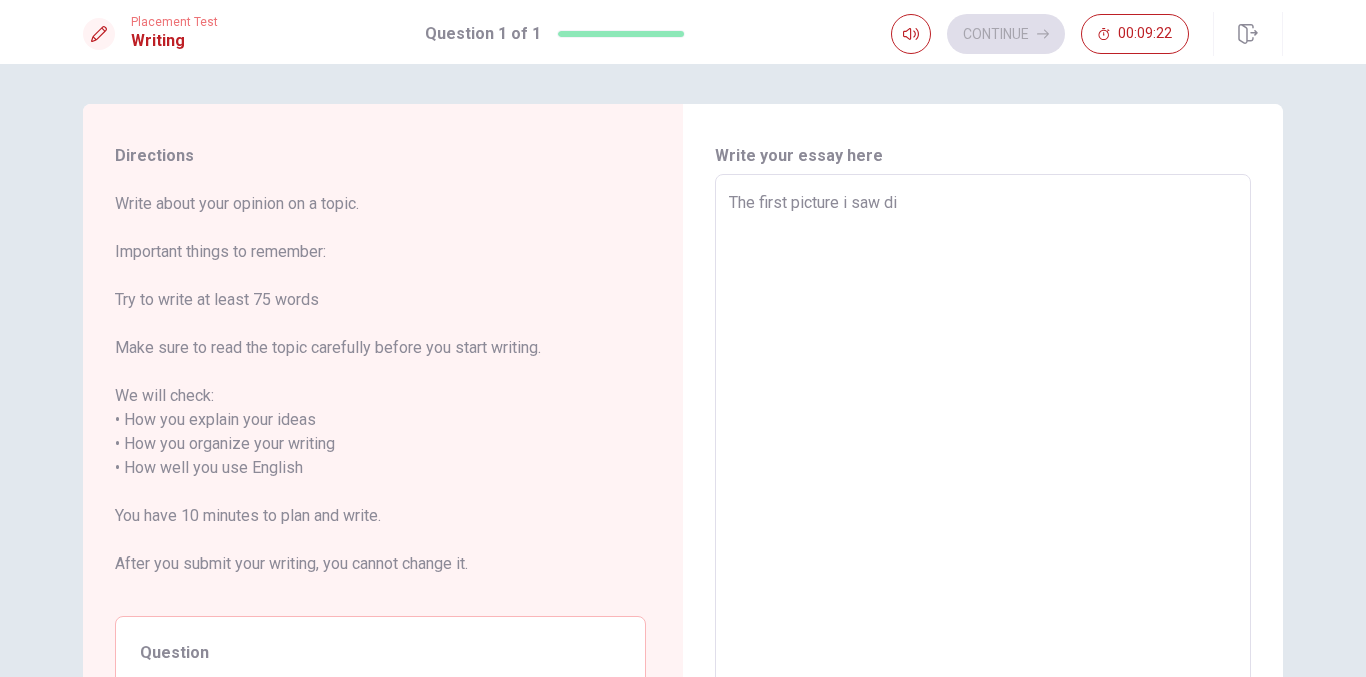type on "x" 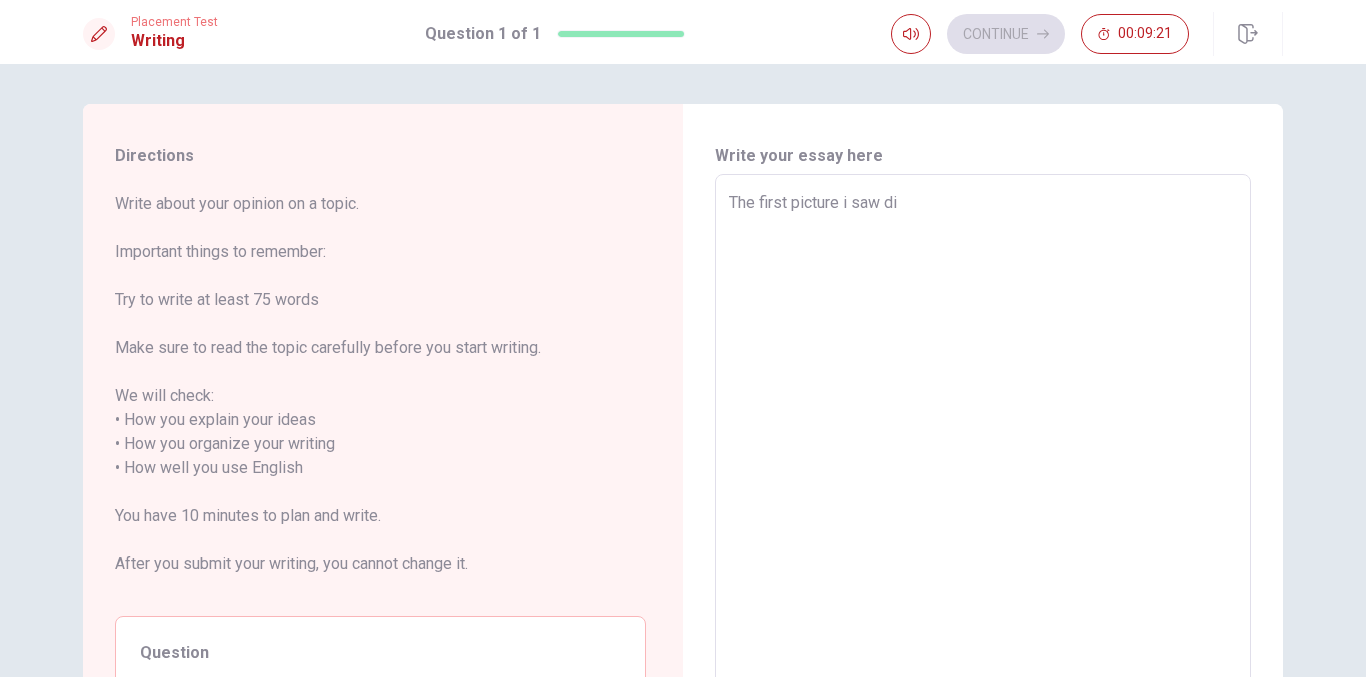 type on "The first picture i saw dif" 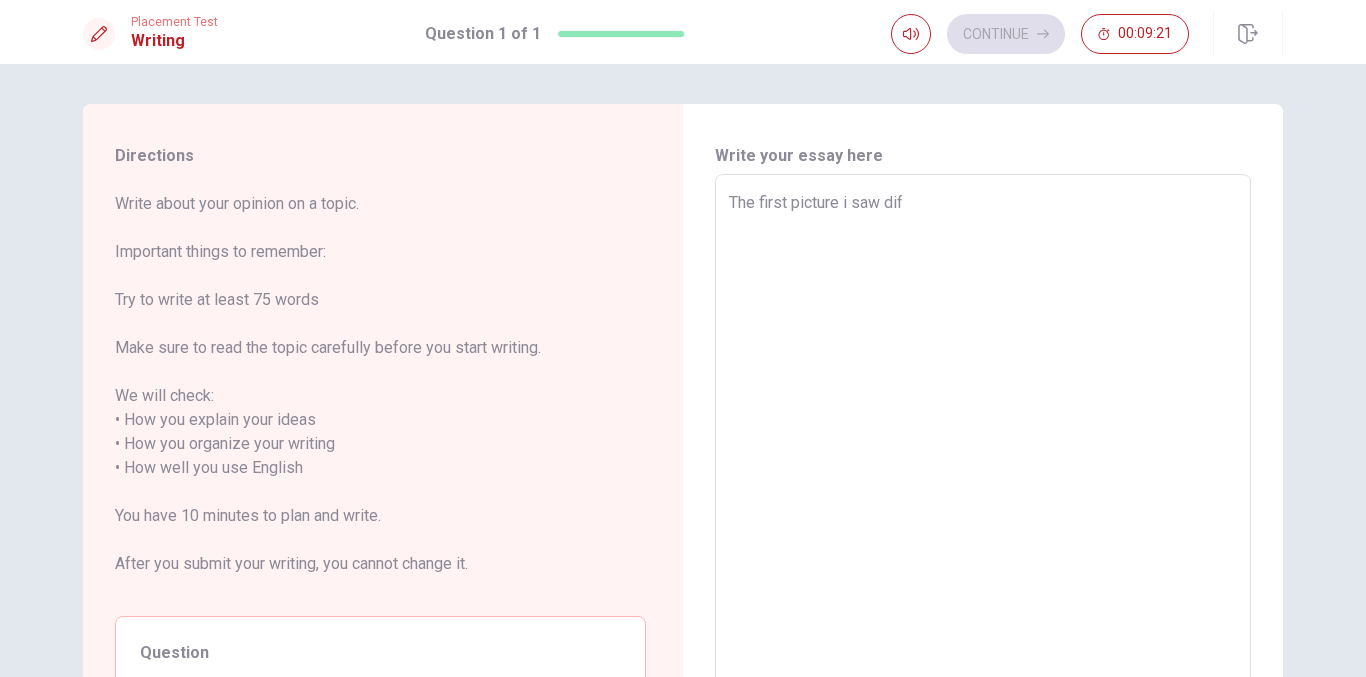 type on "x" 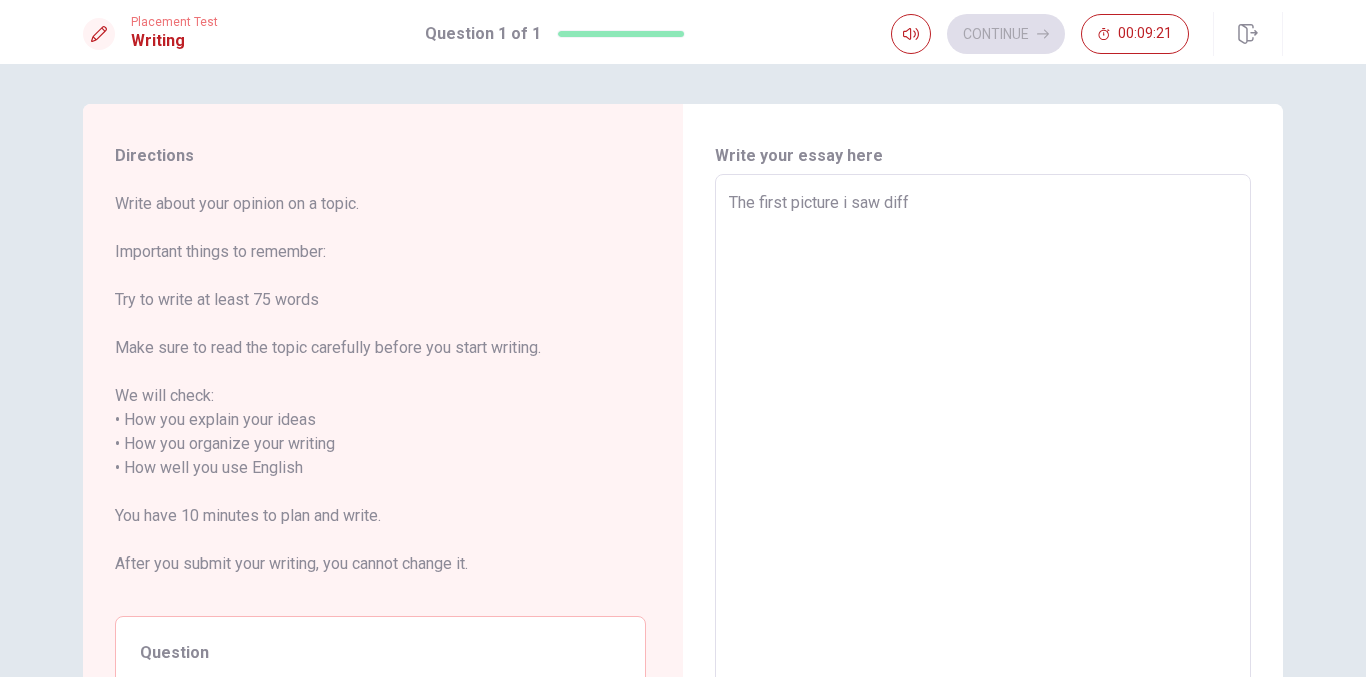 type on "x" 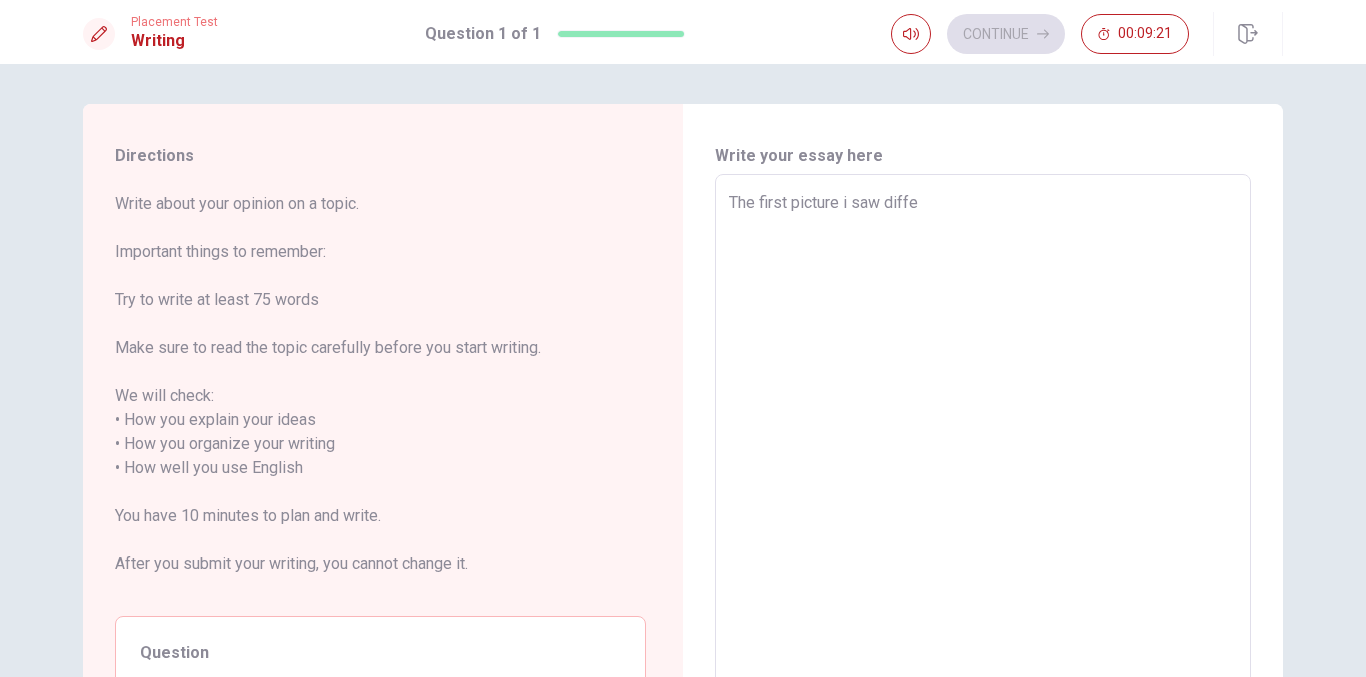 type on "x" 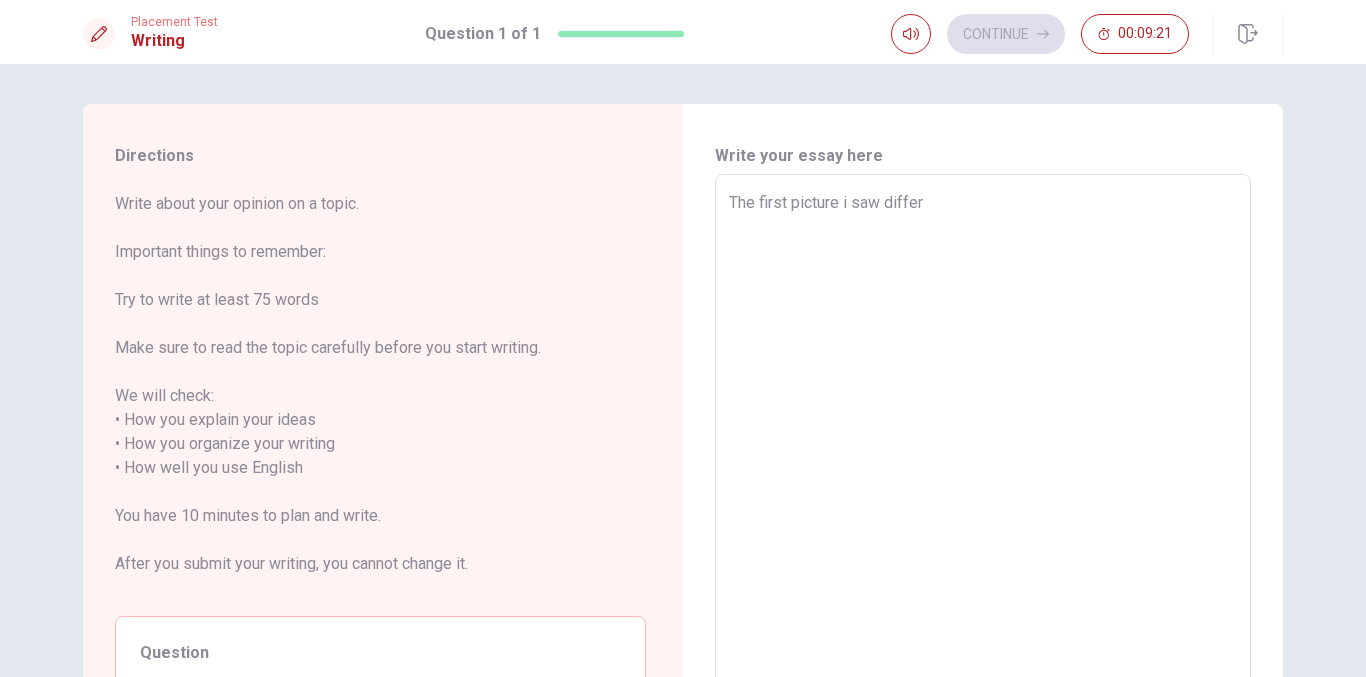 type on "x" 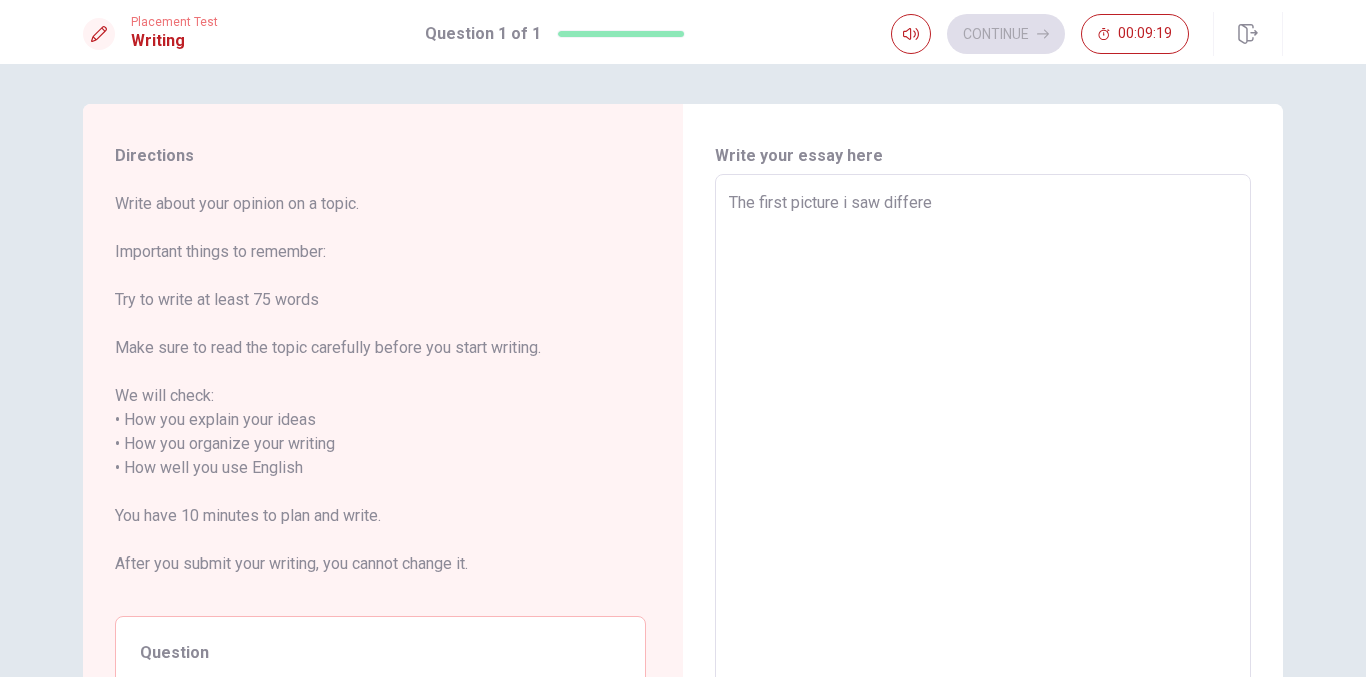 type on "x" 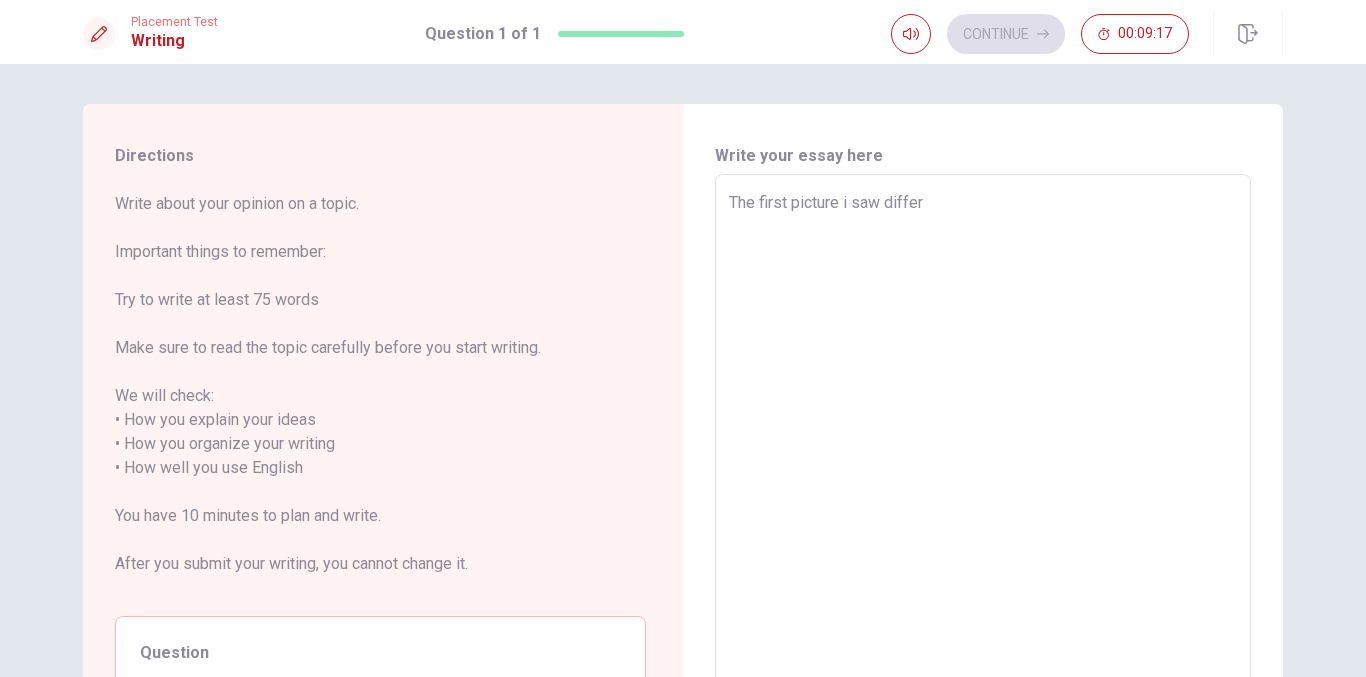 type on "x" 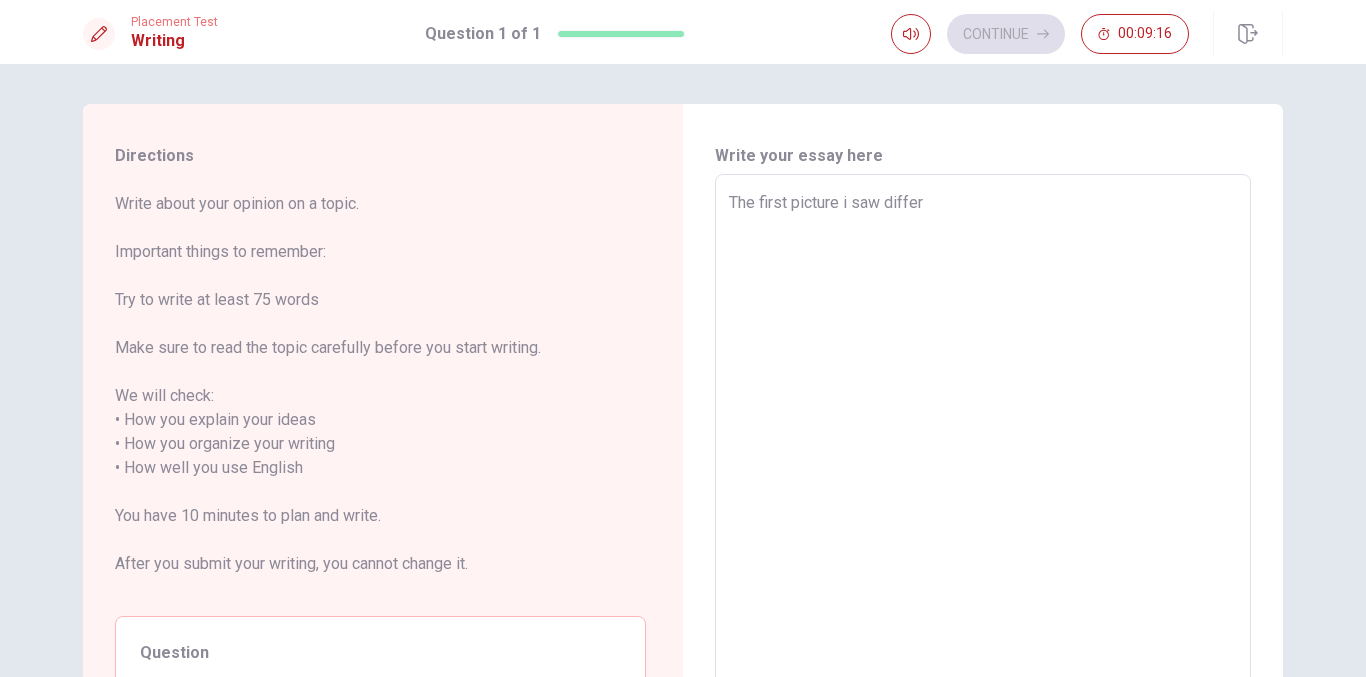type on "The first picture i saw differe" 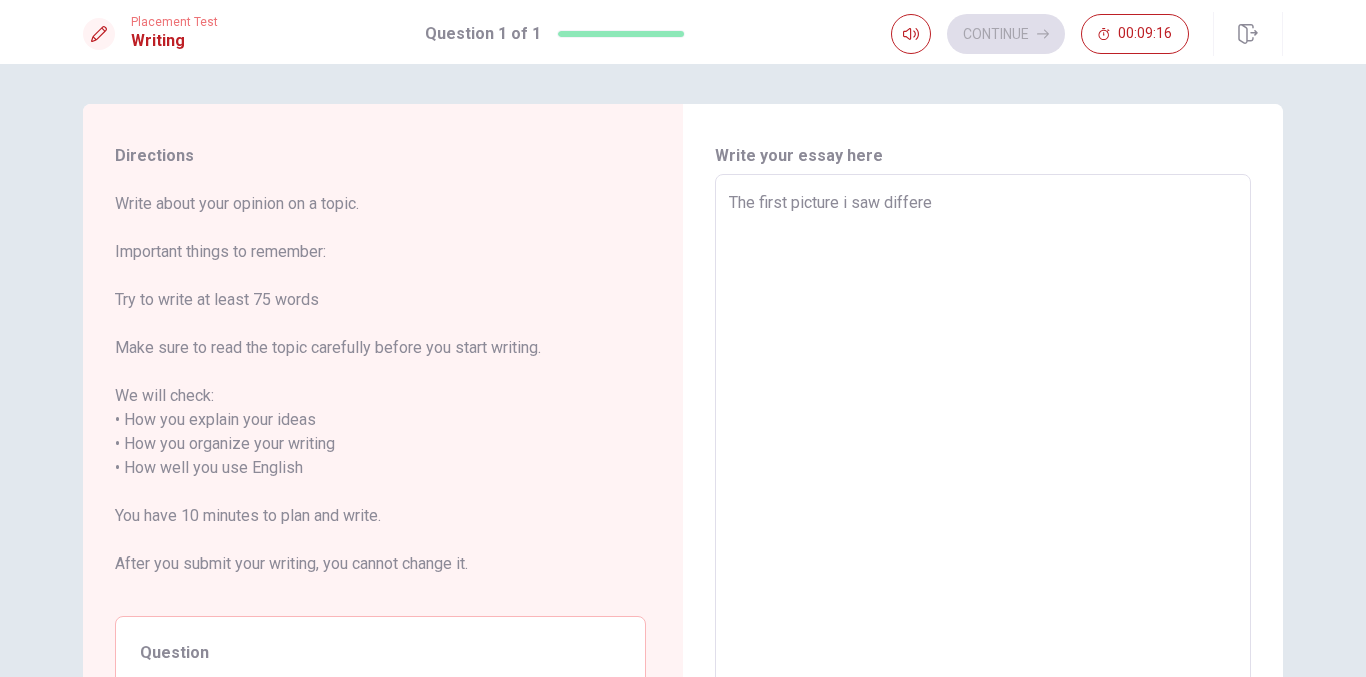 type on "x" 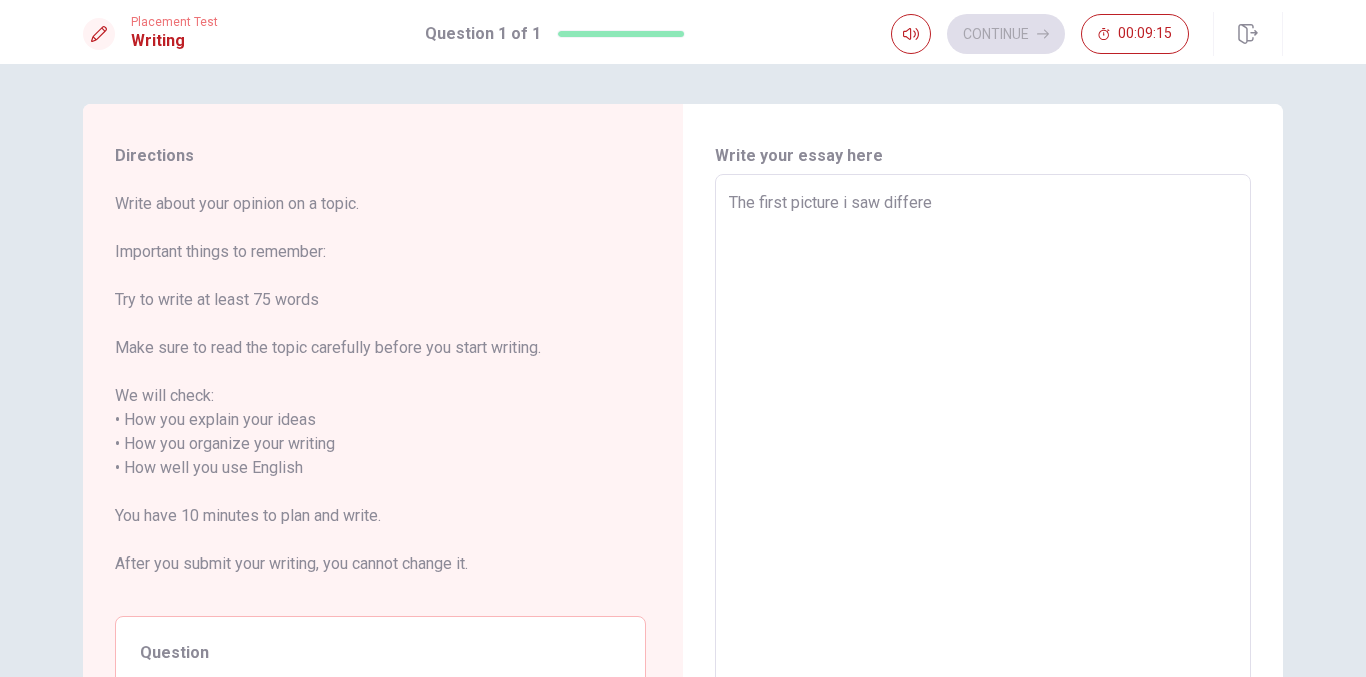 type on "The first picture i saw differen" 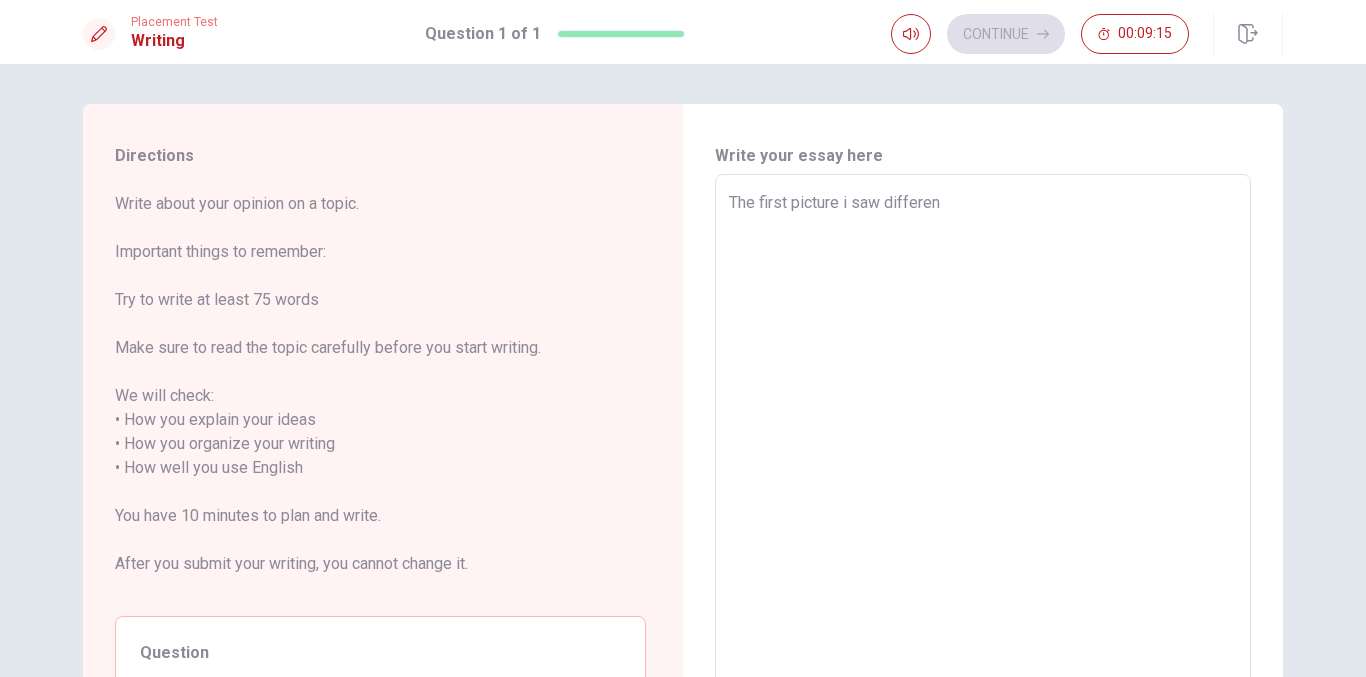 type on "x" 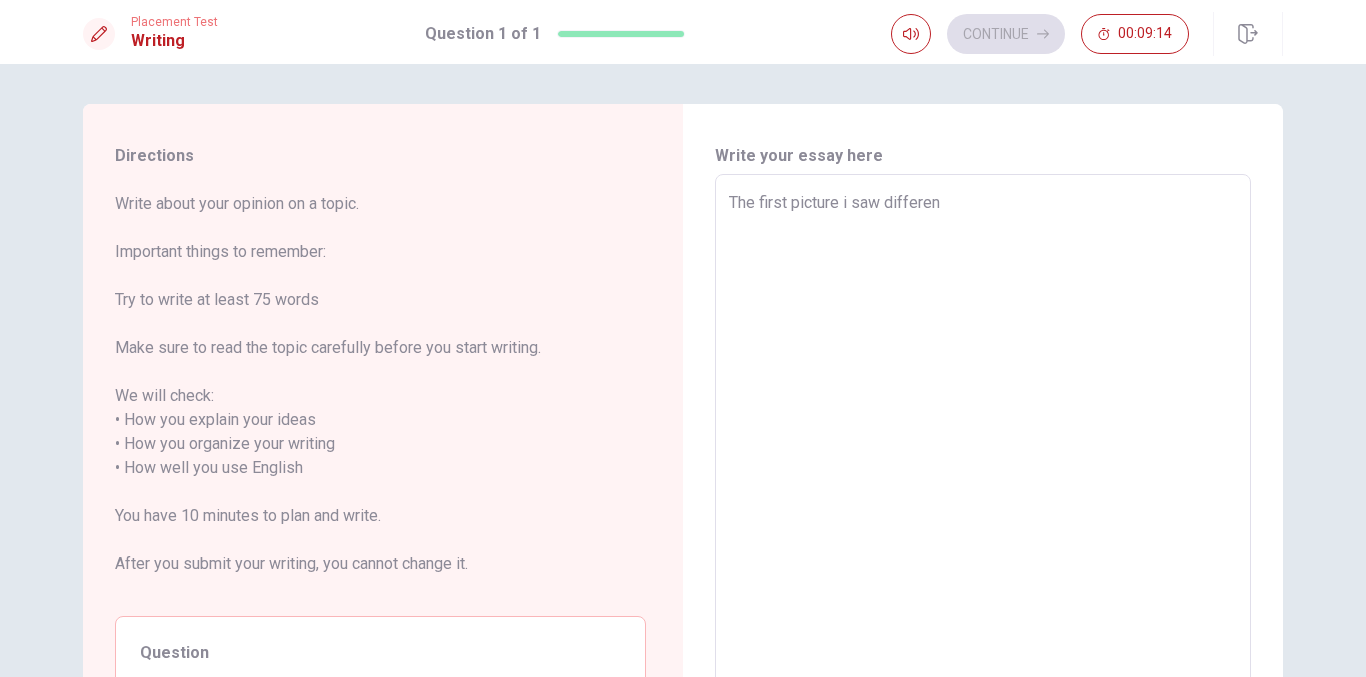 type on "The first picture i saw different" 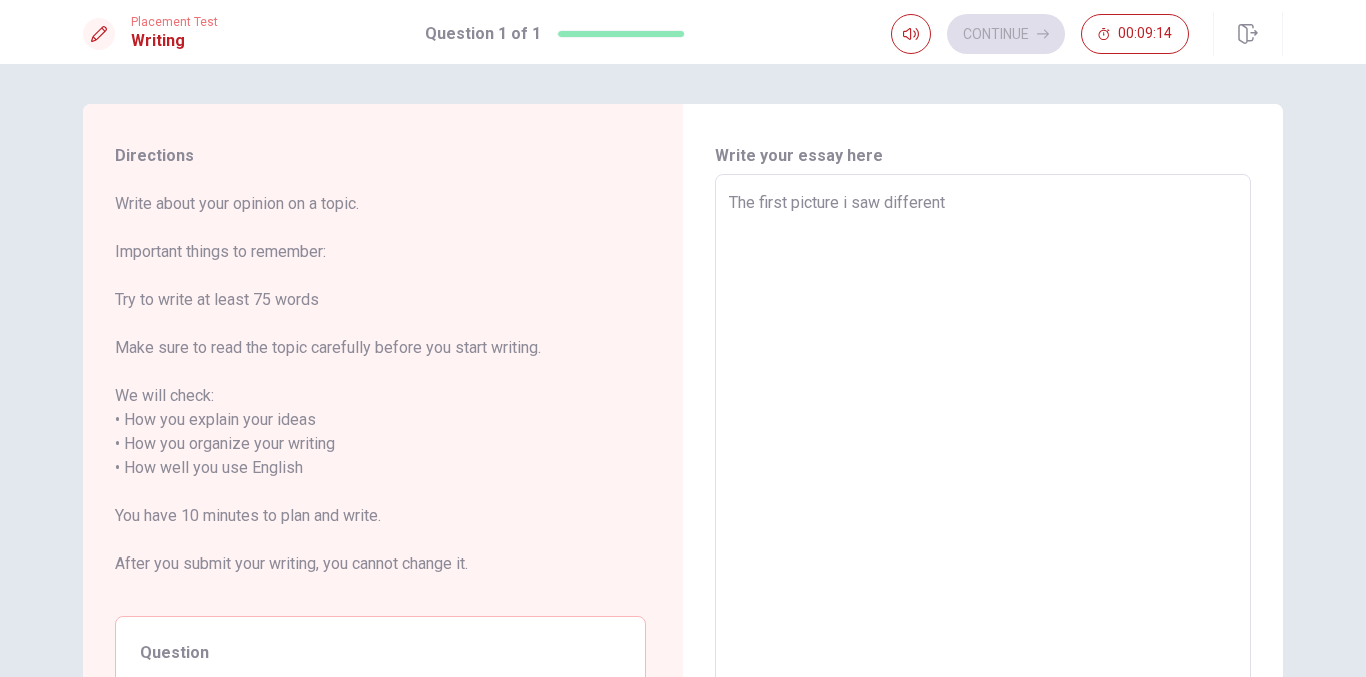 type on "x" 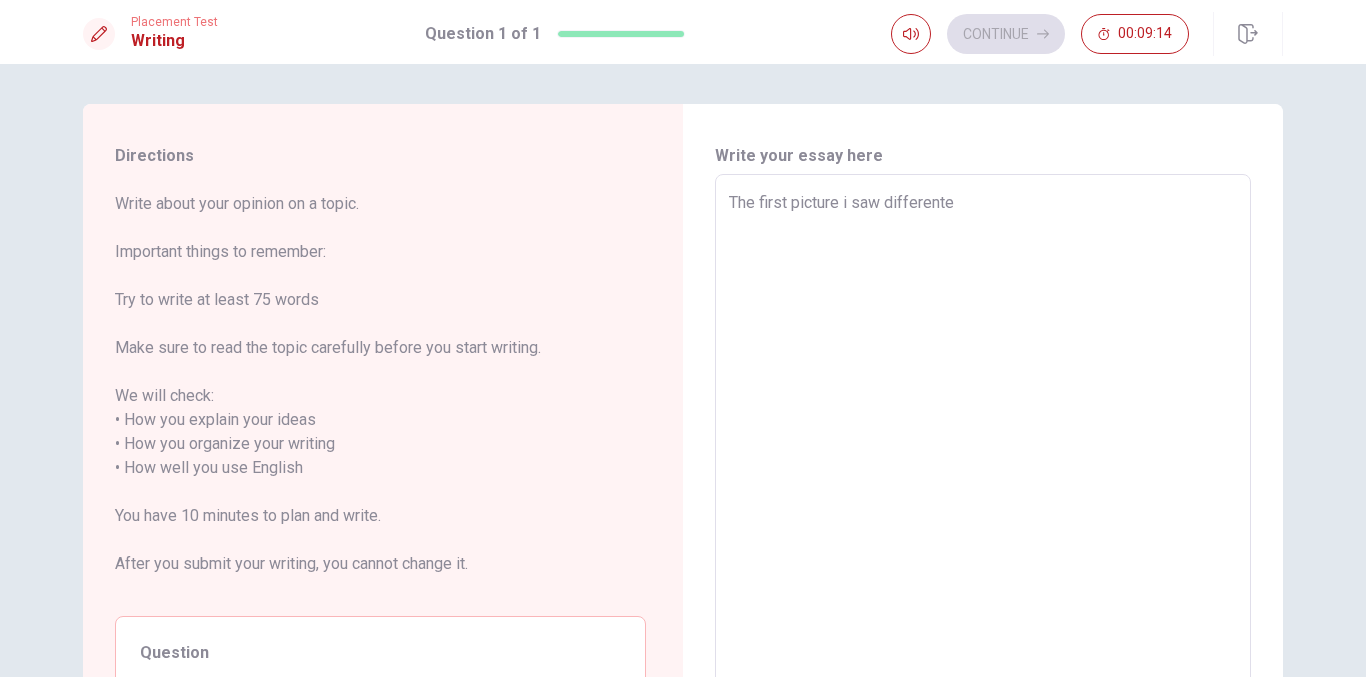 type on "x" 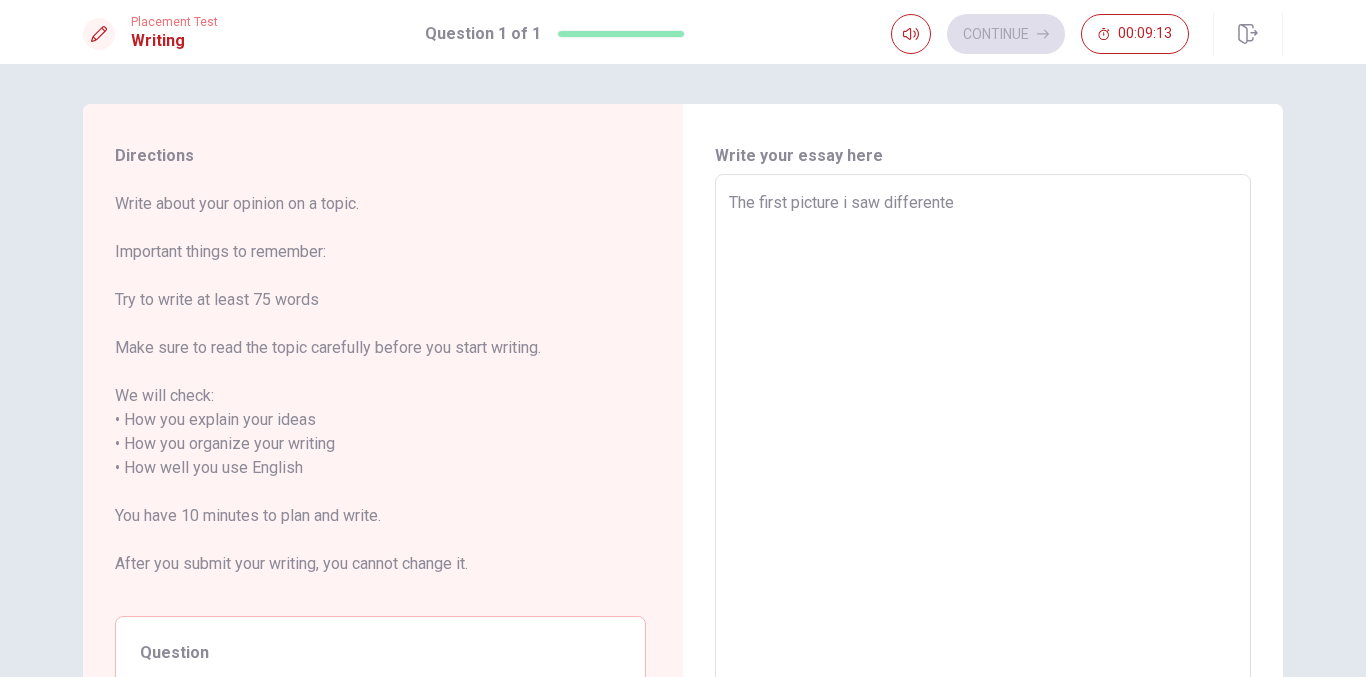 type on "The first picture i saw different" 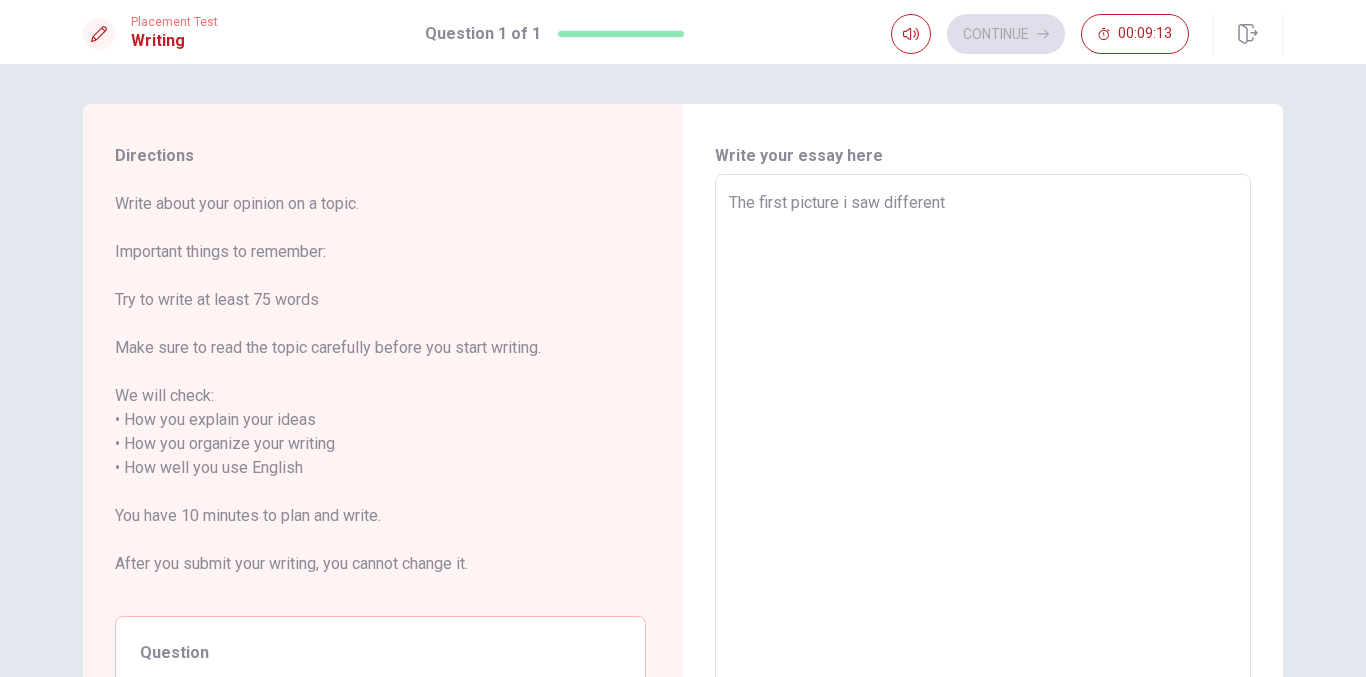 type on "x" 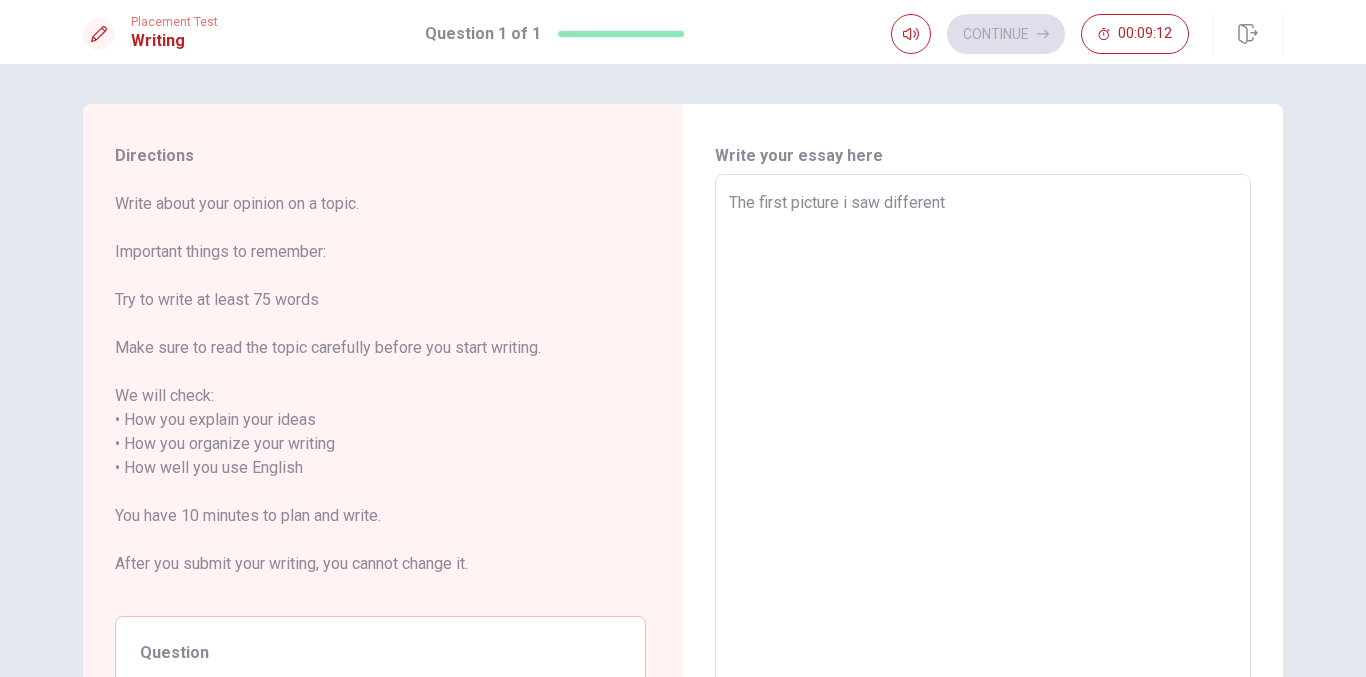 type on "The first picture i saw differents" 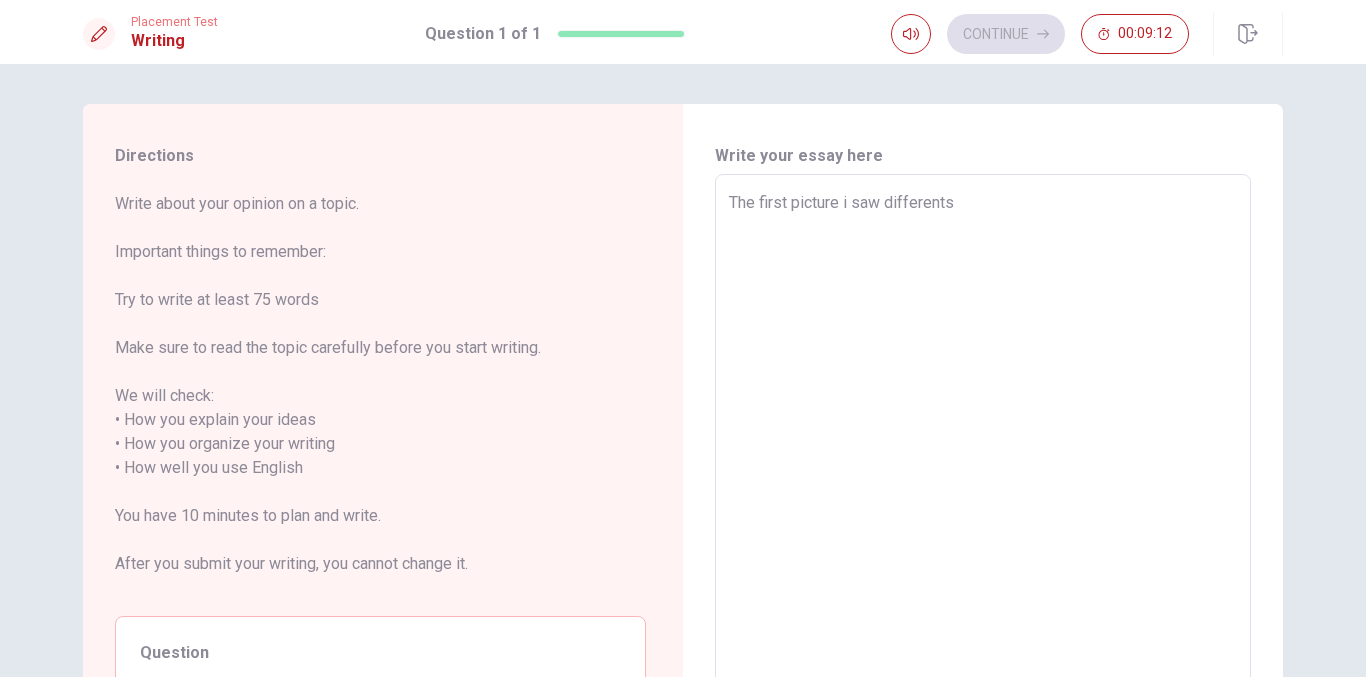 type on "x" 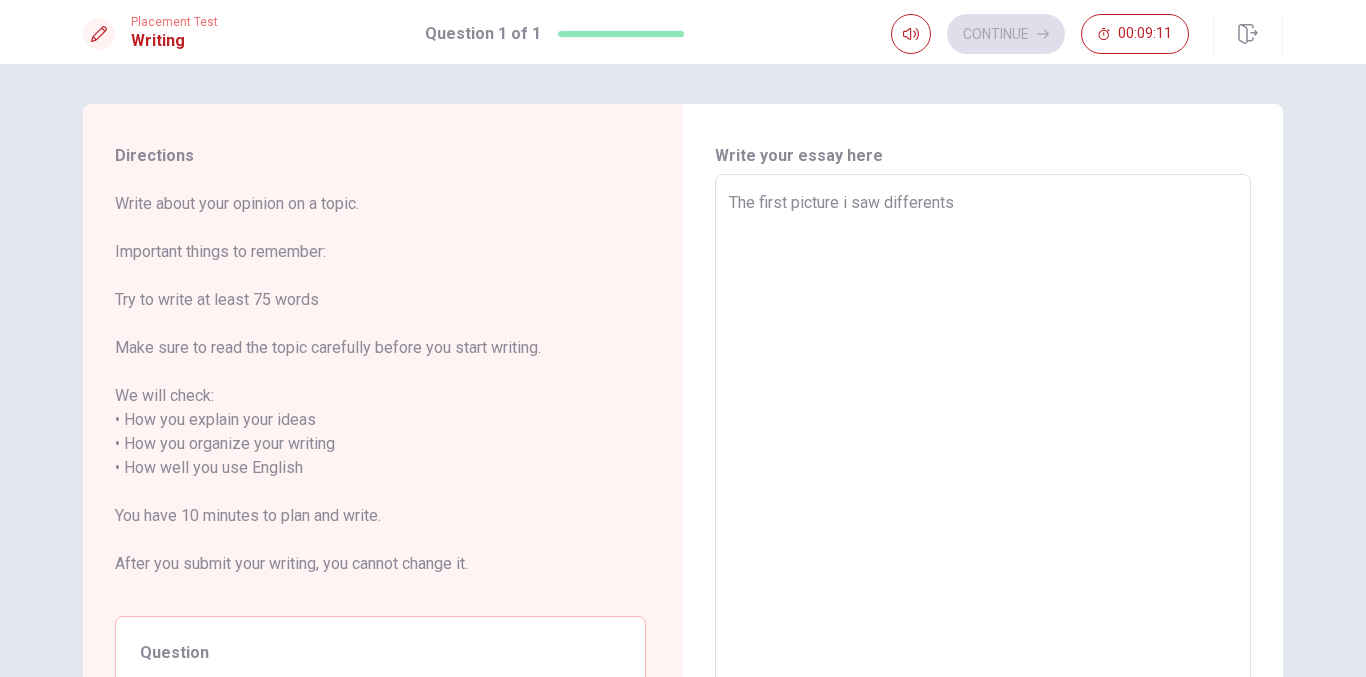 type on "The first picture i saw differents c" 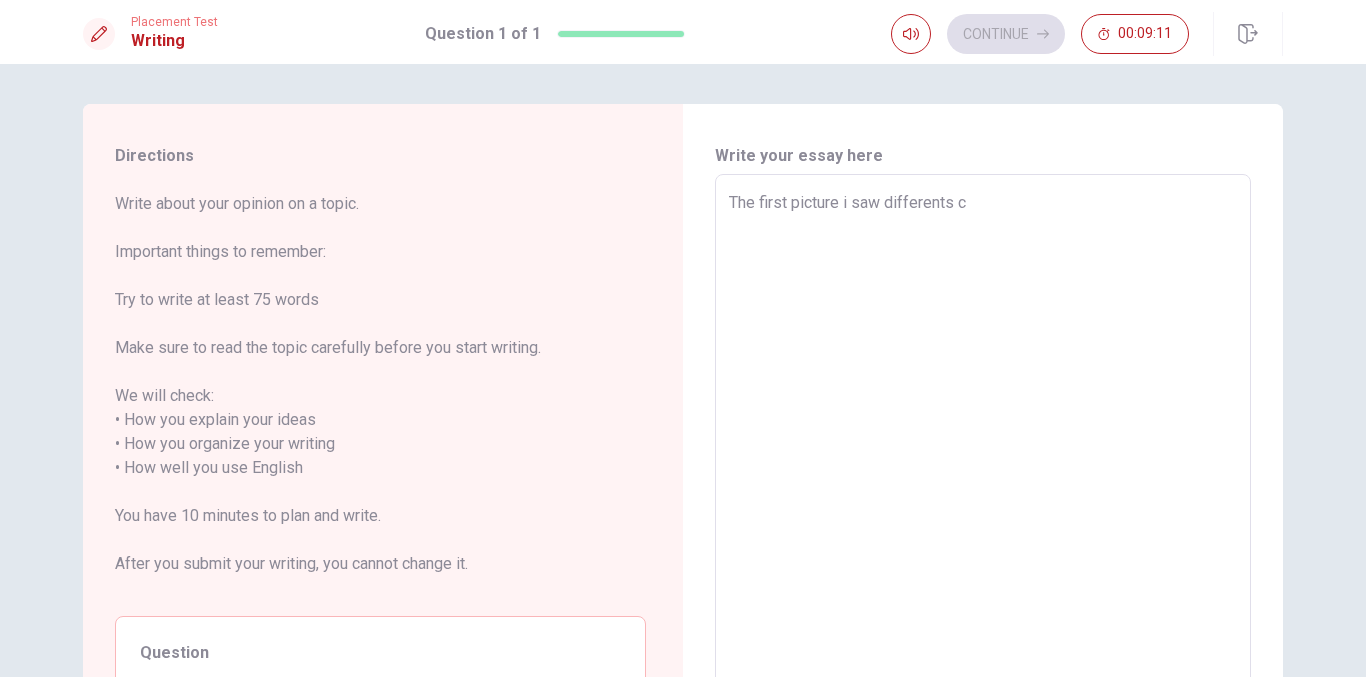 type on "x" 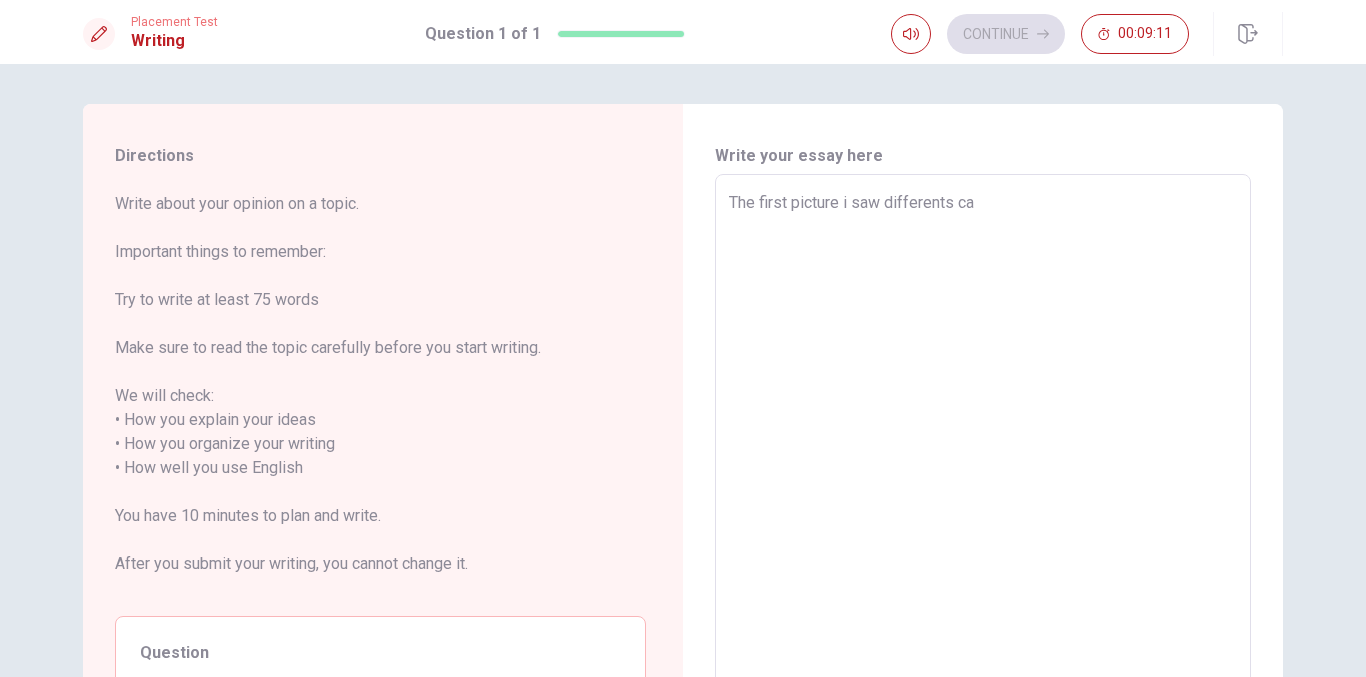 type on "x" 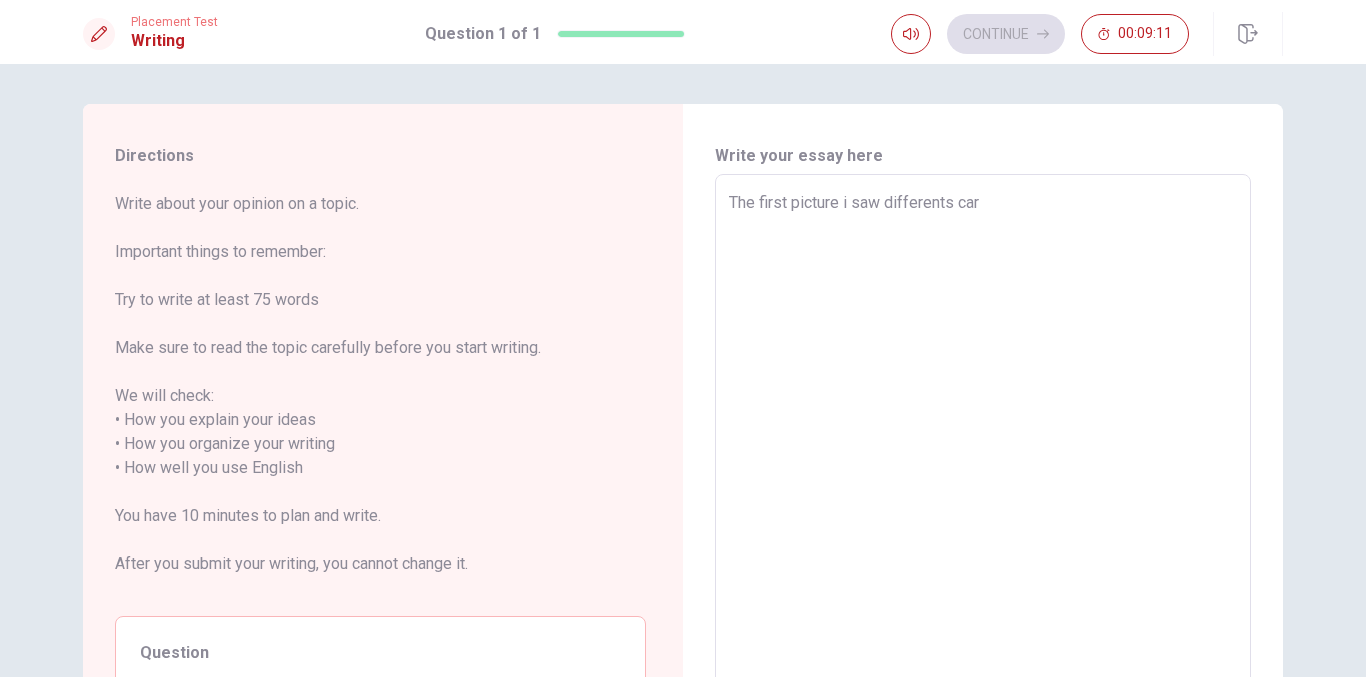 type on "x" 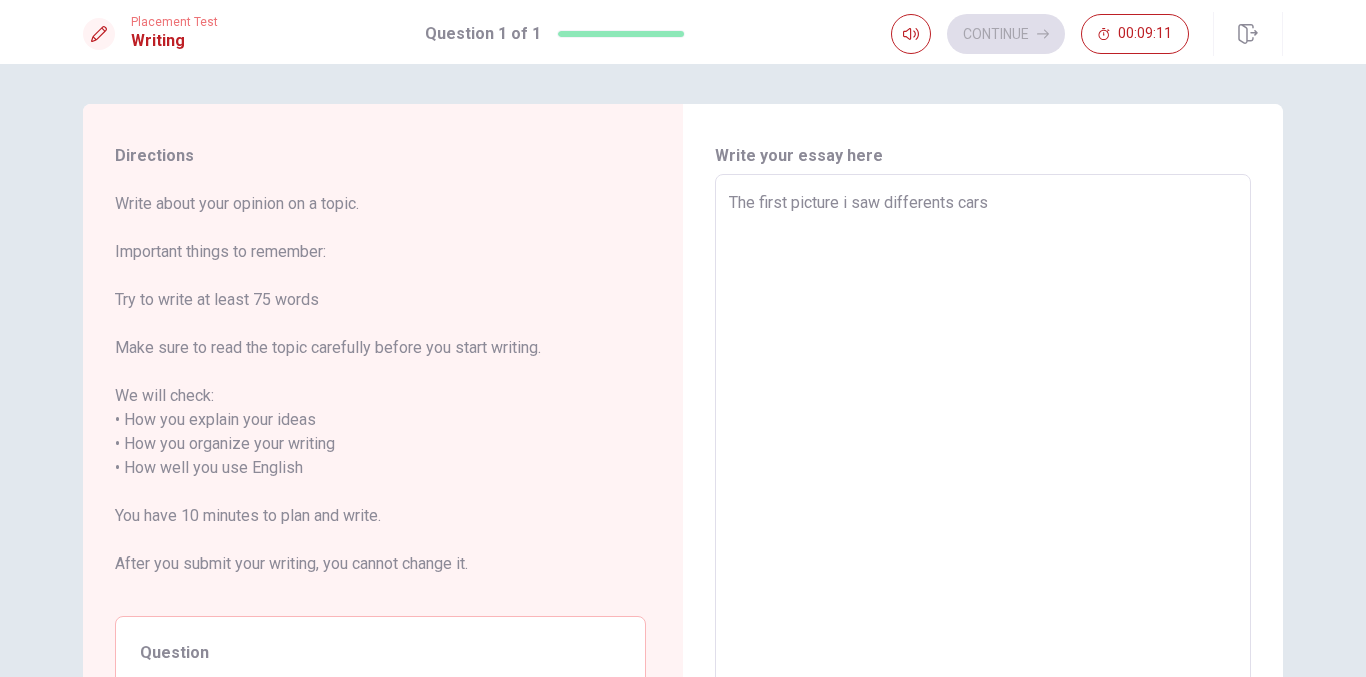 type on "x" 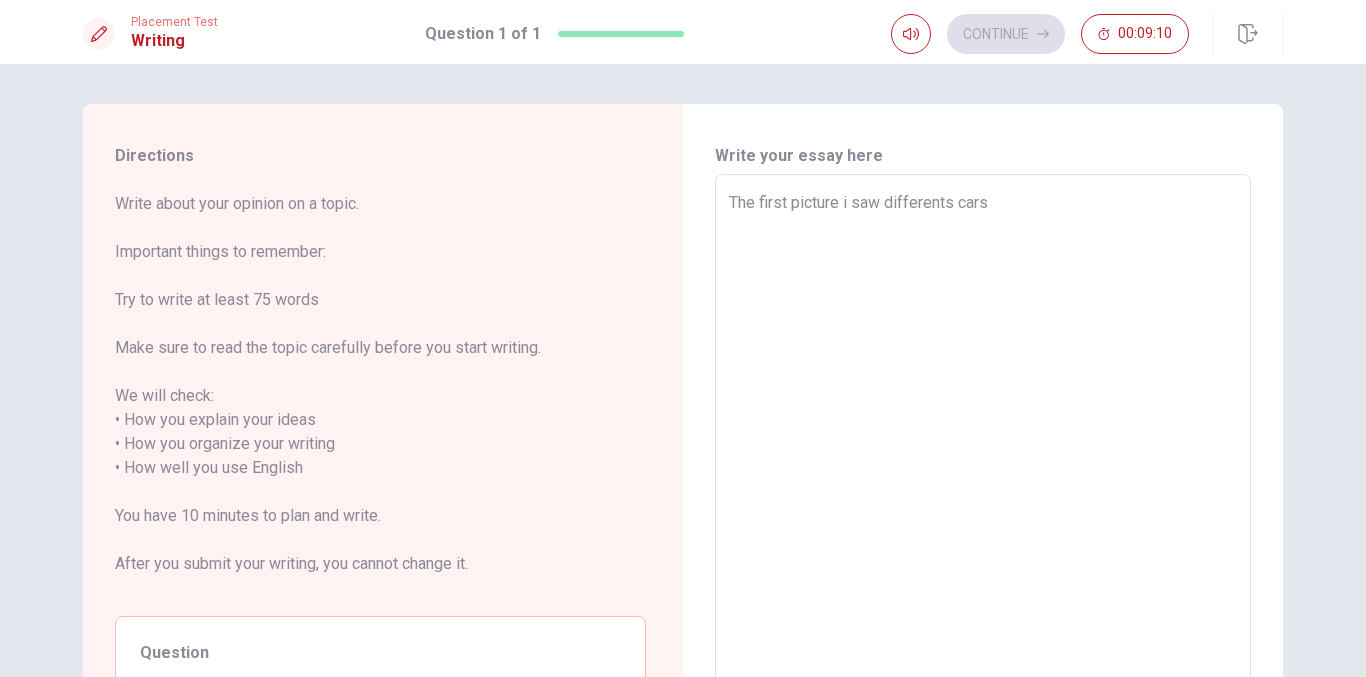 type on "The first picture i saw differents cars" 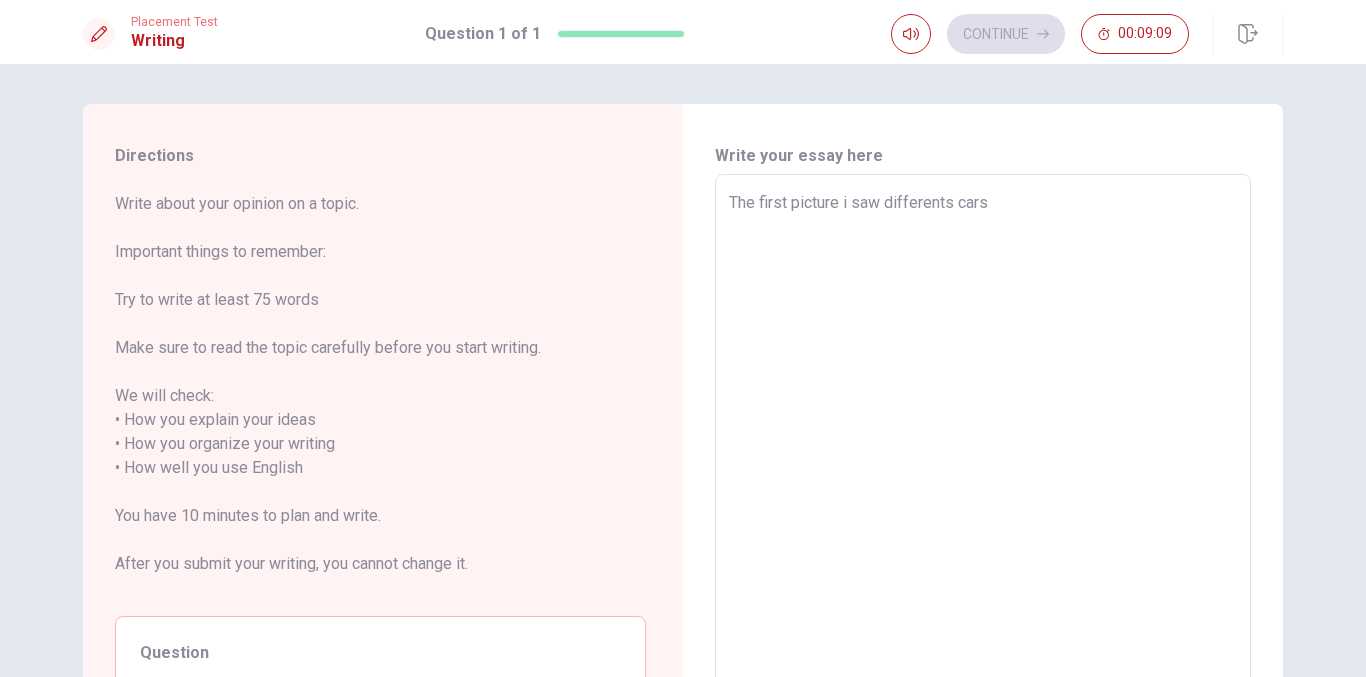type on "x" 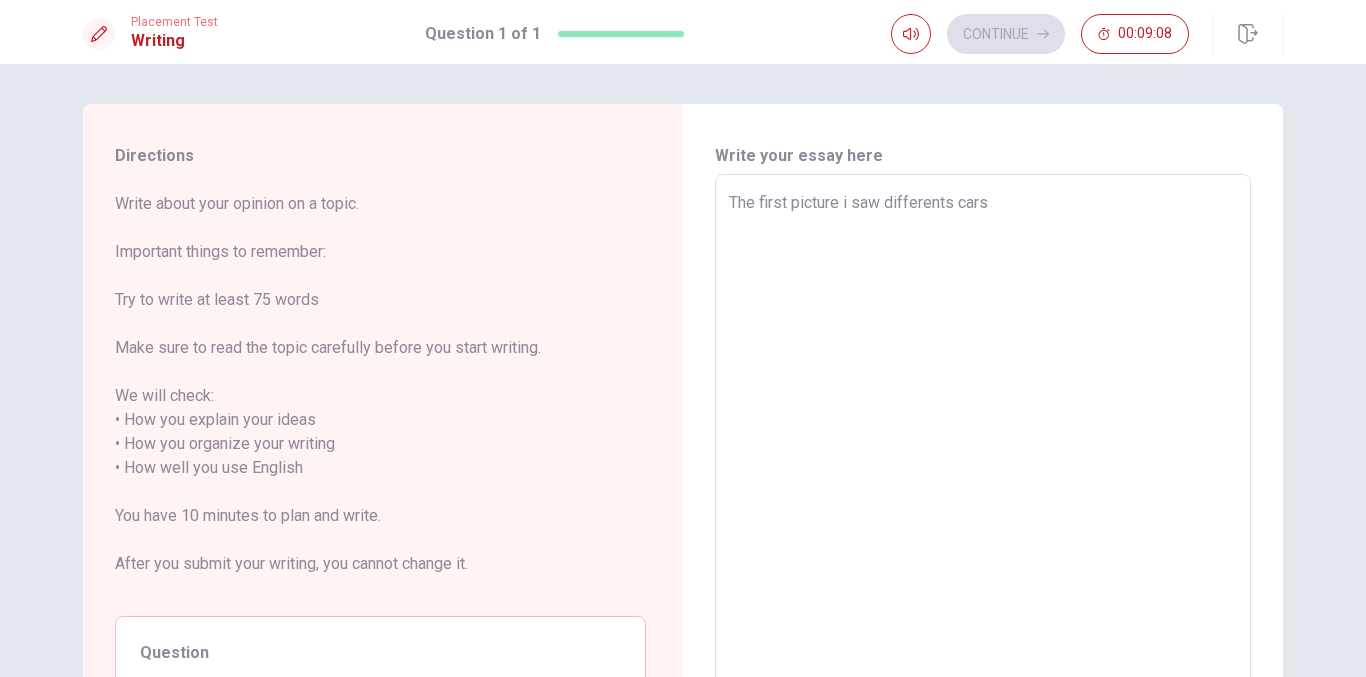 type on "The first picture i saw differents cars," 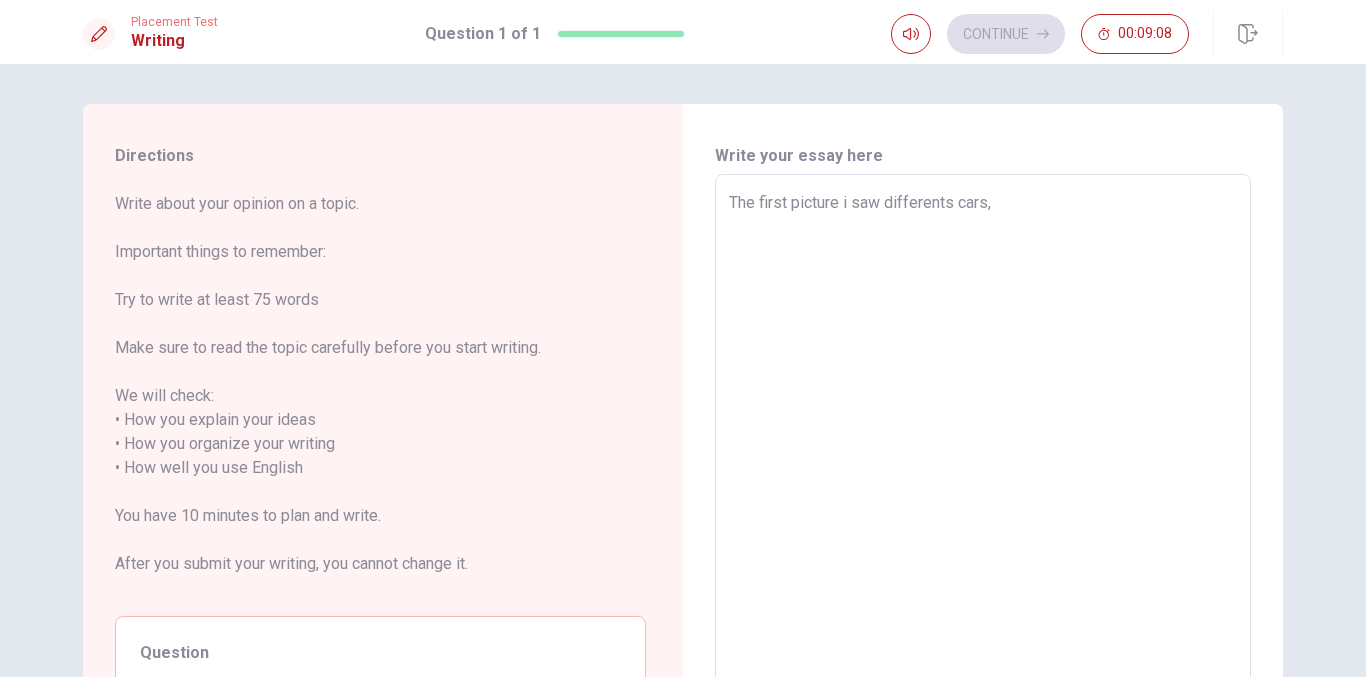type on "x" 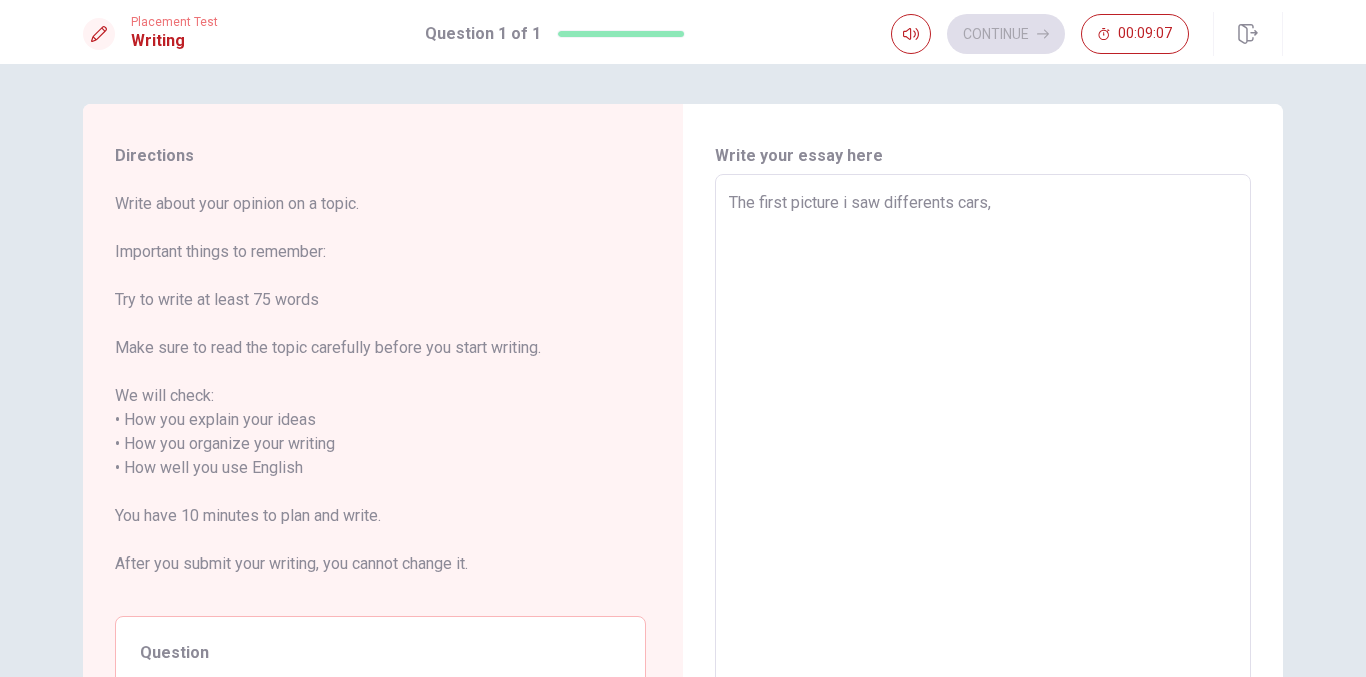 type on "The first picture i saw differents cars," 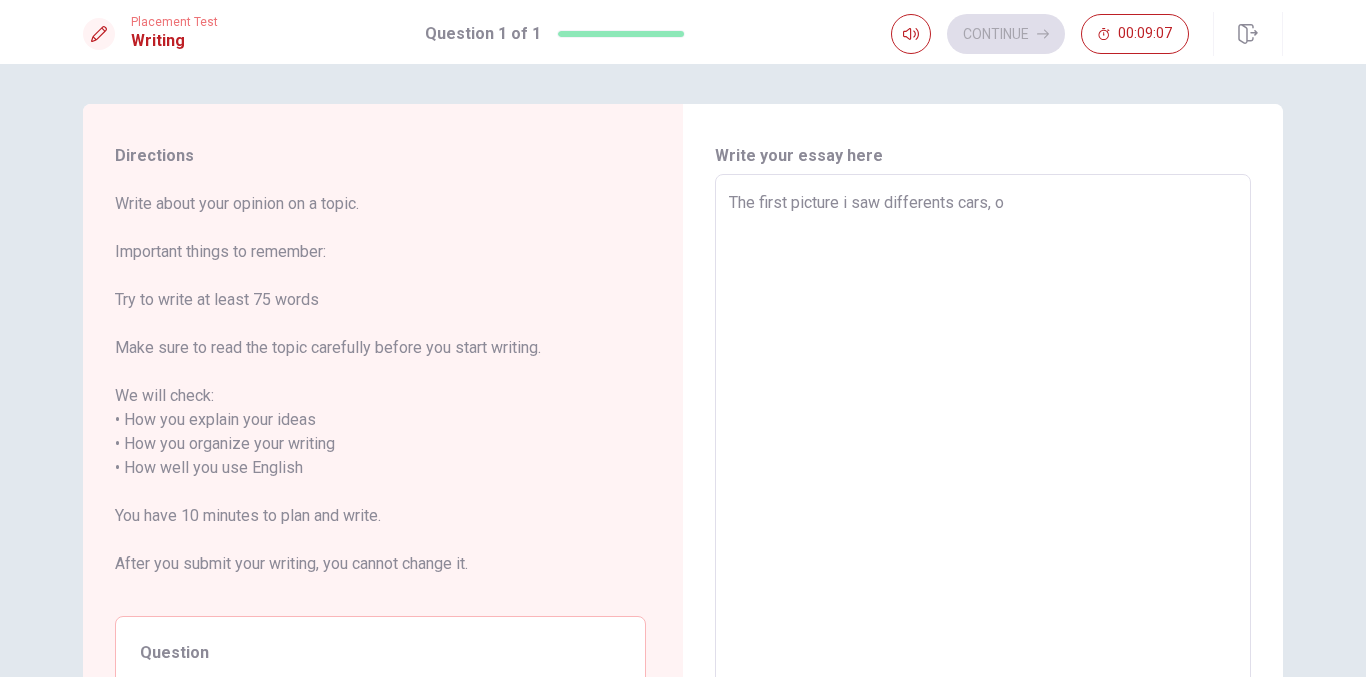 type on "x" 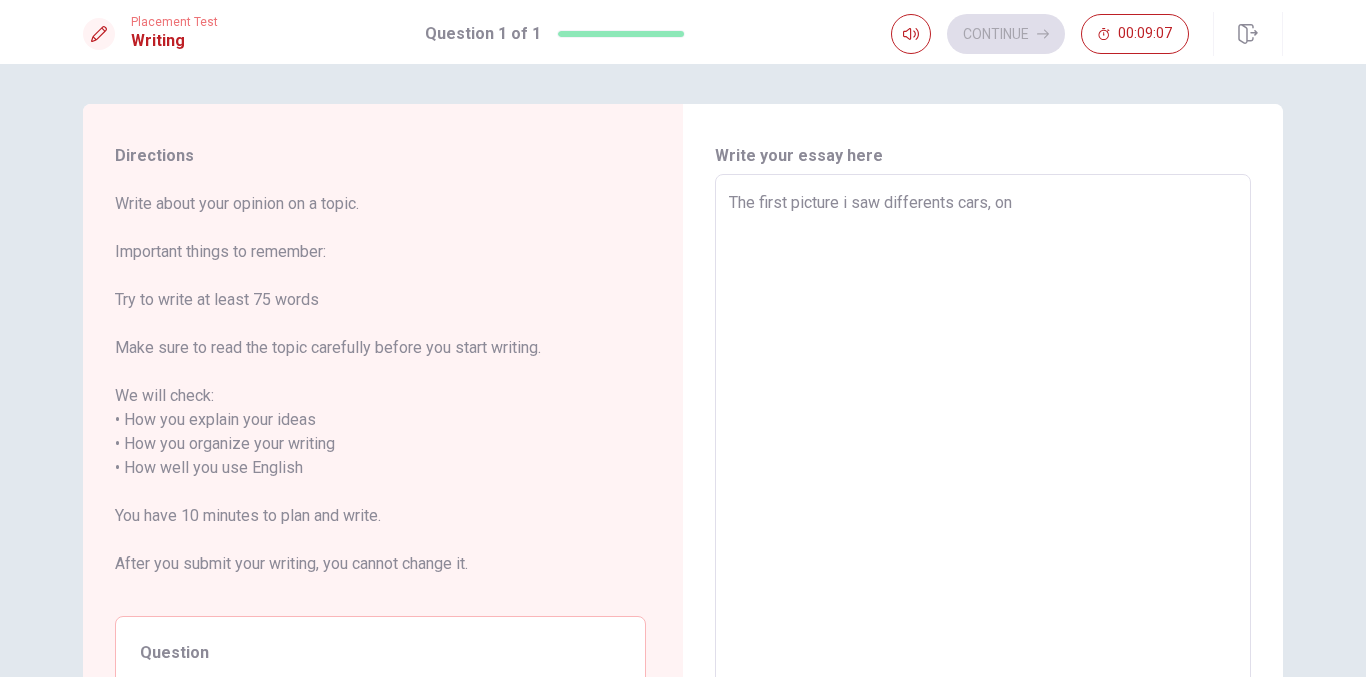 type on "x" 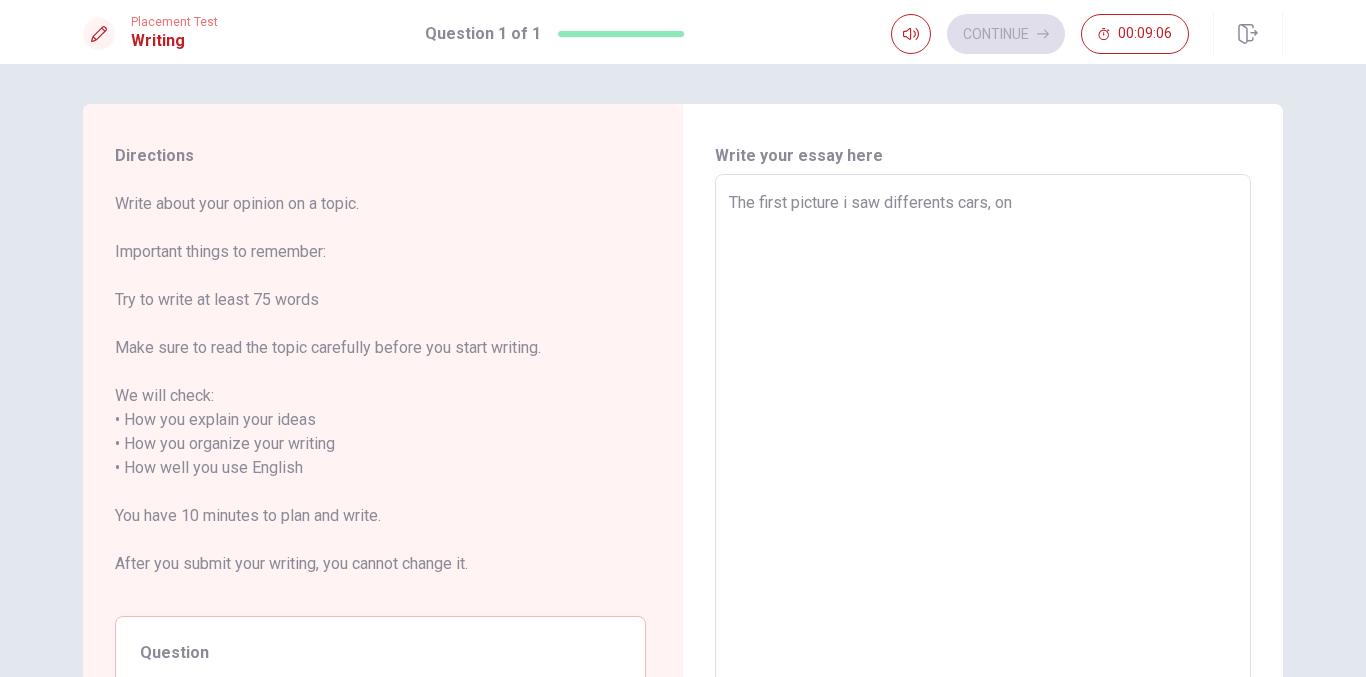 type on "The first picture i saw differents cars, one" 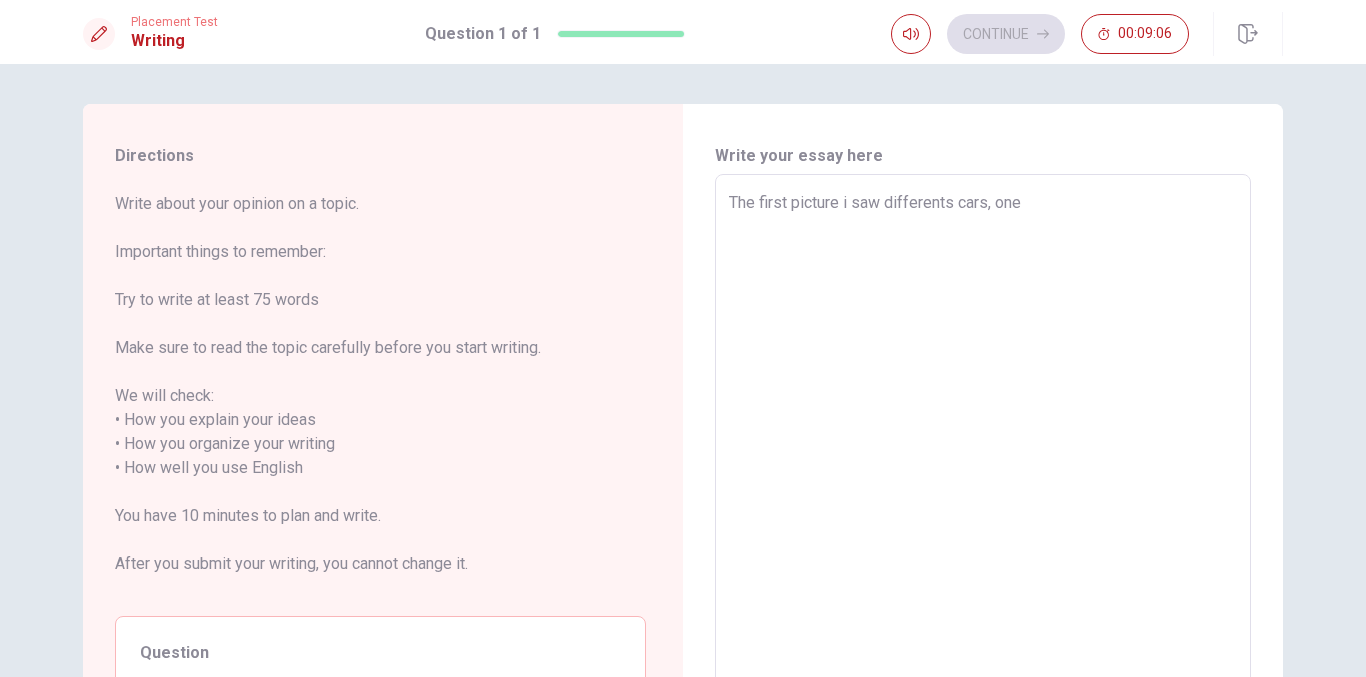 type on "x" 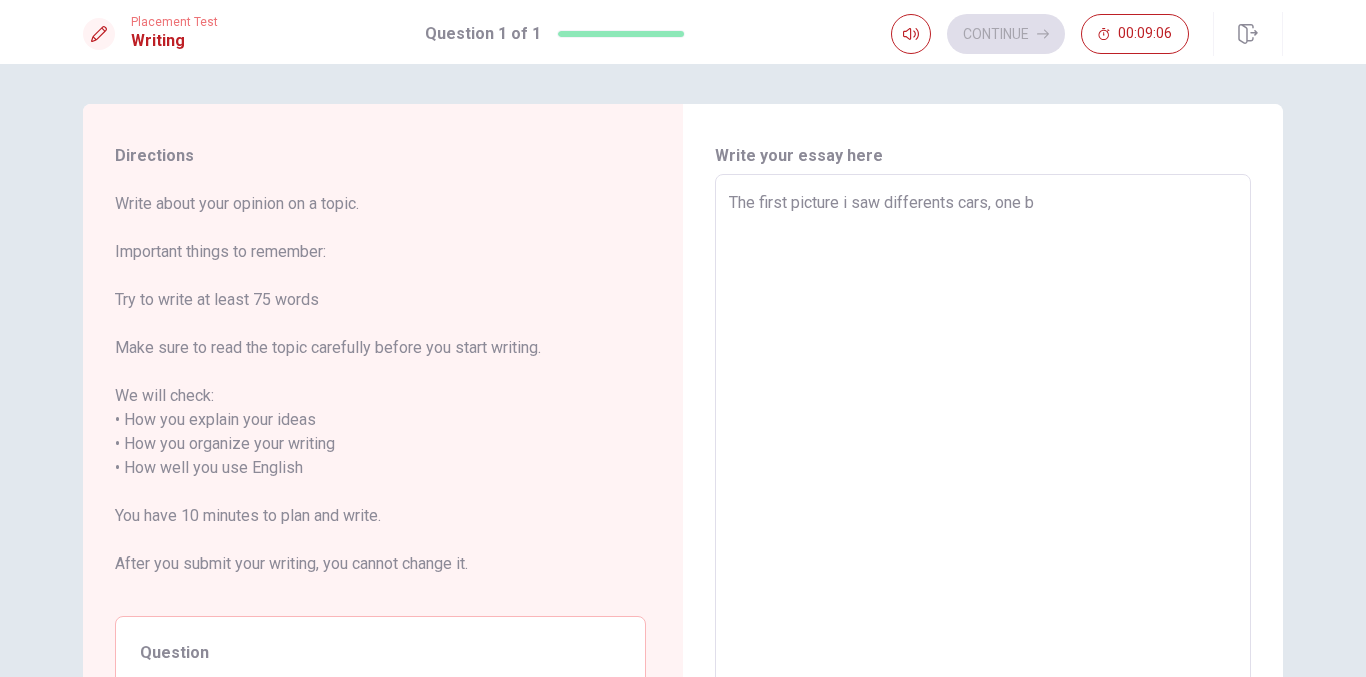 type on "x" 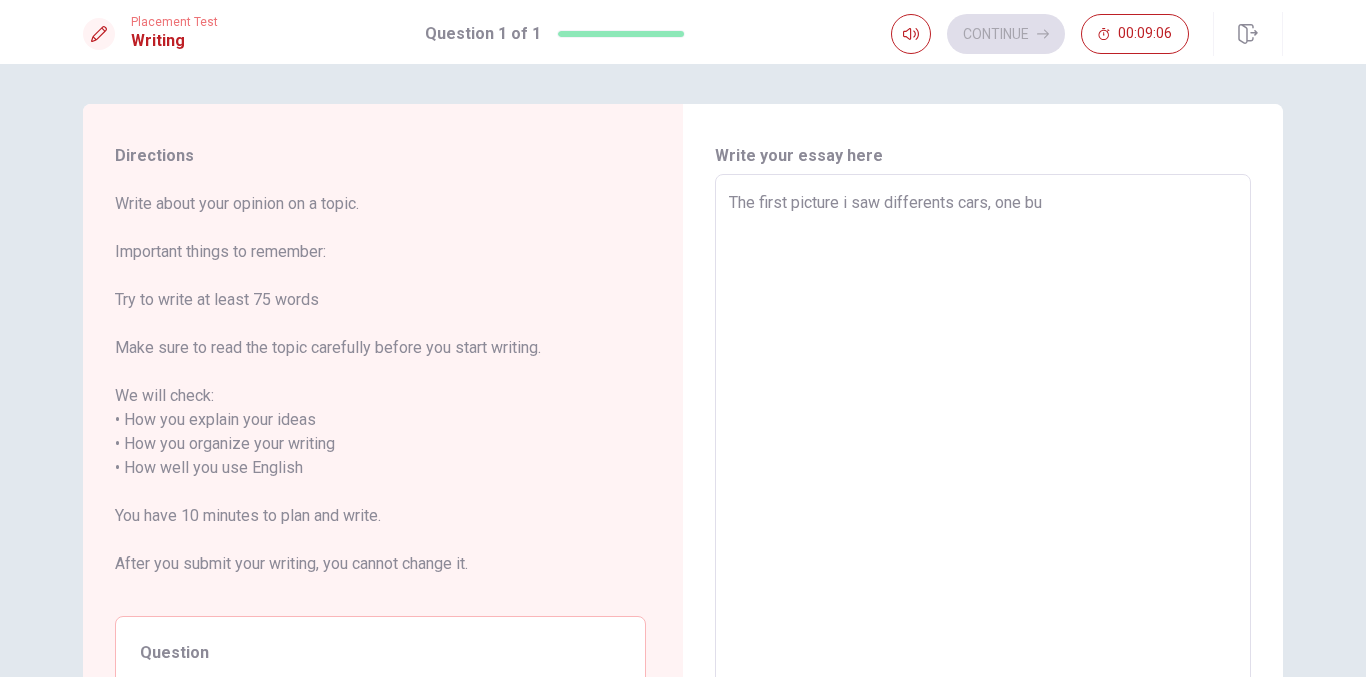 type on "x" 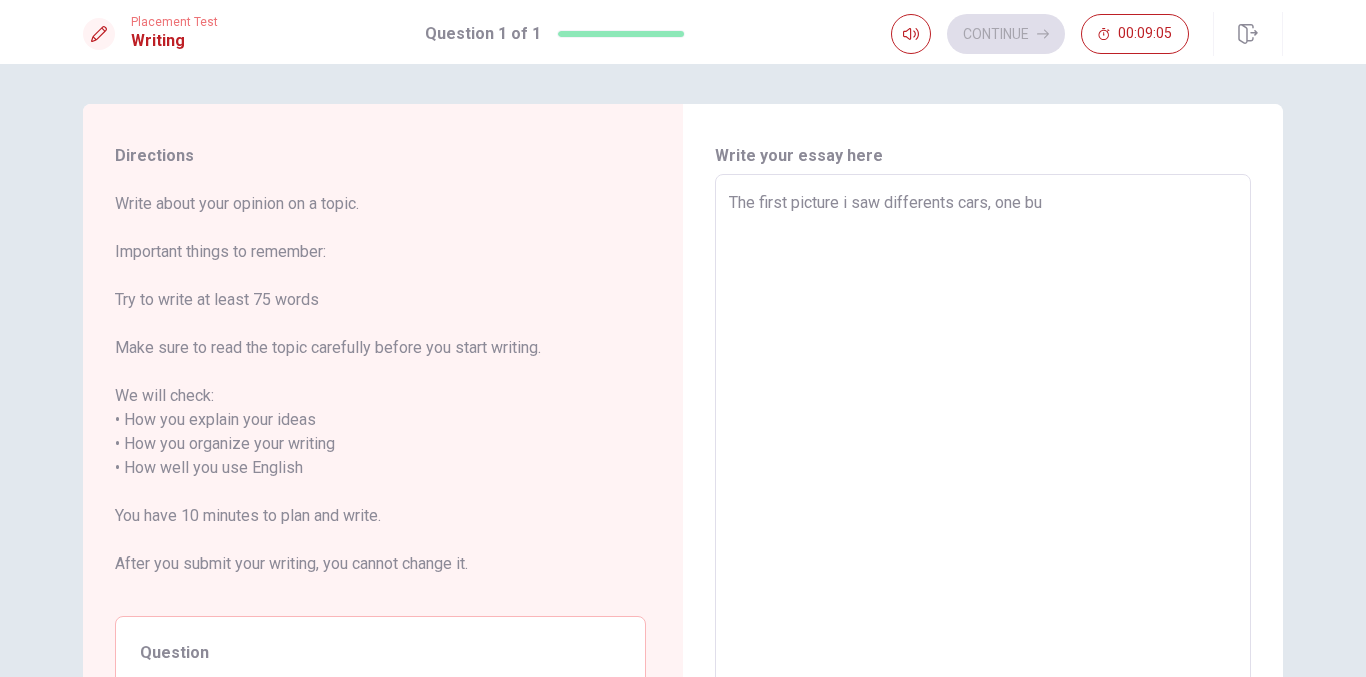 type on "The first picture i saw differents cars, one bus" 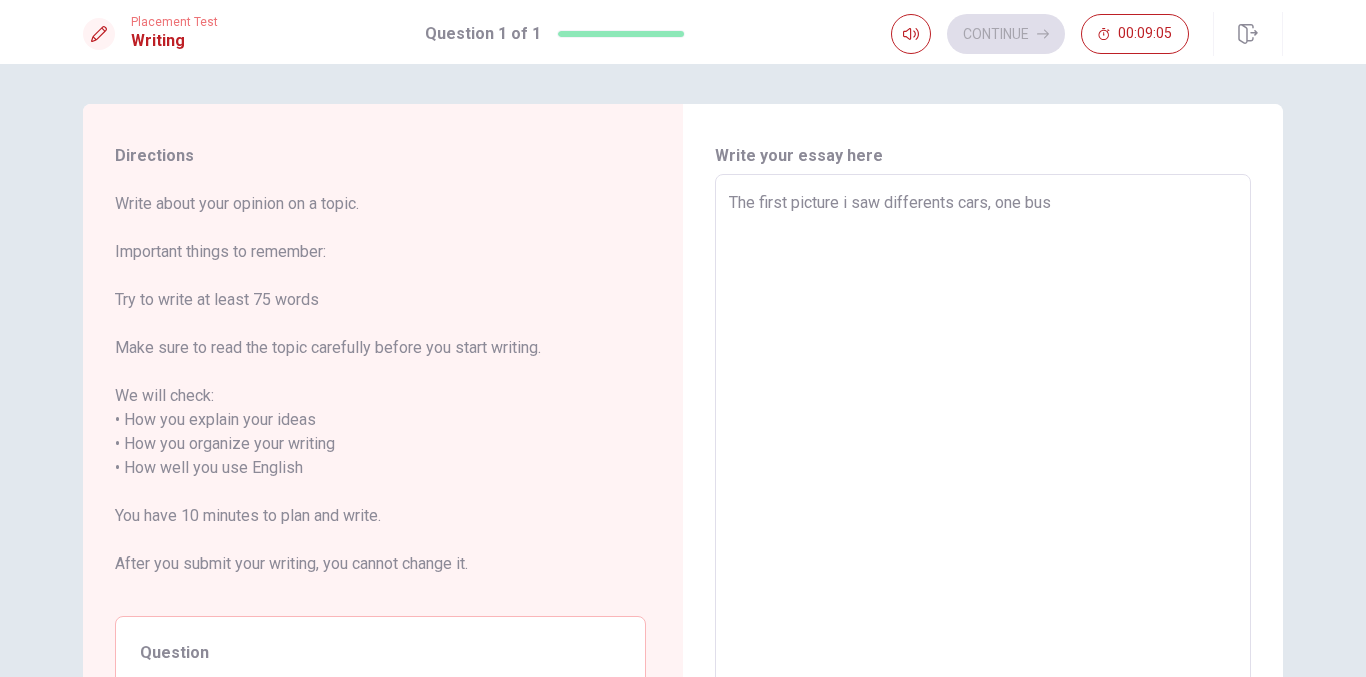 type on "x" 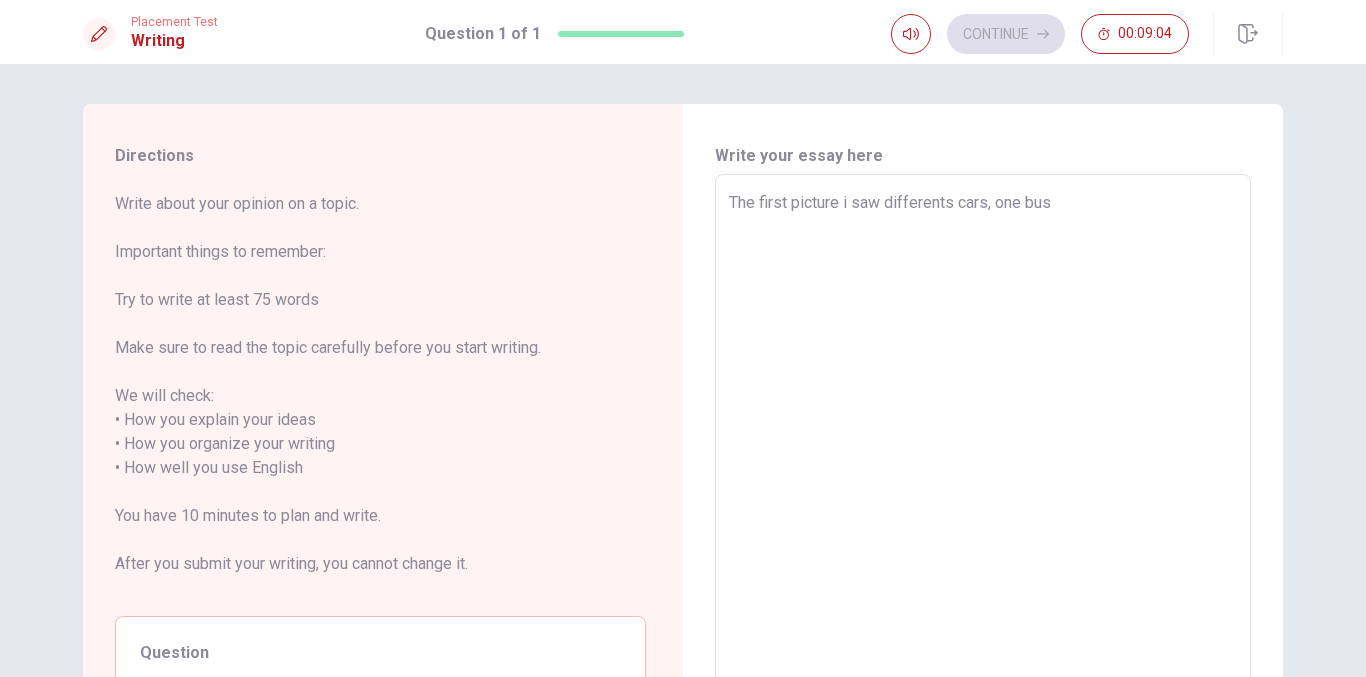 type on "The first picture i saw differents cars, one bus" 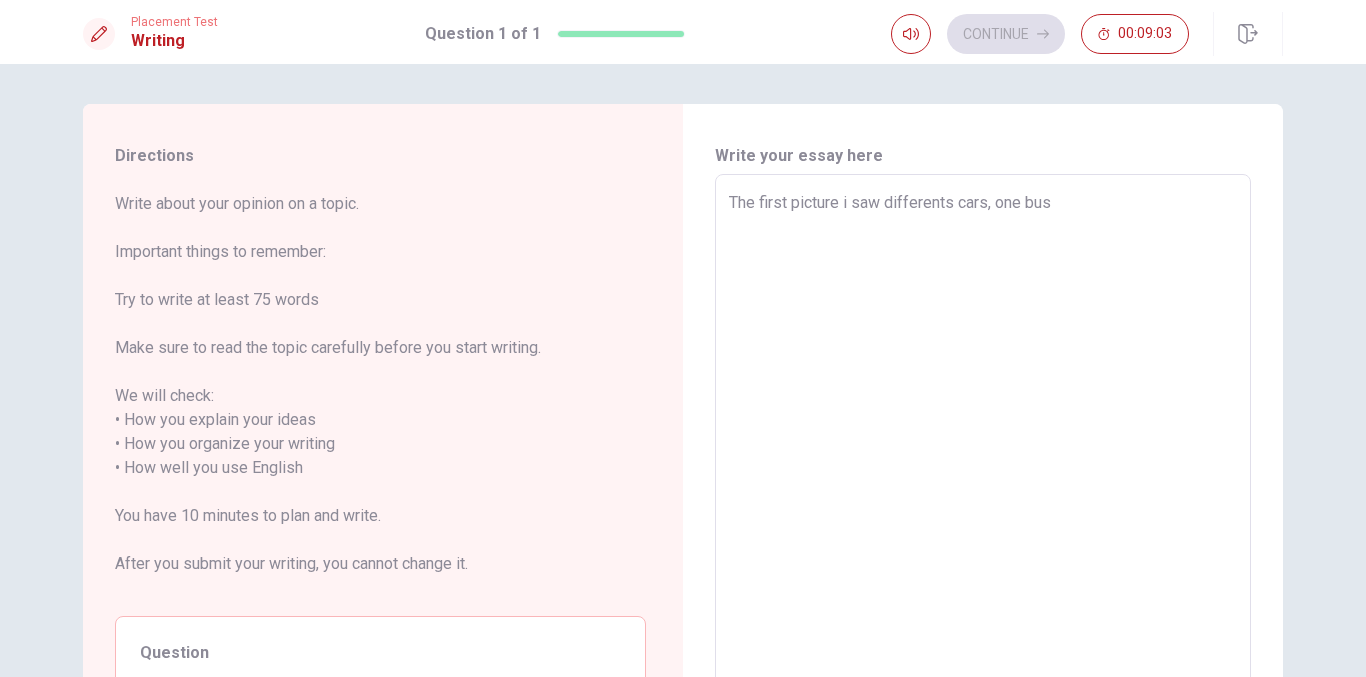 type on "The first picture i saw differents cars, one bus," 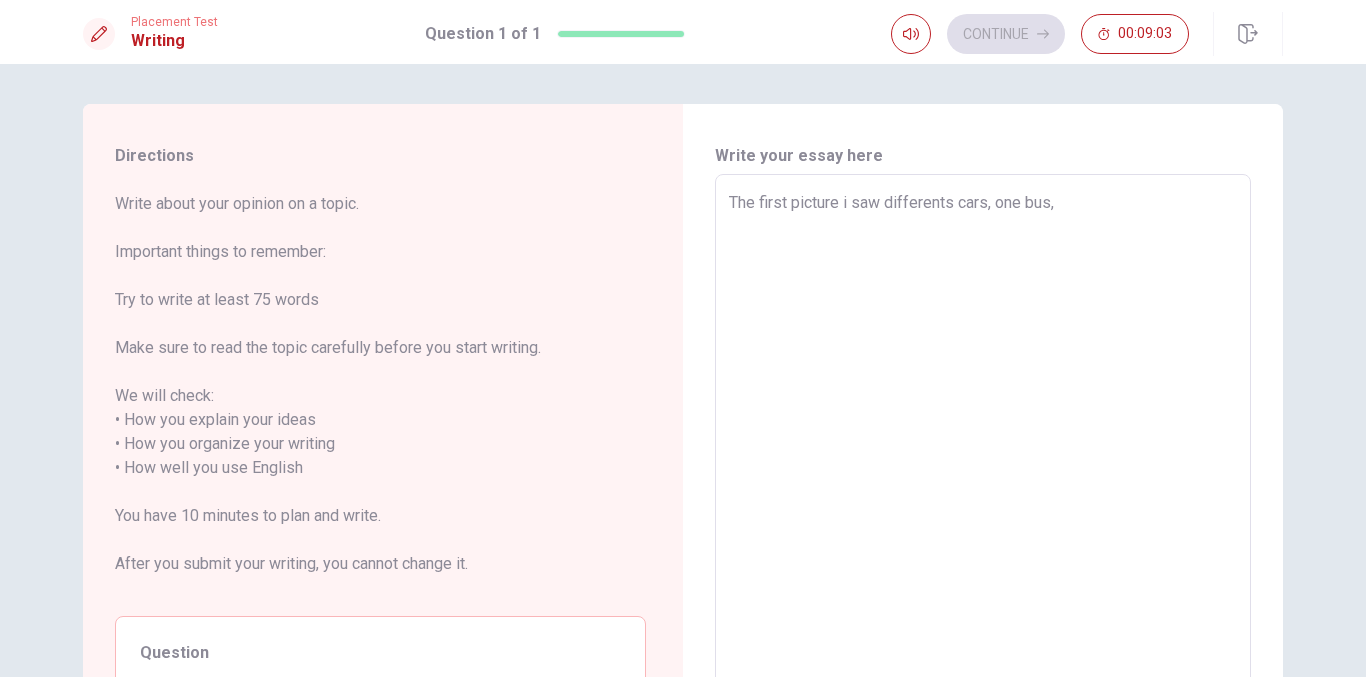type on "x" 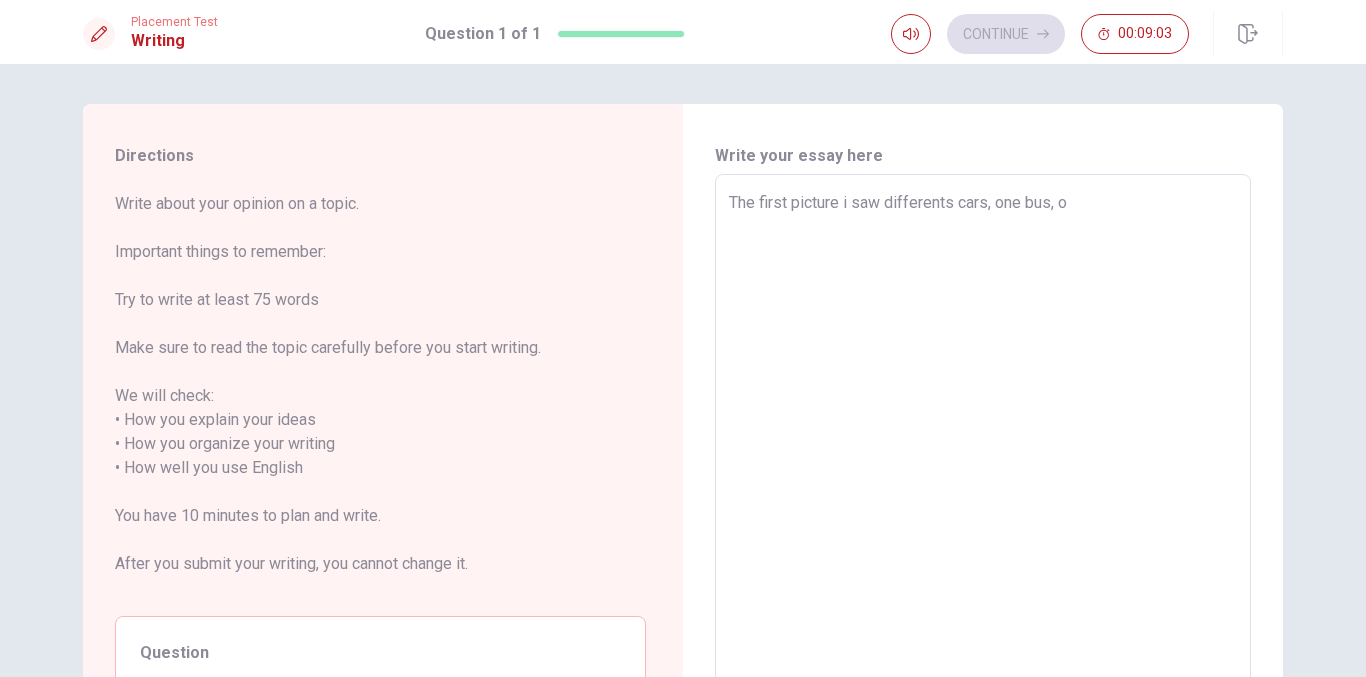type on "x" 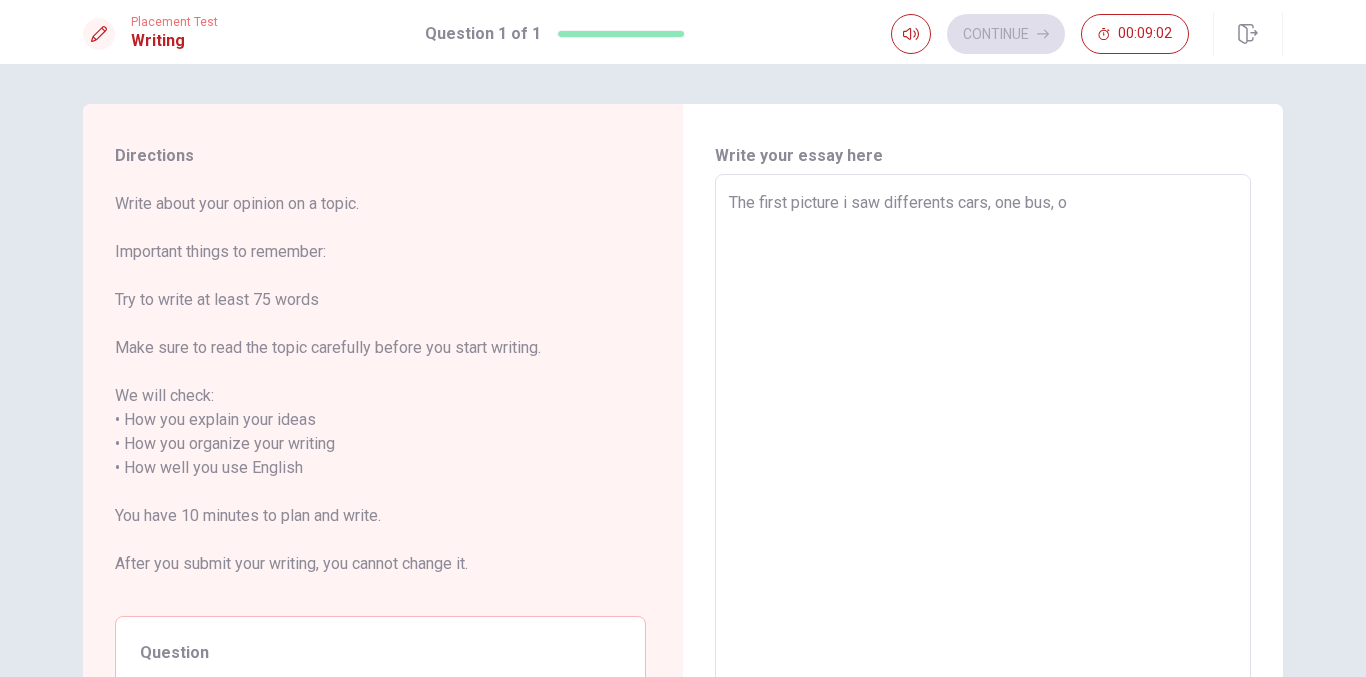 type on "The first picture i saw differents cars, one bus, on" 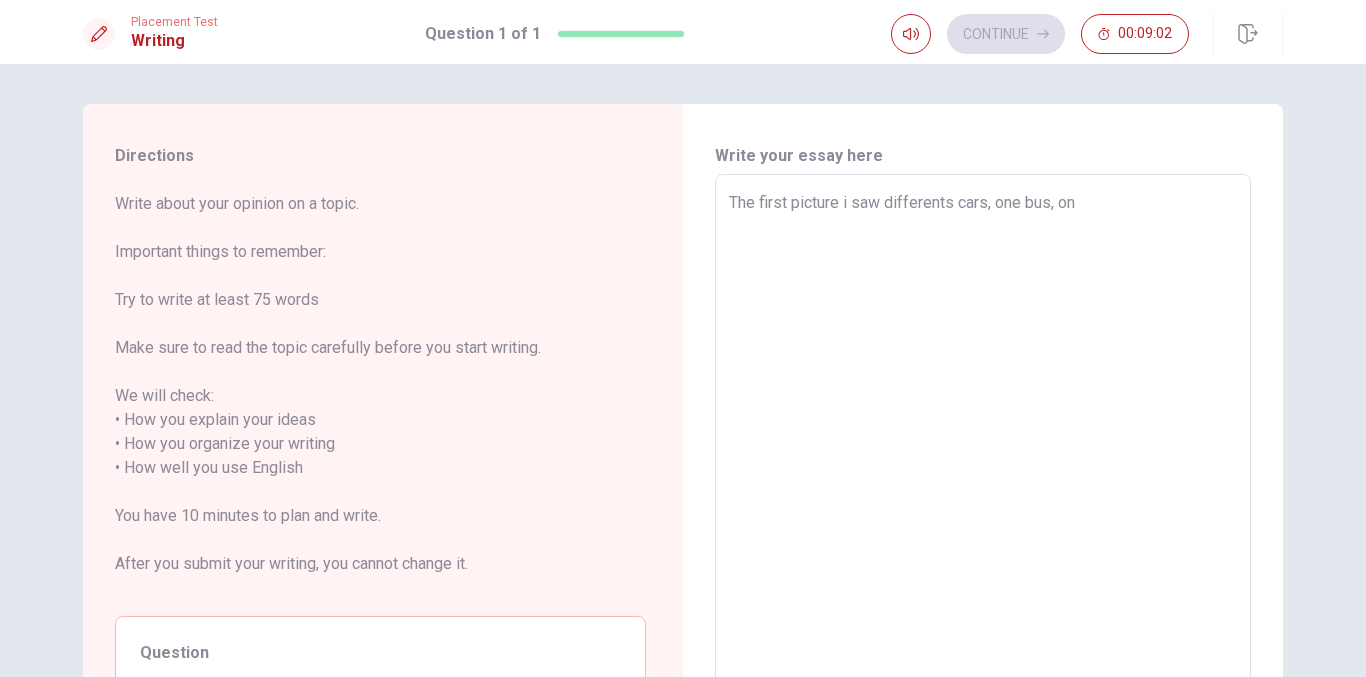 type on "x" 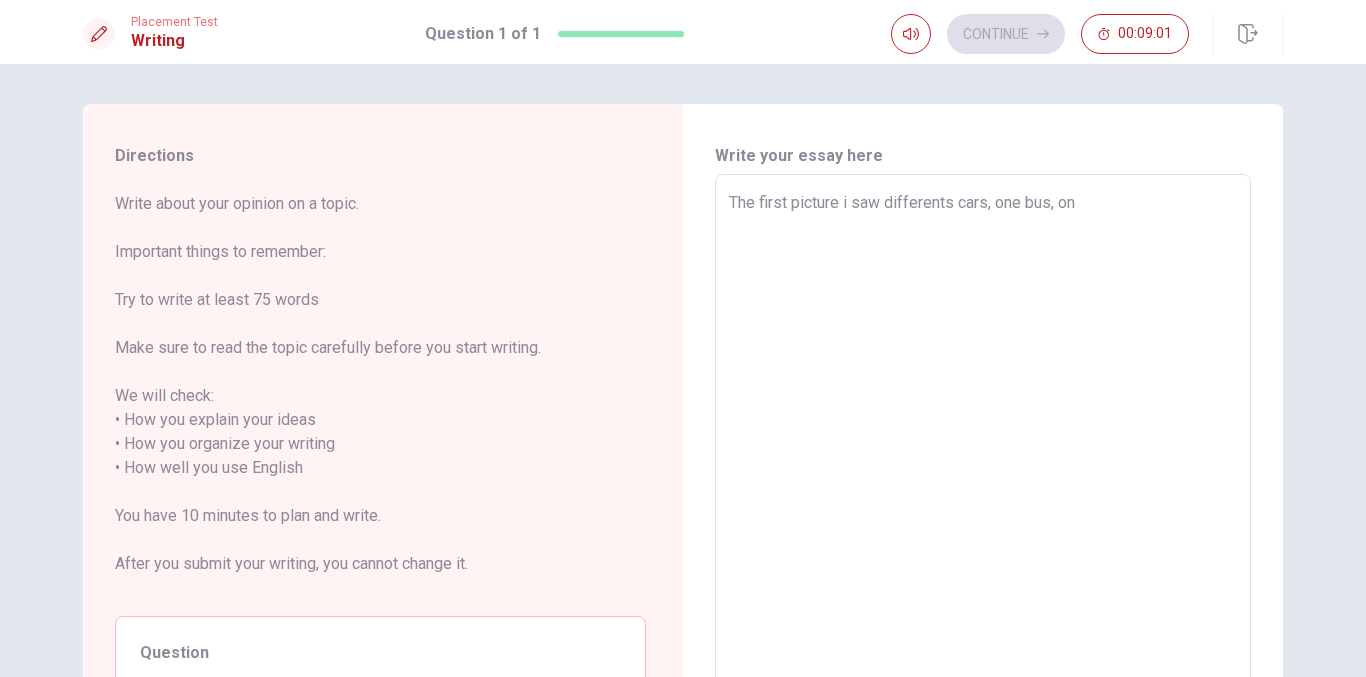 type on "The first picture i saw differents cars, one bus, one" 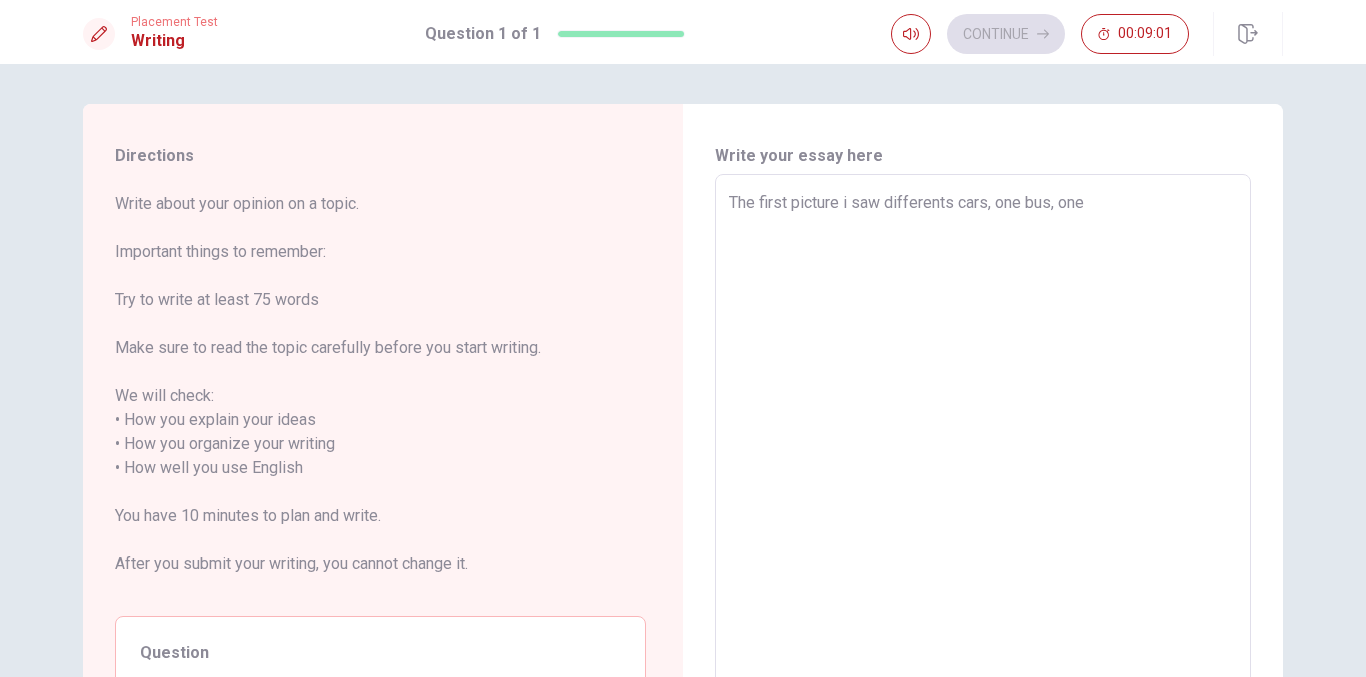 type on "x" 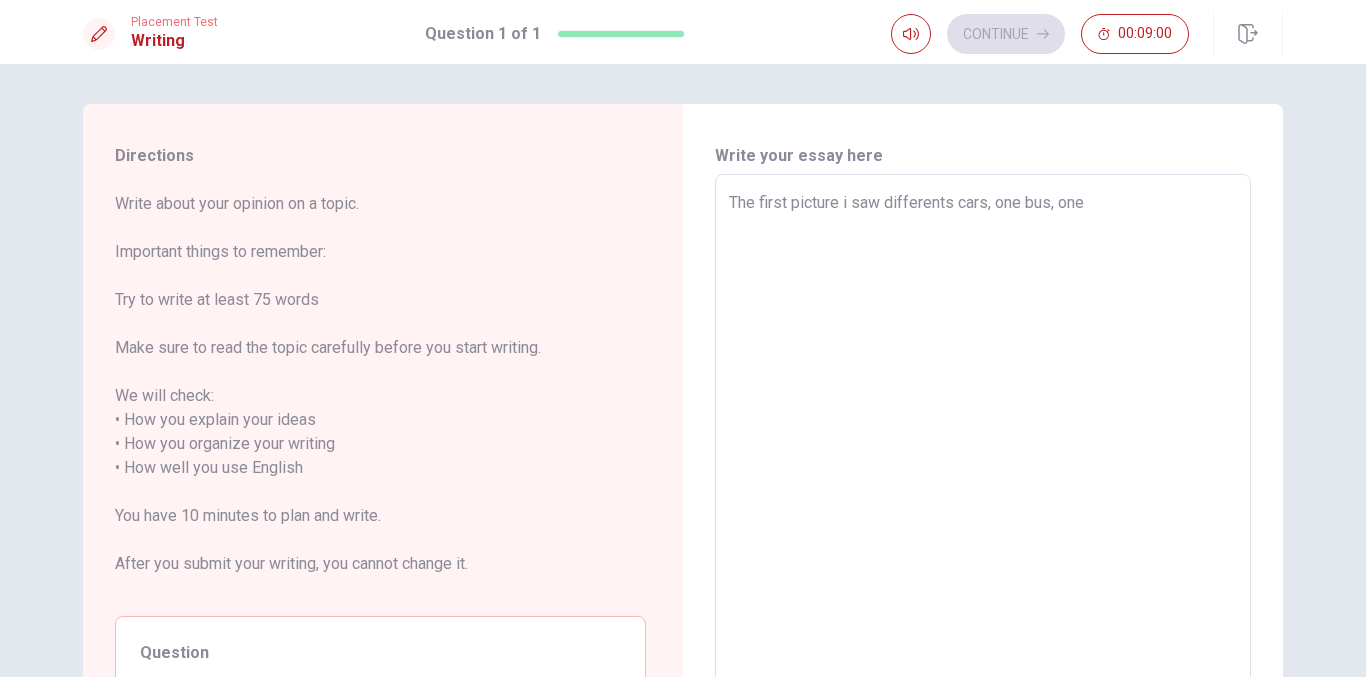 type on "The first picture i saw differents cars, one bus, one" 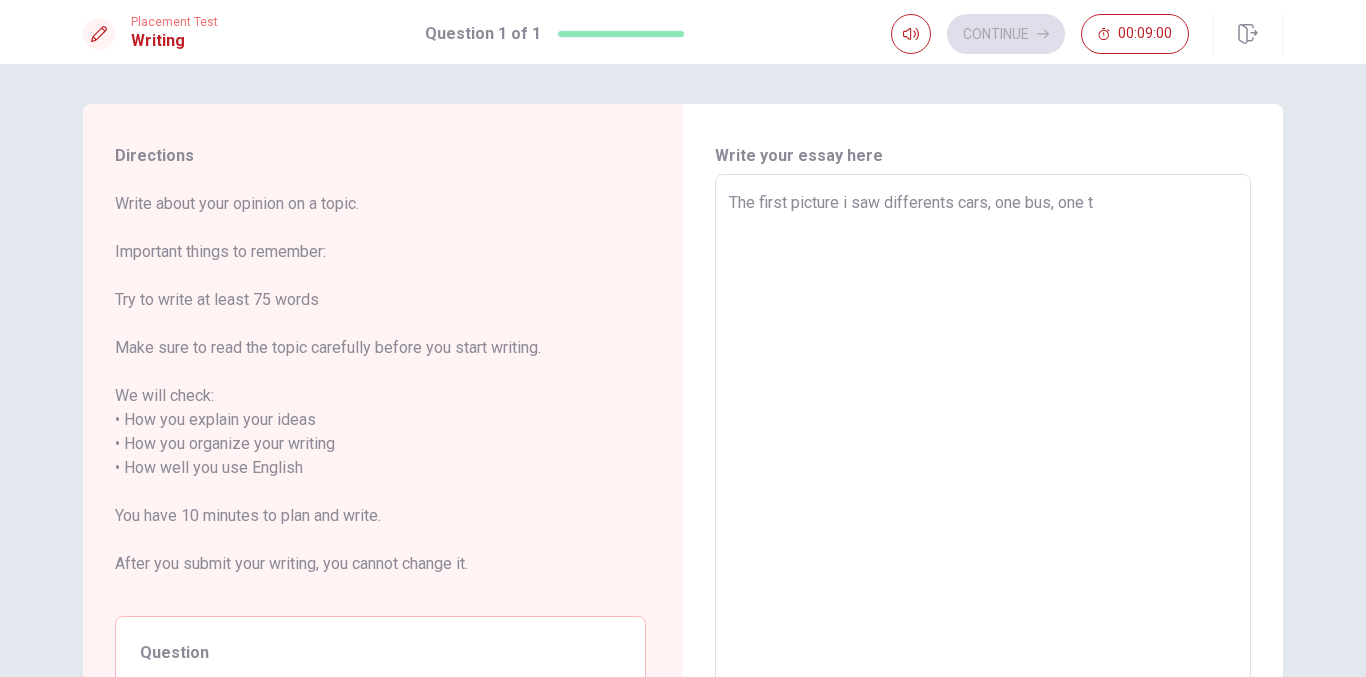 type on "x" 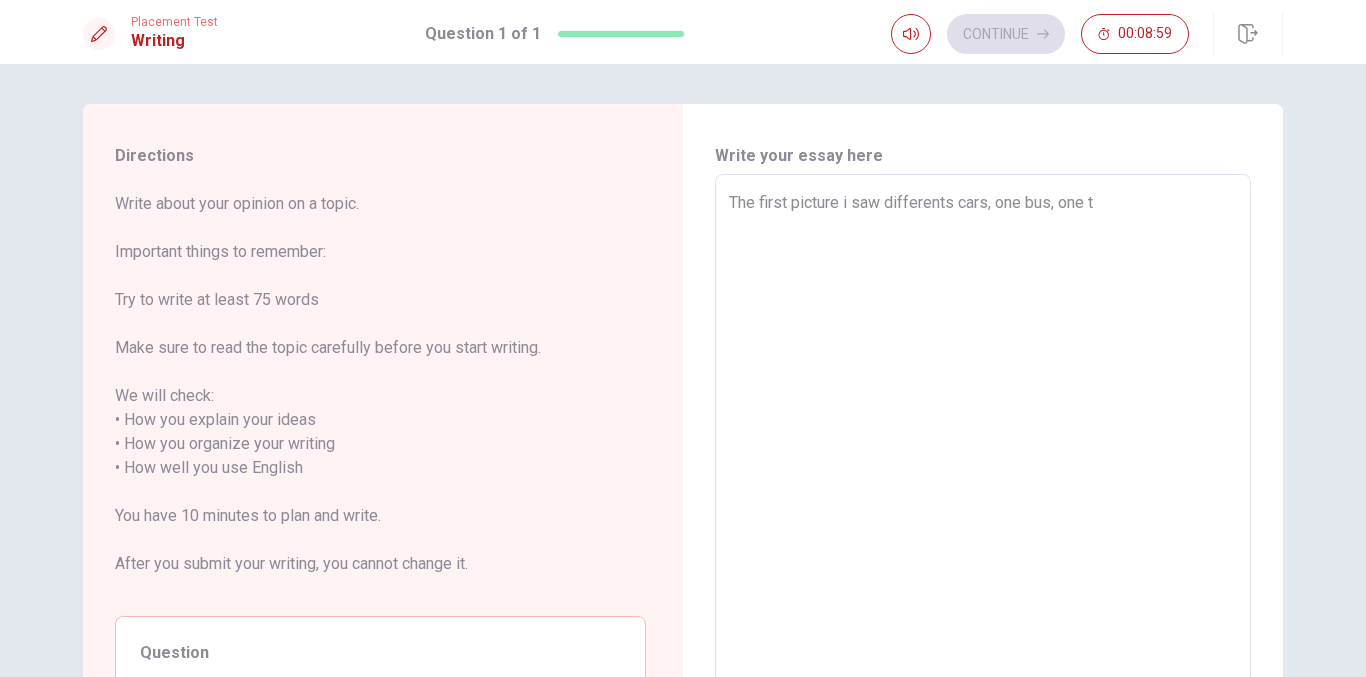 type on "The first picture i saw differents cars, one bus, one tr" 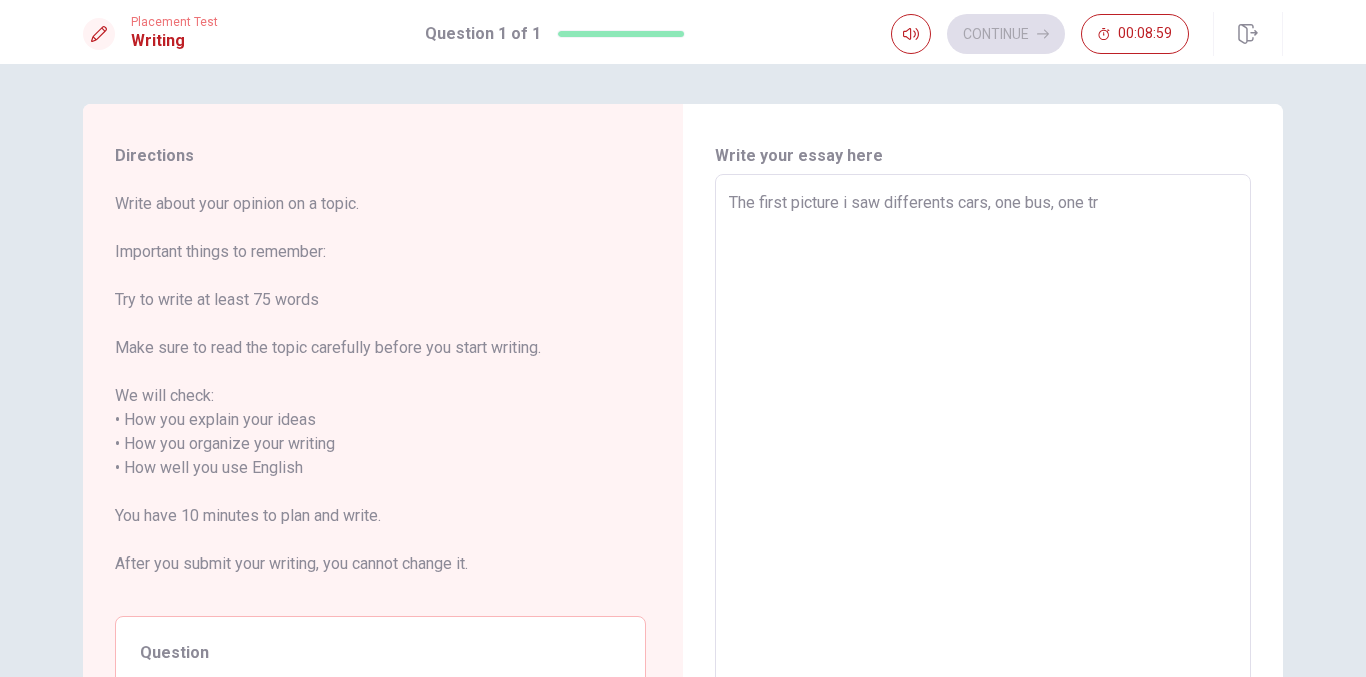type on "x" 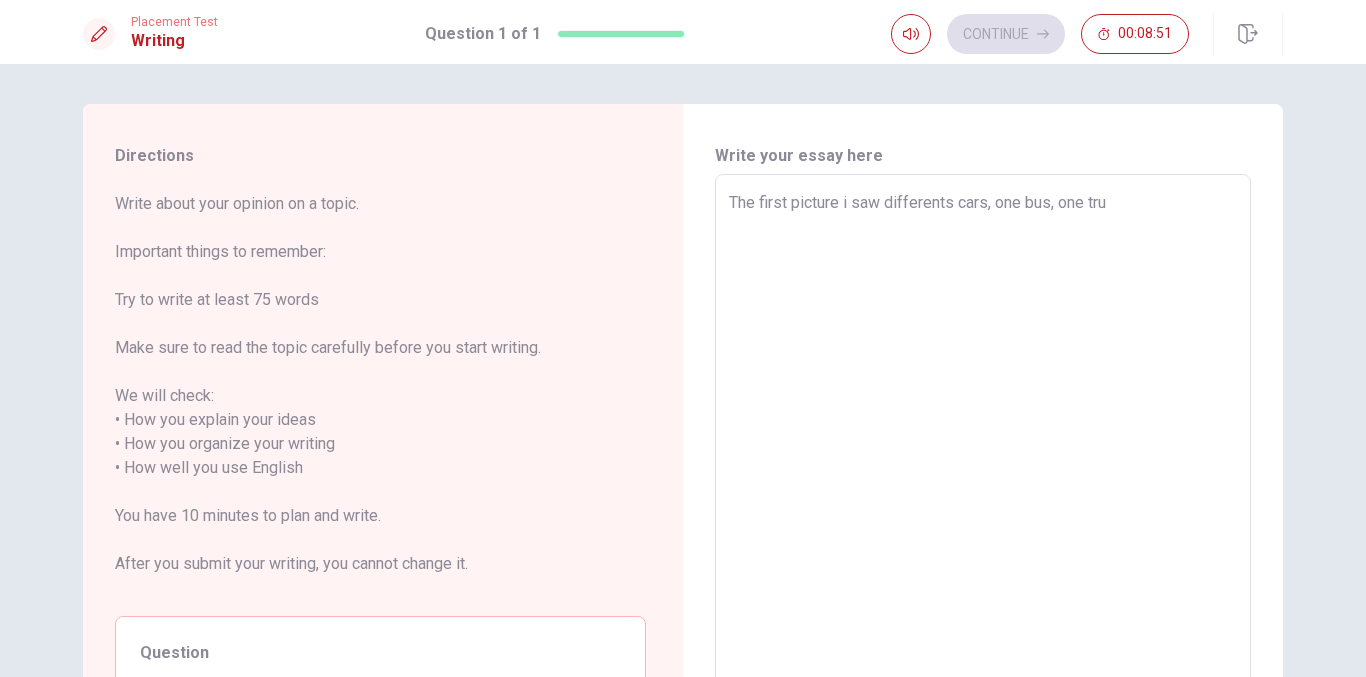 type on "x" 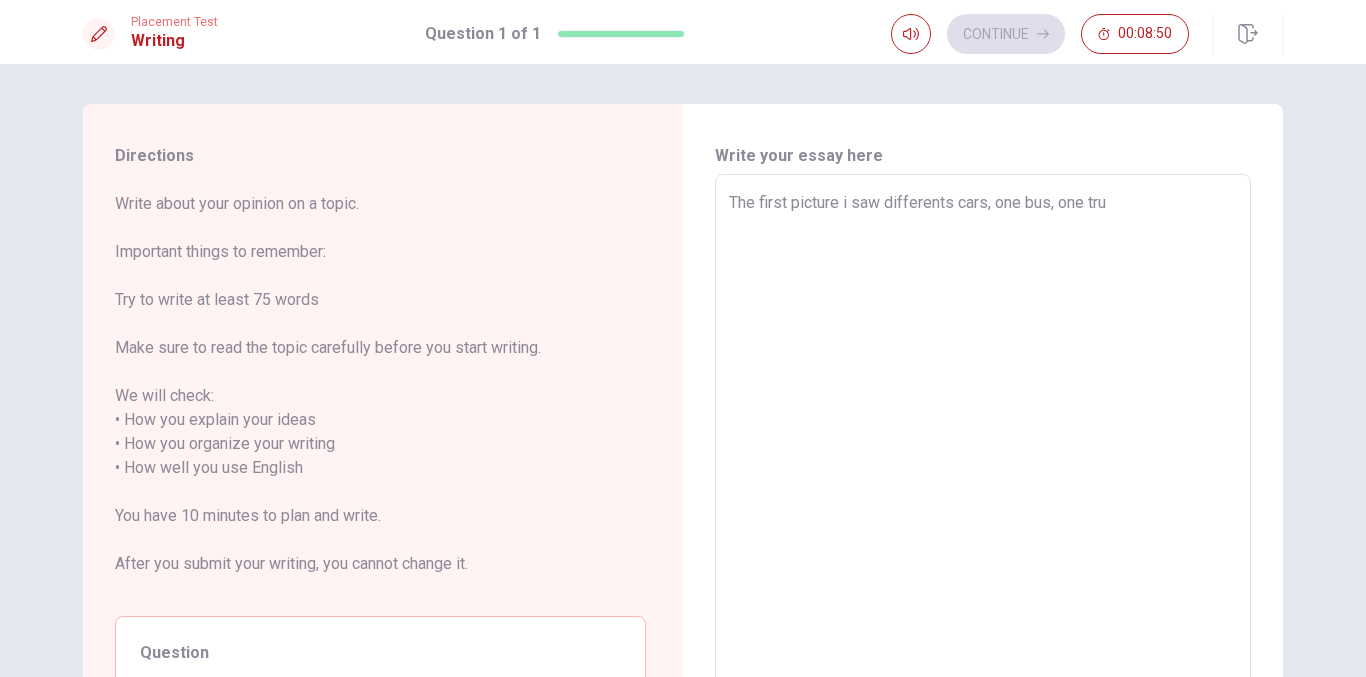 type on "The first picture i saw differents cars, one bus, one truc" 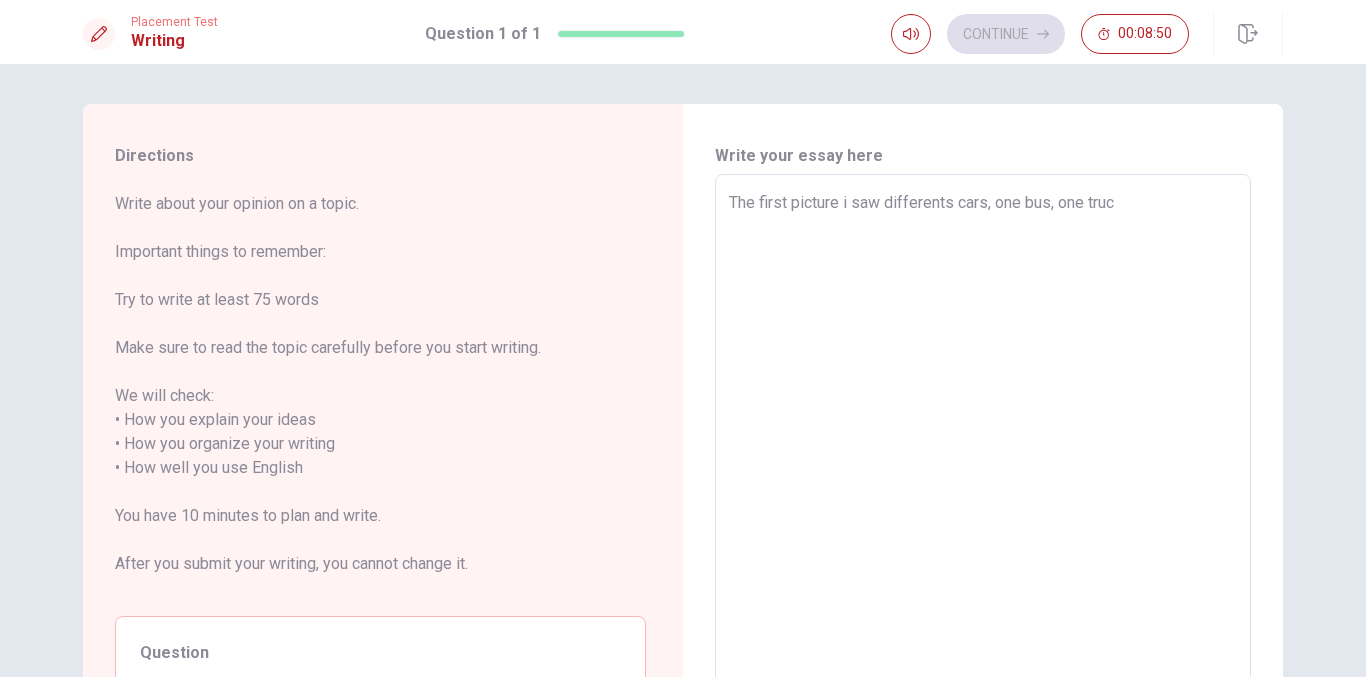 type on "x" 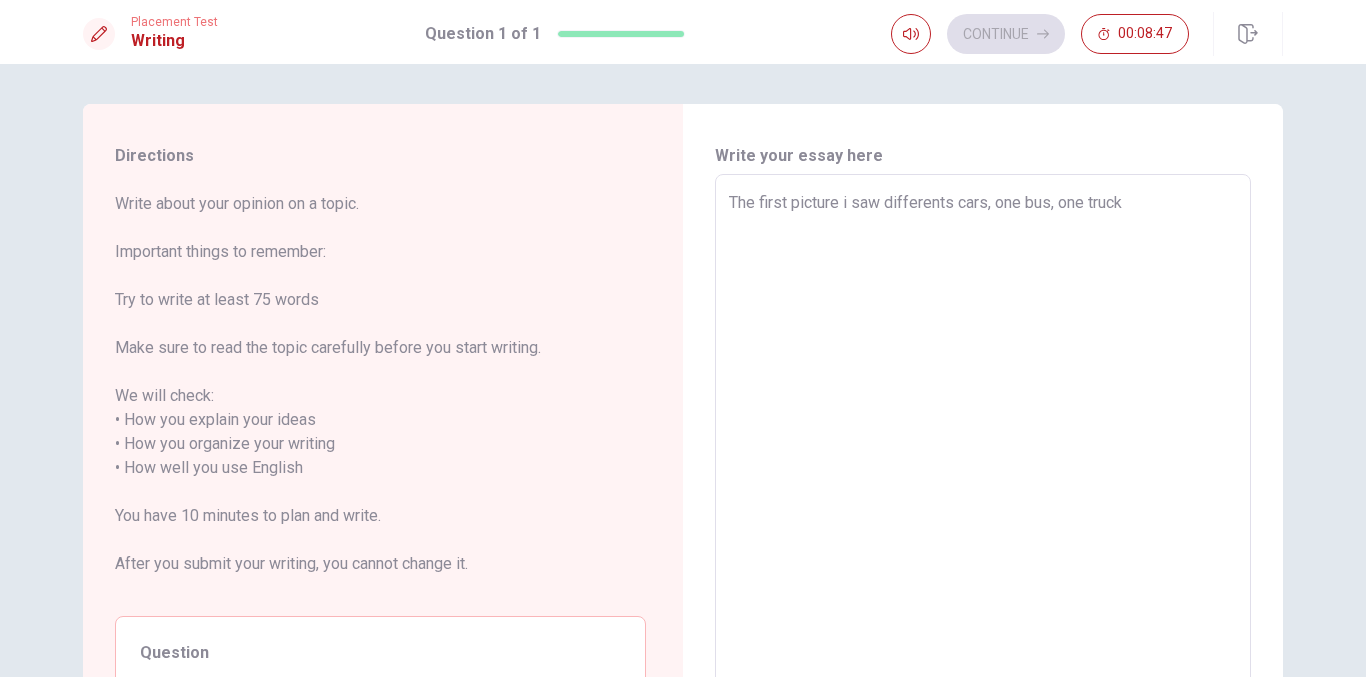 type on "x" 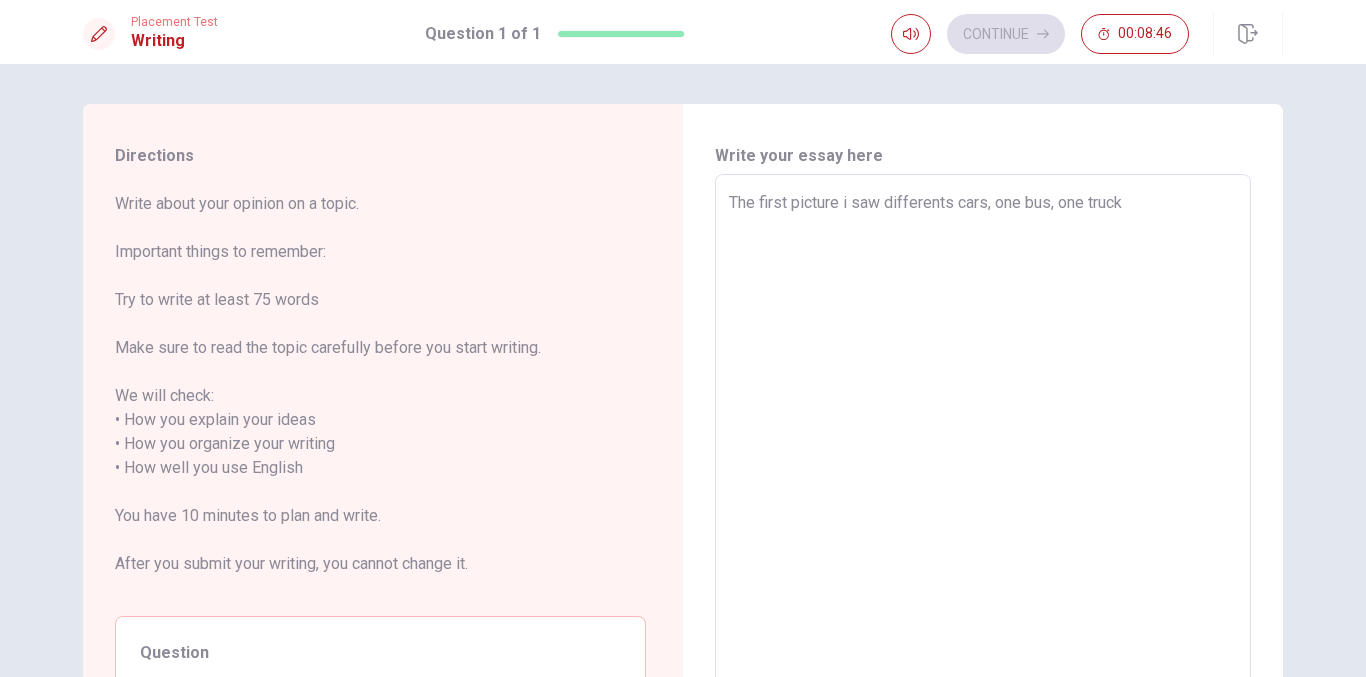type on "The first picture i saw differents cars, one bus, one trucki" 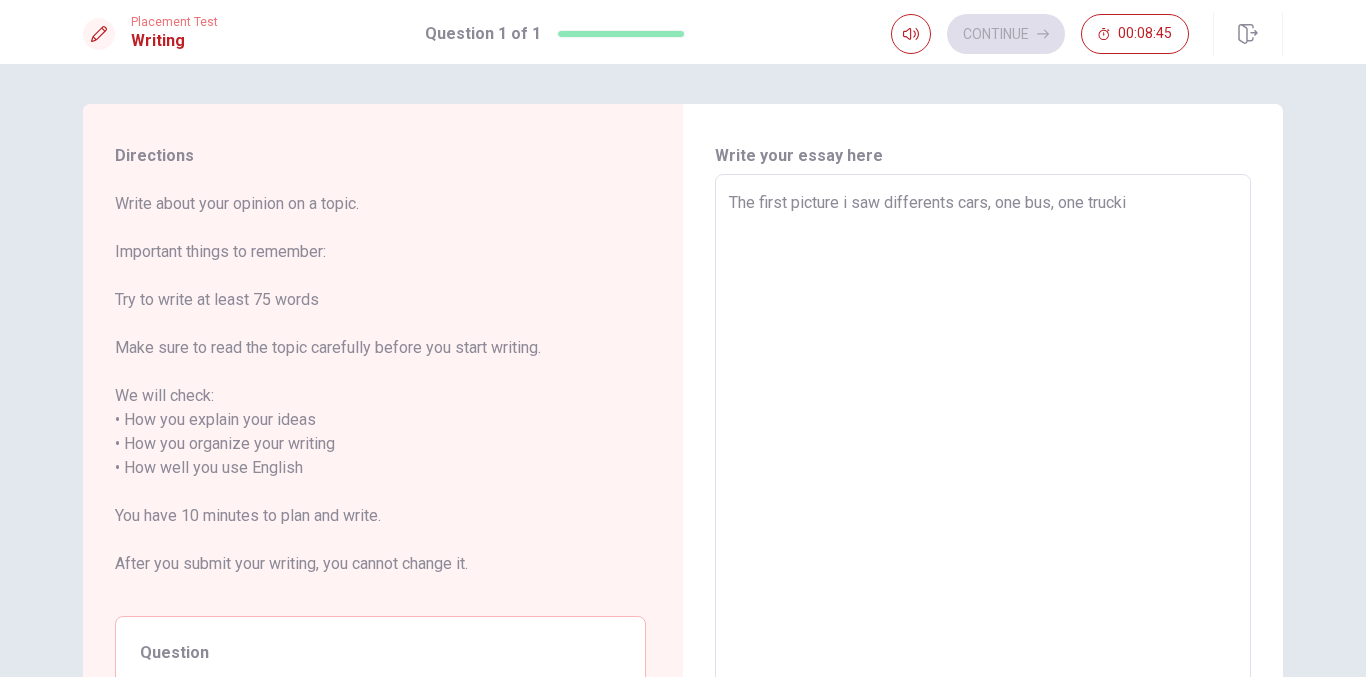 type on "x" 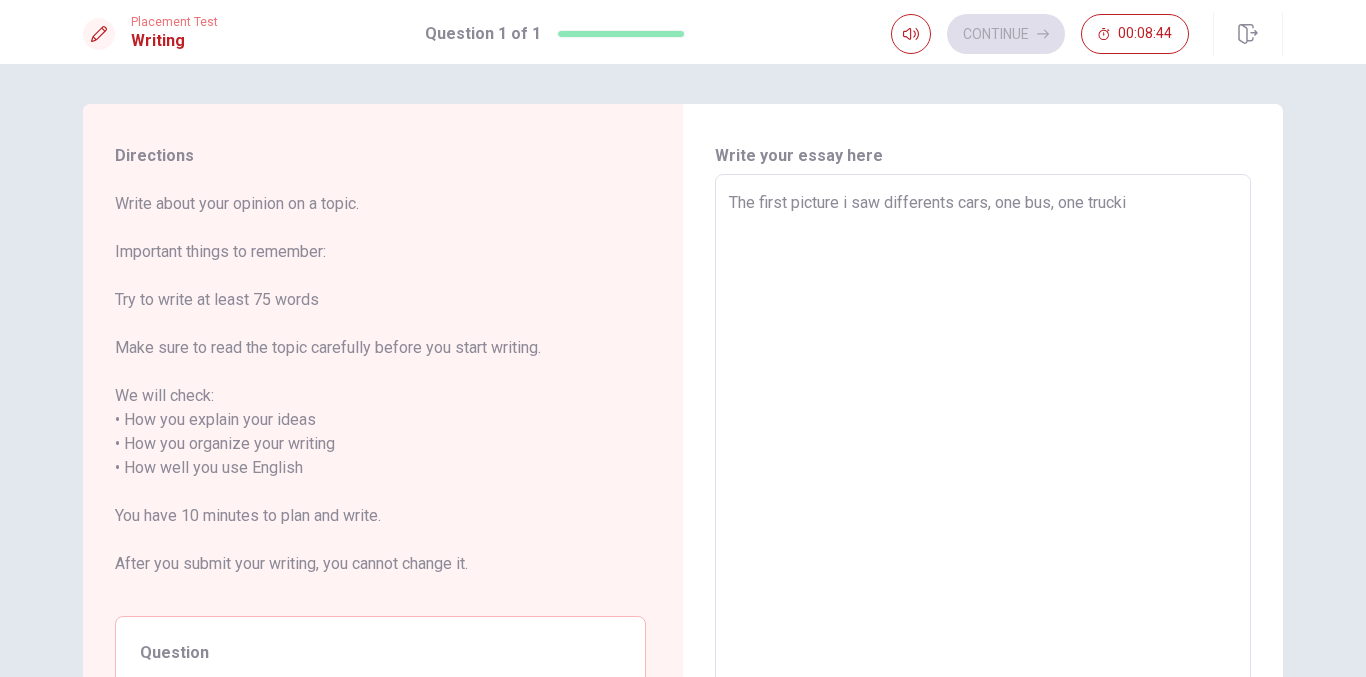 type on "The first picture i saw differents cars, one bus, one truck" 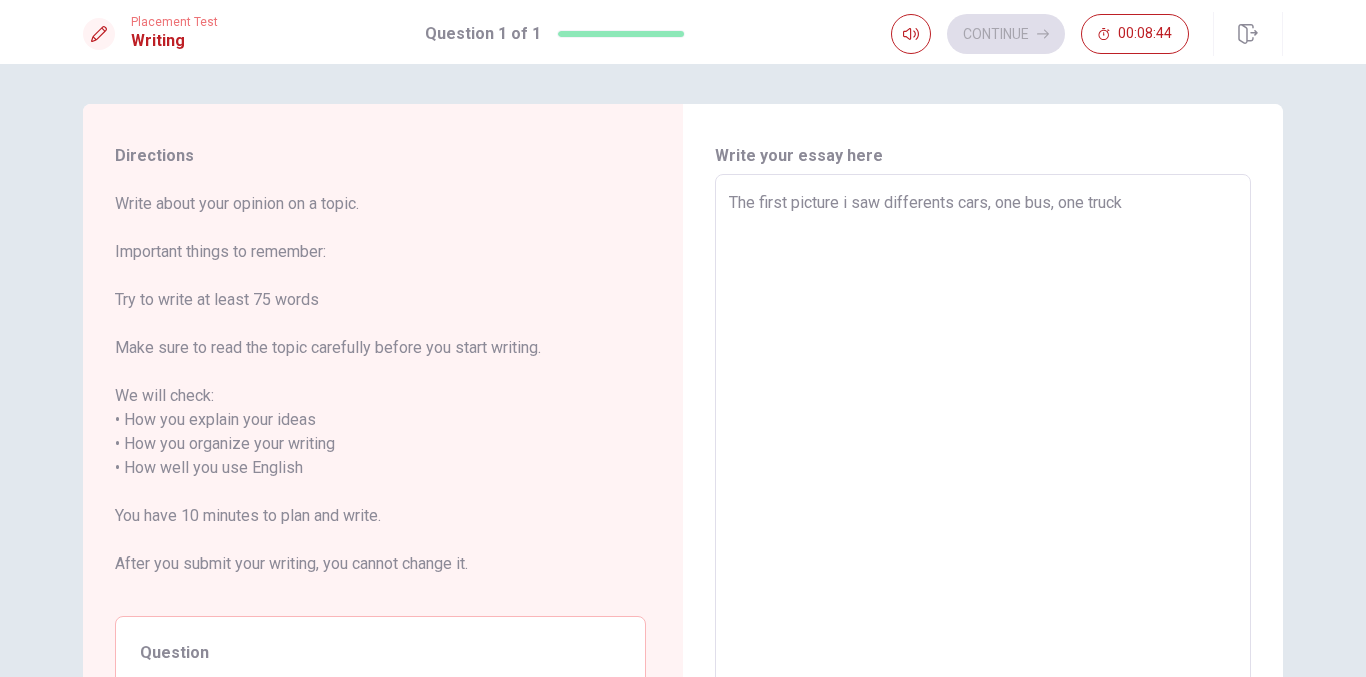 type on "x" 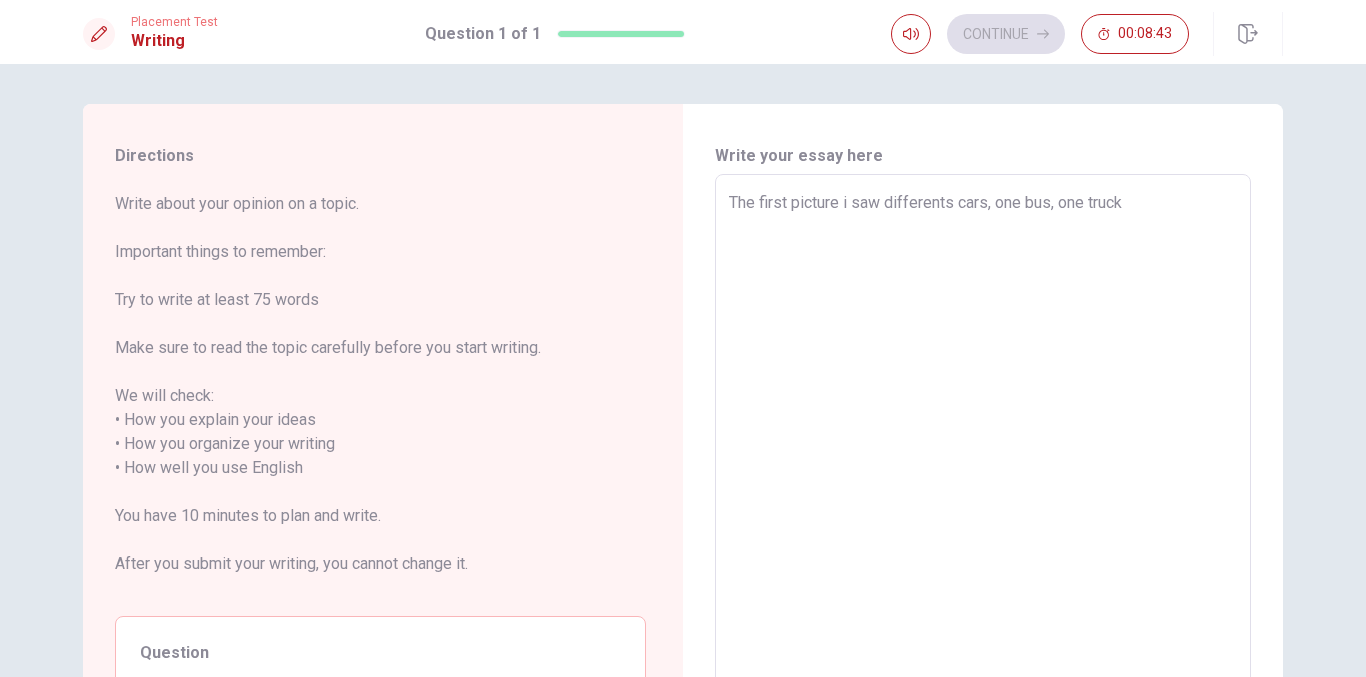 type on "The first picture i saw differents cars, one bus, one trucko" 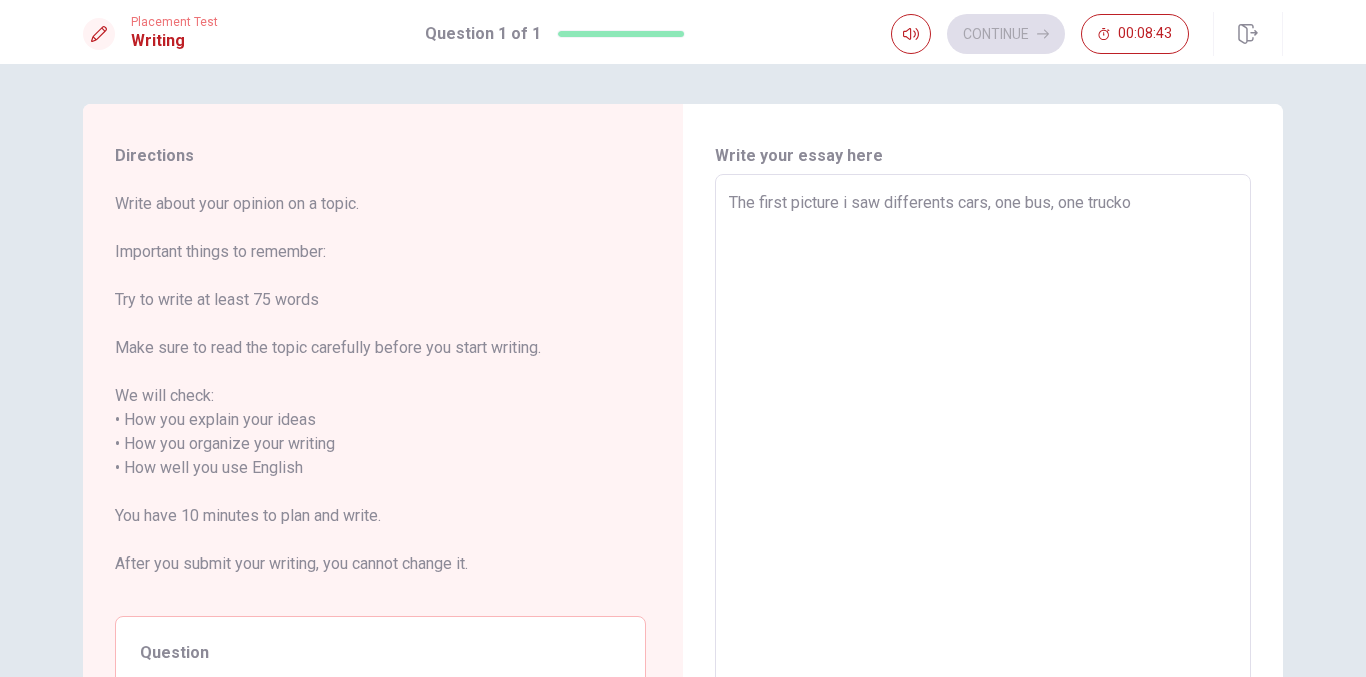 type on "x" 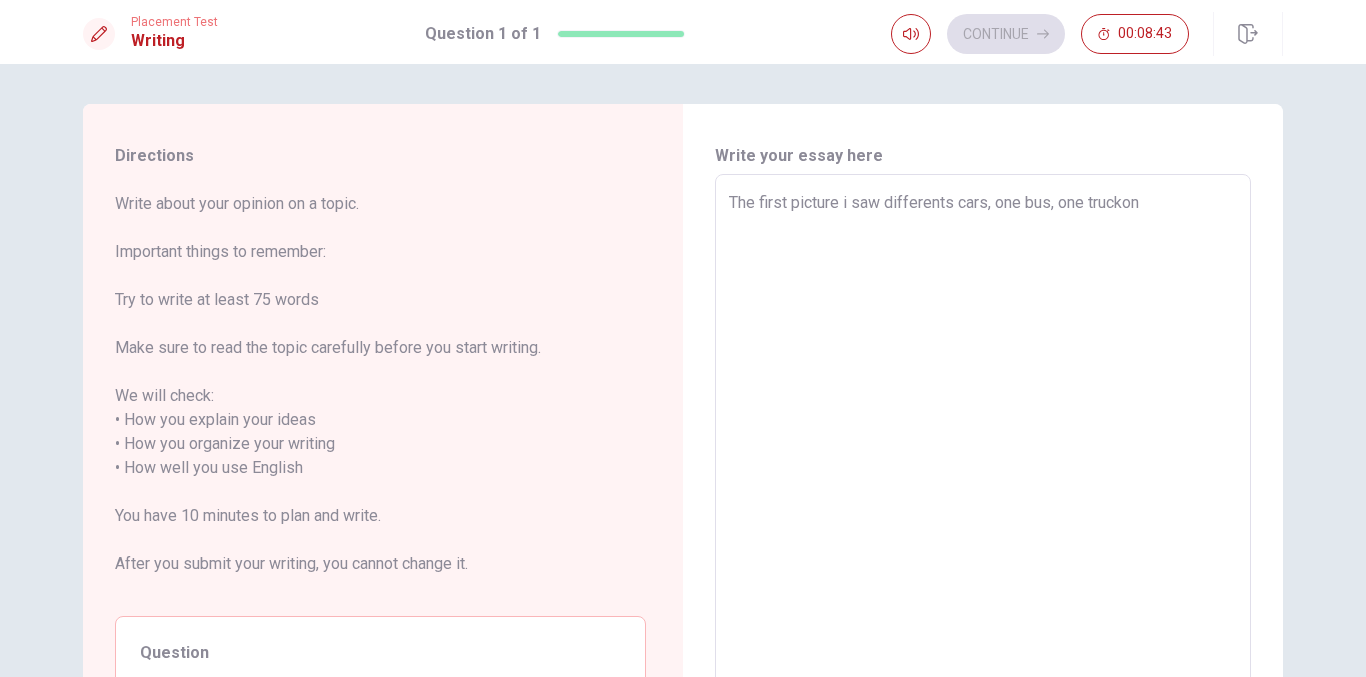 type on "x" 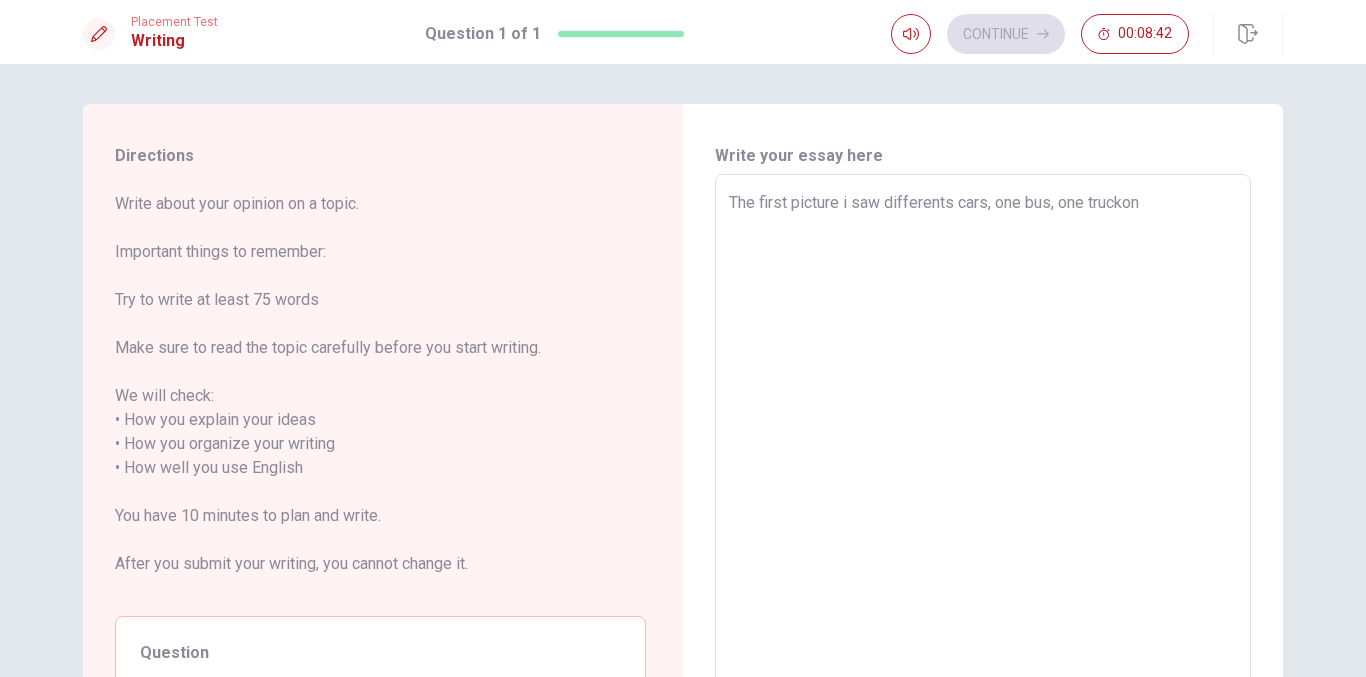 type on "The first picture i saw differents cars, one bus, one truckon" 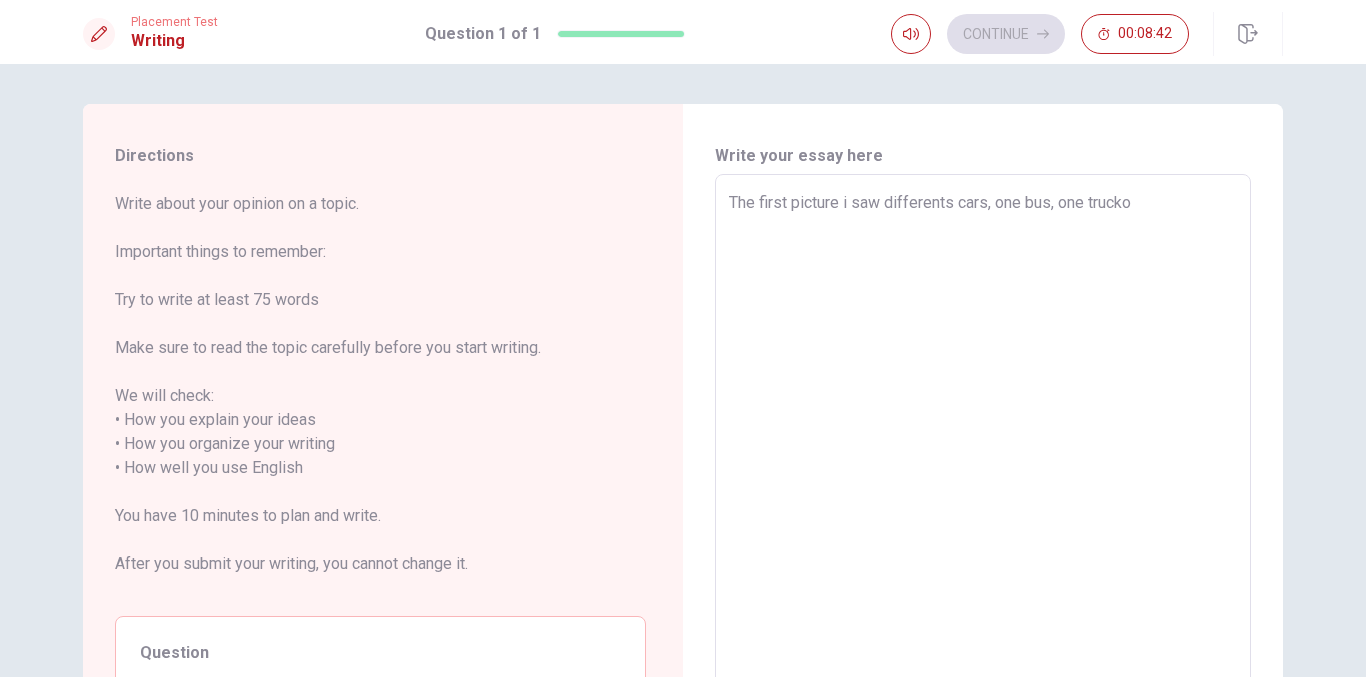 type on "x" 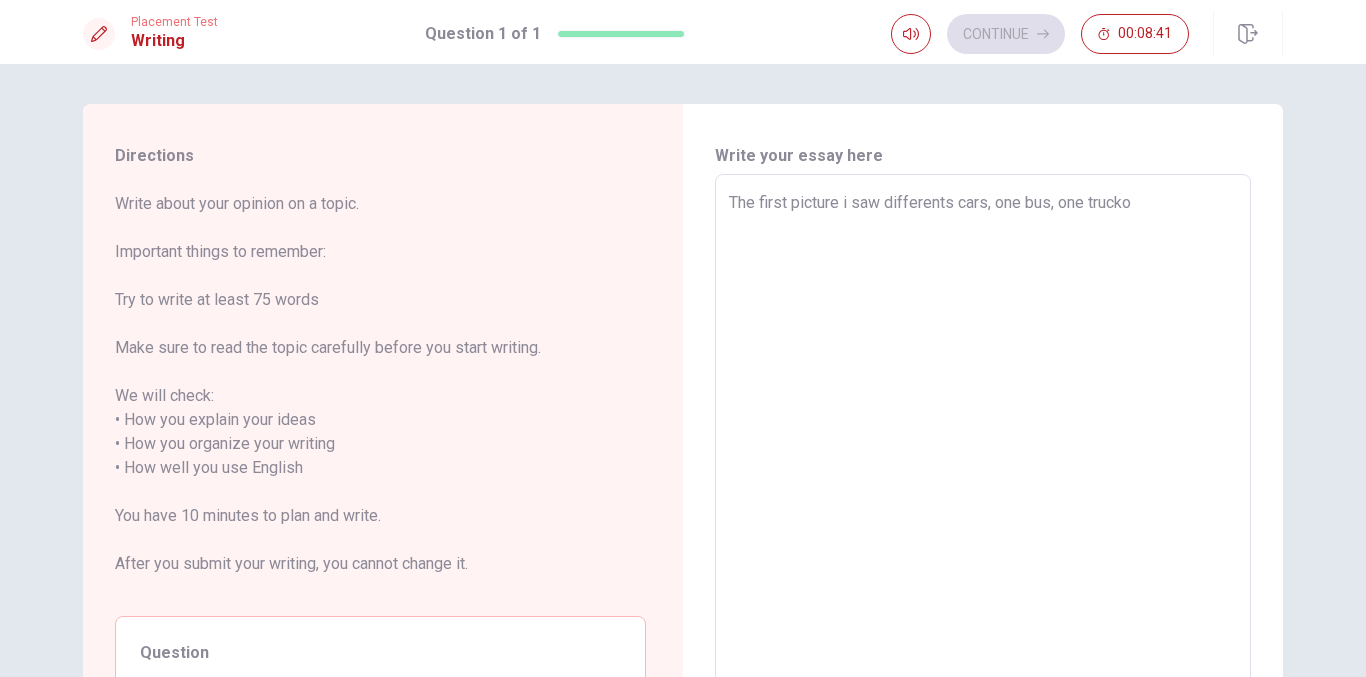 type on "The first picture i saw differents cars, one bus, one truck" 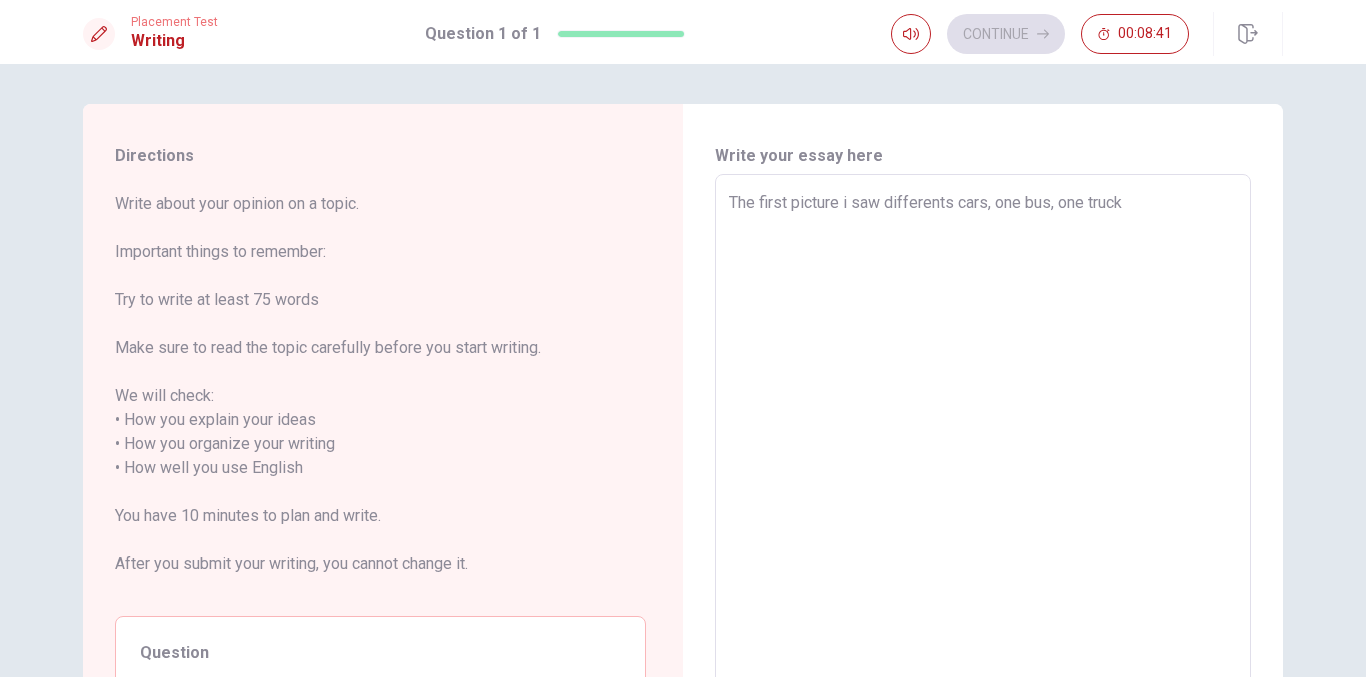 type on "x" 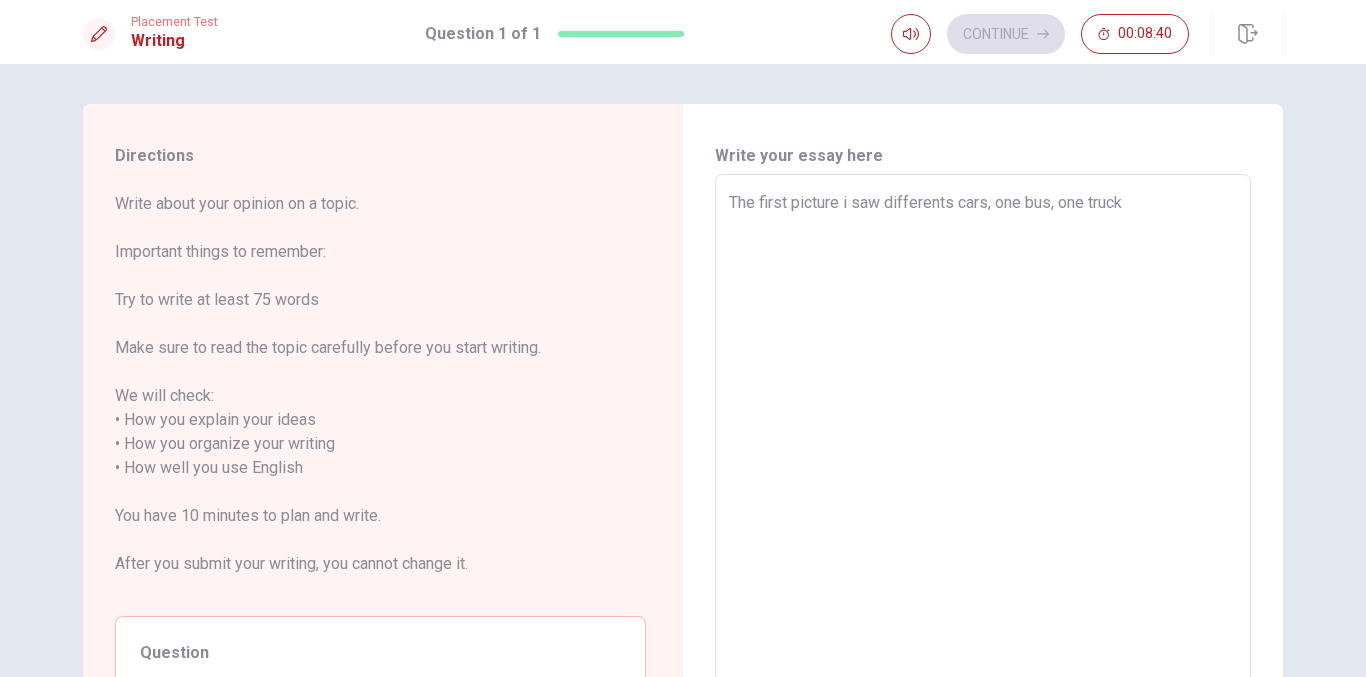 type on "The first picture i saw differents cars, one bus, one truck o" 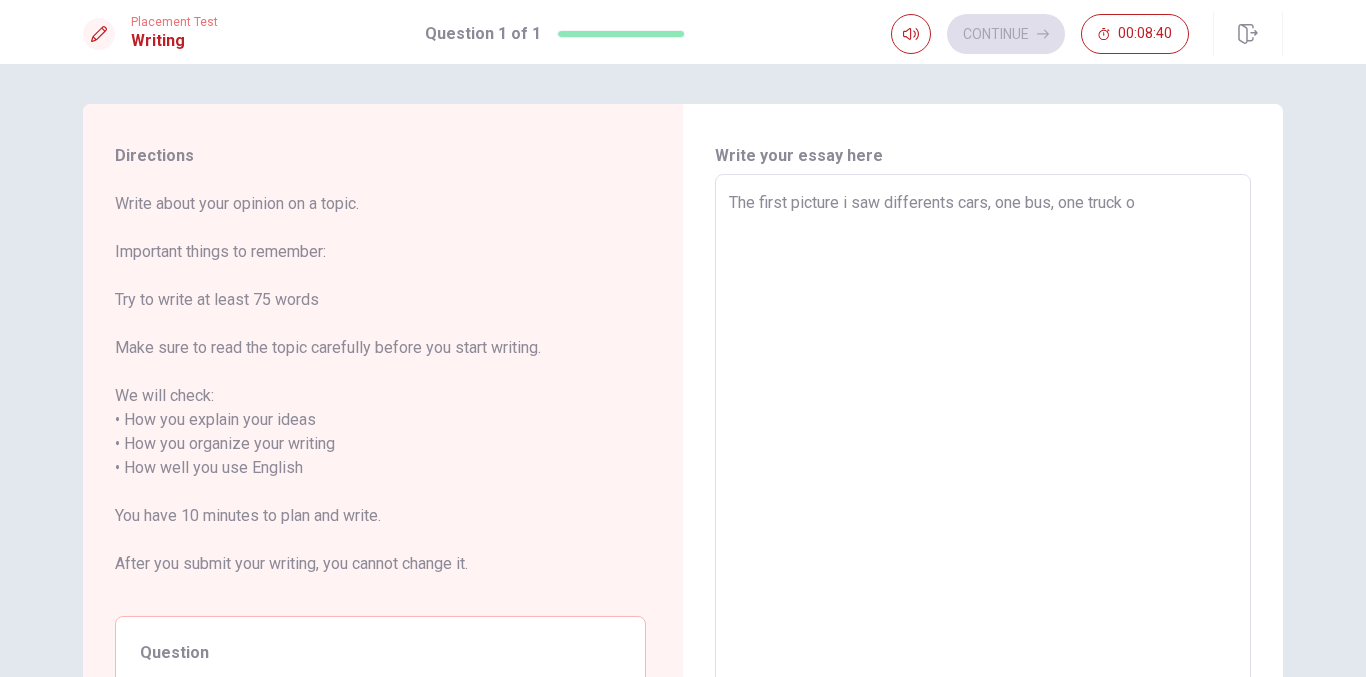 type on "x" 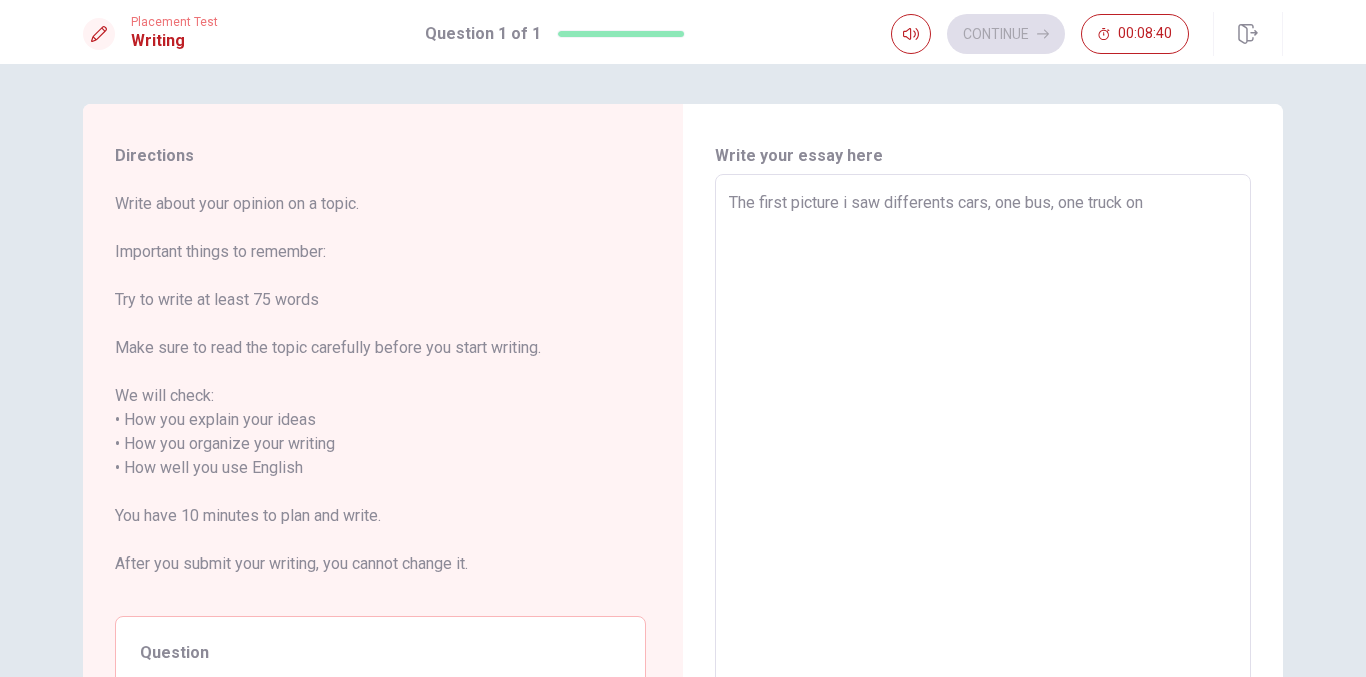 type on "x" 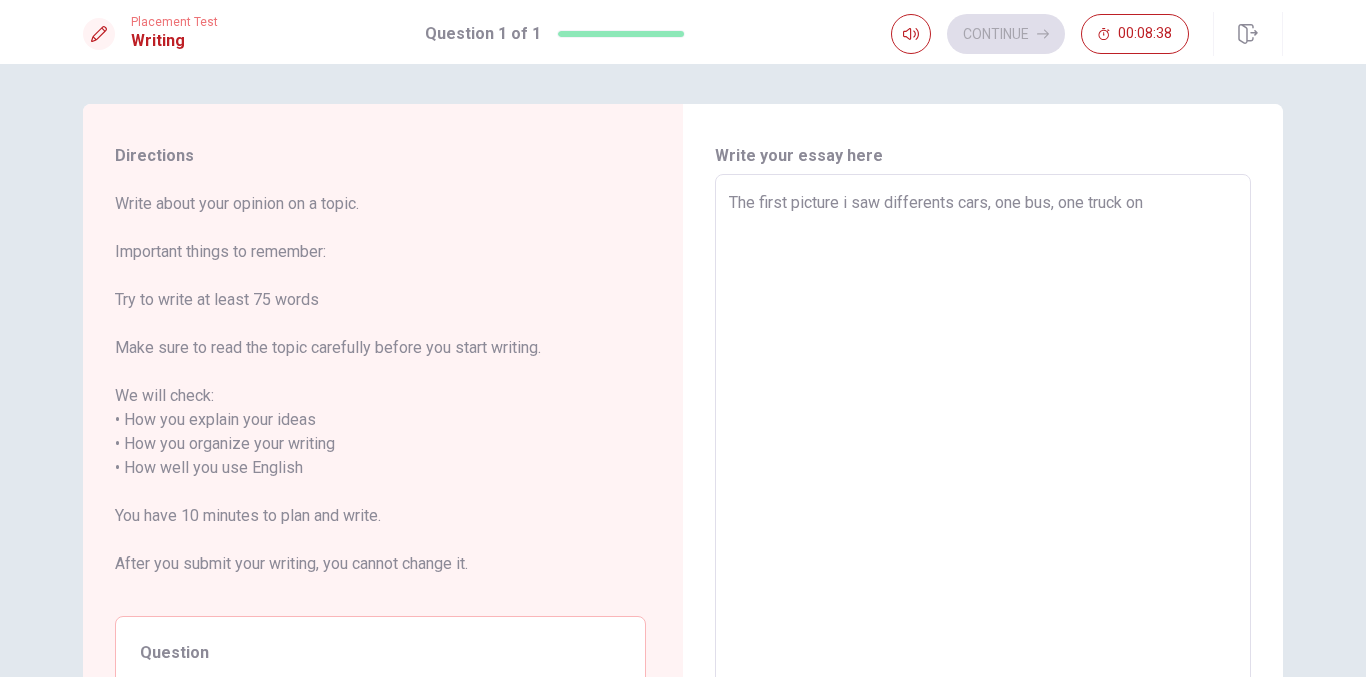 type on "x" 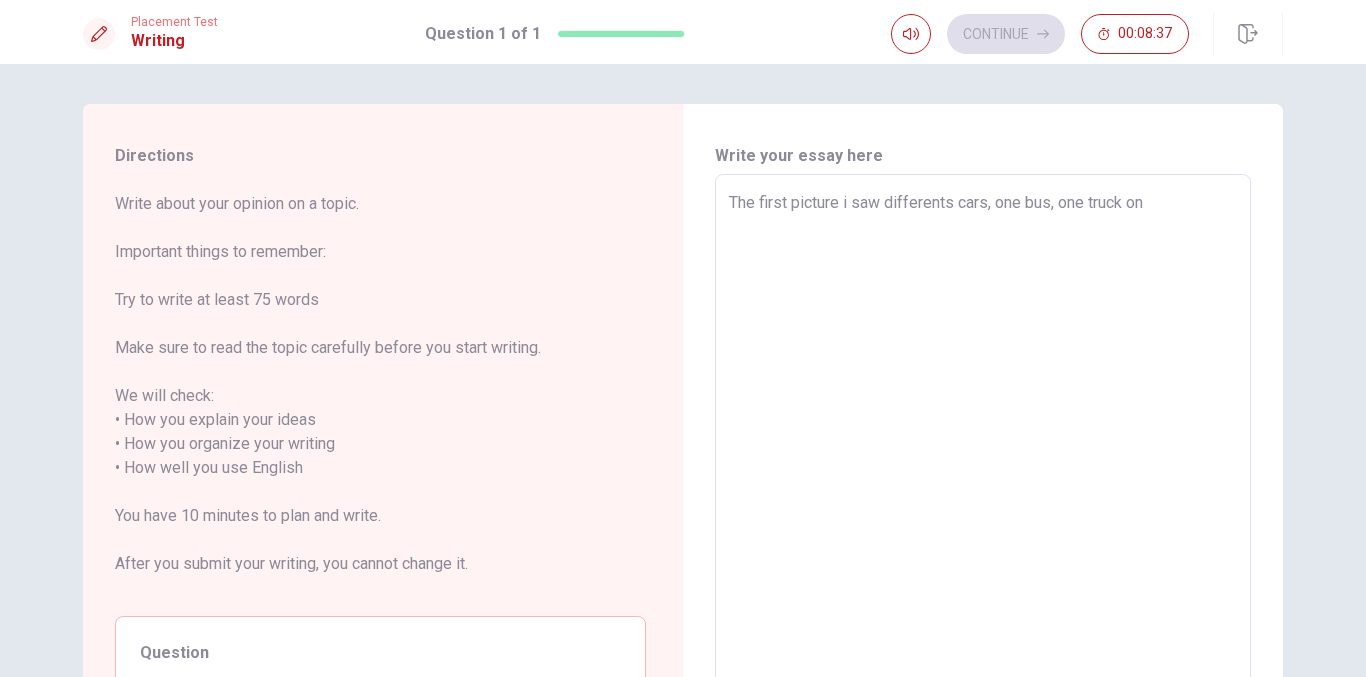 type on "The first picture i saw differents cars, one bus, one truck on t" 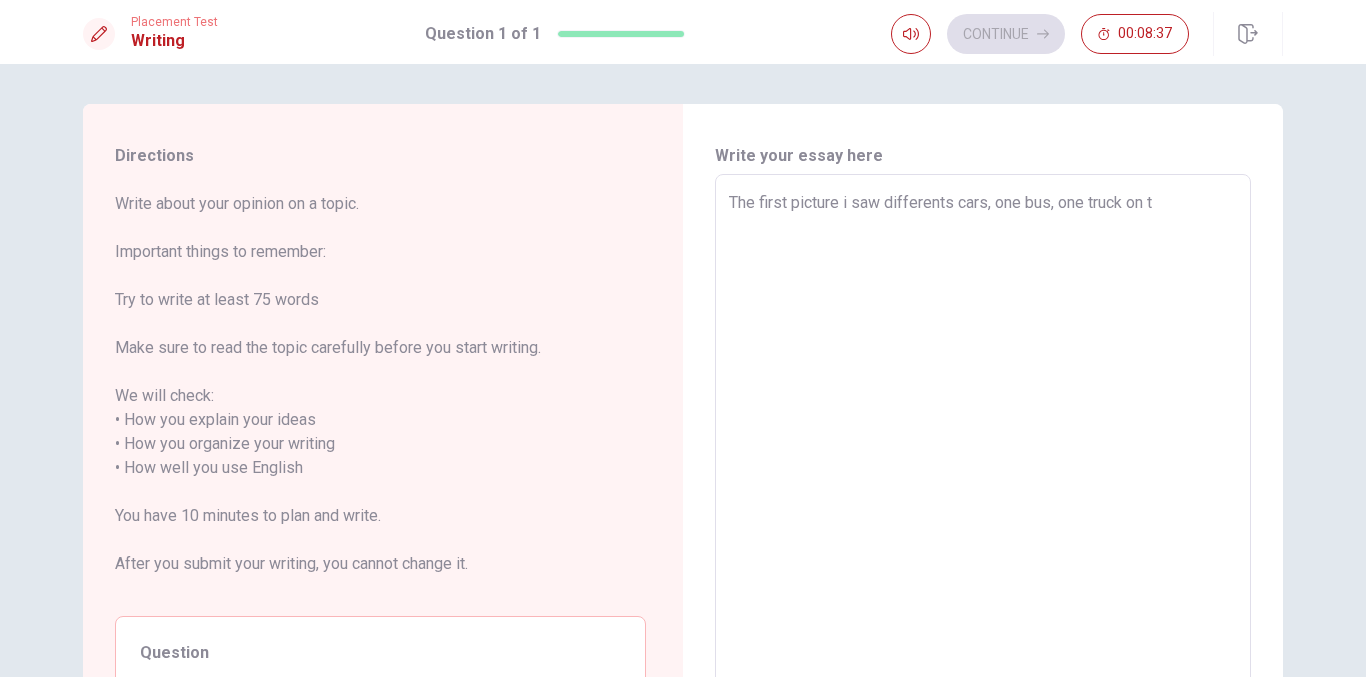 type on "x" 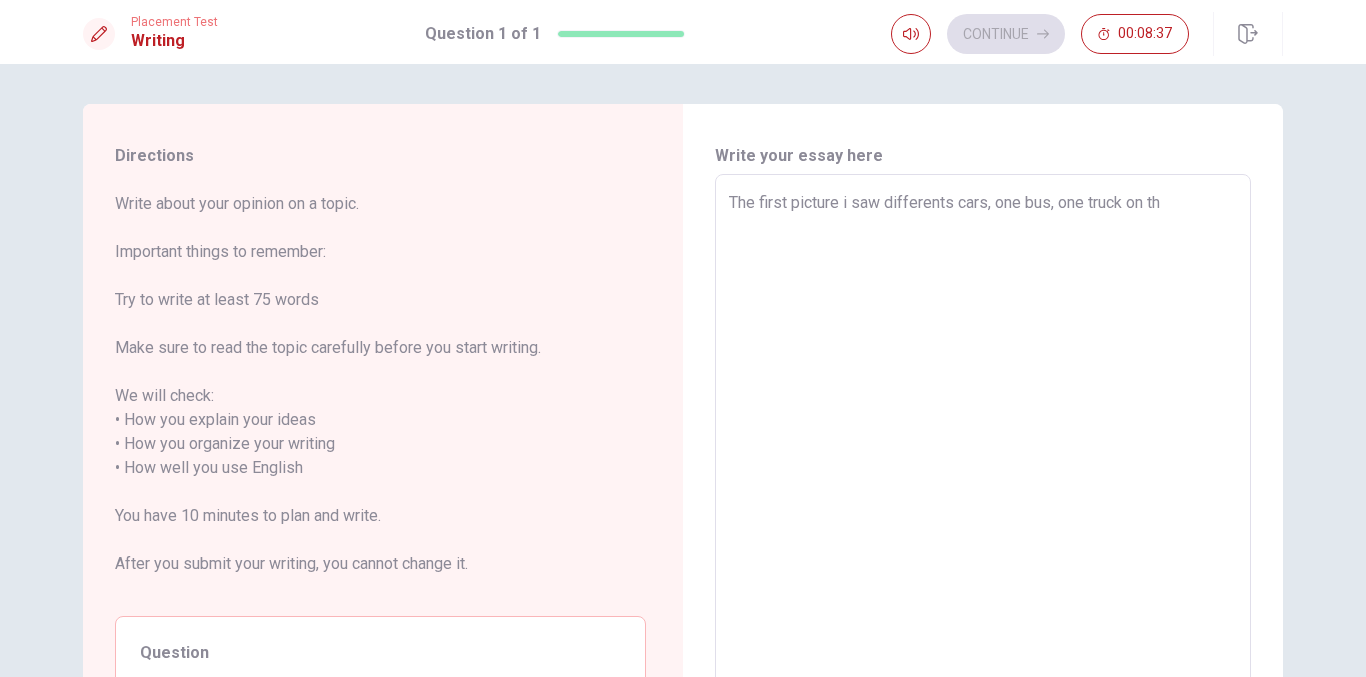 type on "x" 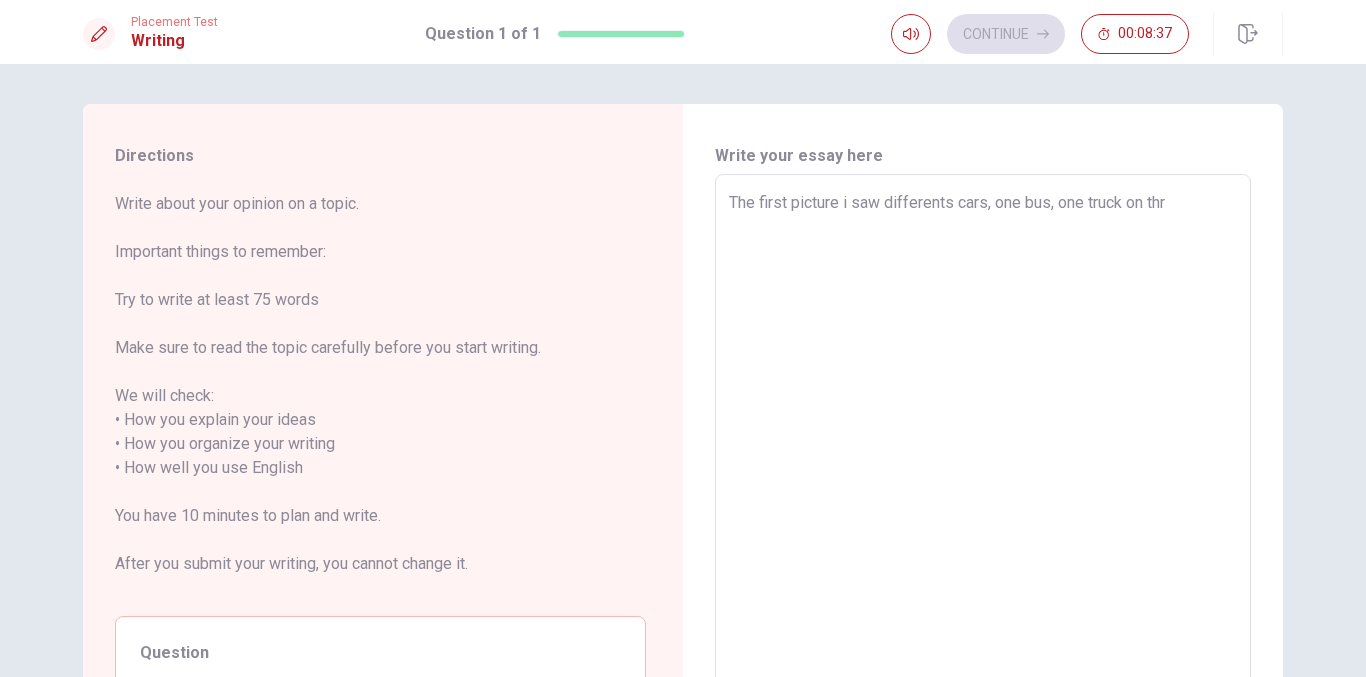 type on "x" 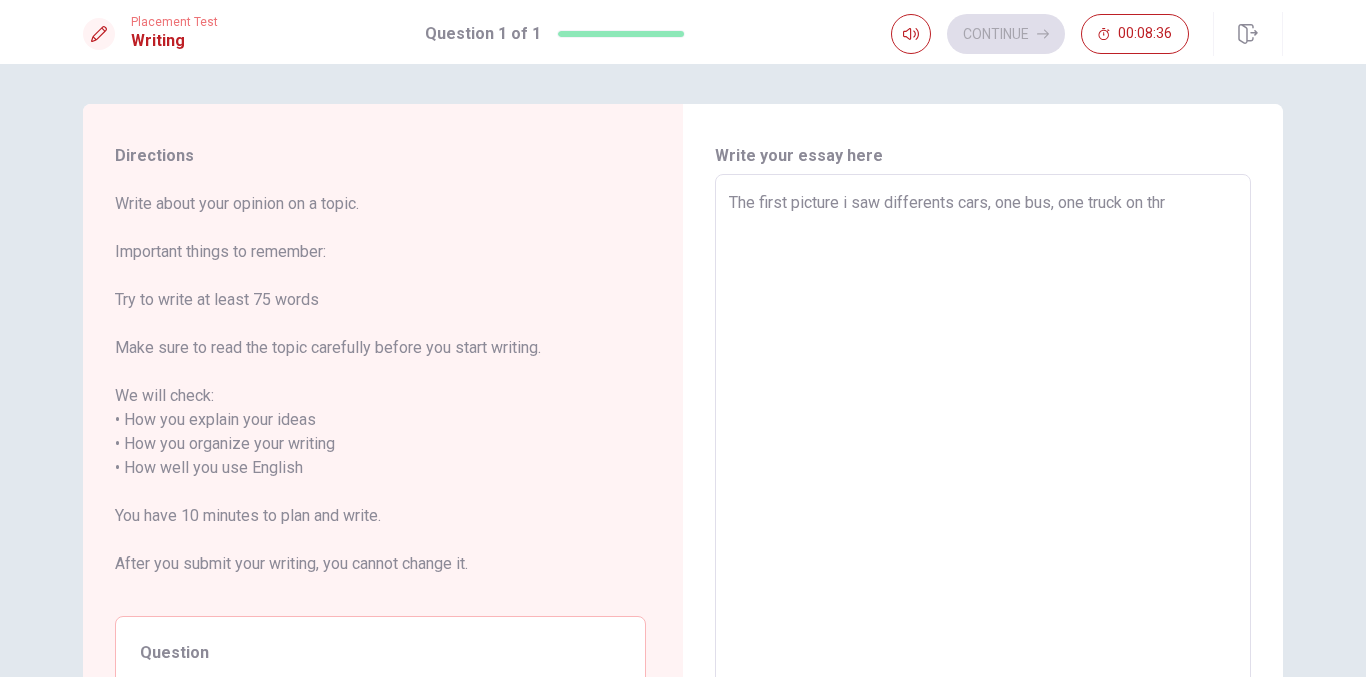 type on "The first picture i saw differents cars, one bus, one truck on th" 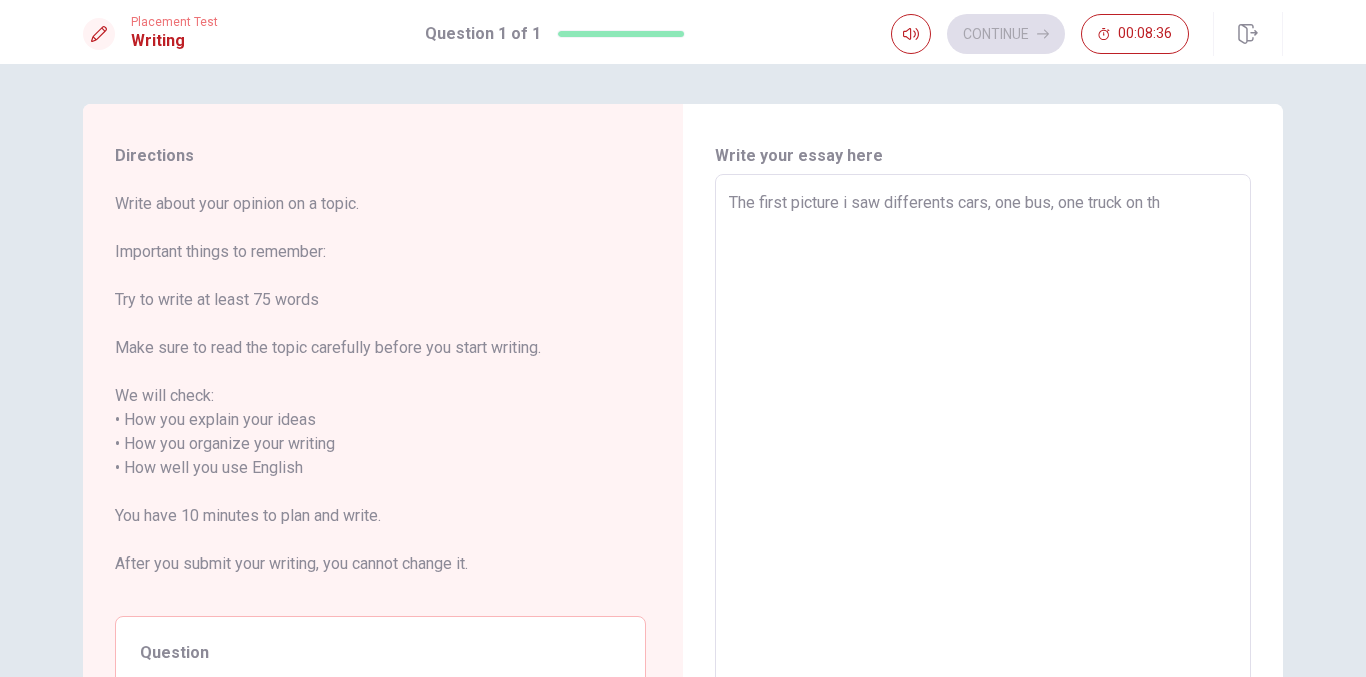 type on "x" 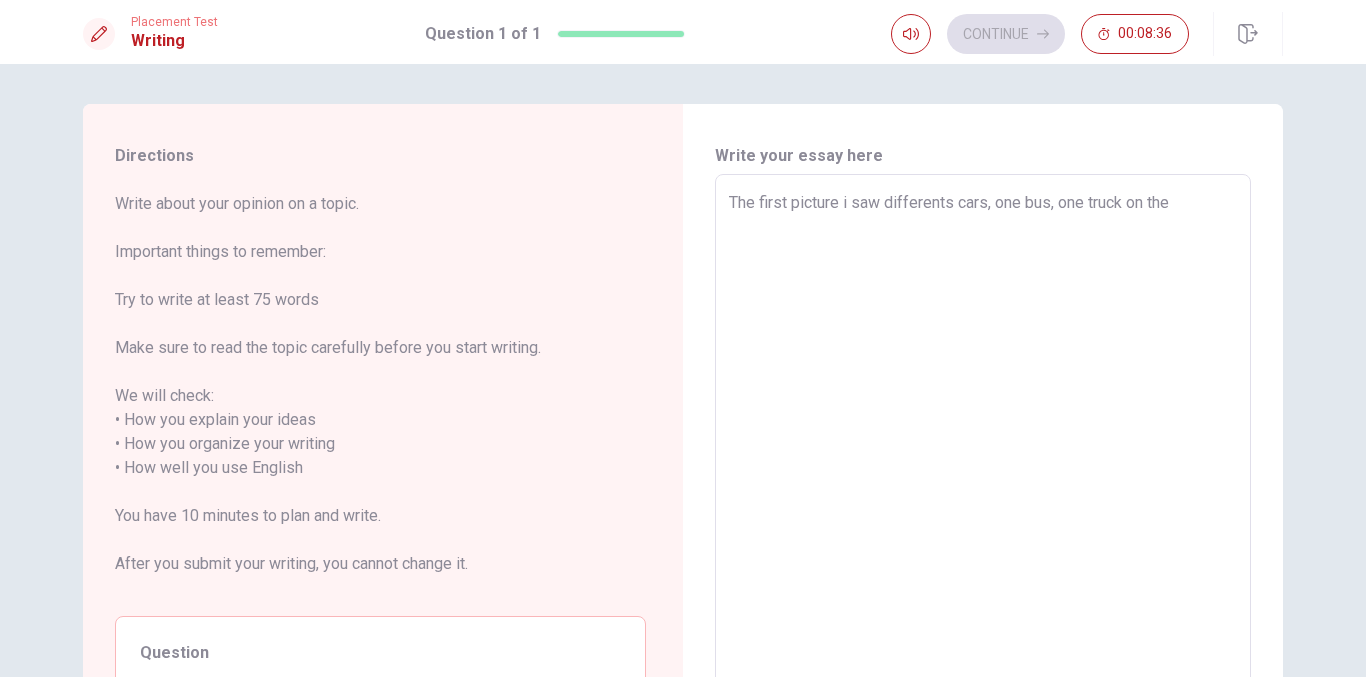 type on "x" 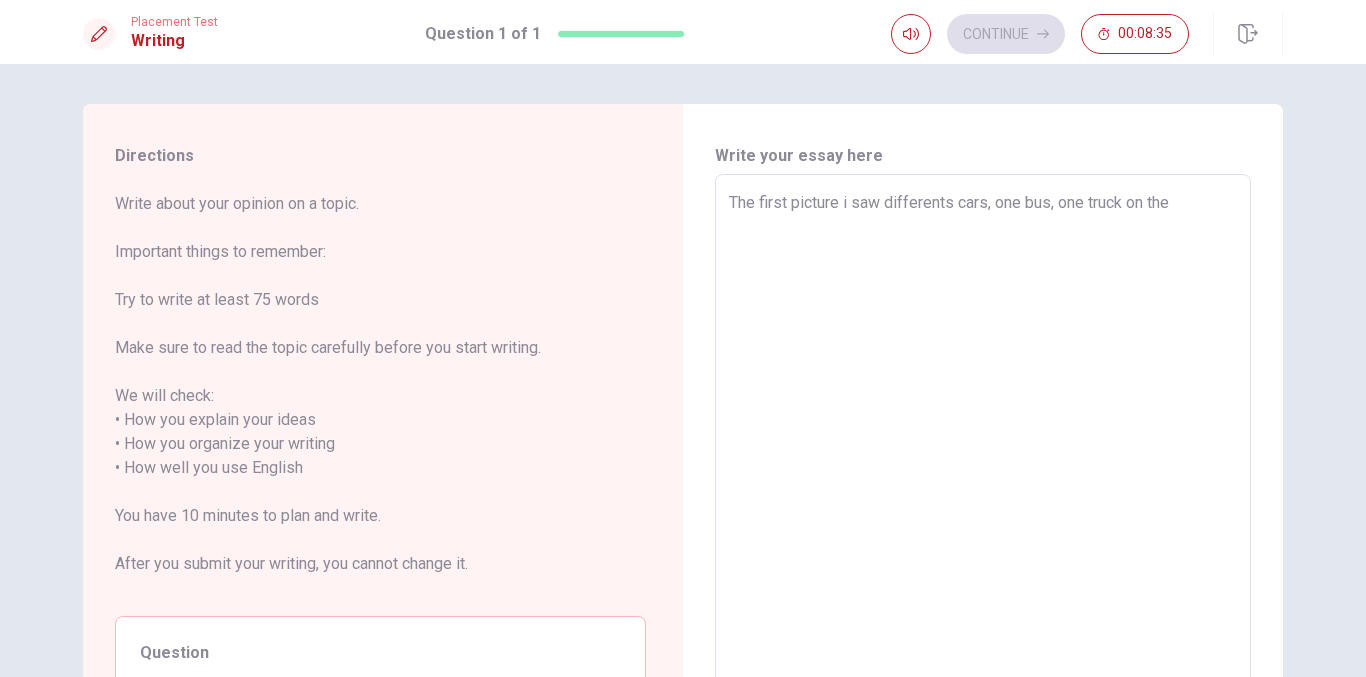 type on "The first picture i saw differents cars, one bus, one truck on the p" 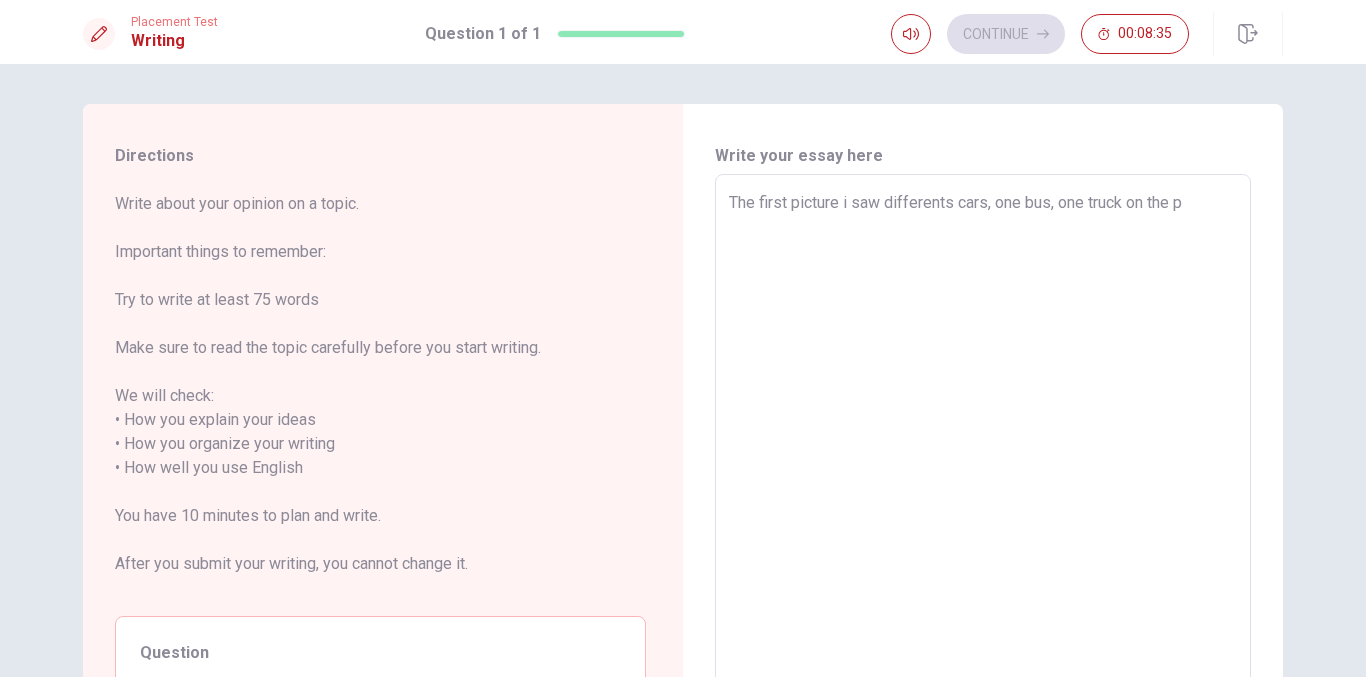 type 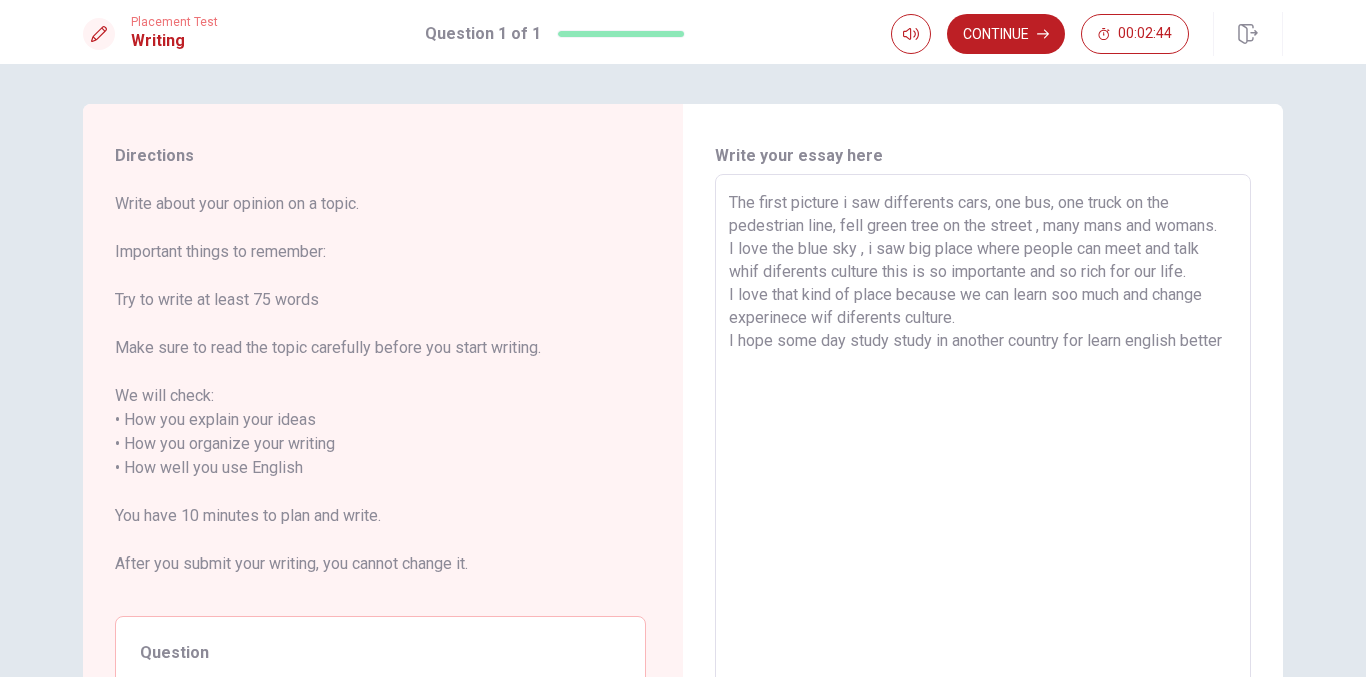click on "The first picture i saw differents cars, one bus, one truck on the pedestrian line, fell green tree on the street , many mans and womans.
I love the blue sky , i saw big place where people can meet and talk whif diferents culture this is so importante and so rich for our life.
I love that kind of place because we can learn soo much and change experinece wif diferents culture.
I hope some day study study in another country for learn english better" at bounding box center (983, 456) 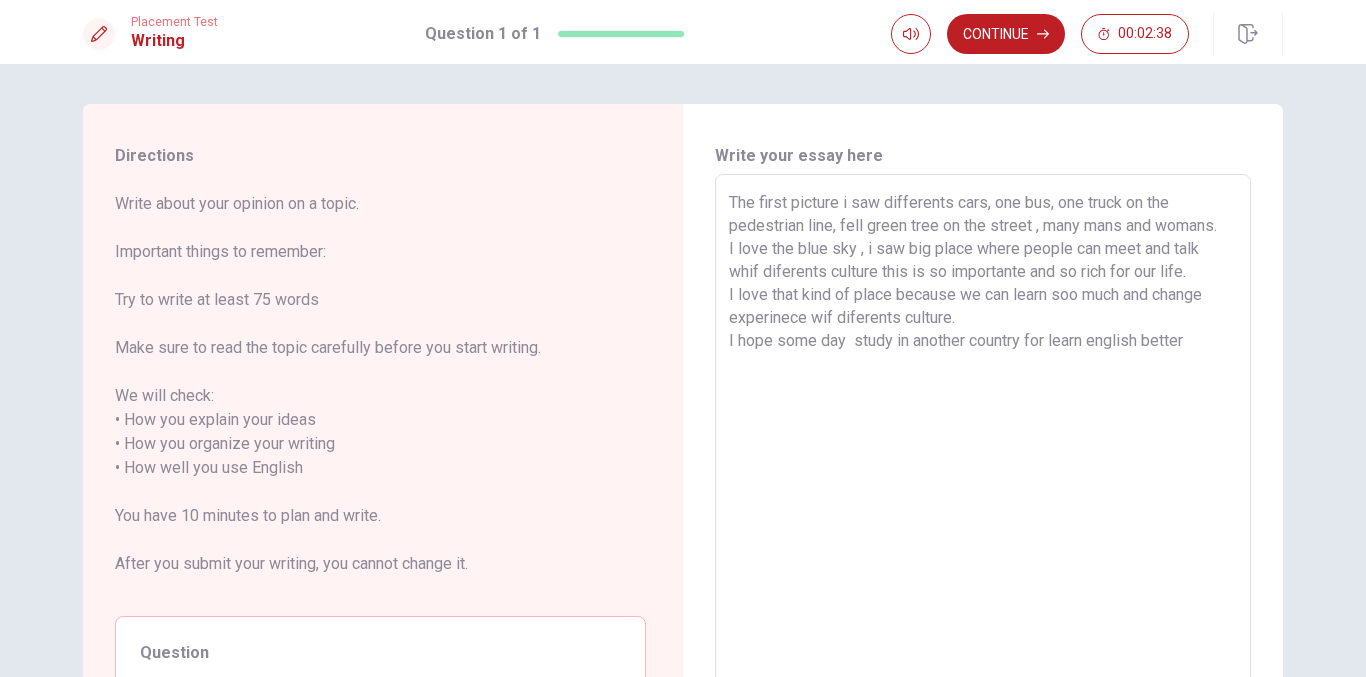 click on "The first picture i saw differents cars, one bus, one truck on the pedestrian line, fell green tree on the street , many mans and womans.
I love the blue sky , i saw big place where people can meet and talk whif diferents culture this is so importante and so rich for our life.
I love that kind of place because we can learn soo much and change experinece wif diferents culture.
I hope some day  study in another country for learn english better" at bounding box center (983, 456) 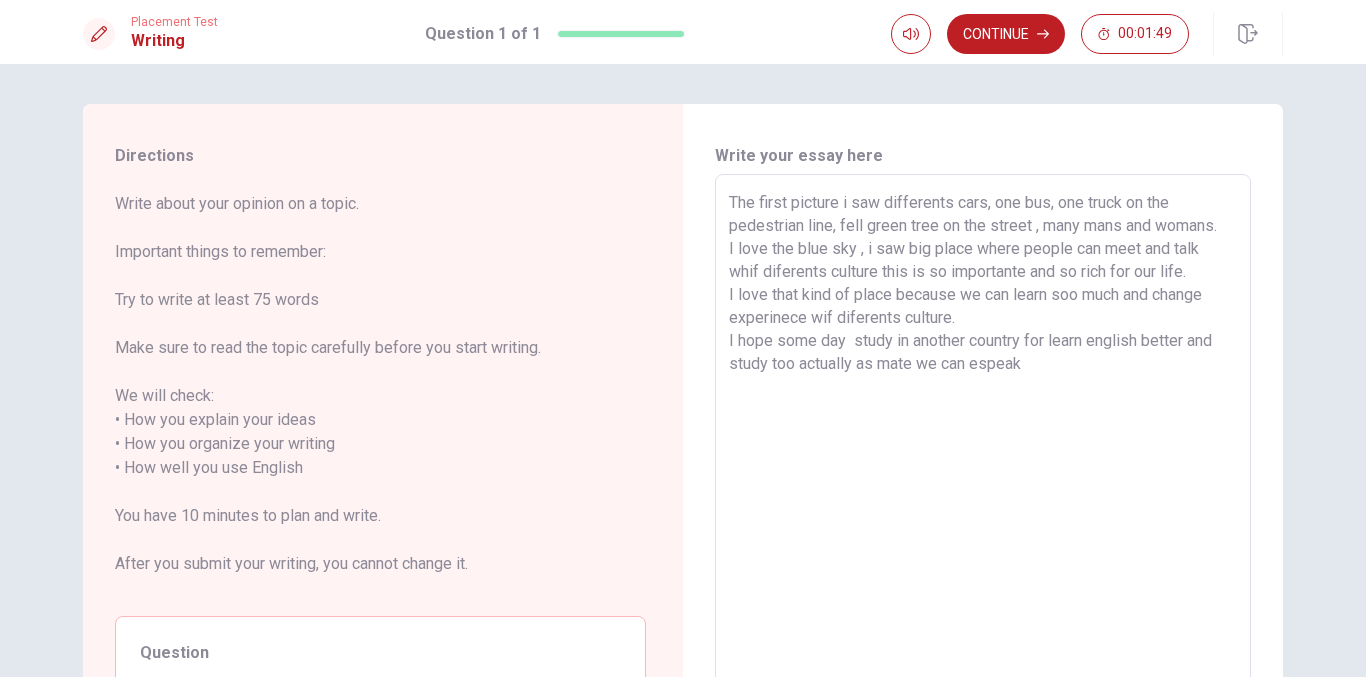 click on "The first picture i saw differents cars, one bus, one truck on the pedestrian line, fell green tree on the street , many mans and womans.
I love the blue sky , i saw big place where people can meet and talk whif diferents culture this is so importante and so rich for our life.
I love that kind of place because we can learn soo much and change experinece wif diferents culture.
I hope some day  study in another country for learn english better and study too actually as mate we can espeak" at bounding box center (983, 456) 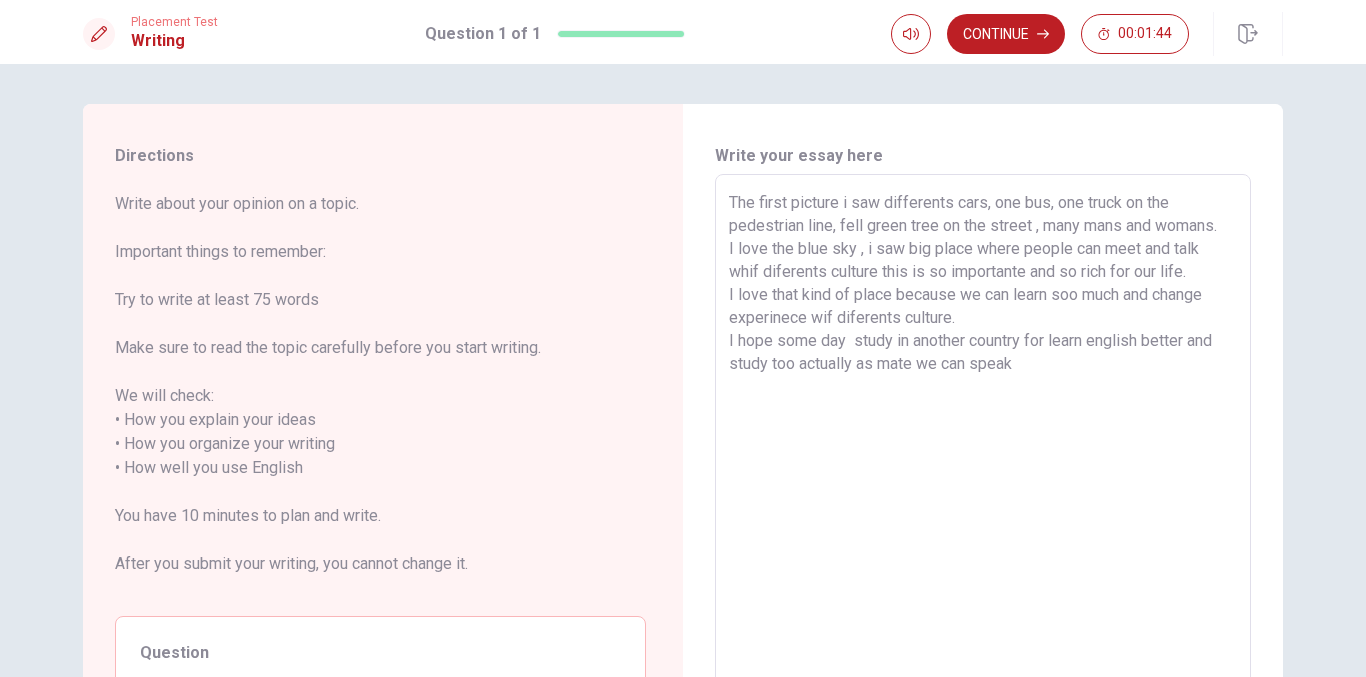 click on "The first picture i saw differents cars, one bus, one truck on the pedestrian line, fell green tree on the street , many mans and womans.
I love the blue sky , i saw big place where people can meet and talk whif diferents culture this is so importante and so rich for our life.
I love that kind of place because we can learn soo much and change experinece wif diferents culture.
I hope some day  study in another country for learn english better and study too actually as mate we can speak" at bounding box center [983, 456] 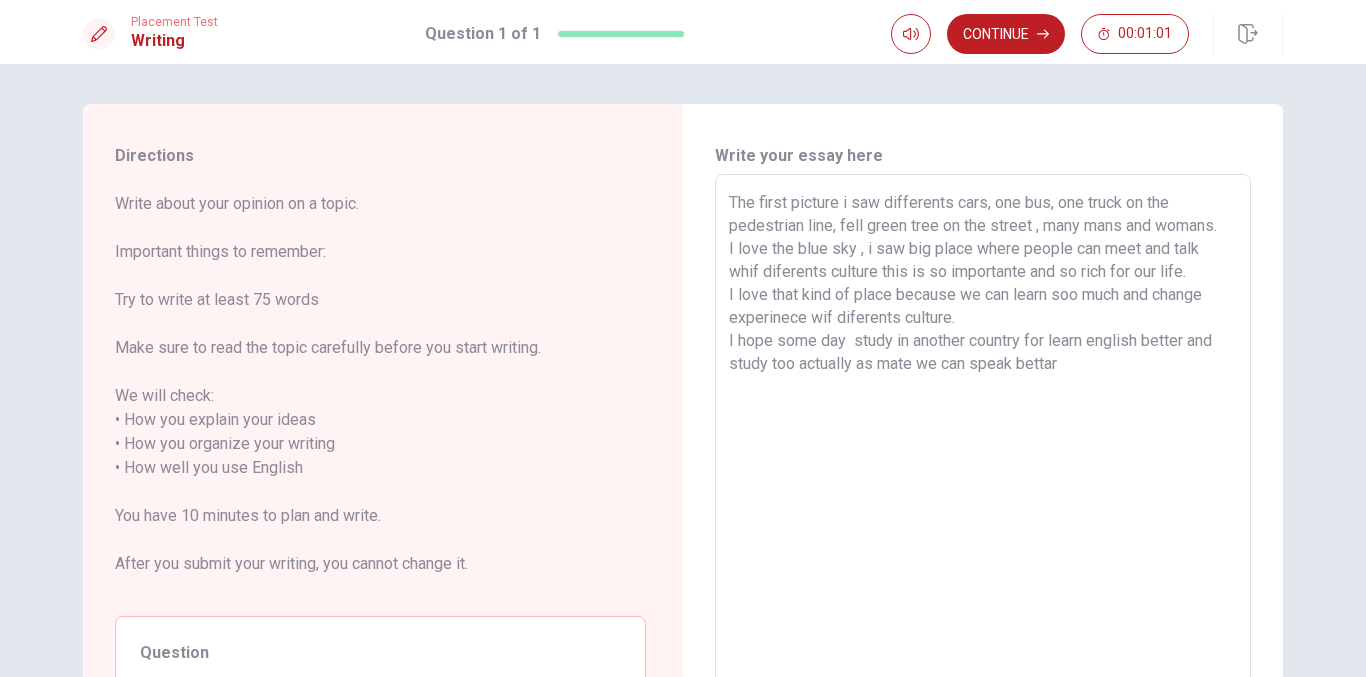 click on "The first picture i saw differents cars, one bus, one truck on the pedestrian line, fell green tree on the street , many mans and womans.
I love the blue sky , i saw big place where people can meet and talk whif diferents culture this is so importante and so rich for our life.
I love that kind of place because we can learn soo much and change experinece wif diferents culture.
I hope some day  study in another country for learn english better and study too actually as mate we can speak bettar" at bounding box center (983, 456) 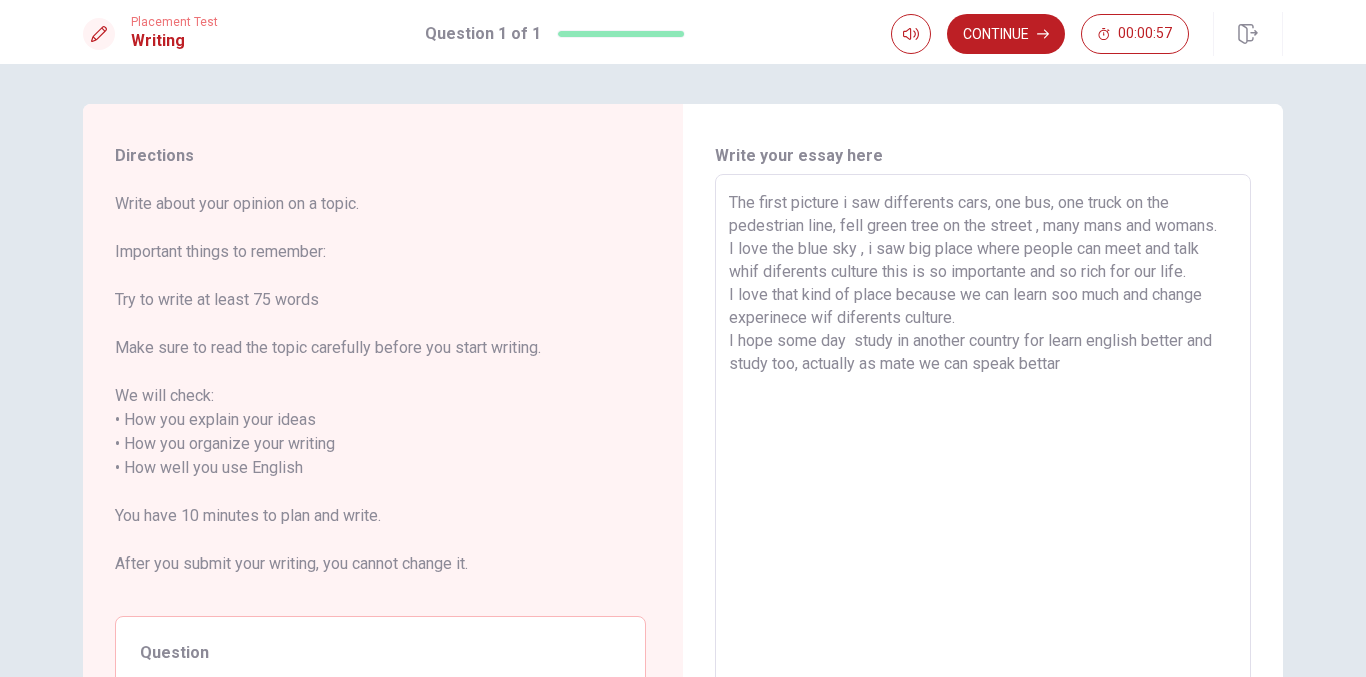 click on "The first picture i saw differents cars, one bus, one truck on the pedestrian line, fell green tree on the street , many mans and womans.
I love the blue sky , i saw big place where people can meet and talk whif diferents culture this is so importante and so rich for our life.
I love that kind of place because we can learn soo much and change experinece wif diferents culture.
I hope some day  study in another country for learn english better and study too, actually as mate we can speak bettar" at bounding box center [983, 456] 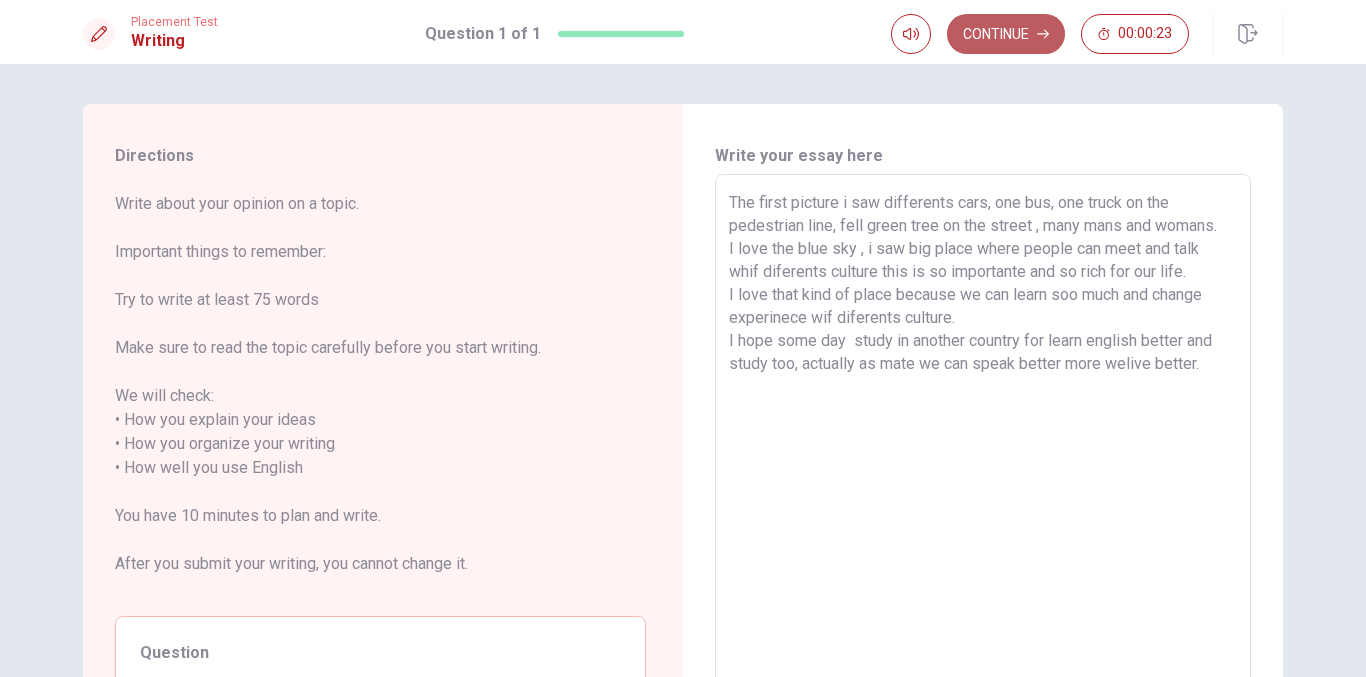click on "Continue" at bounding box center (1006, 34) 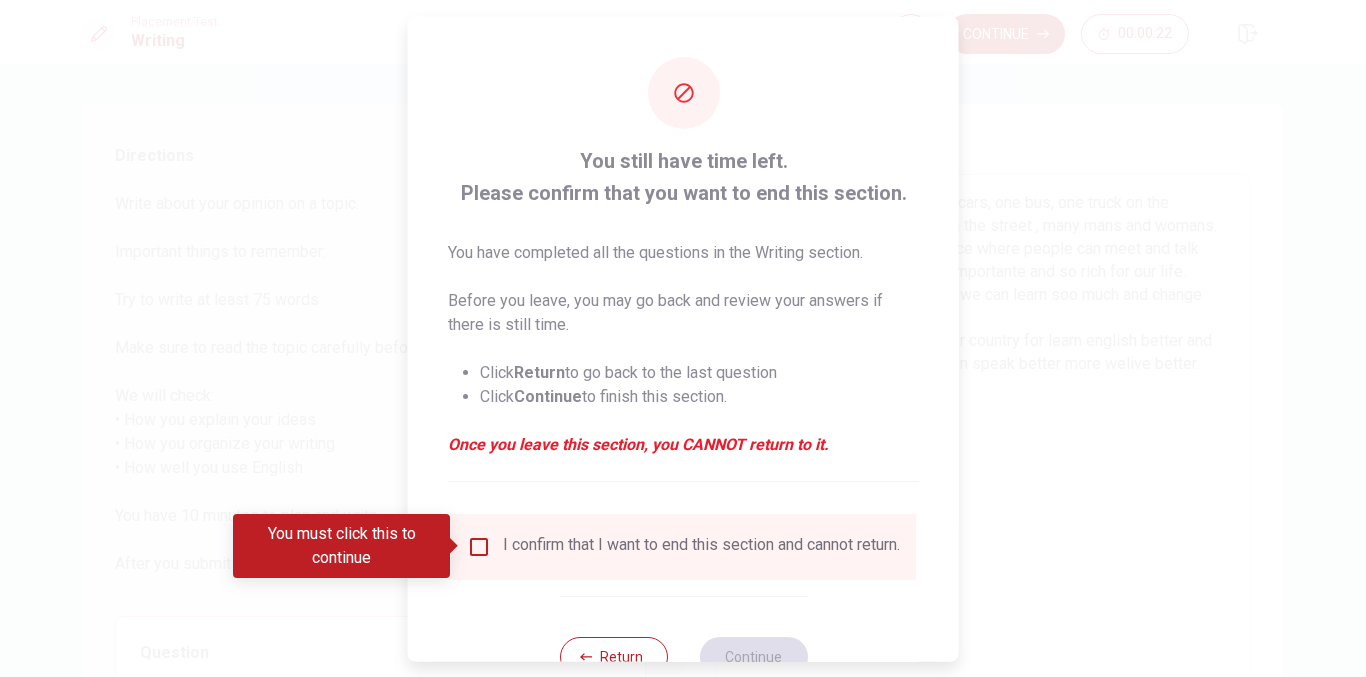 click at bounding box center [479, 546] 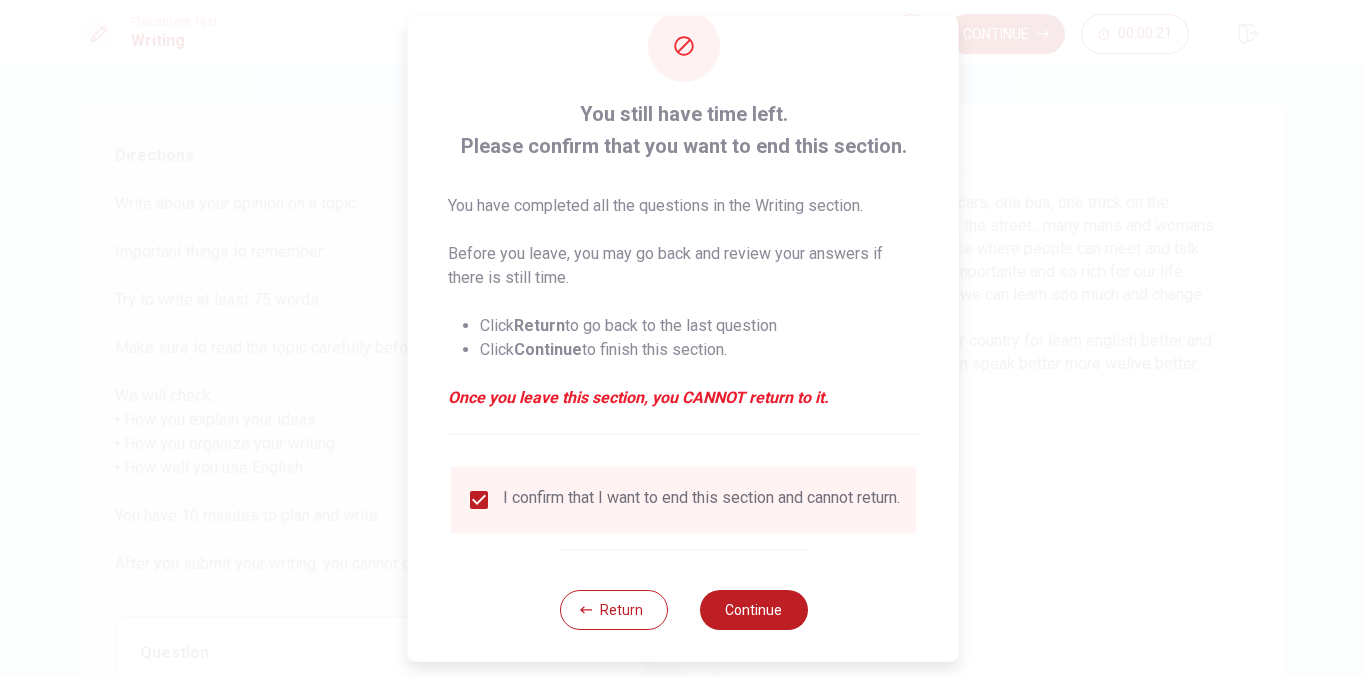 scroll, scrollTop: 69, scrollLeft: 0, axis: vertical 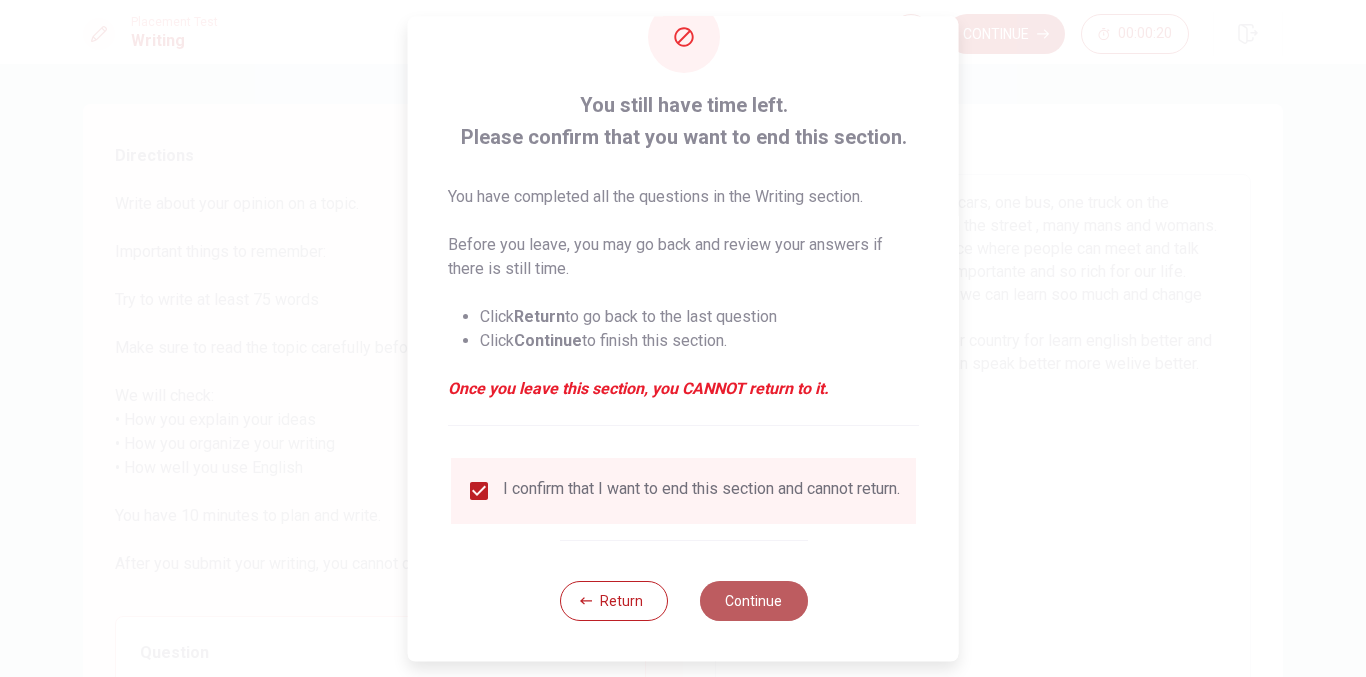 click on "Continue" at bounding box center (753, 601) 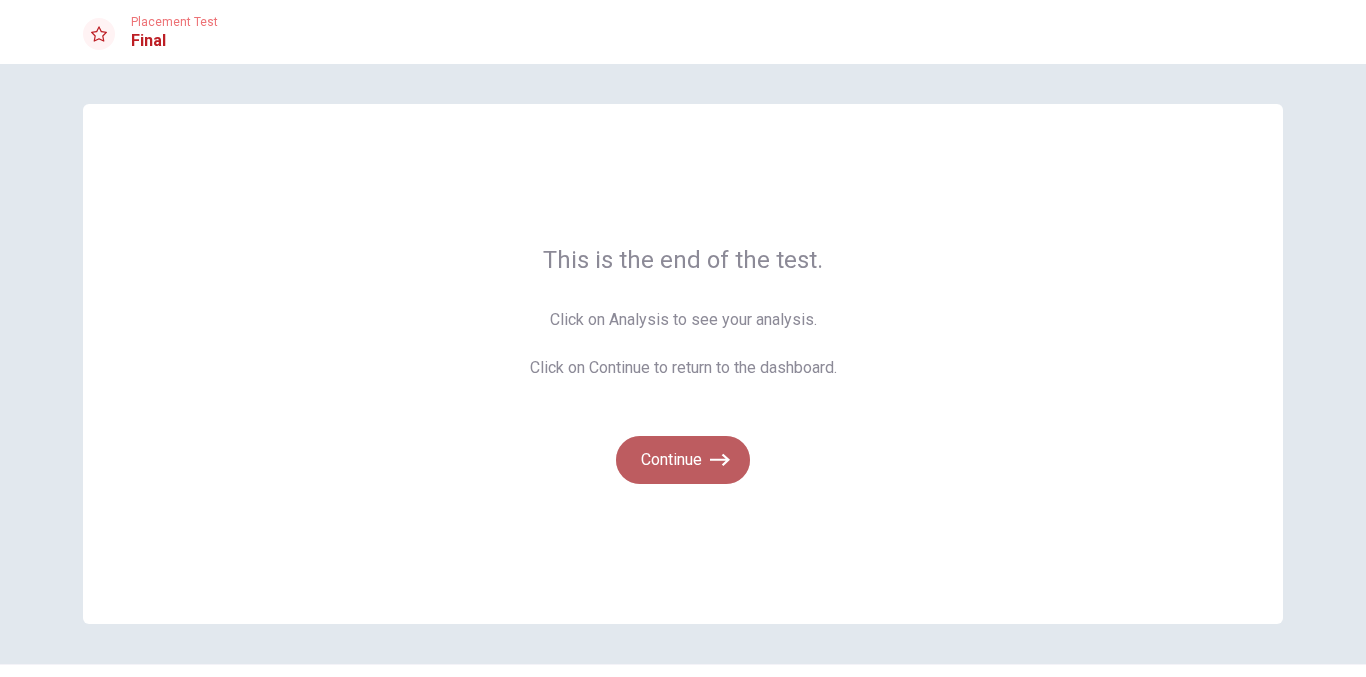 click on "Continue" at bounding box center [683, 460] 